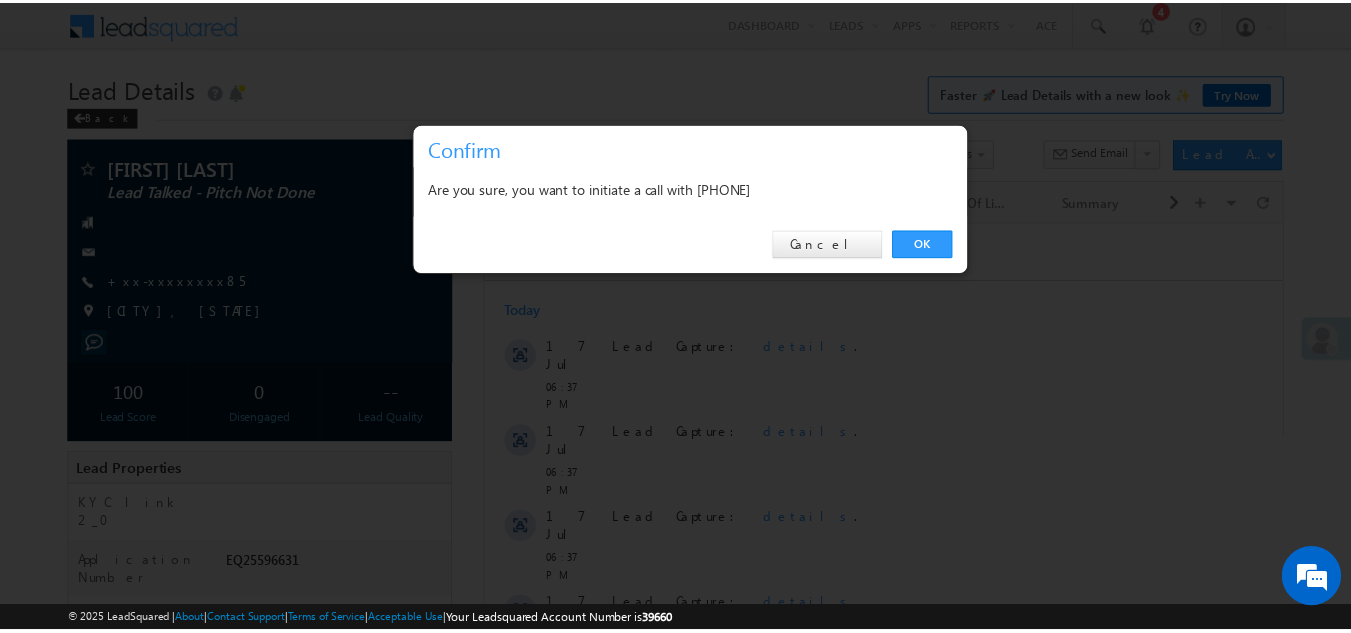 scroll, scrollTop: 0, scrollLeft: 0, axis: both 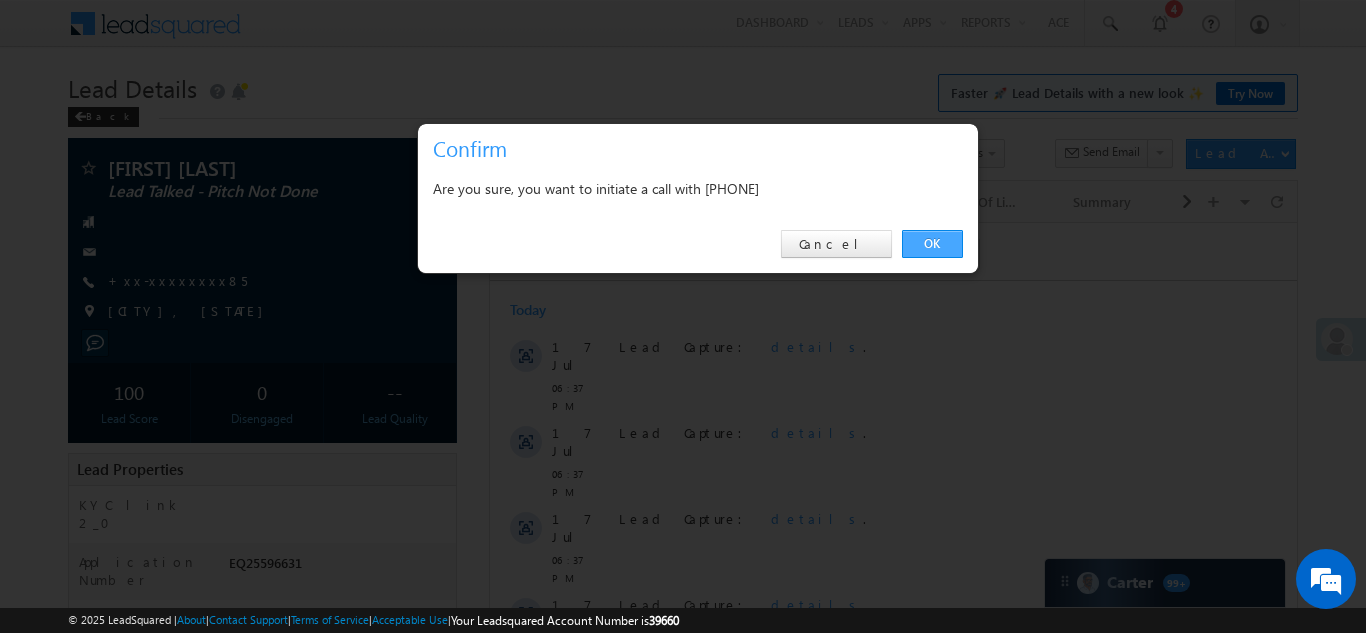 click on "OK" at bounding box center (932, 244) 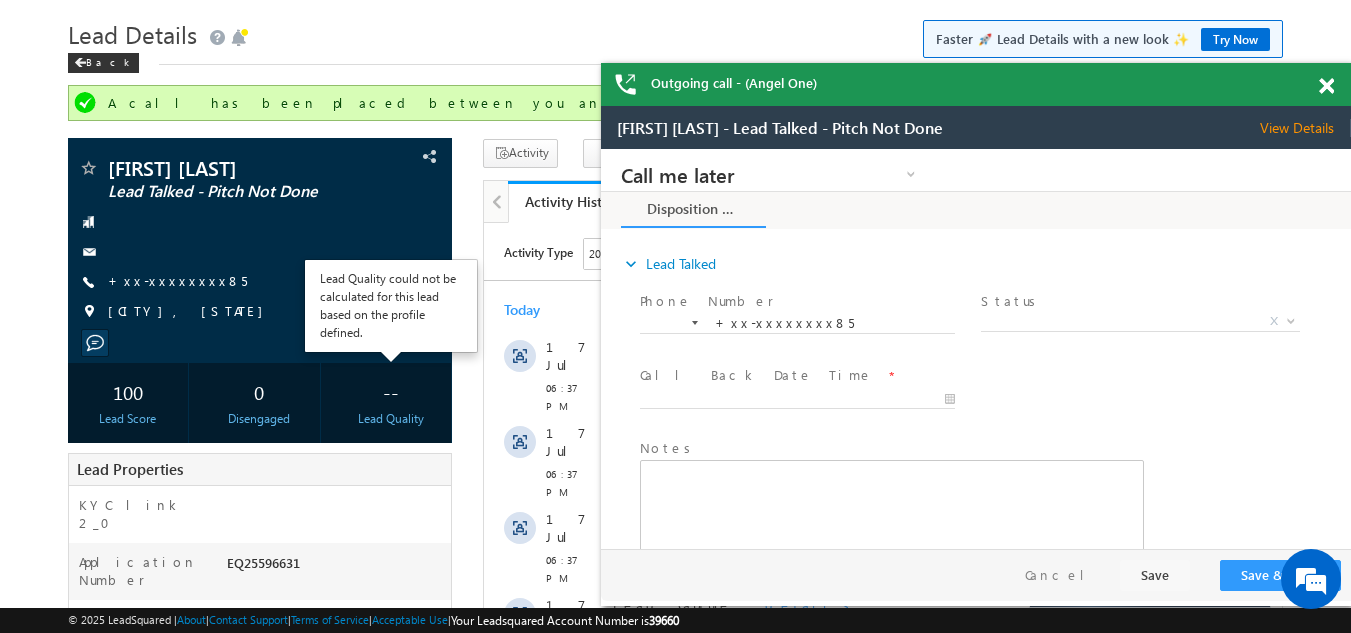 scroll, scrollTop: 0, scrollLeft: 0, axis: both 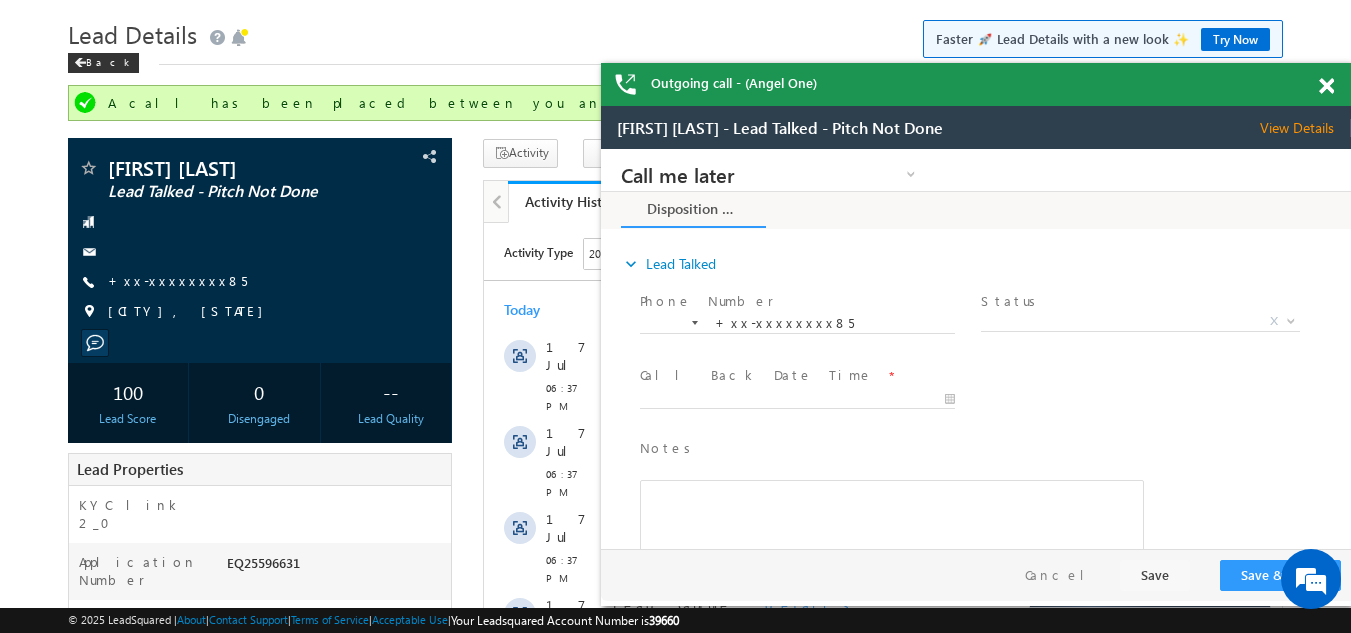 click at bounding box center [1326, 86] 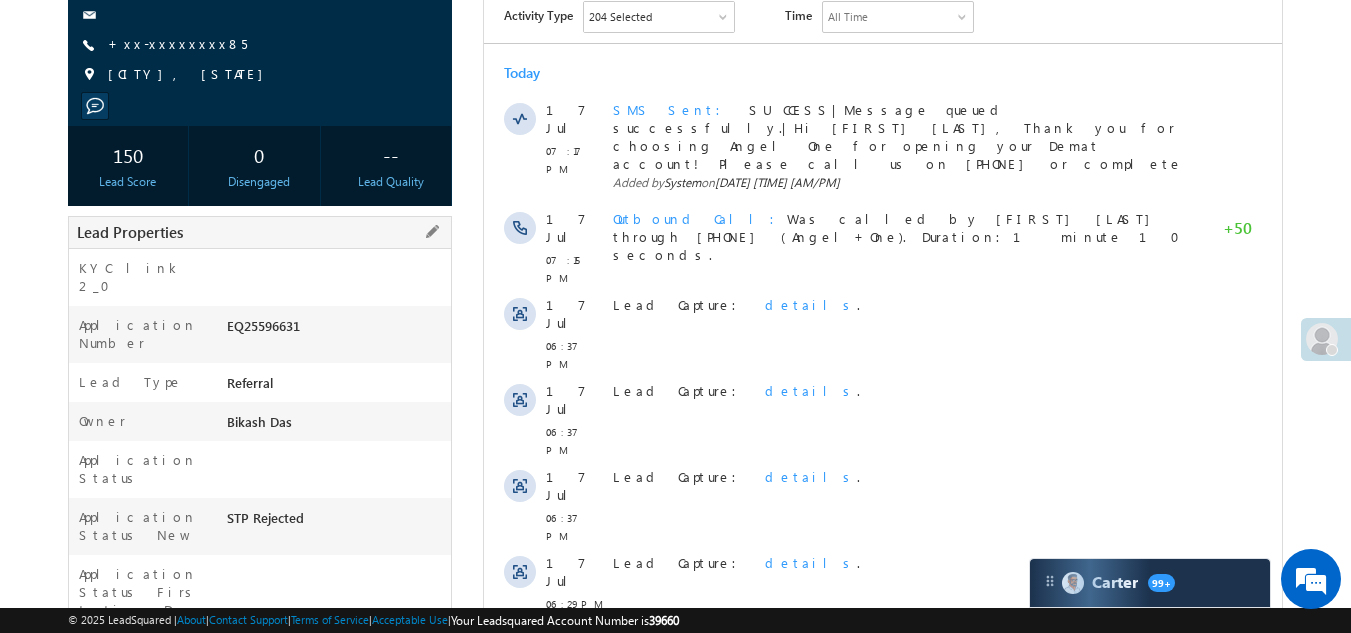 scroll, scrollTop: 56, scrollLeft: 0, axis: vertical 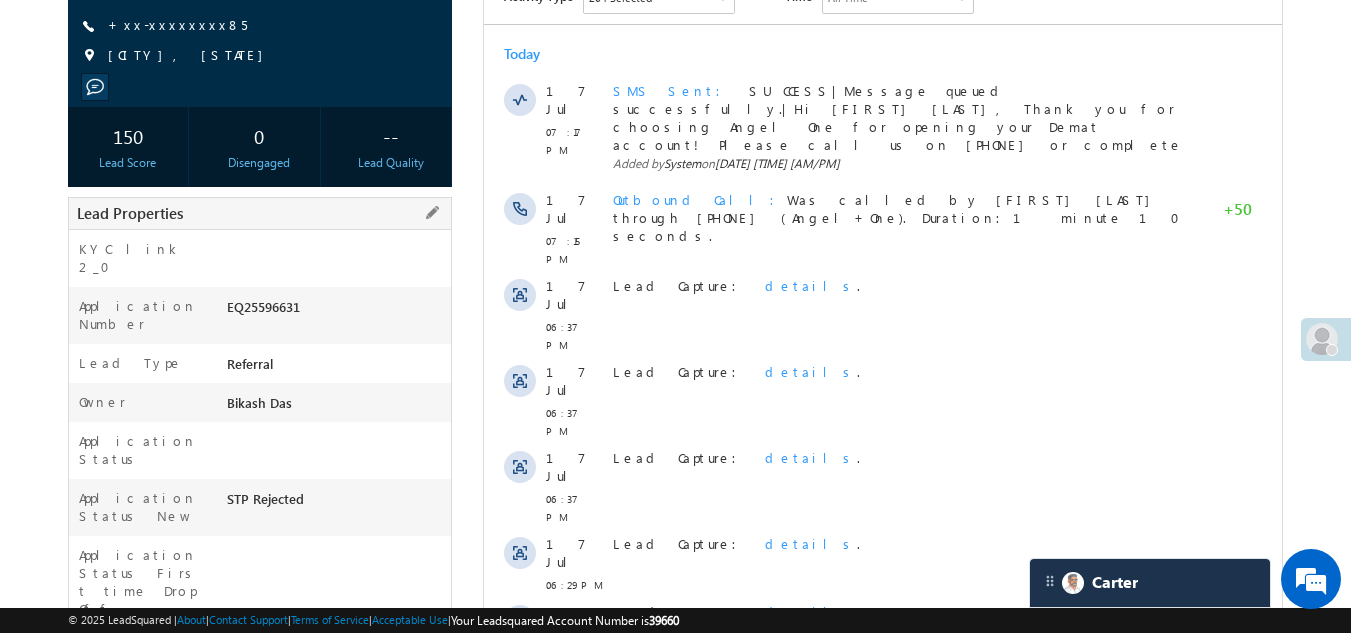 drag, startPoint x: 223, startPoint y: 285, endPoint x: 298, endPoint y: 287, distance: 75.026665 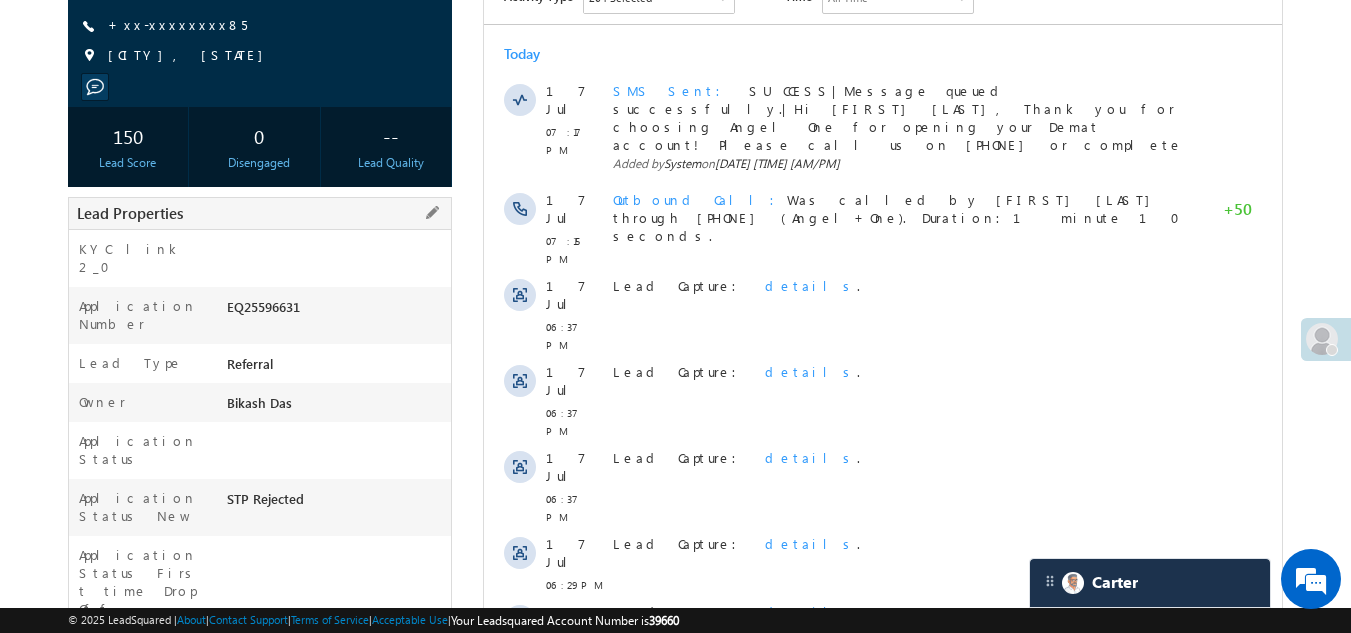copy on "EQ25596631" 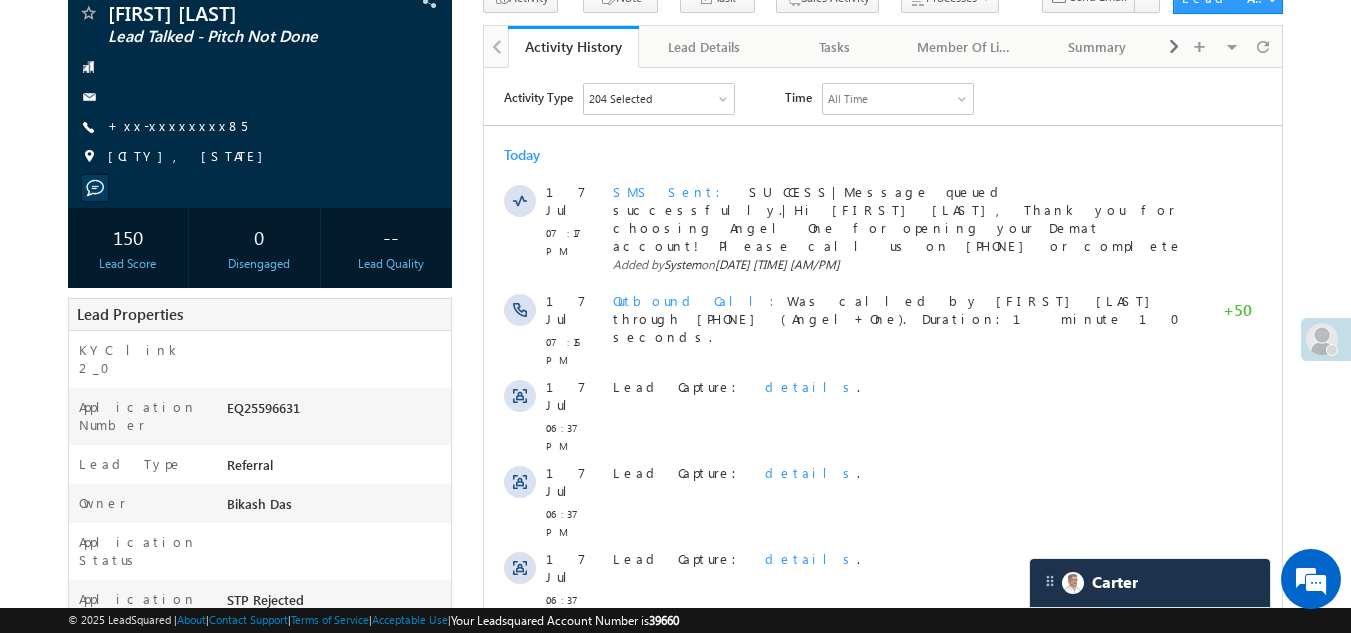 scroll, scrollTop: 0, scrollLeft: 0, axis: both 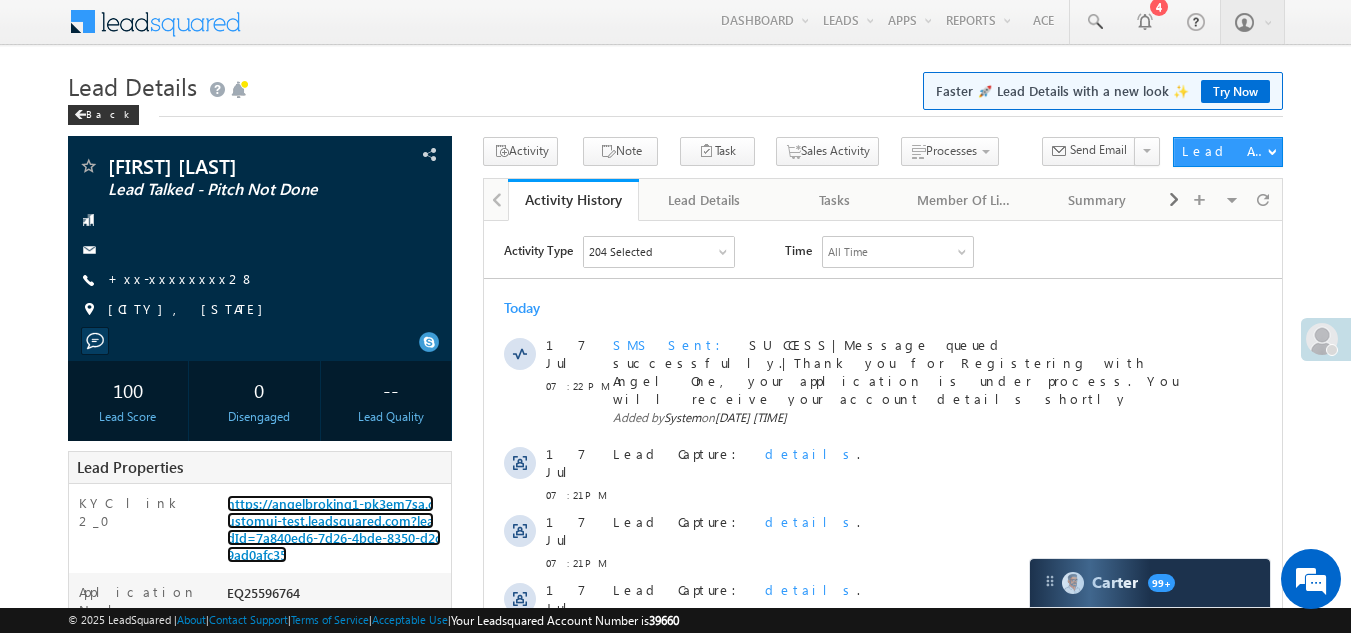 click on "https://angelbroking1-pk3em7sa.customui-test.leadsquared.com?leadId=7a840ed6-7d26-4bde-8350-d2c9ad0afc35" at bounding box center (334, 529) 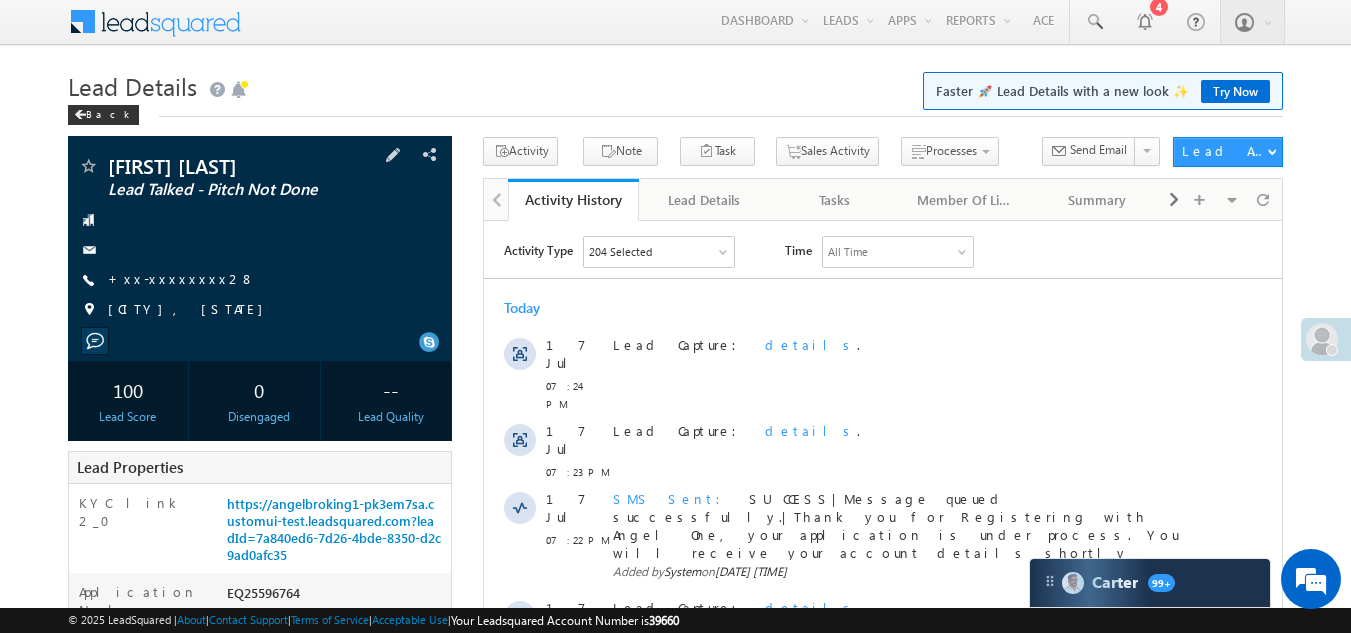 scroll, scrollTop: 2, scrollLeft: 0, axis: vertical 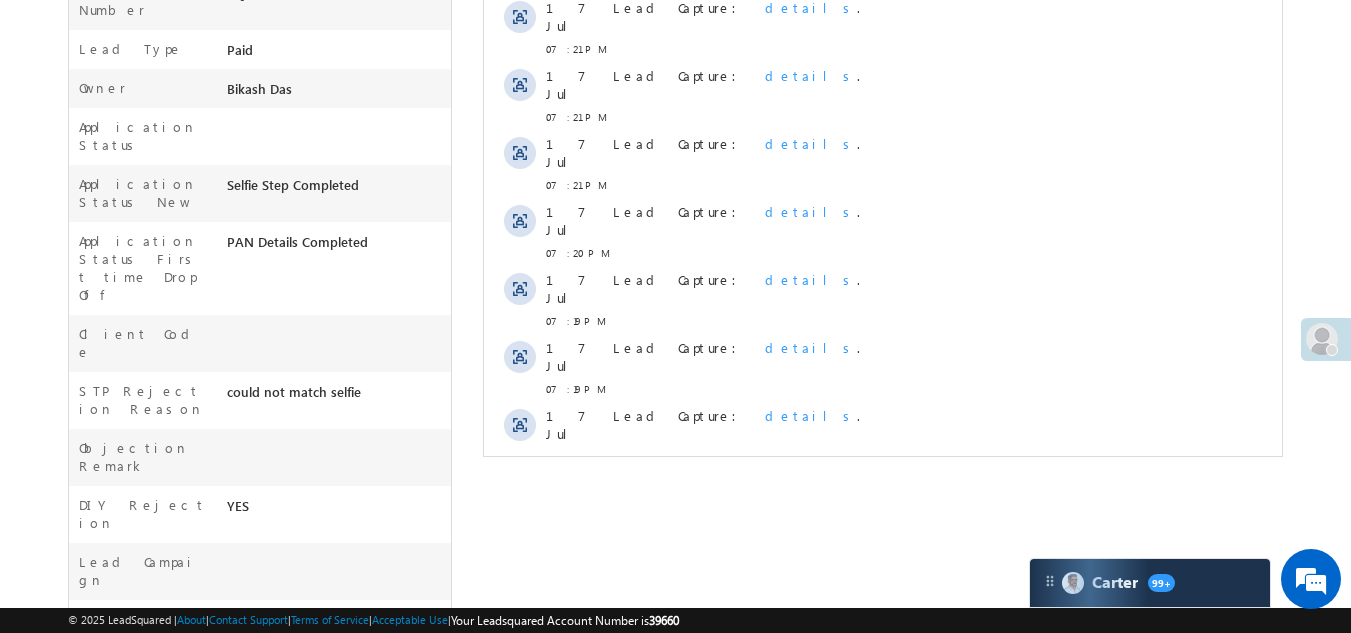 click on "Show More" at bounding box center [883, 501] 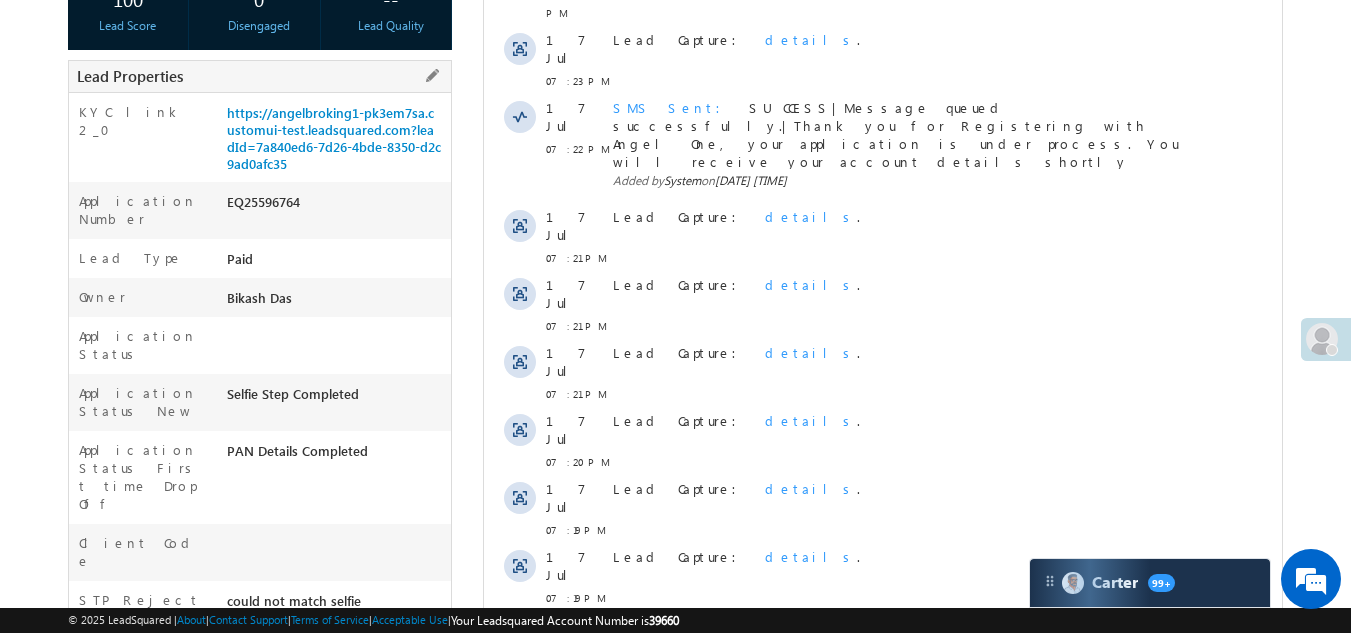 scroll, scrollTop: 358, scrollLeft: 0, axis: vertical 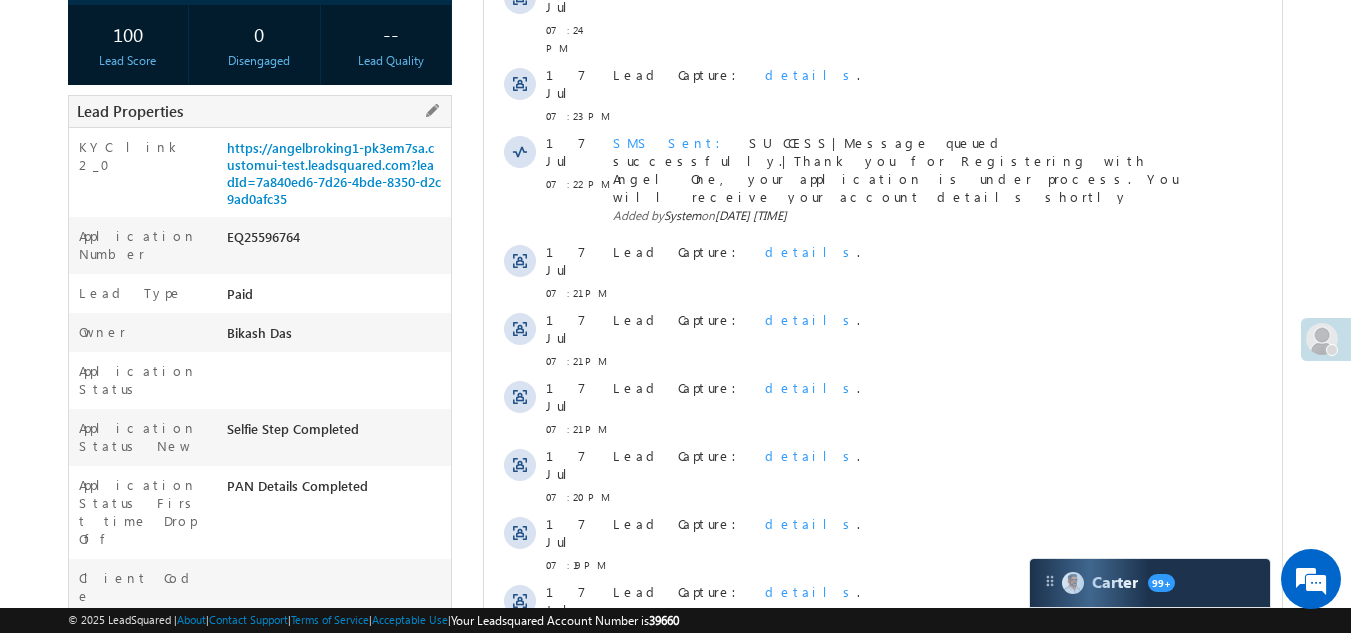 drag, startPoint x: 225, startPoint y: 236, endPoint x: 310, endPoint y: 239, distance: 85.052925 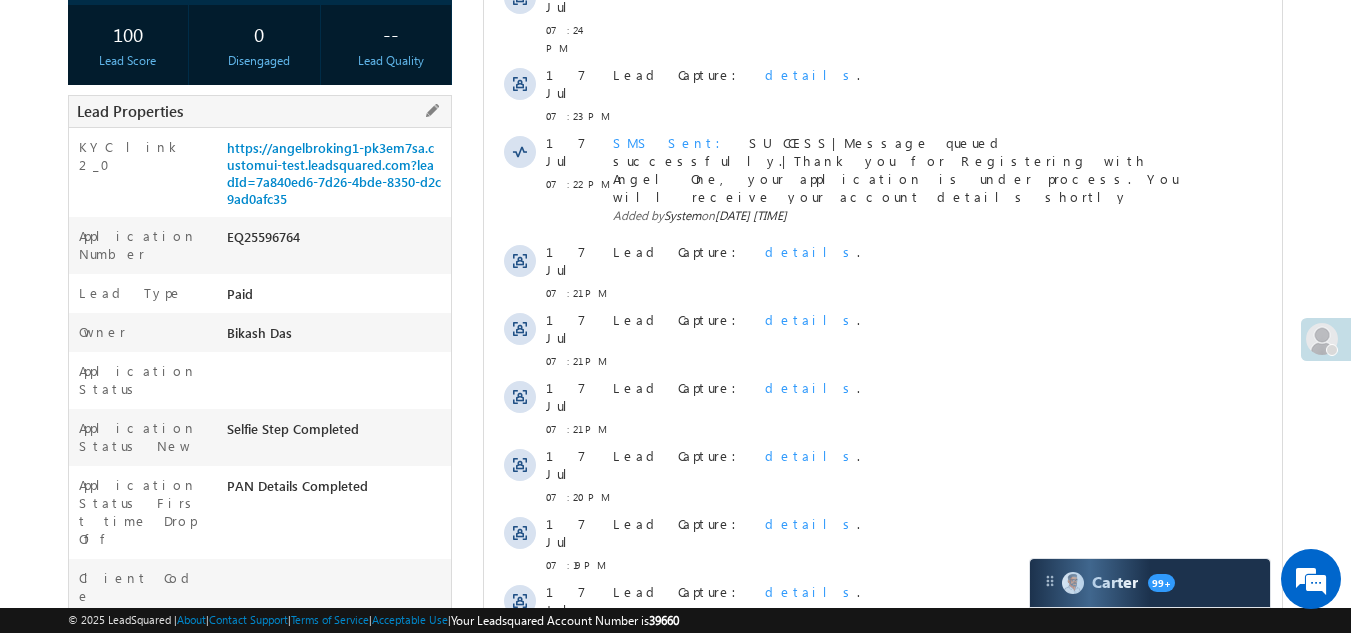 click on "EQ25596764" at bounding box center [337, 241] 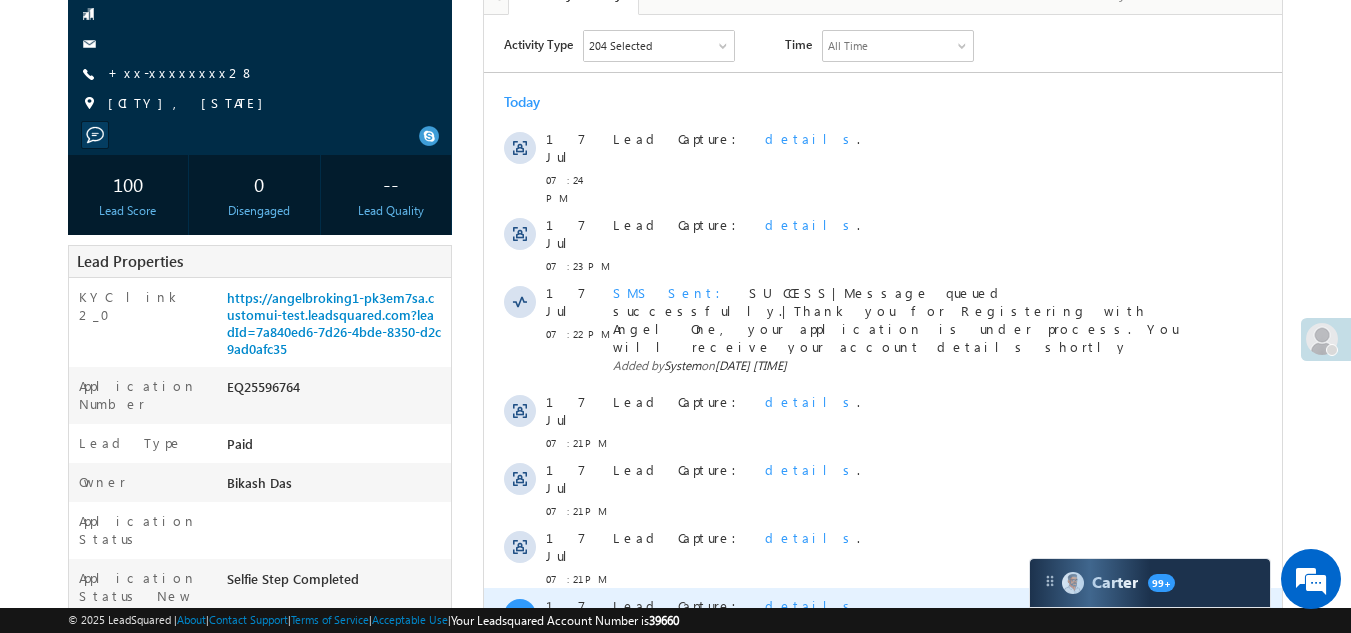 scroll, scrollTop: 58, scrollLeft: 0, axis: vertical 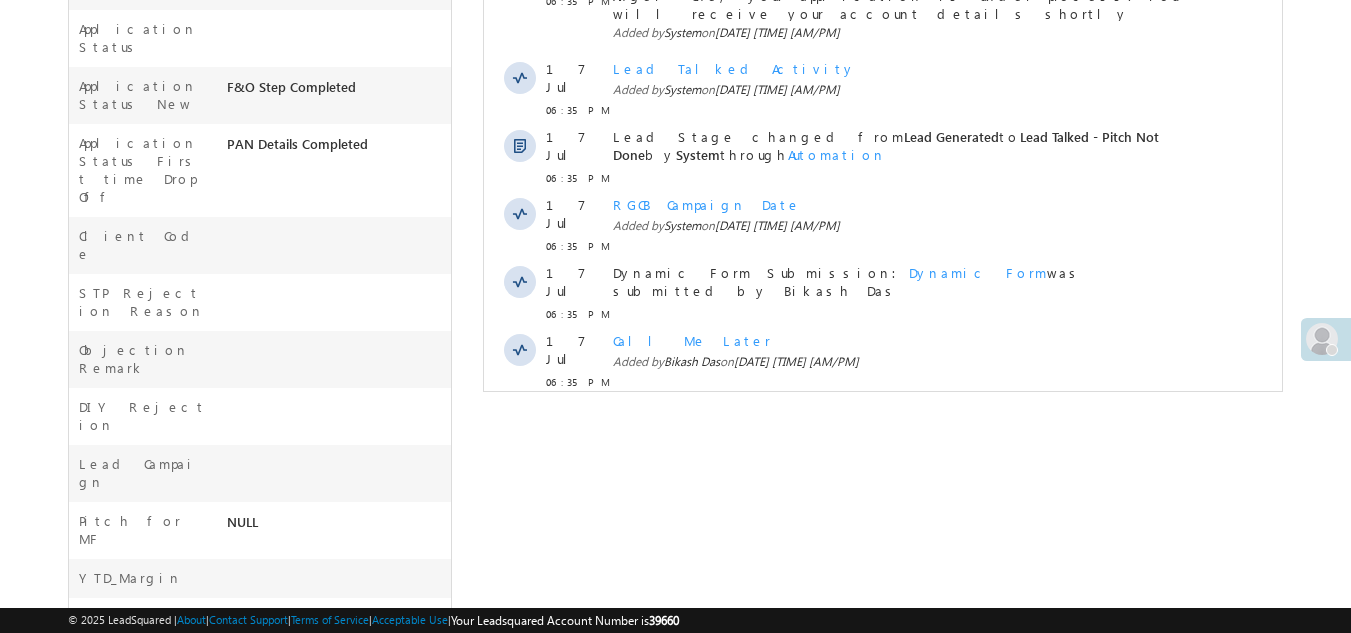 click on "Show More" at bounding box center [883, 426] 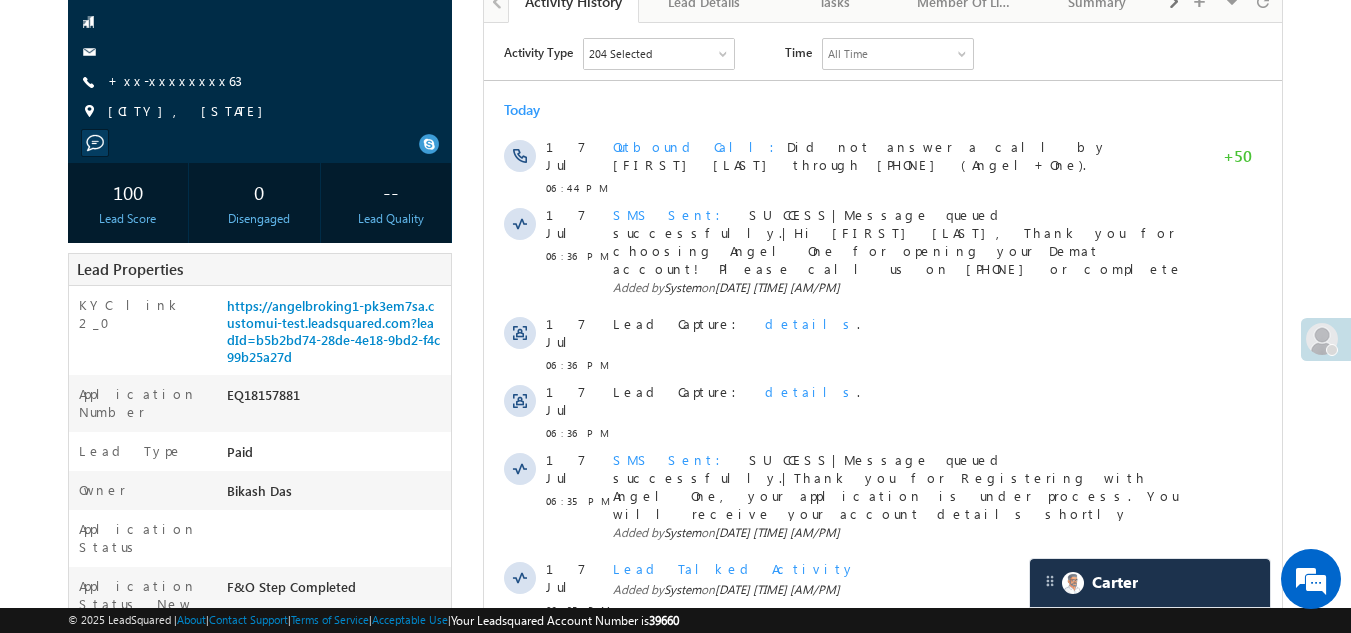 scroll, scrollTop: 0, scrollLeft: 0, axis: both 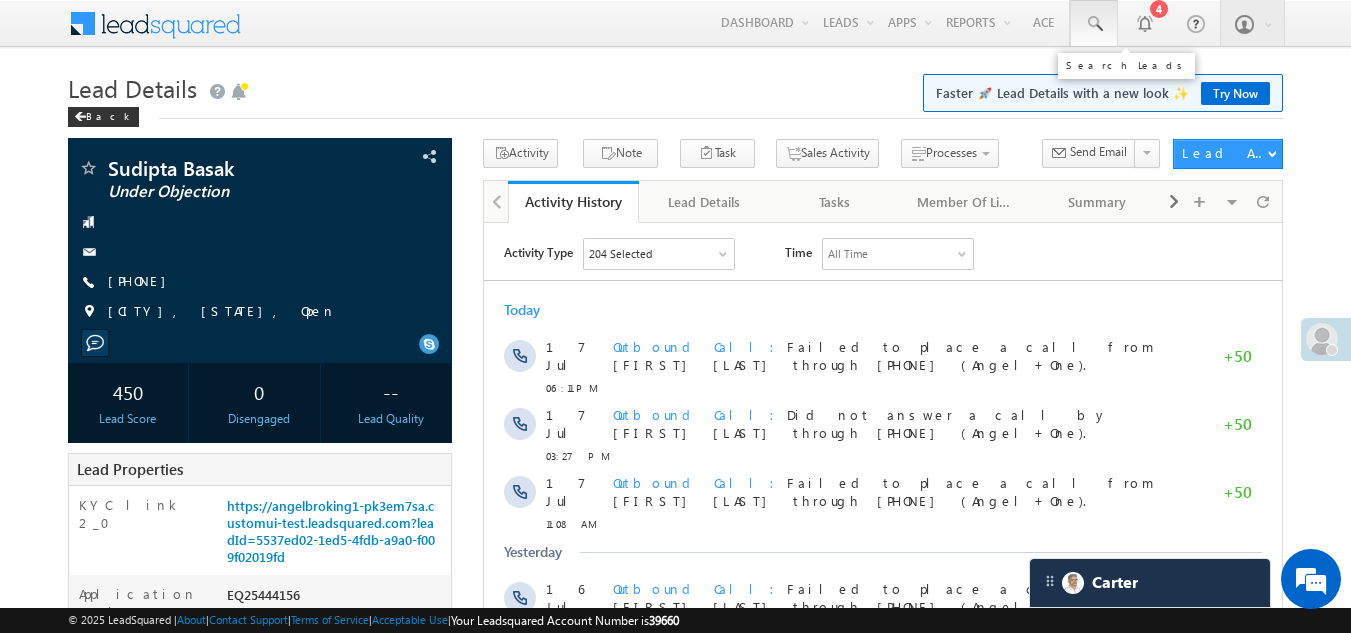 click at bounding box center [1094, 24] 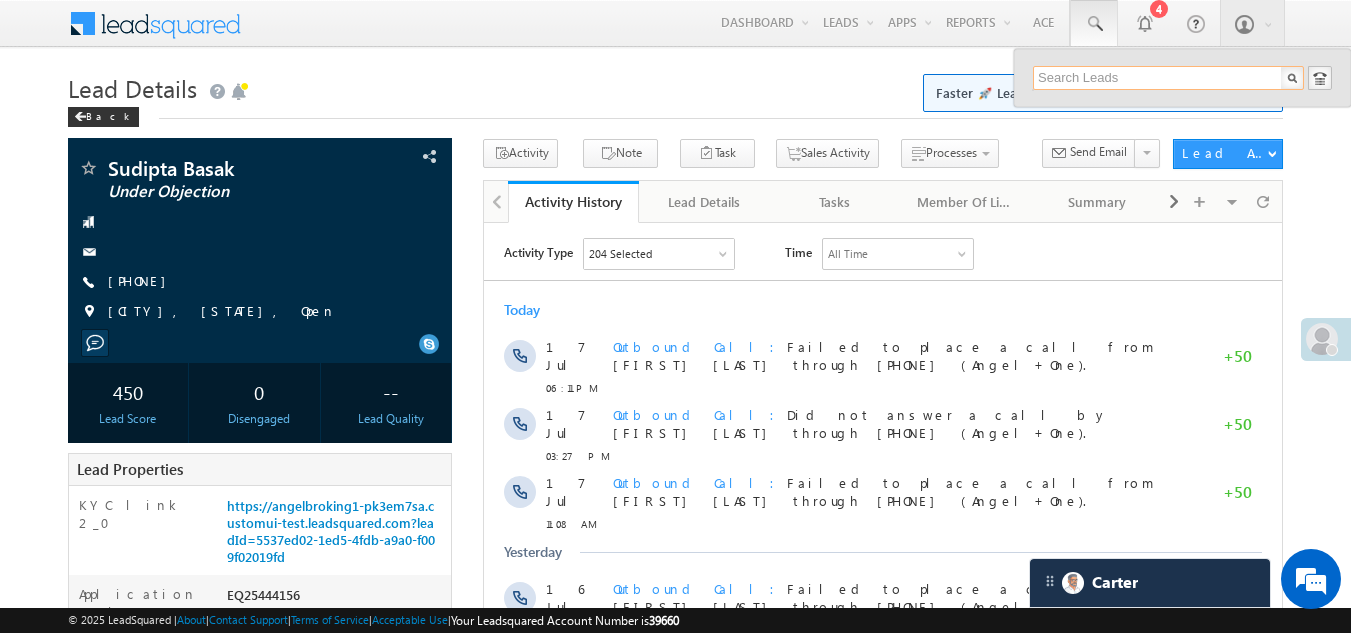 paste on "EQ25596764" 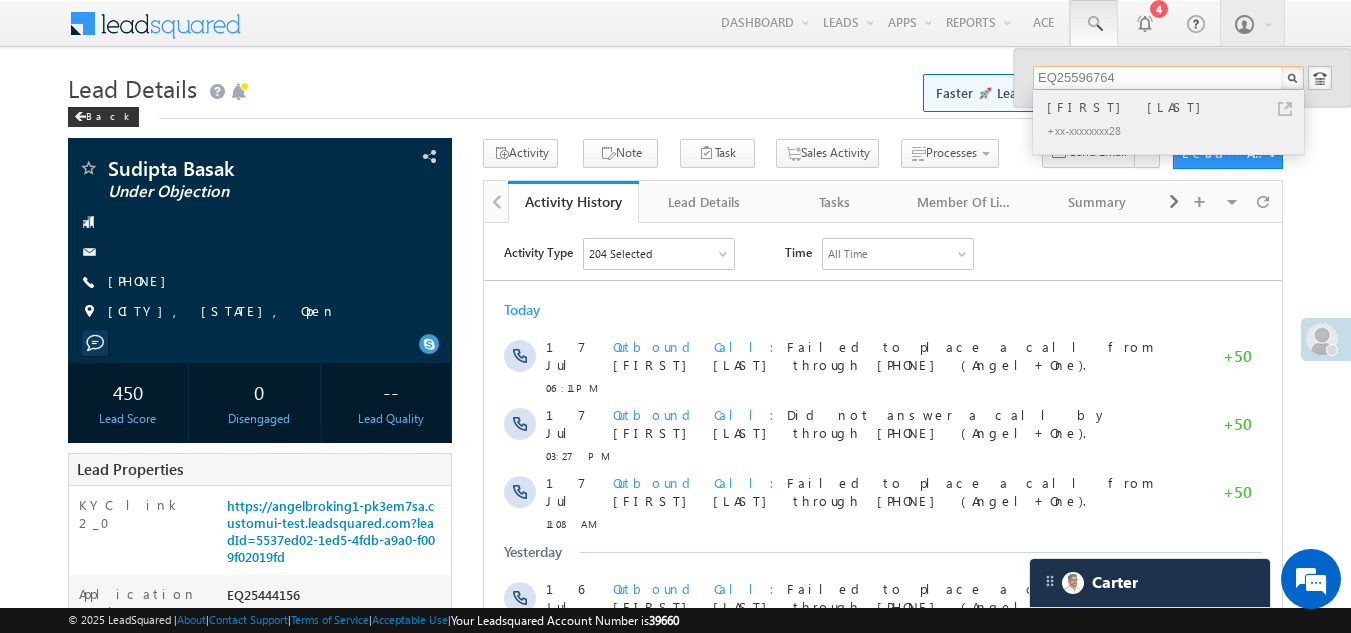 type on "EQ25596764" 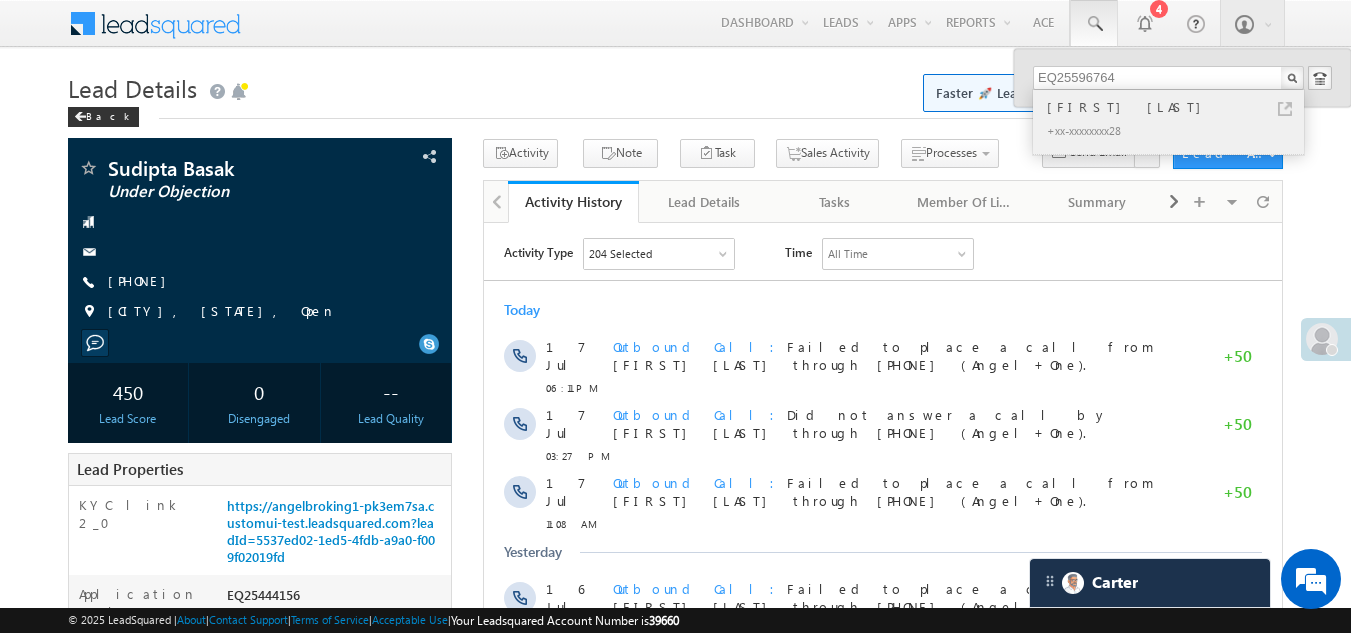 click on "Parshotam Indariya" at bounding box center (1177, 107) 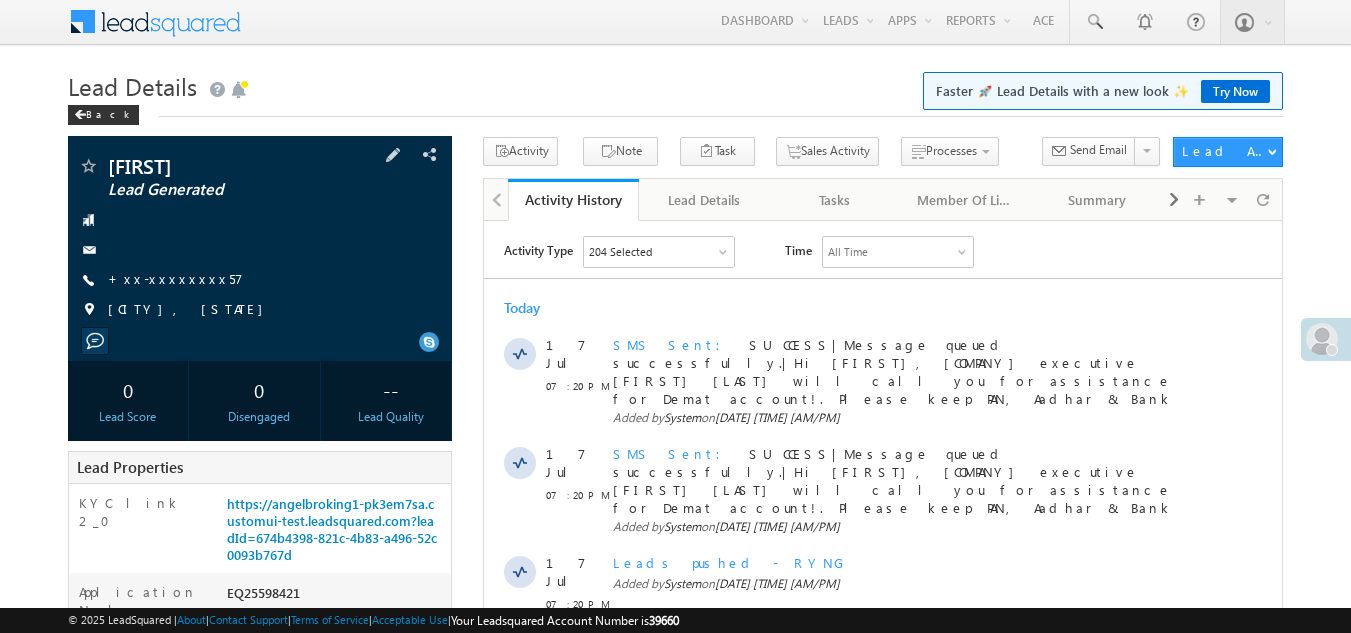 scroll, scrollTop: 0, scrollLeft: 0, axis: both 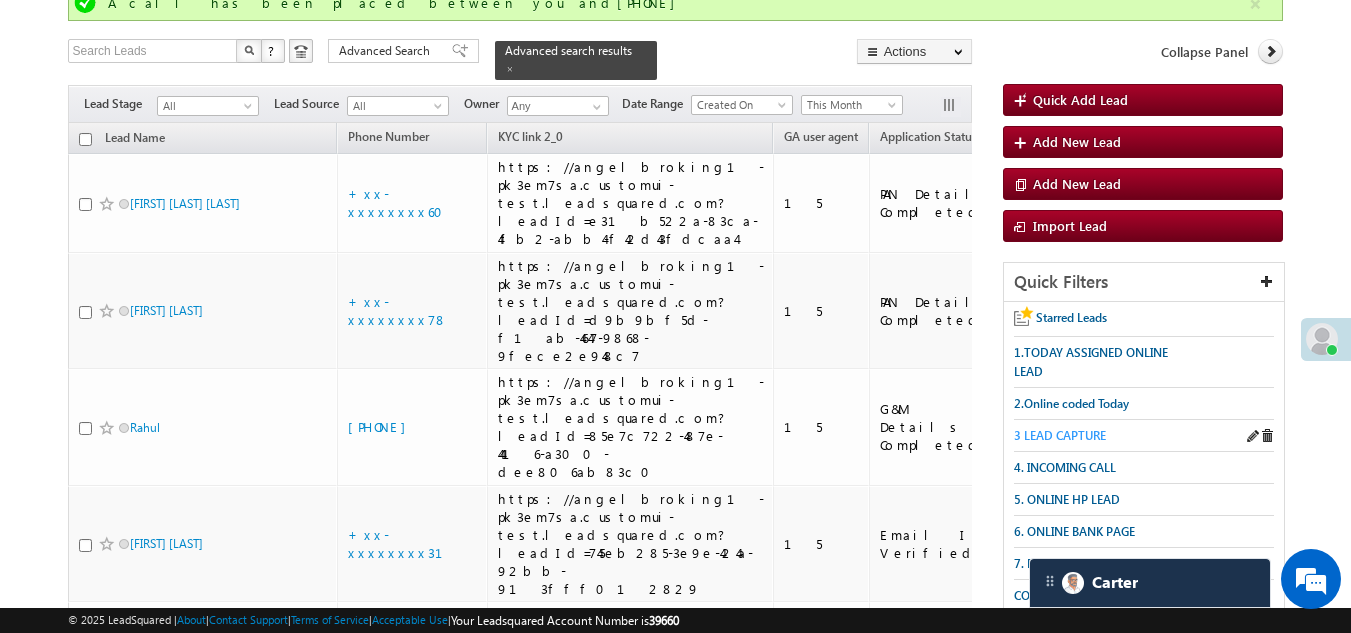 click on "3 LEAD CAPTURE" at bounding box center [1060, 435] 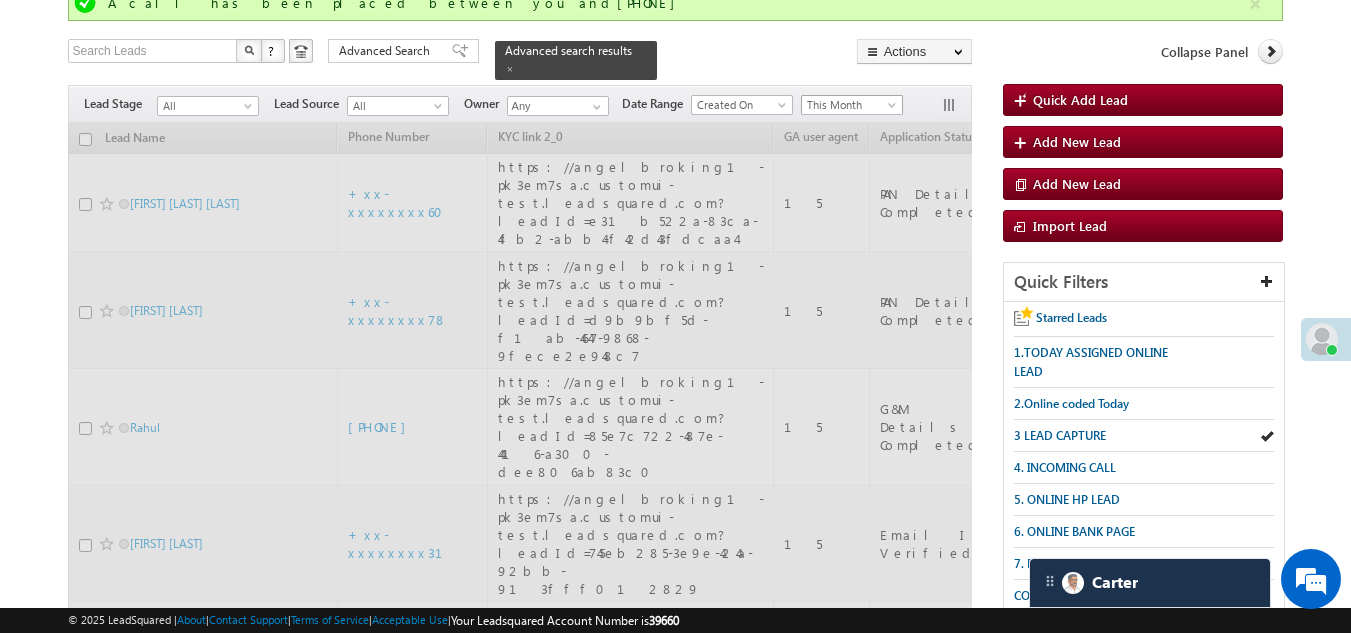 click on "This Month" at bounding box center (849, 105) 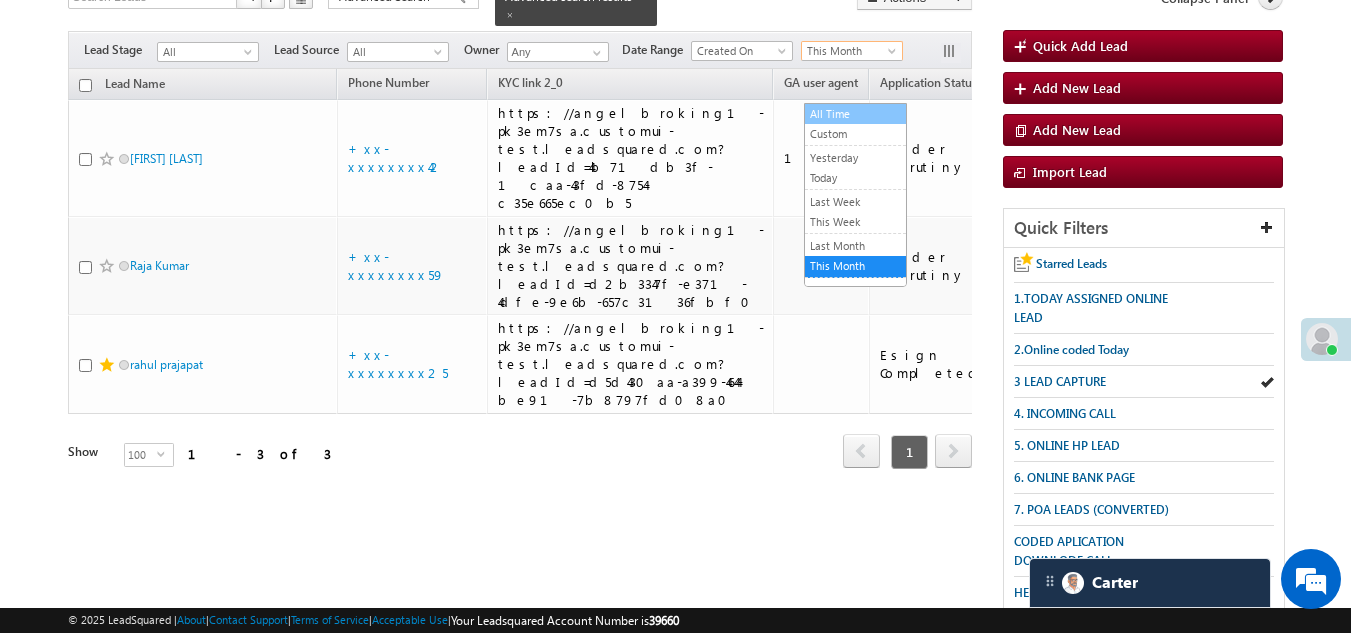 click on "All Time" at bounding box center (855, 114) 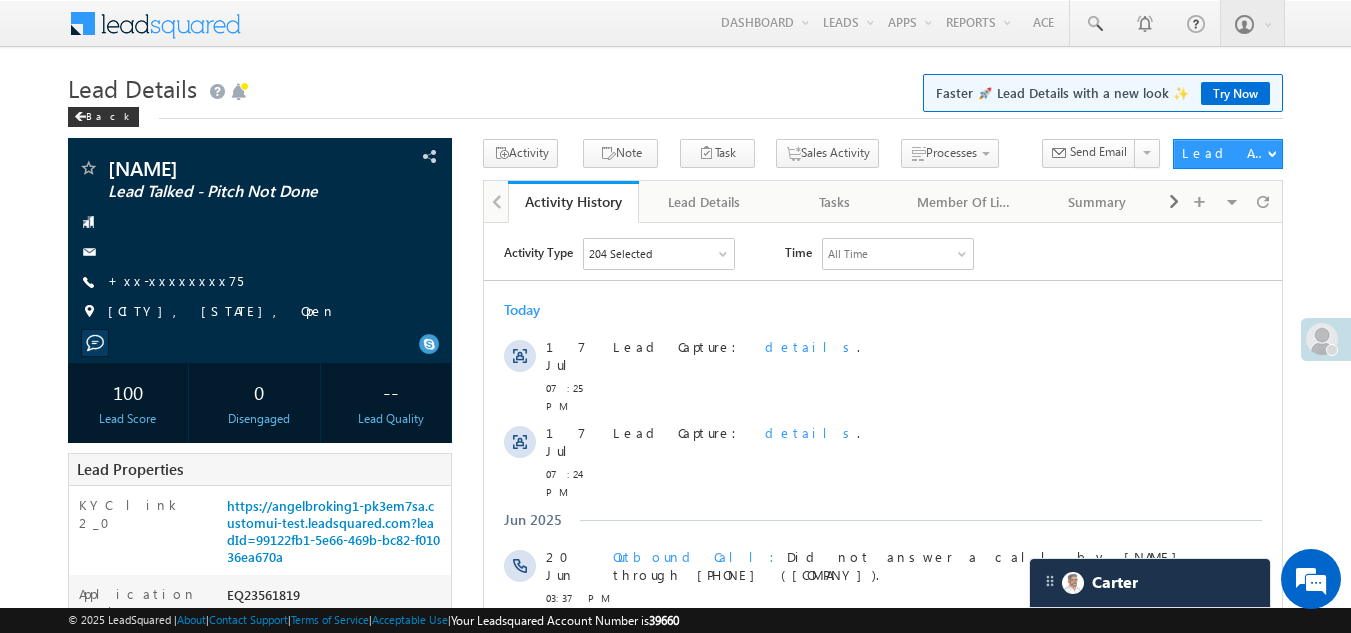 scroll, scrollTop: 0, scrollLeft: 0, axis: both 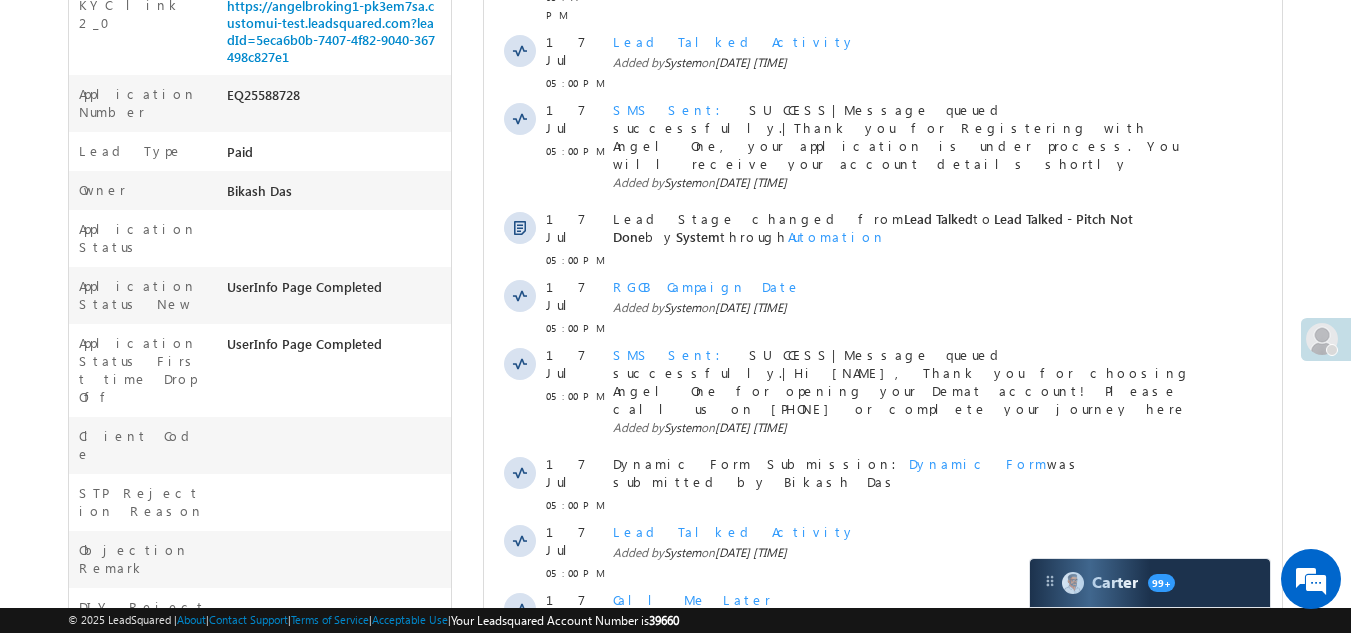 click on "Show More" at bounding box center (883, 685) 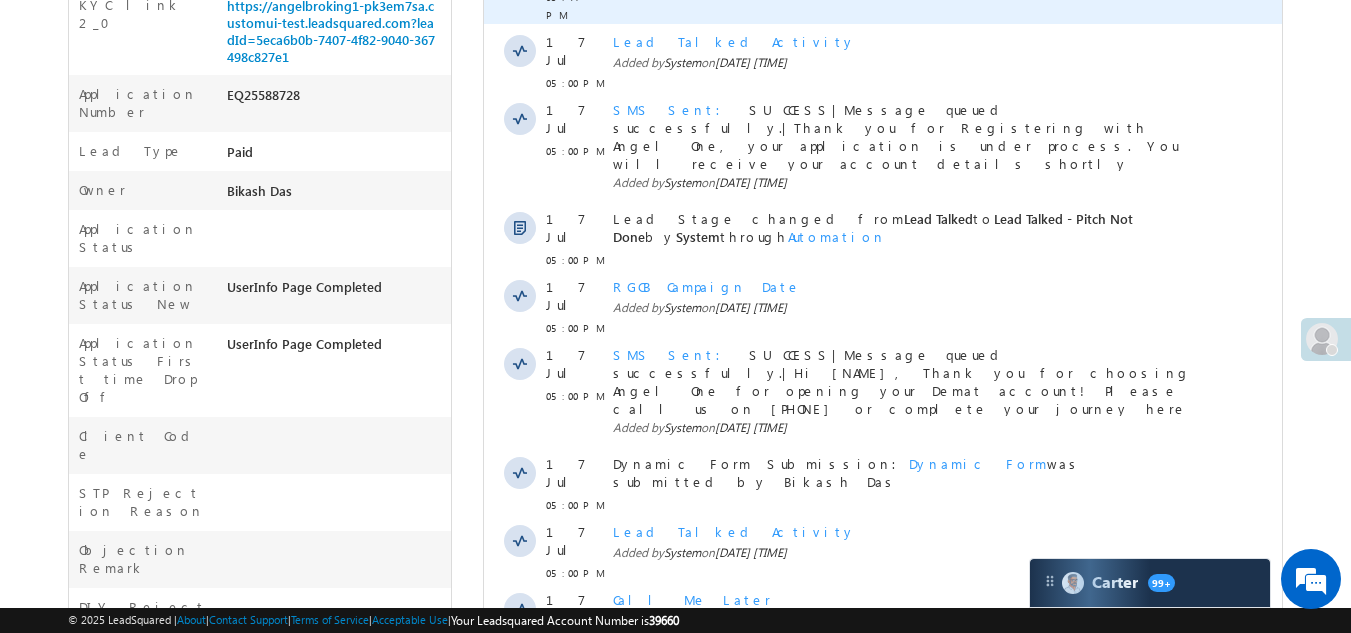 scroll, scrollTop: 0, scrollLeft: 0, axis: both 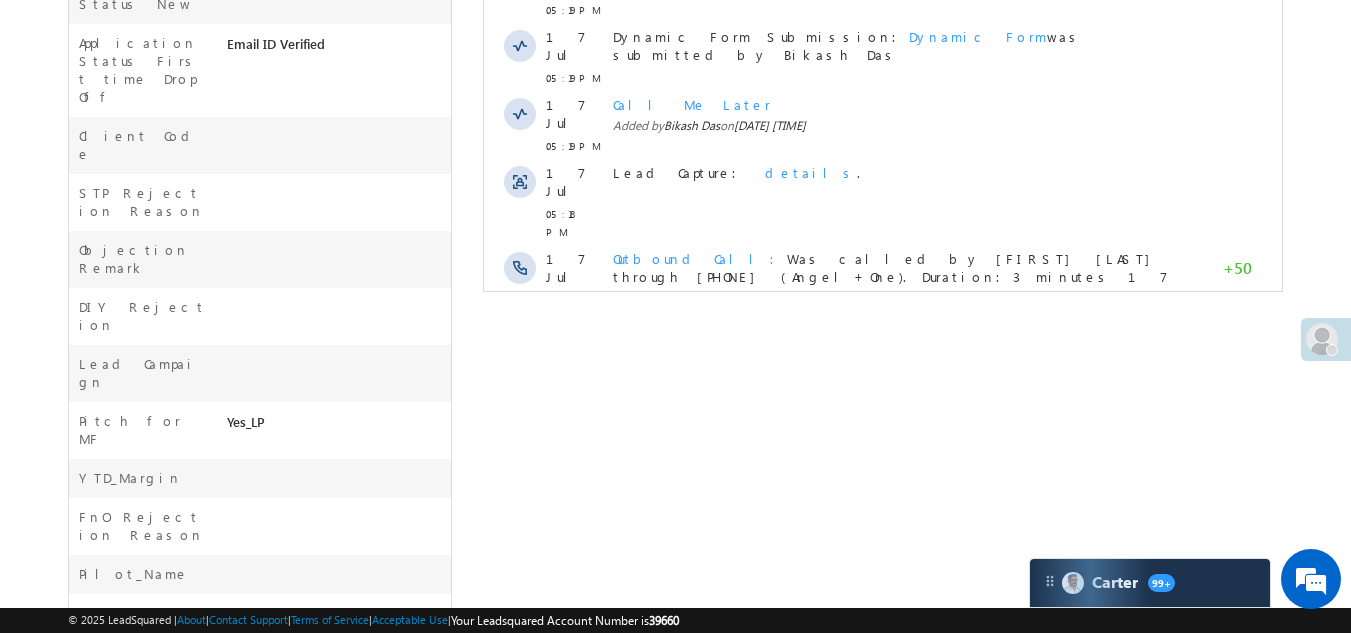 click on "Show More" at bounding box center [883, 362] 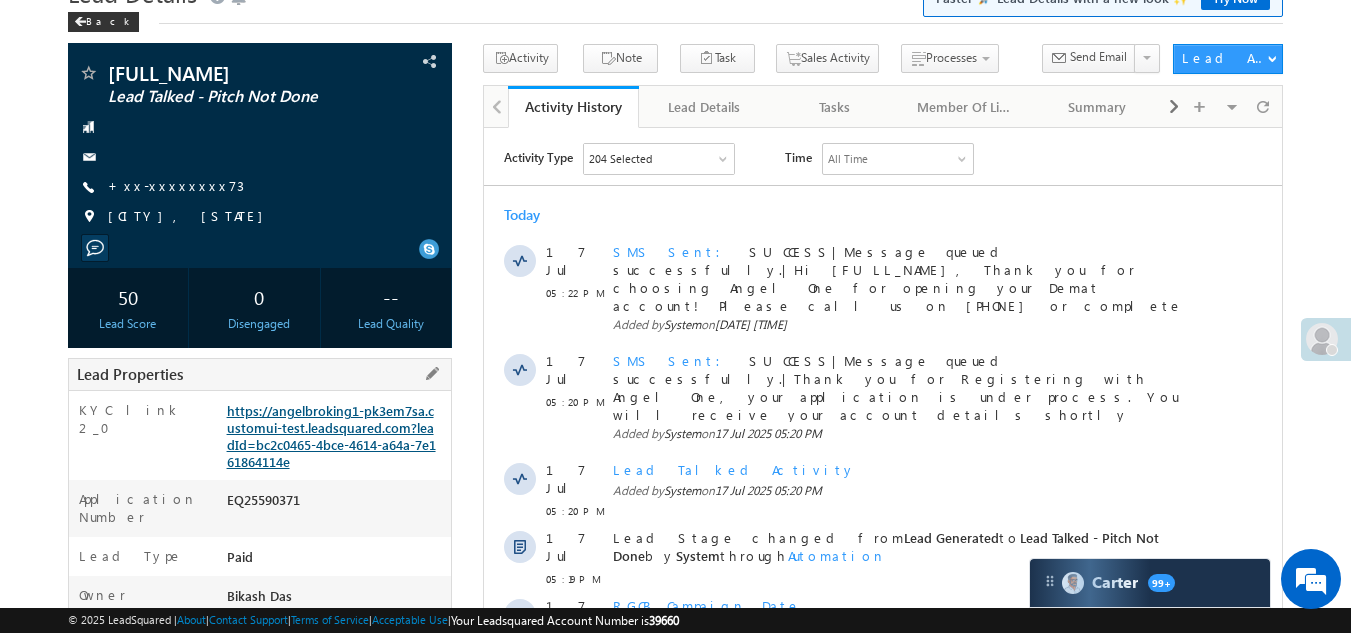 scroll, scrollTop: 0, scrollLeft: 0, axis: both 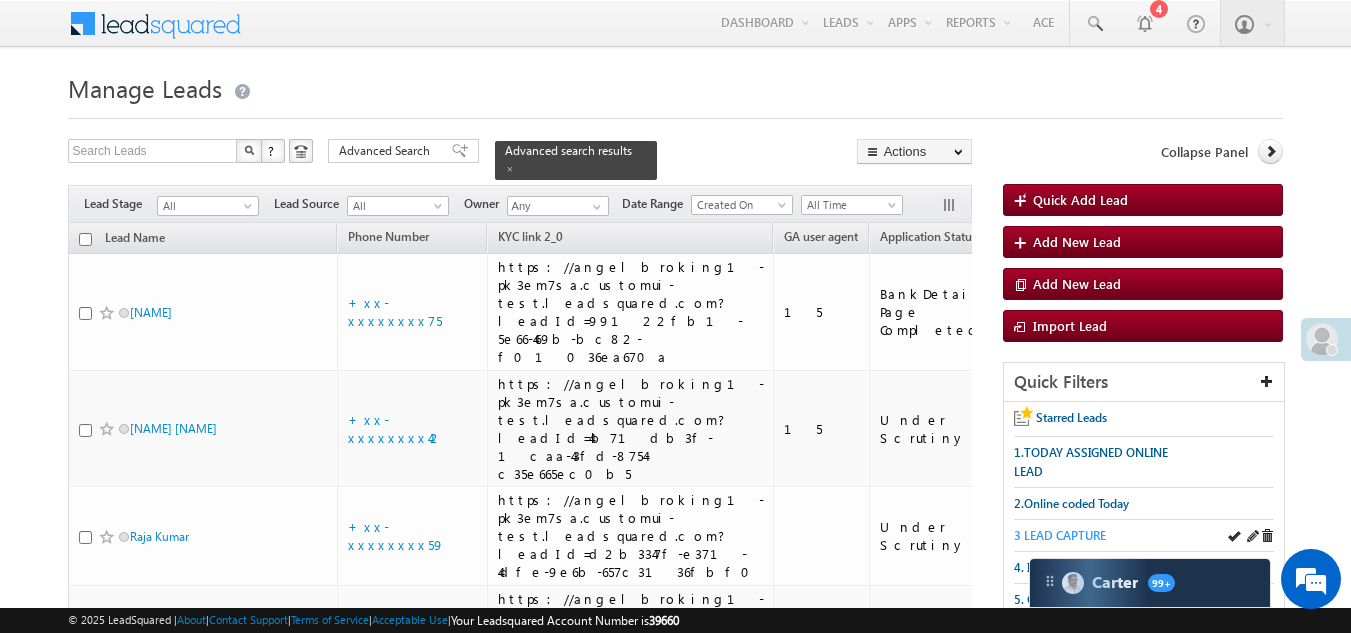 click on "3 LEAD CAPTURE" at bounding box center (1060, 535) 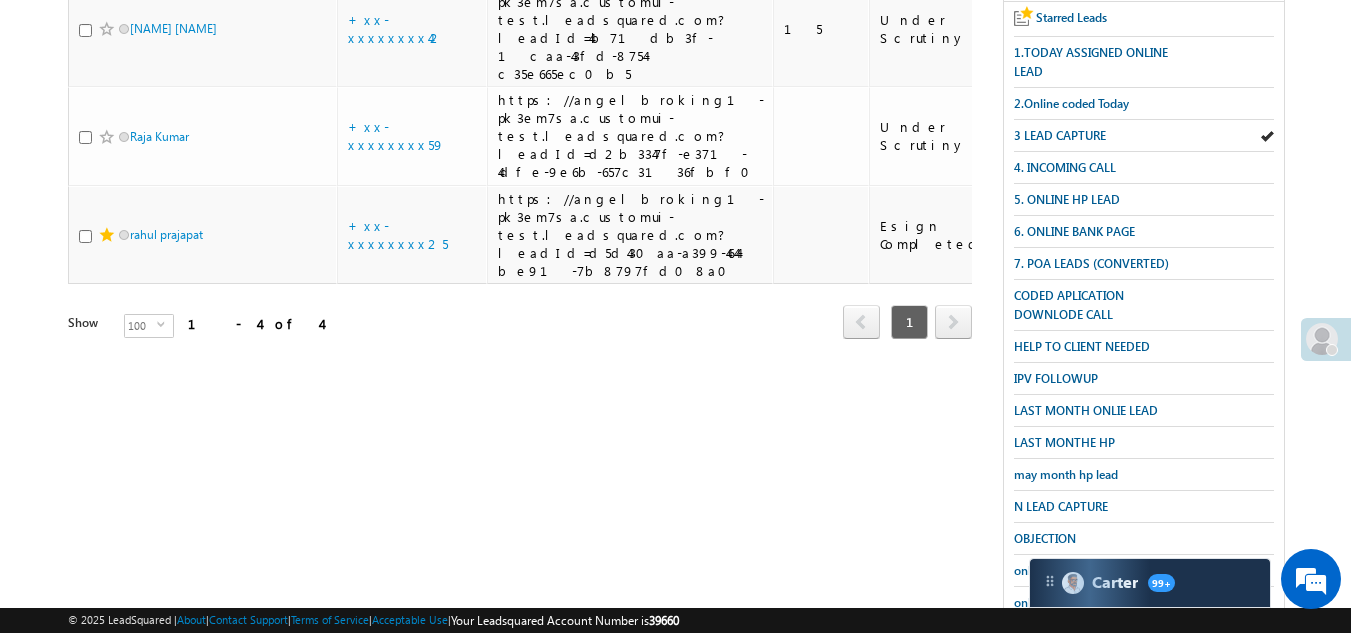 scroll, scrollTop: 0, scrollLeft: 0, axis: both 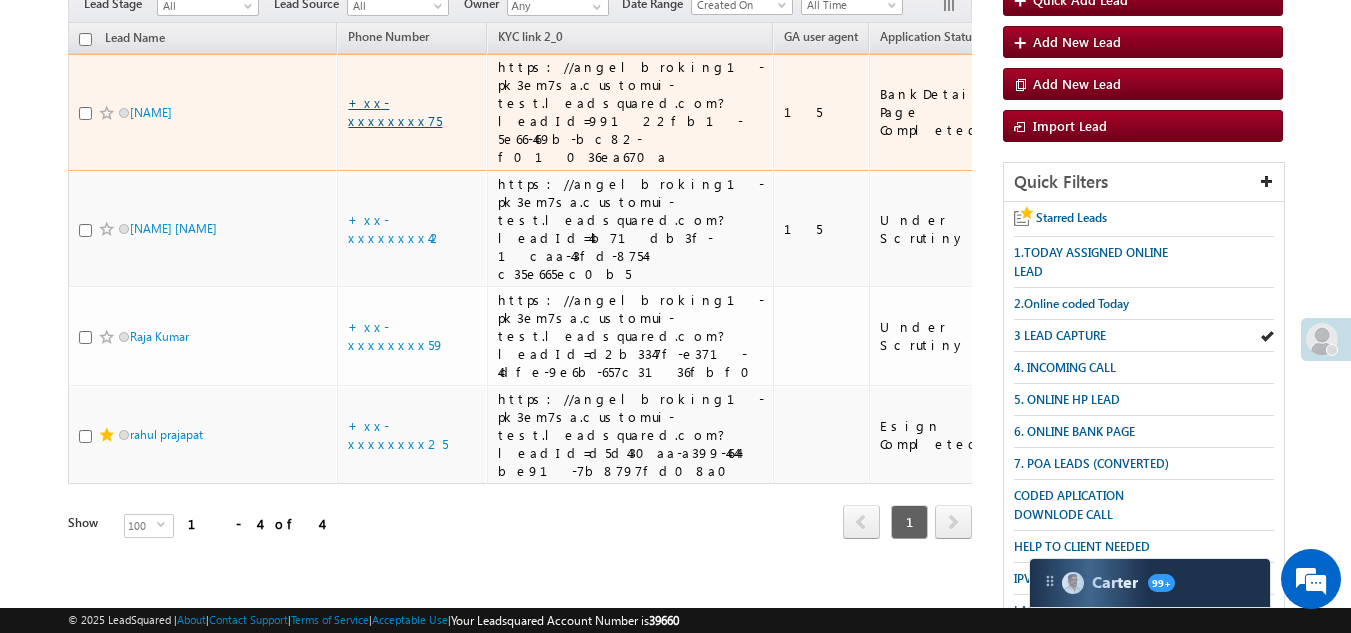 click on "+xx-xxxxxxxx75" at bounding box center (395, 111) 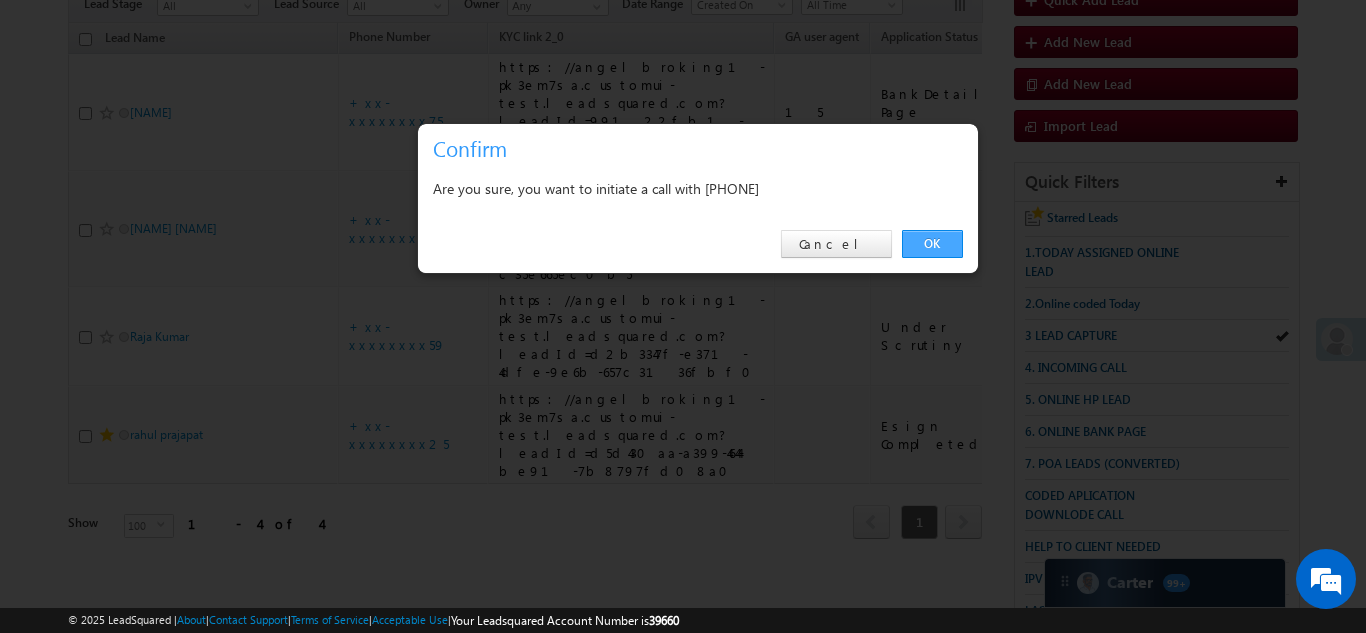 click on "OK" at bounding box center (932, 244) 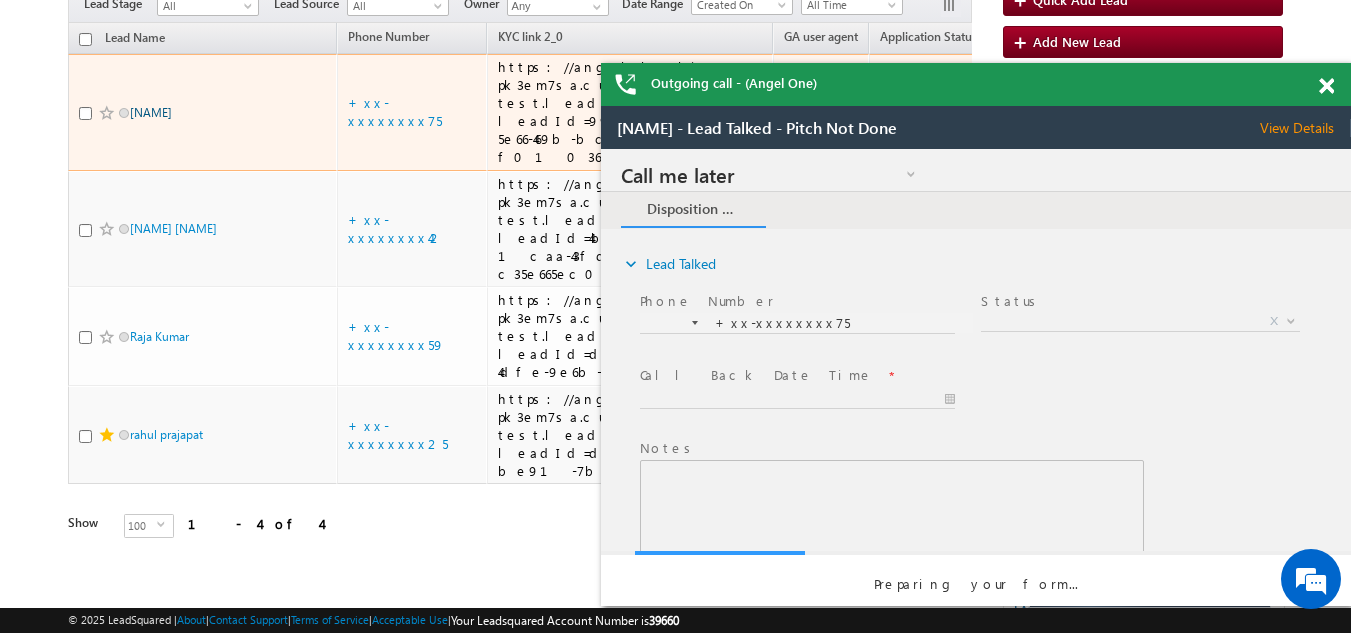 scroll, scrollTop: 0, scrollLeft: 0, axis: both 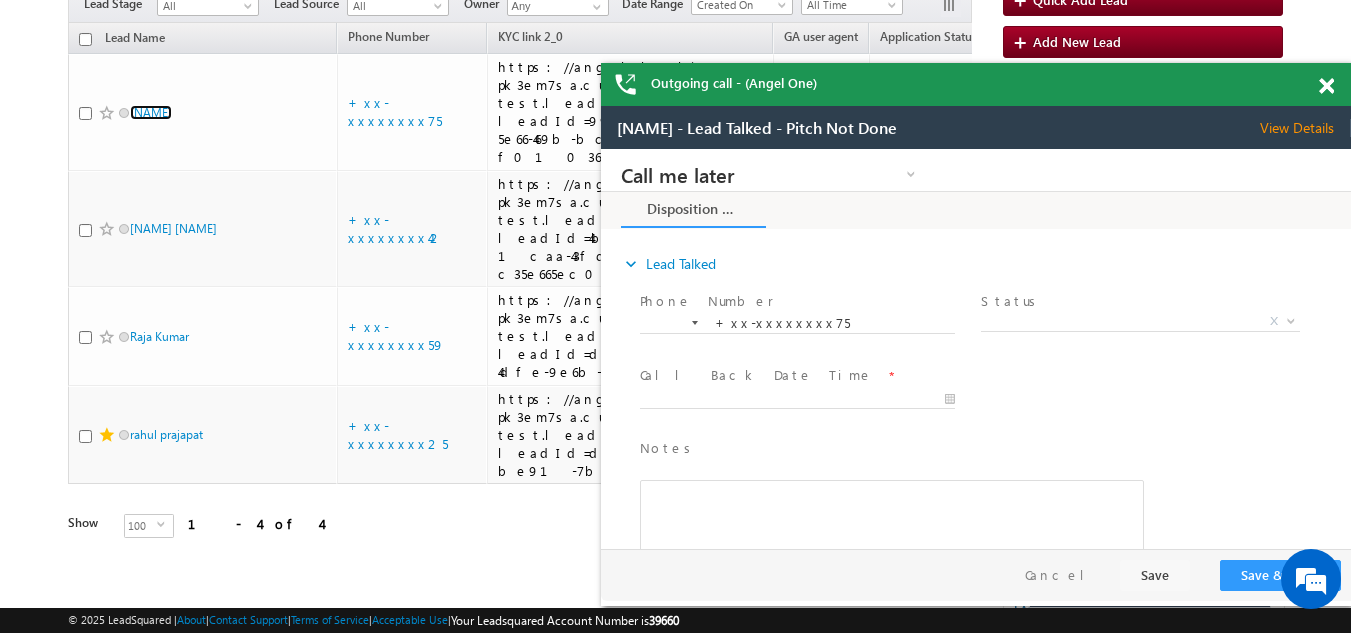 click at bounding box center [1326, 86] 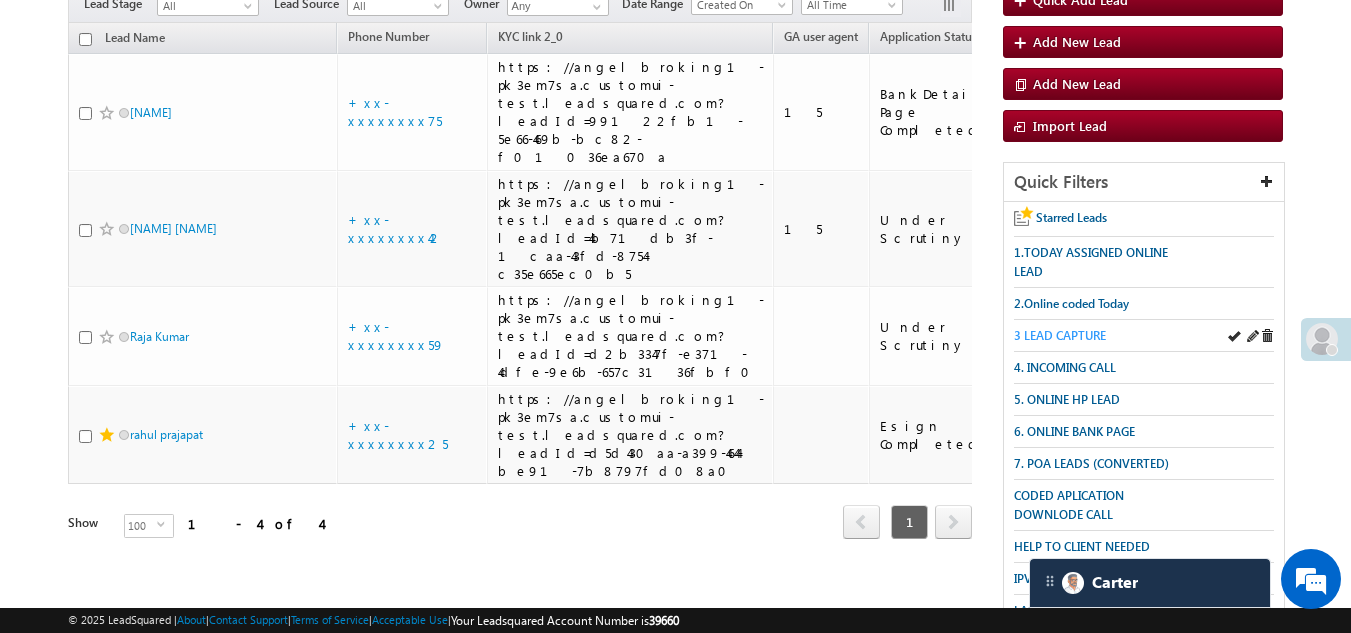 click on "3 LEAD CAPTURE" at bounding box center [1060, 335] 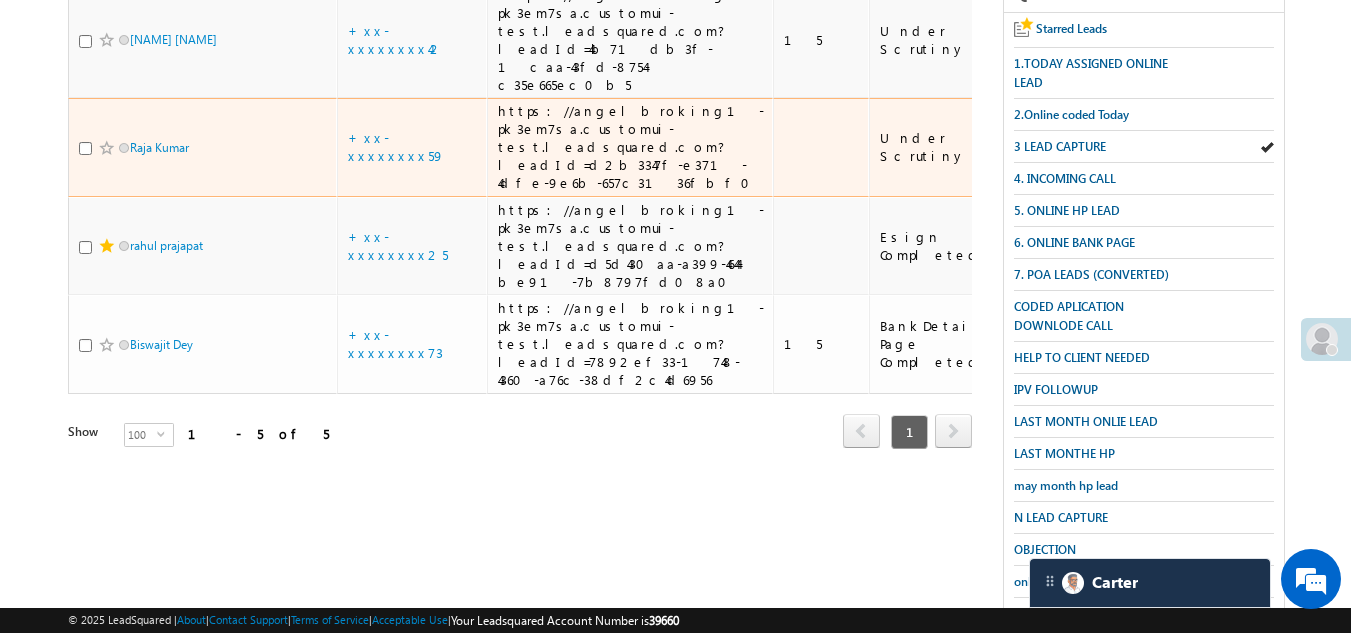 scroll, scrollTop: 499, scrollLeft: 0, axis: vertical 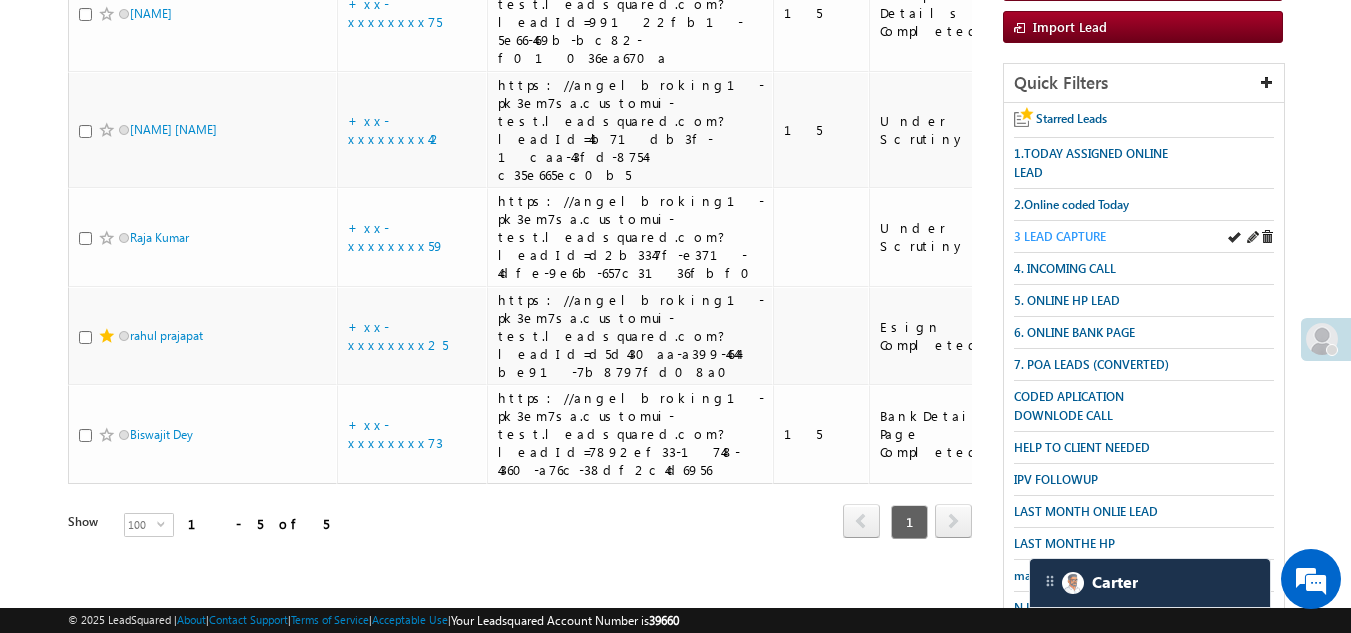 click on "3 LEAD CAPTURE" at bounding box center (1060, 236) 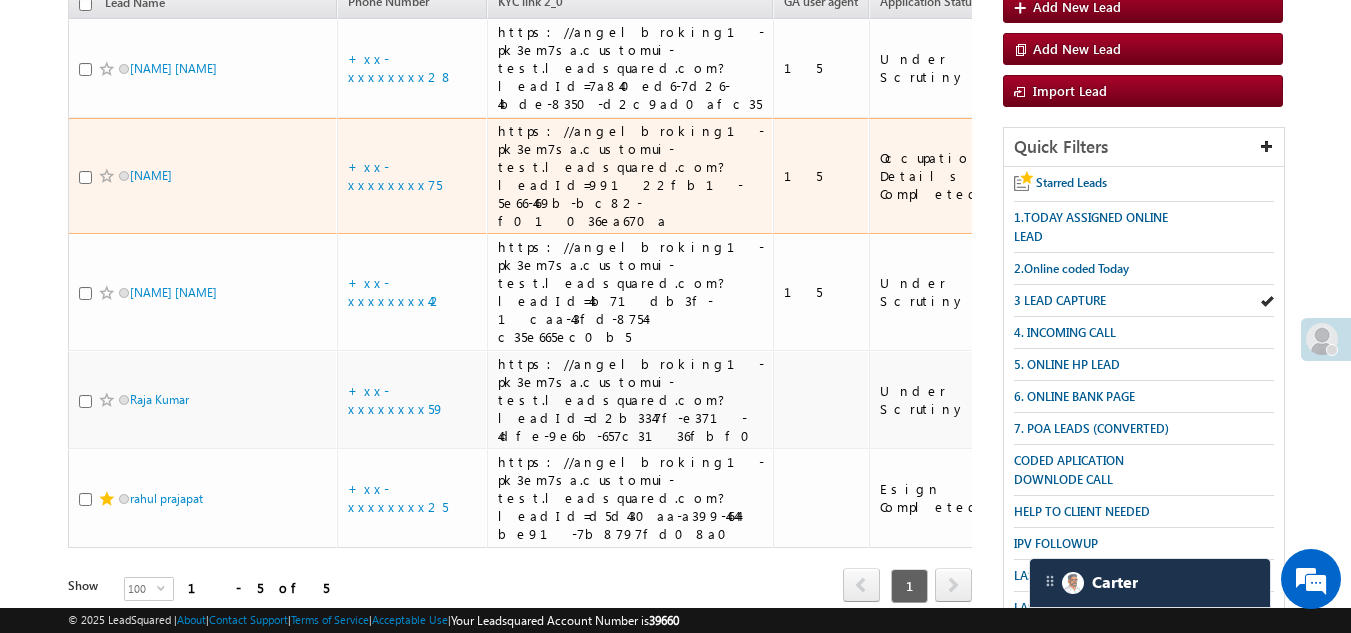 scroll, scrollTop: 299, scrollLeft: 0, axis: vertical 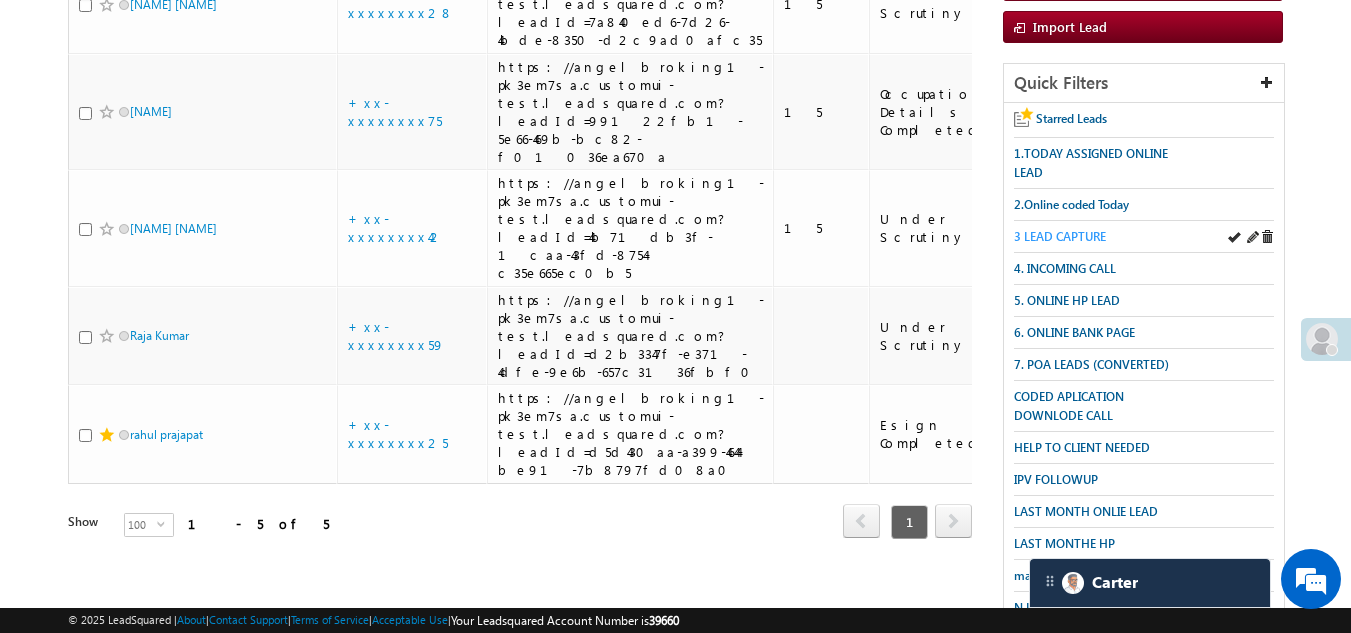 click on "3 LEAD CAPTURE" at bounding box center [1060, 236] 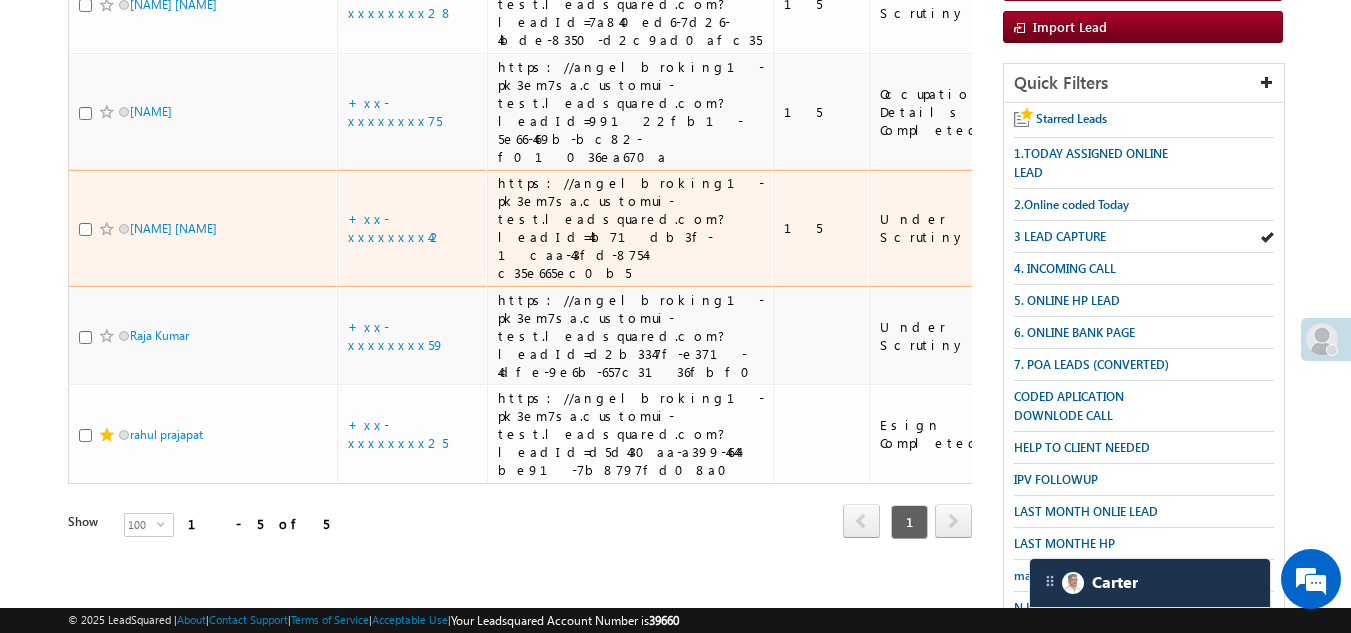 scroll, scrollTop: 0, scrollLeft: 0, axis: both 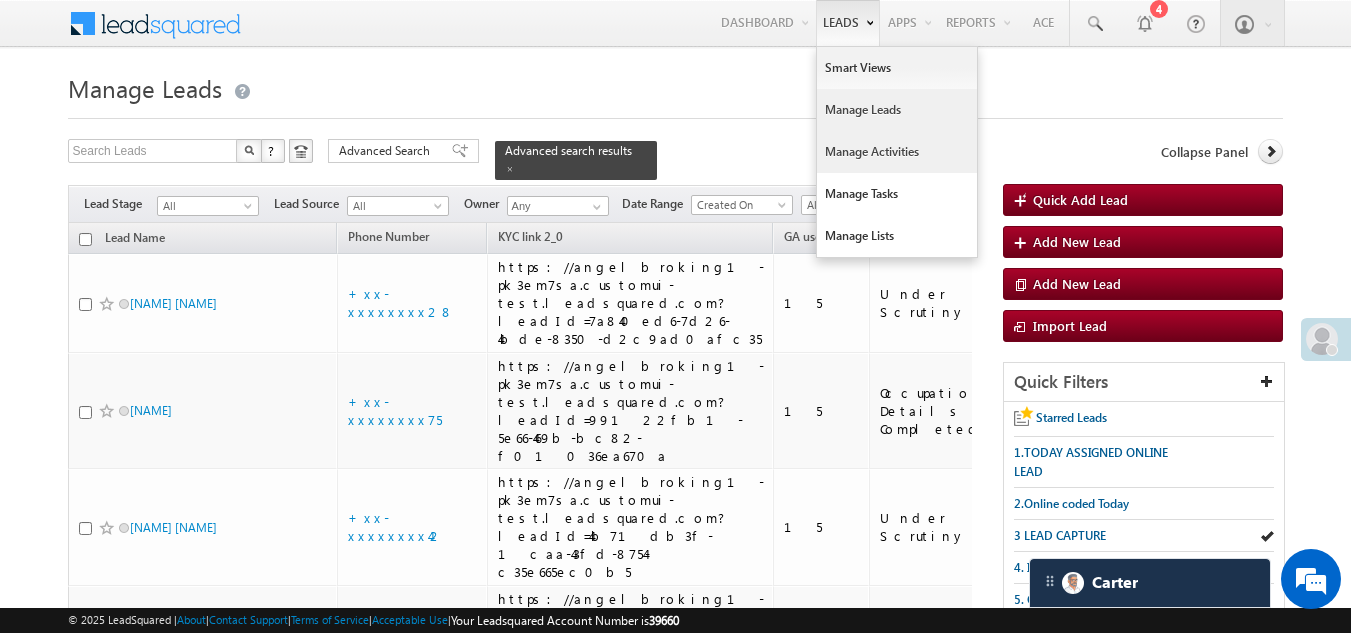 click on "Manage Activities" at bounding box center [897, 152] 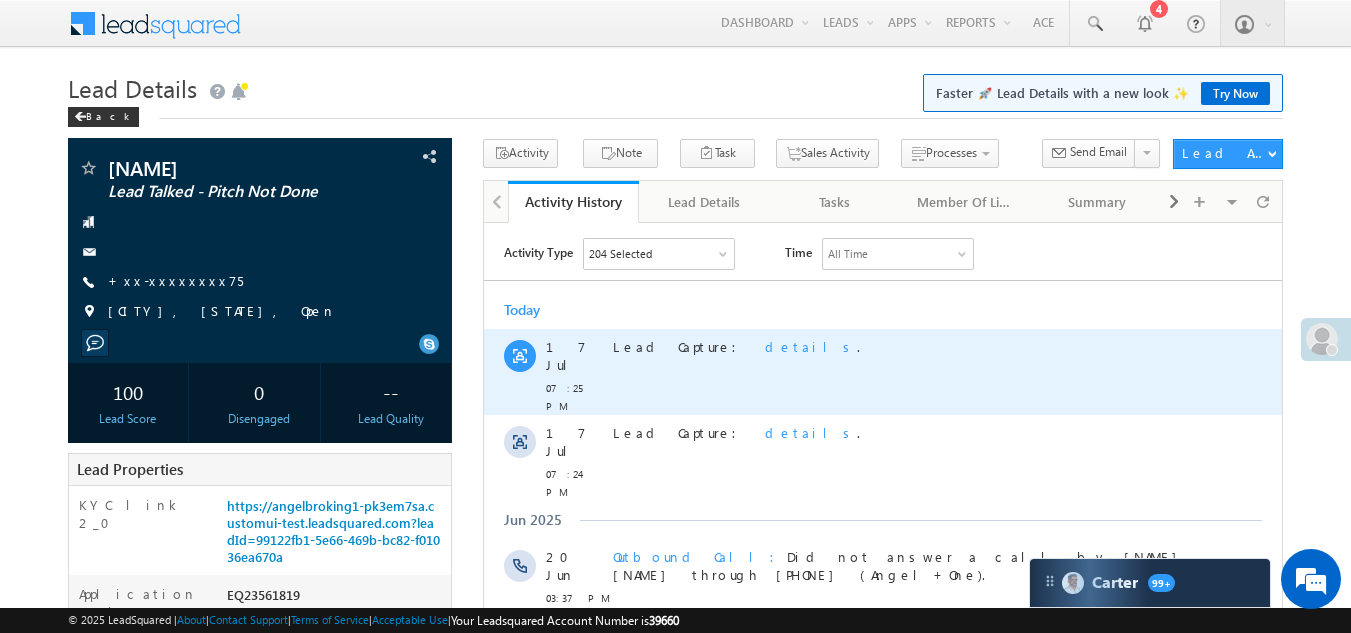 scroll, scrollTop: 300, scrollLeft: 0, axis: vertical 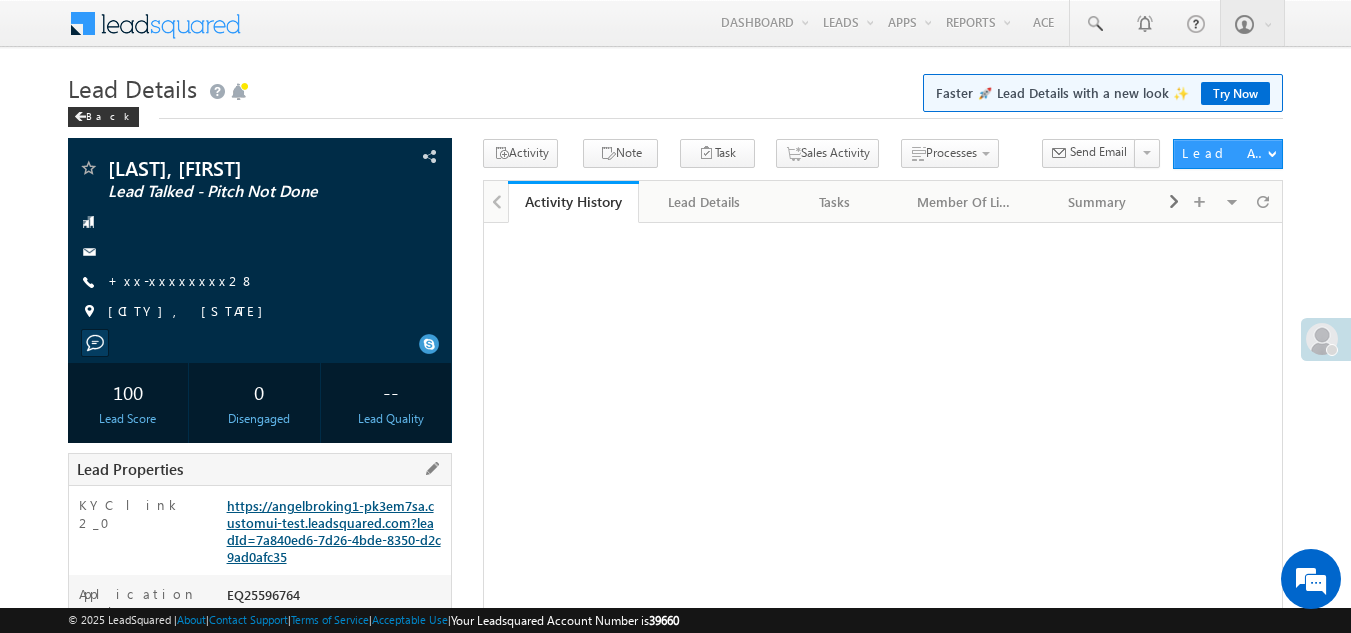 click on "https://angelbroking1-pk3em7sa.customui-test.leadsquared.com?leadId=7a840ed6-7d26-4bde-8350-d2c9ad0afc35" at bounding box center (334, 531) 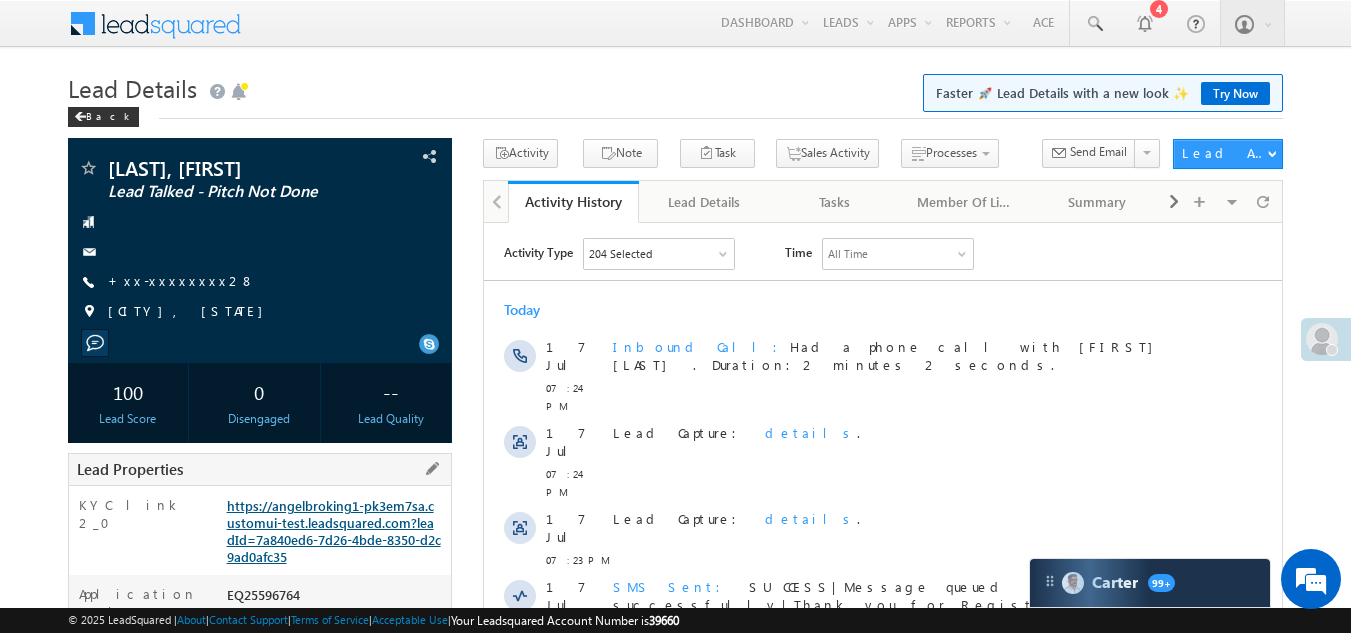 scroll, scrollTop: 0, scrollLeft: 0, axis: both 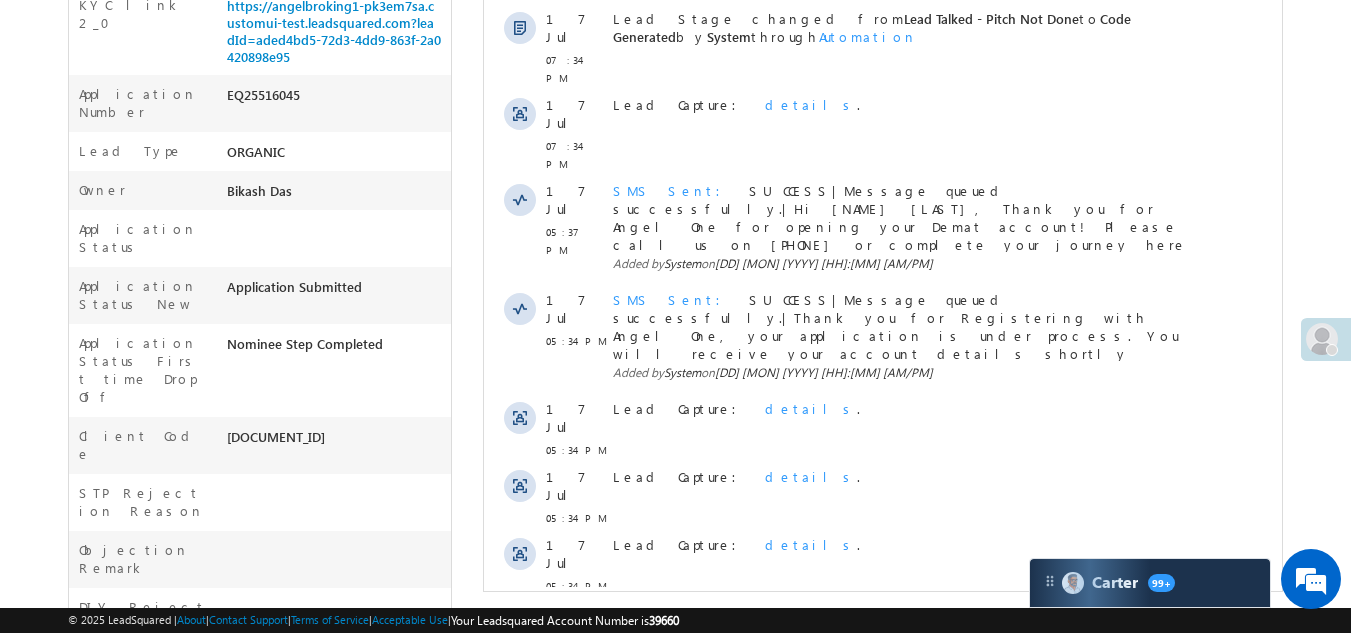 click at bounding box center [830, 701] 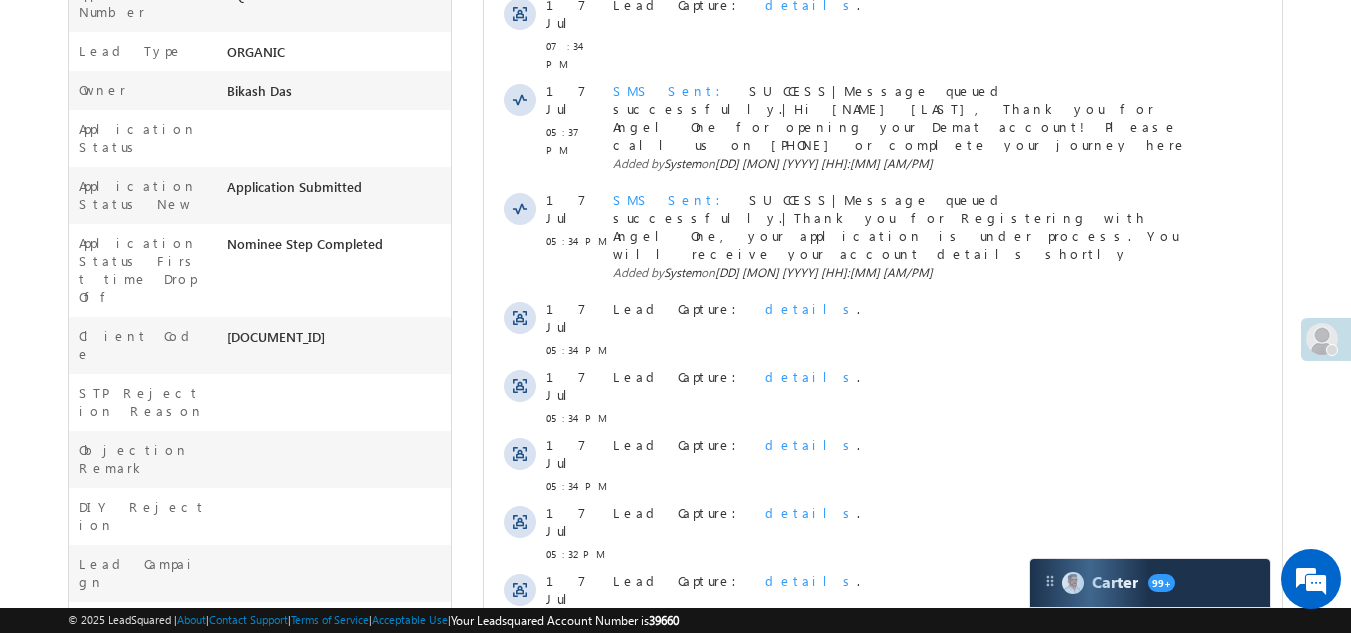scroll, scrollTop: 500, scrollLeft: 0, axis: vertical 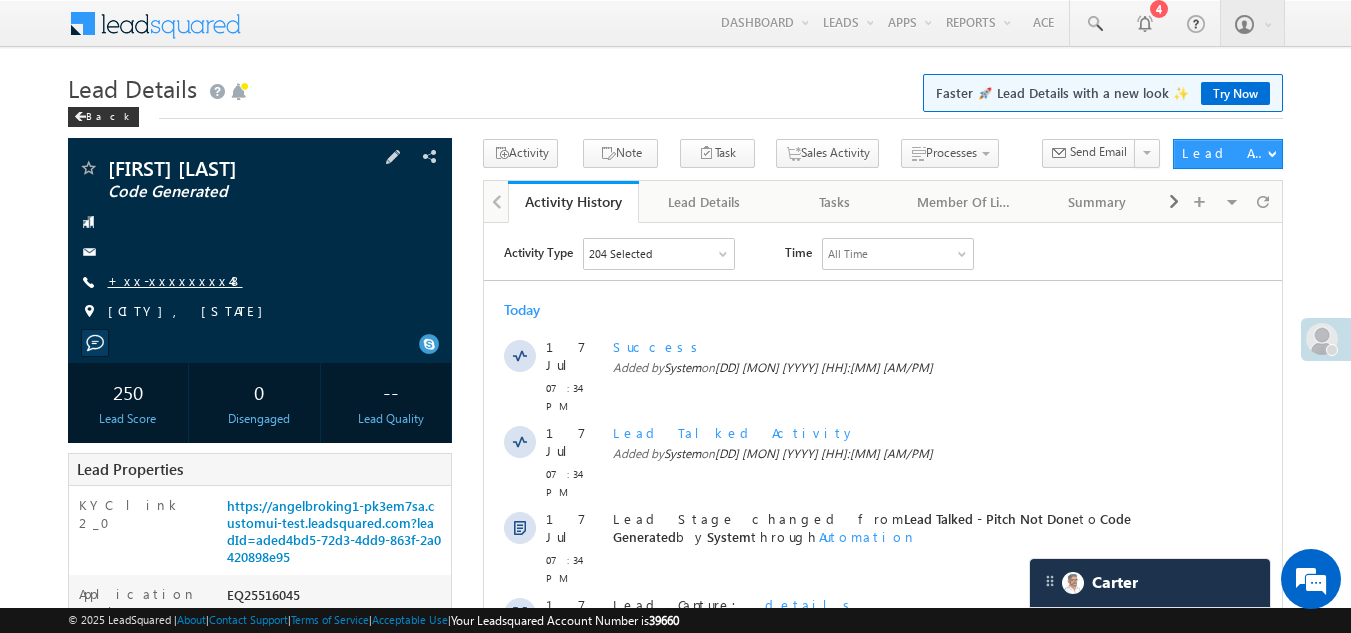 click on "+xx-xxxxxxxx48" at bounding box center (175, 280) 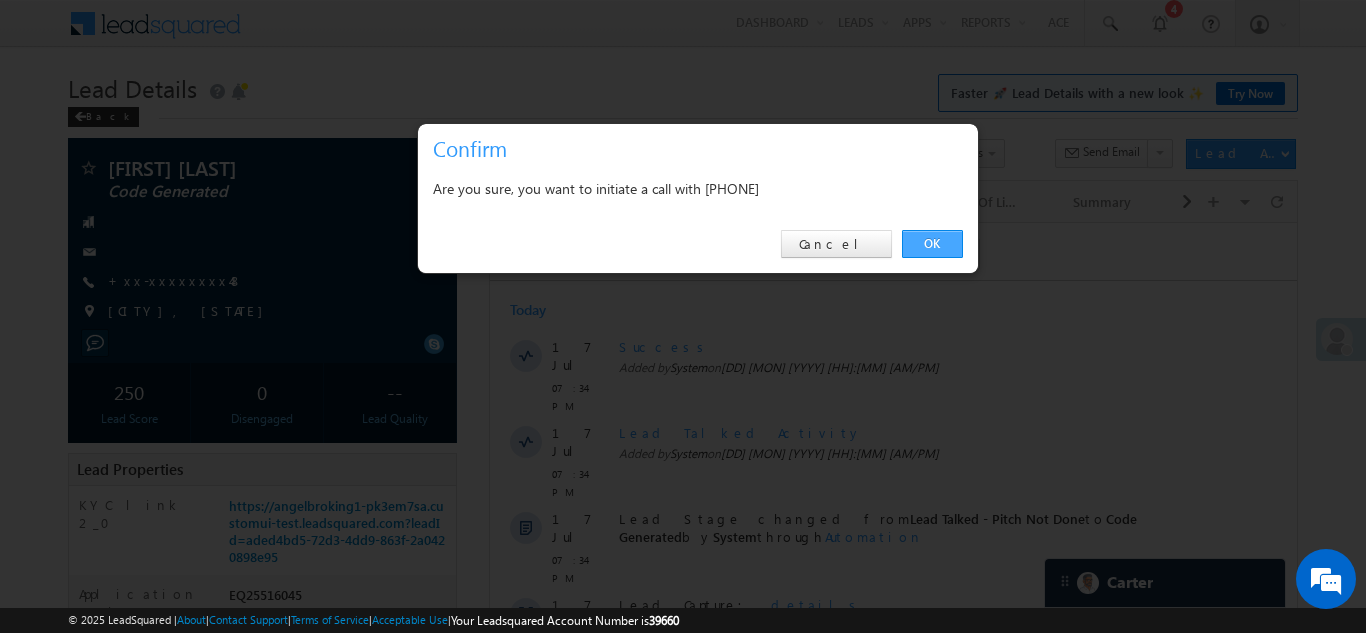 click on "OK" at bounding box center (932, 244) 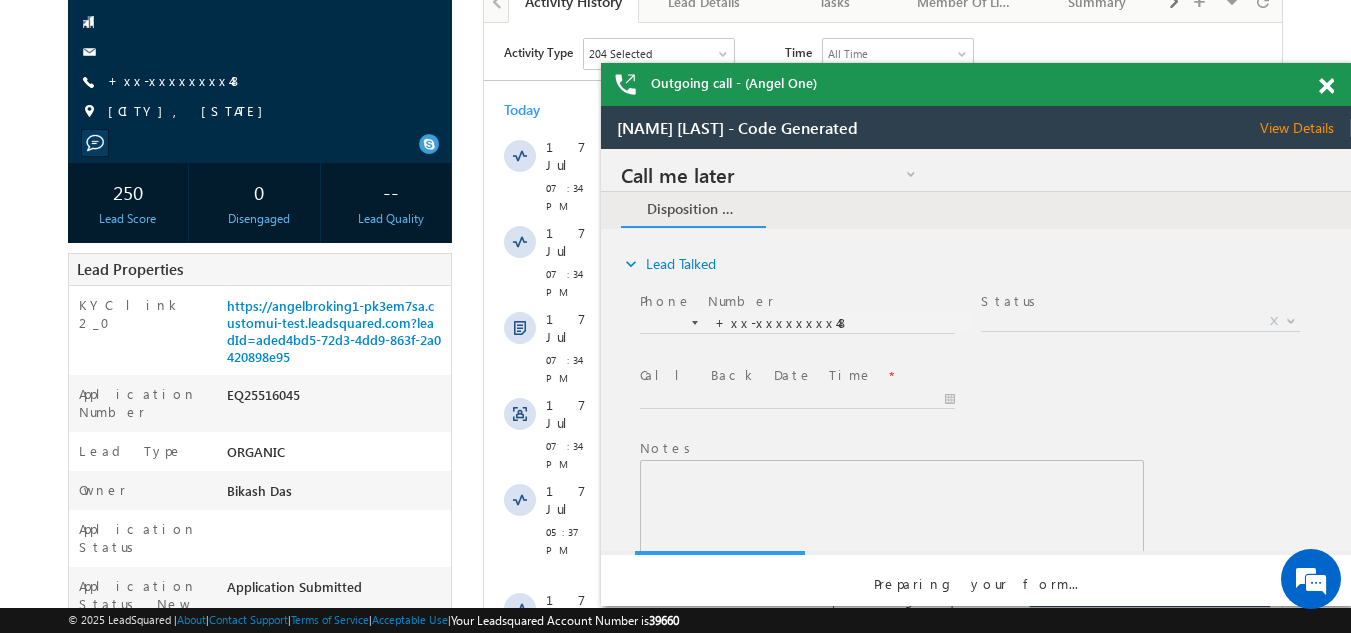 scroll, scrollTop: 0, scrollLeft: 0, axis: both 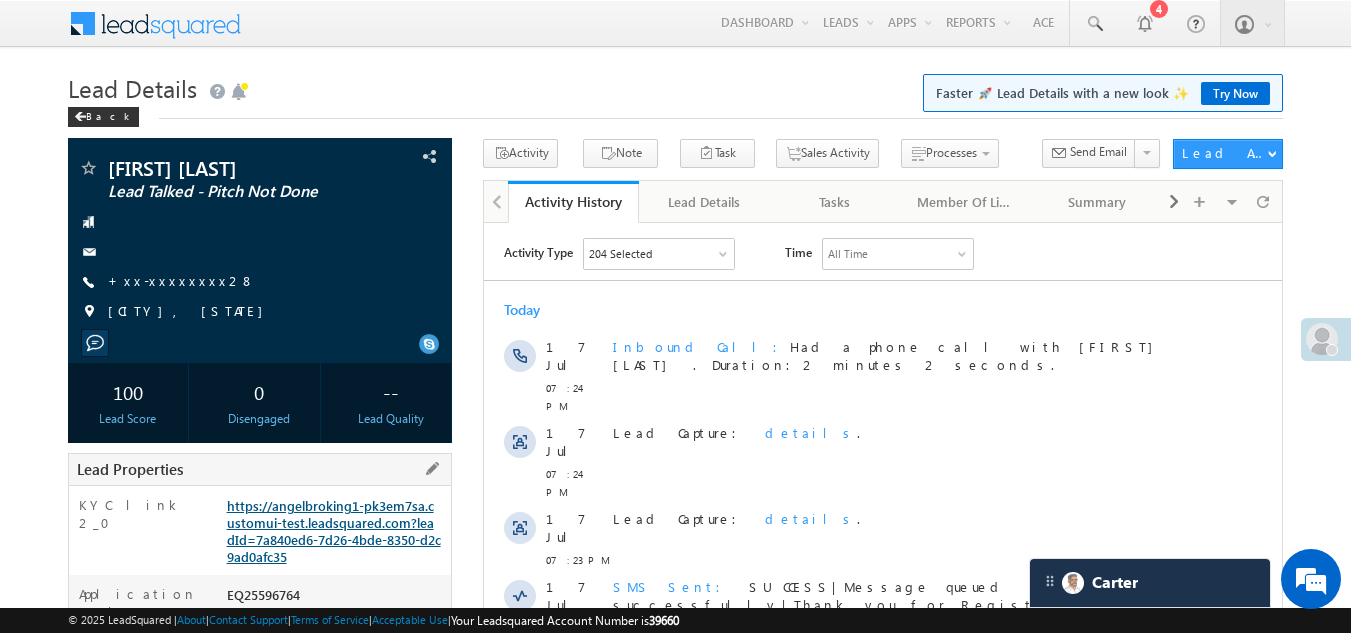 click on "https://angelbroking1-pk3em7sa.customui-test.leadsquared.com?leadId=7a840ed6-7d26-4bde-8350-d2c9ad0afc35" at bounding box center [334, 531] 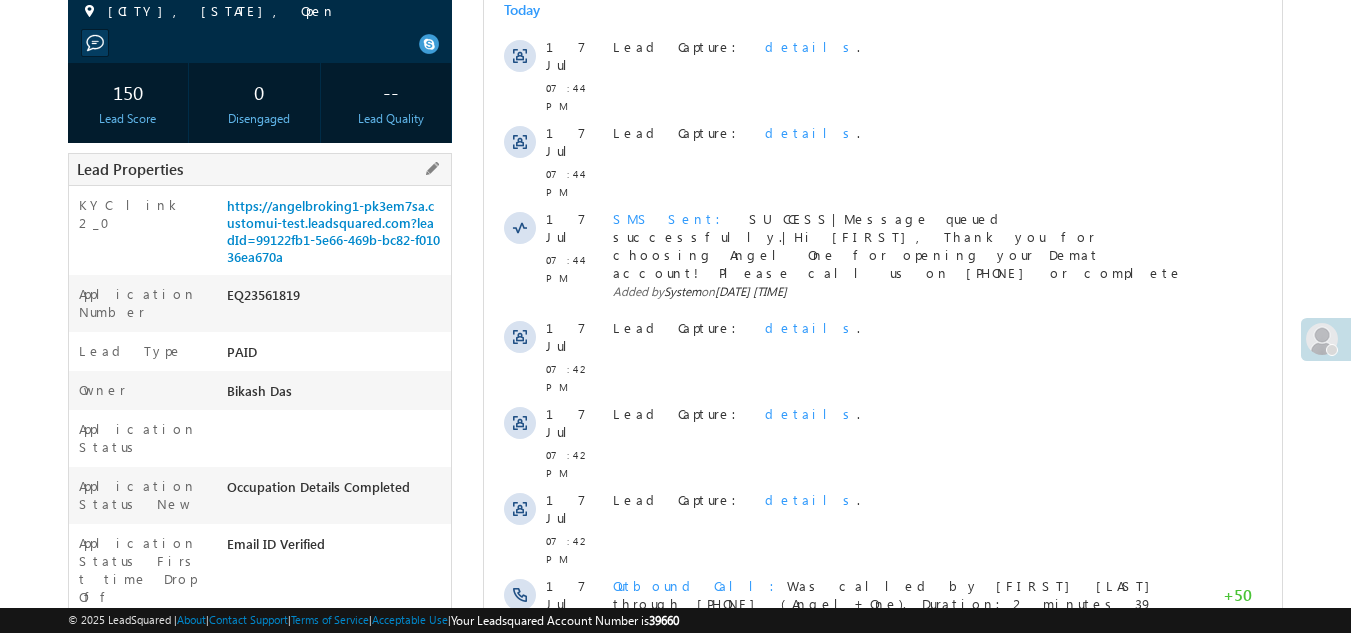 scroll, scrollTop: 100, scrollLeft: 0, axis: vertical 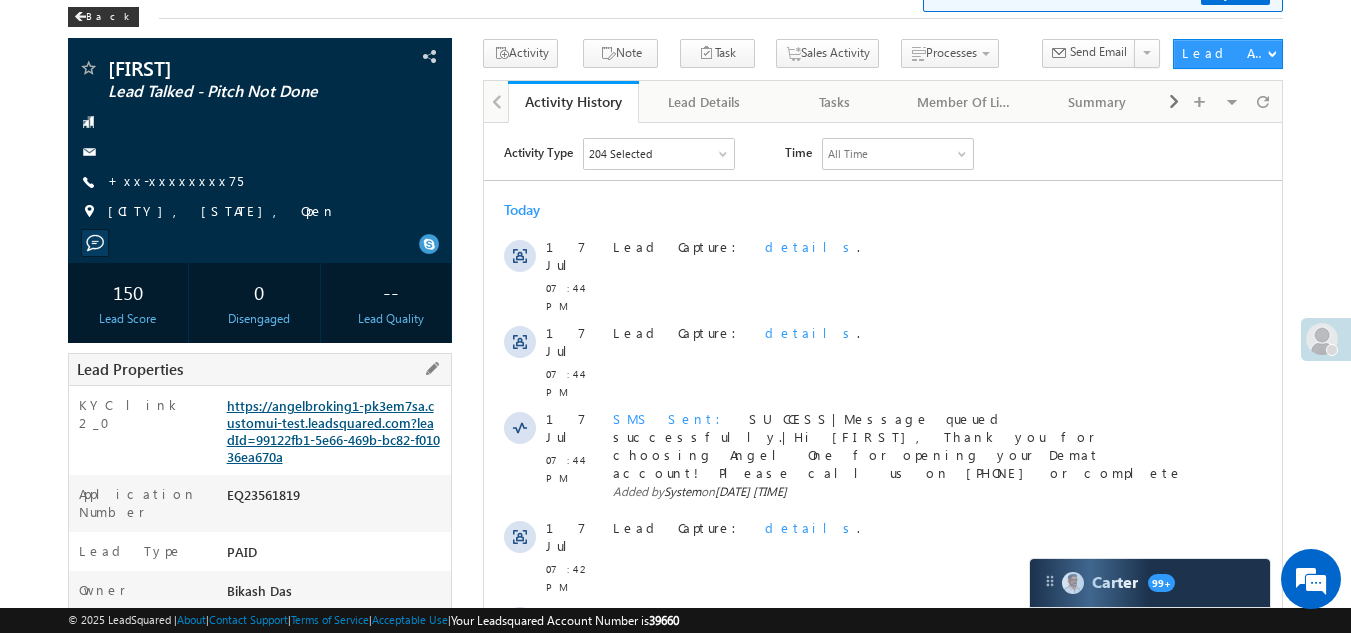click on "https://angelbroking1-pk3em7sa.customui-test.leadsquared.com?leadId=99122fb1-5e66-469b-bc82-f01036ea670a" at bounding box center (333, 431) 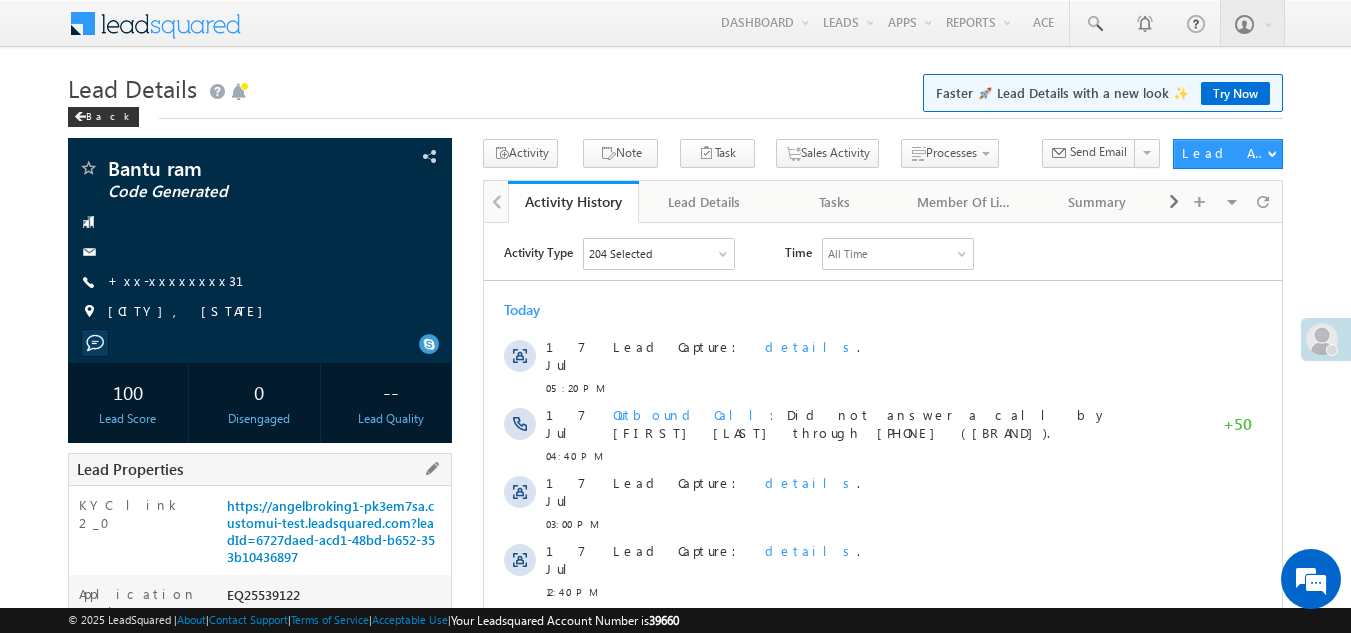 scroll, scrollTop: 0, scrollLeft: 0, axis: both 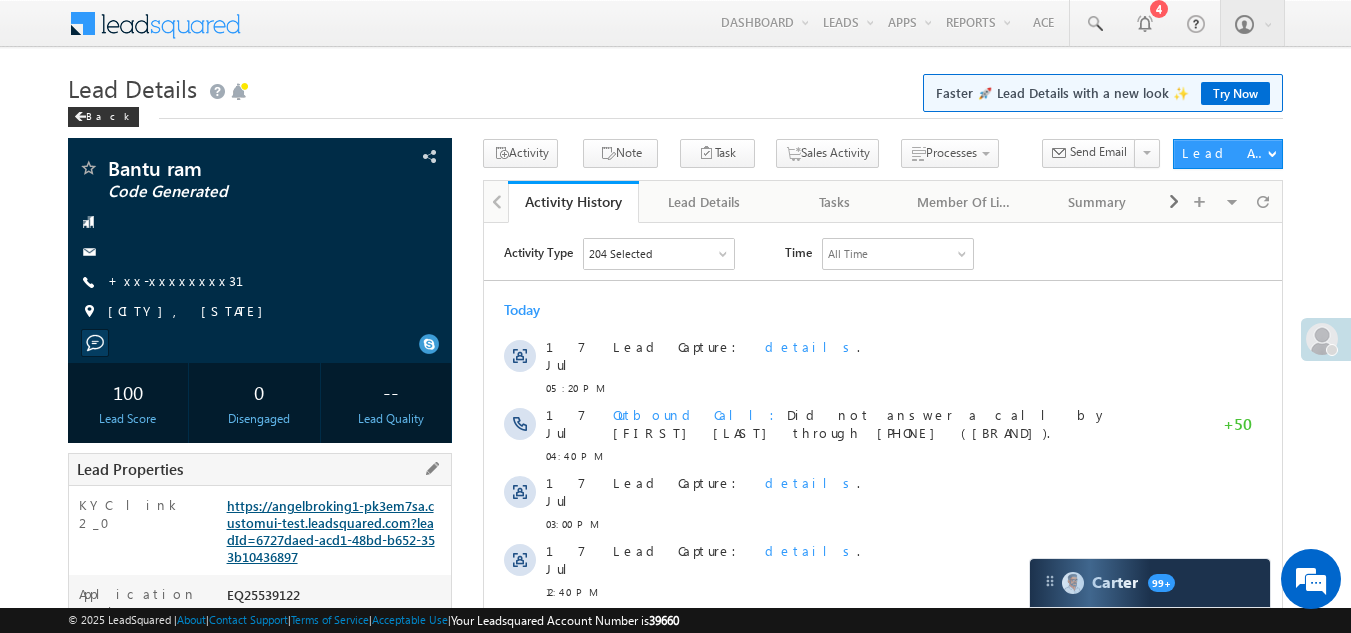 click on "https://angelbroking1-pk3em7sa.customui-test.leadsquared.com?leadId=6727daed-acd1-48bd-b652-353b10436897" at bounding box center (331, 531) 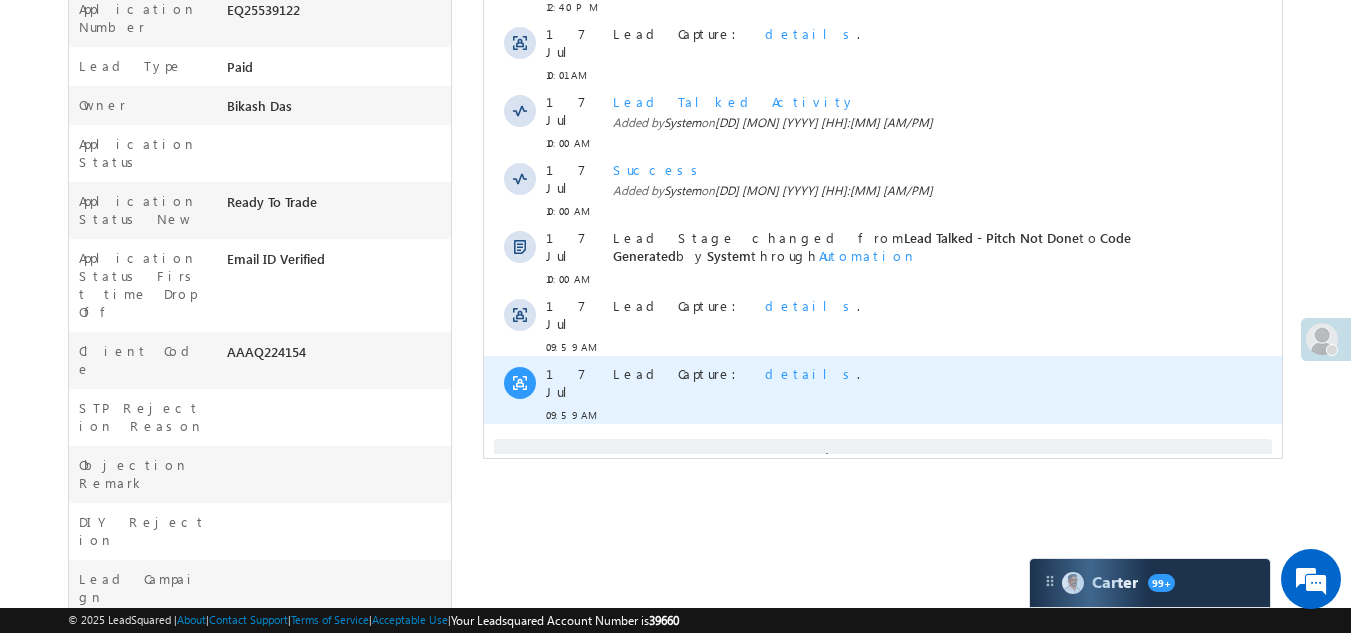 scroll, scrollTop: 600, scrollLeft: 0, axis: vertical 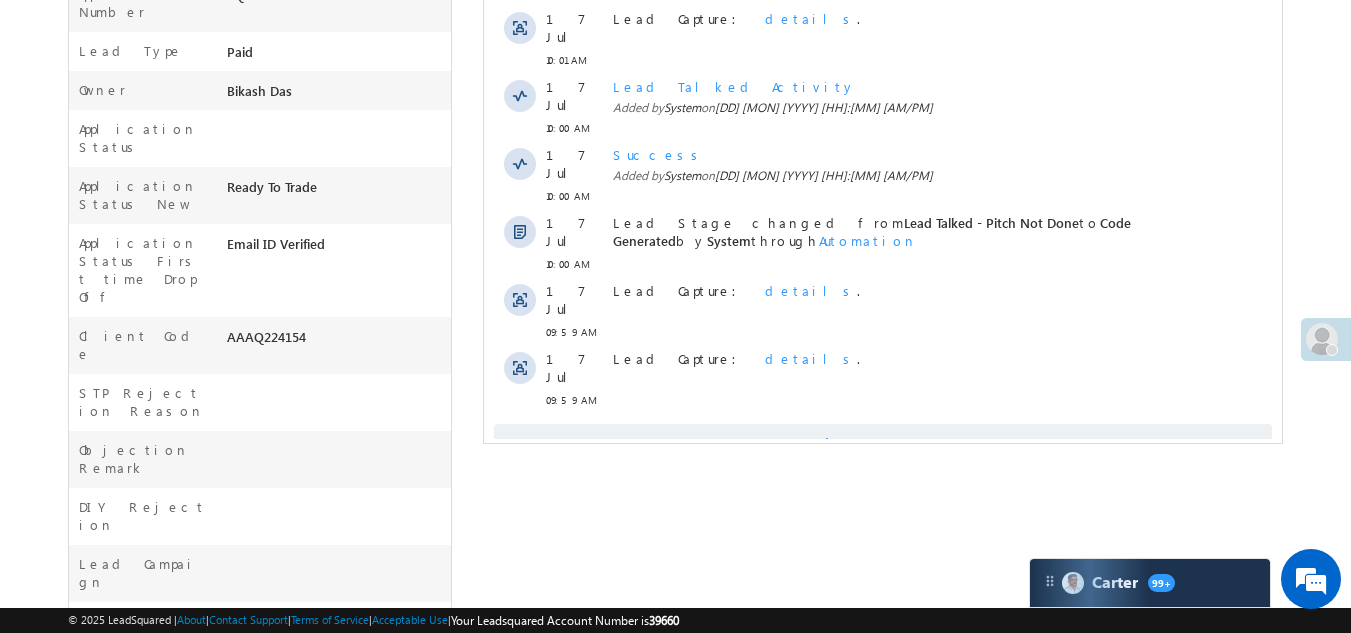 click on "Show More" at bounding box center (883, 444) 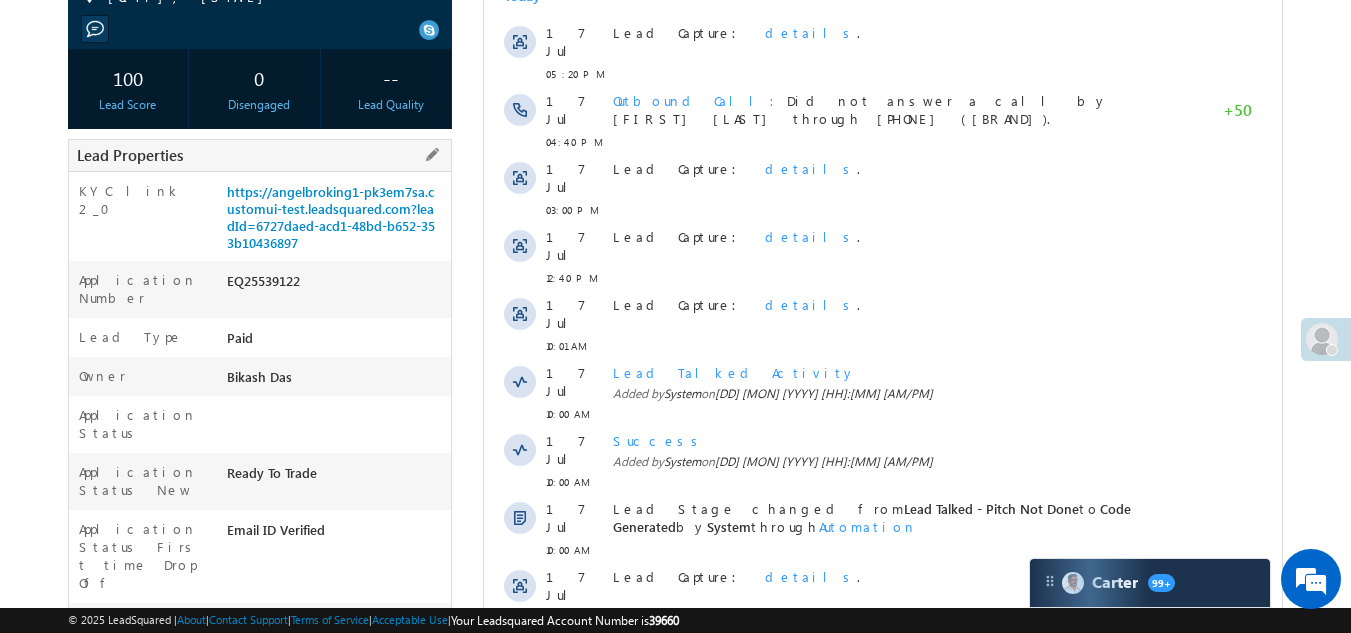 scroll, scrollTop: 0, scrollLeft: 0, axis: both 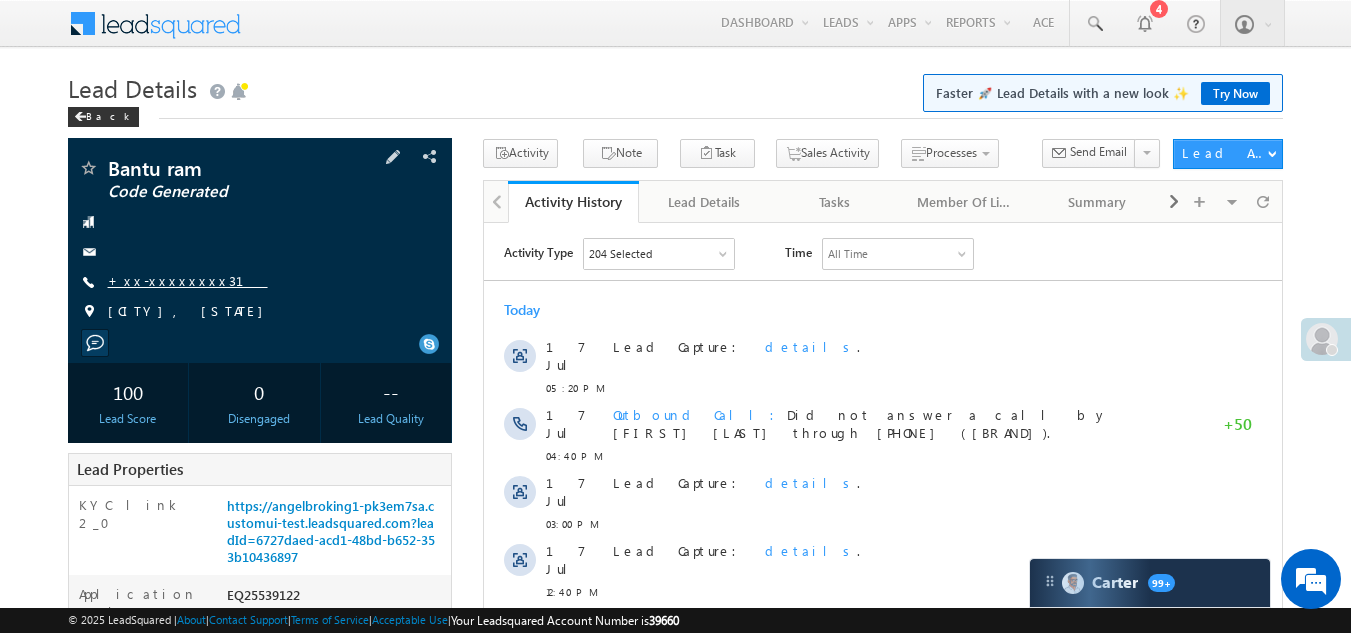 click on "+xx-xxxxxxxx31" at bounding box center [188, 280] 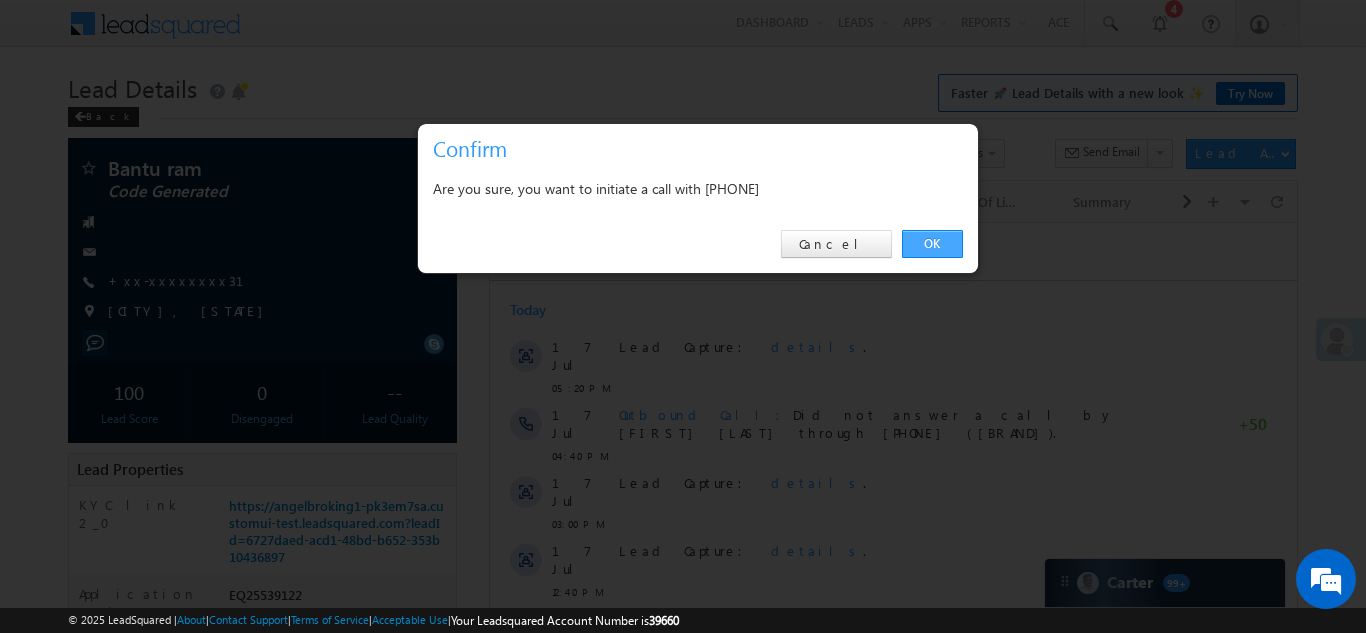 click on "OK" at bounding box center (932, 244) 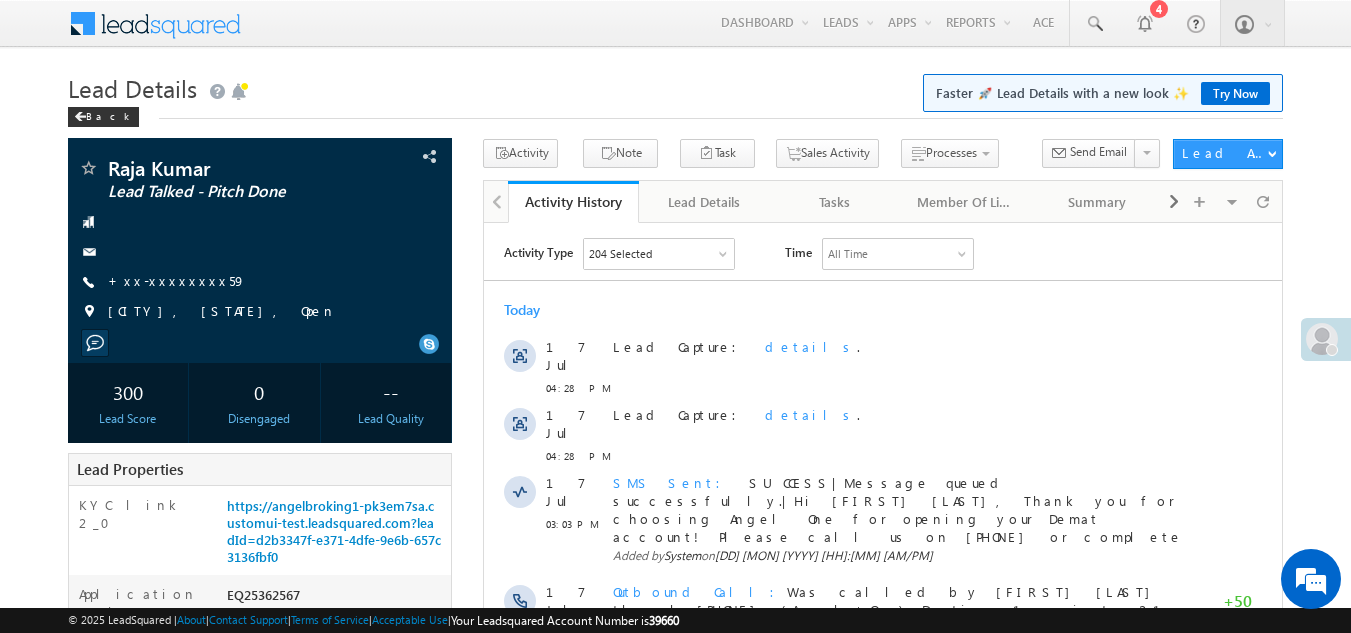 scroll, scrollTop: 0, scrollLeft: 0, axis: both 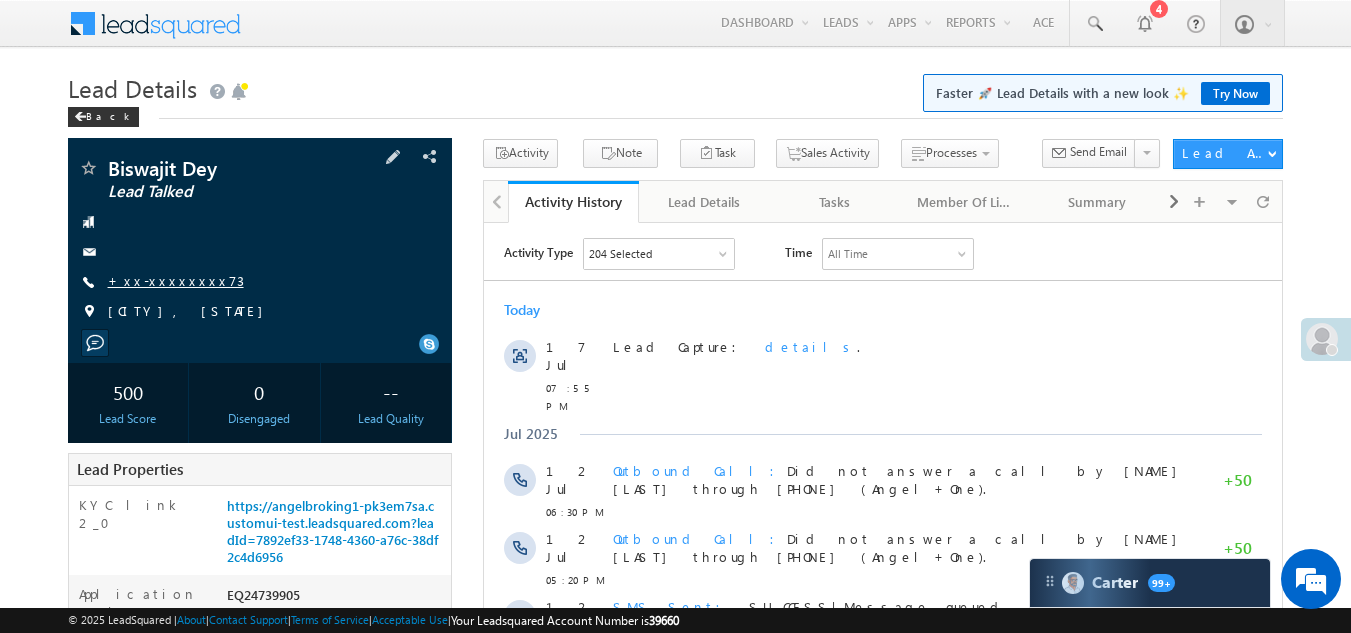 click on "+xx-xxxxxxxx73" at bounding box center [176, 280] 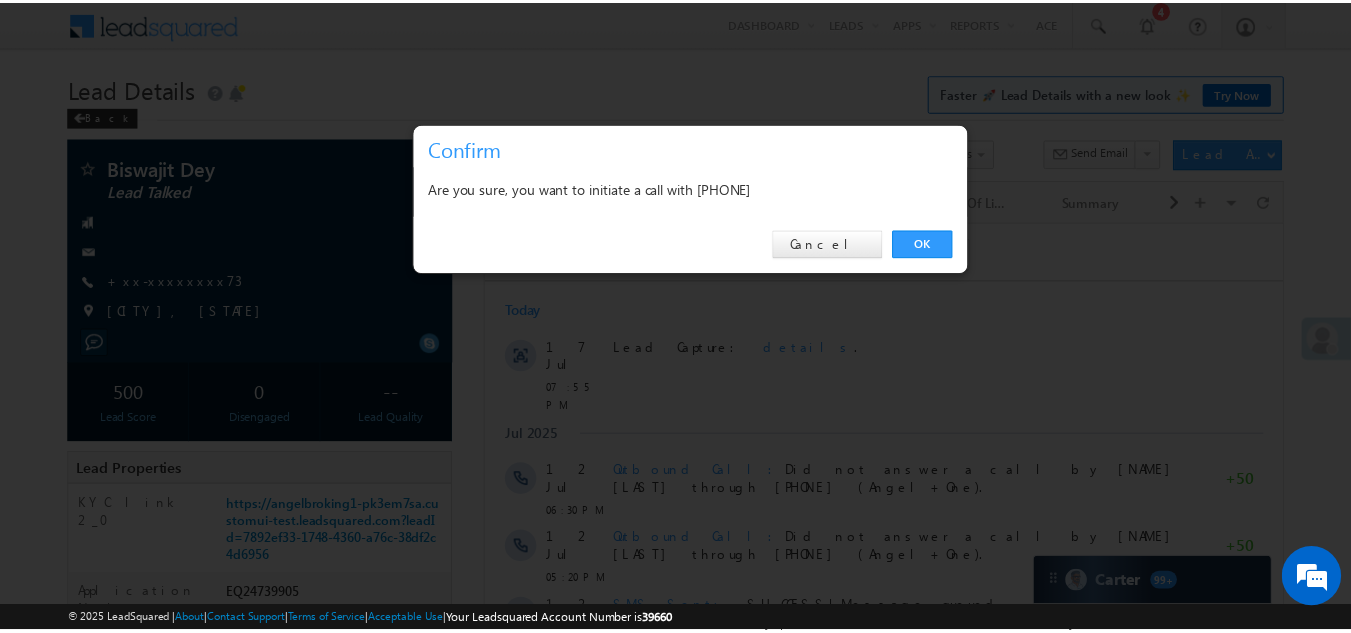 scroll, scrollTop: 0, scrollLeft: 0, axis: both 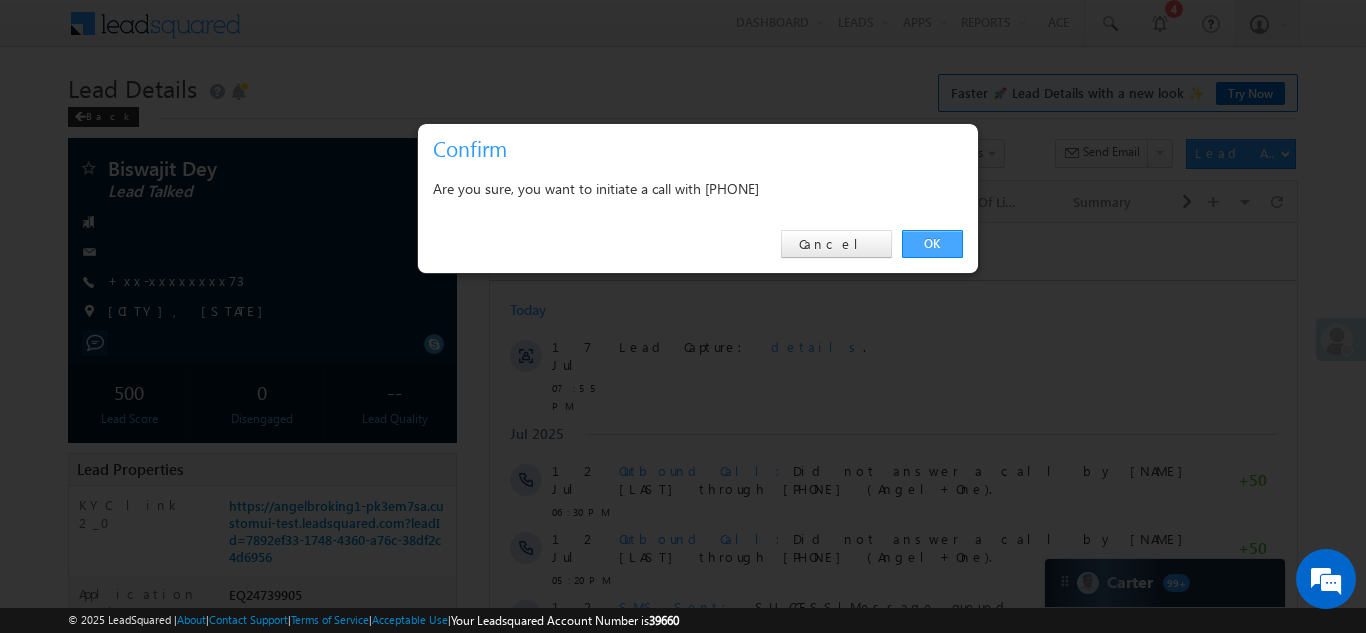 click on "OK" at bounding box center [932, 244] 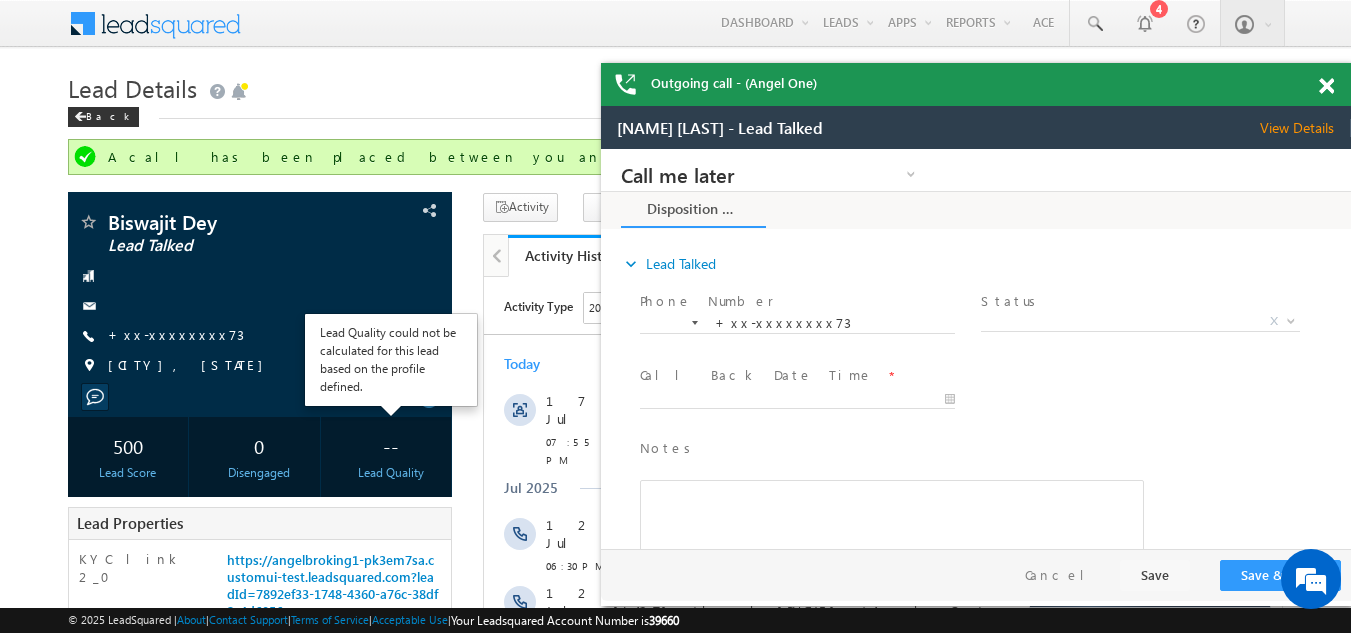 scroll, scrollTop: 0, scrollLeft: 0, axis: both 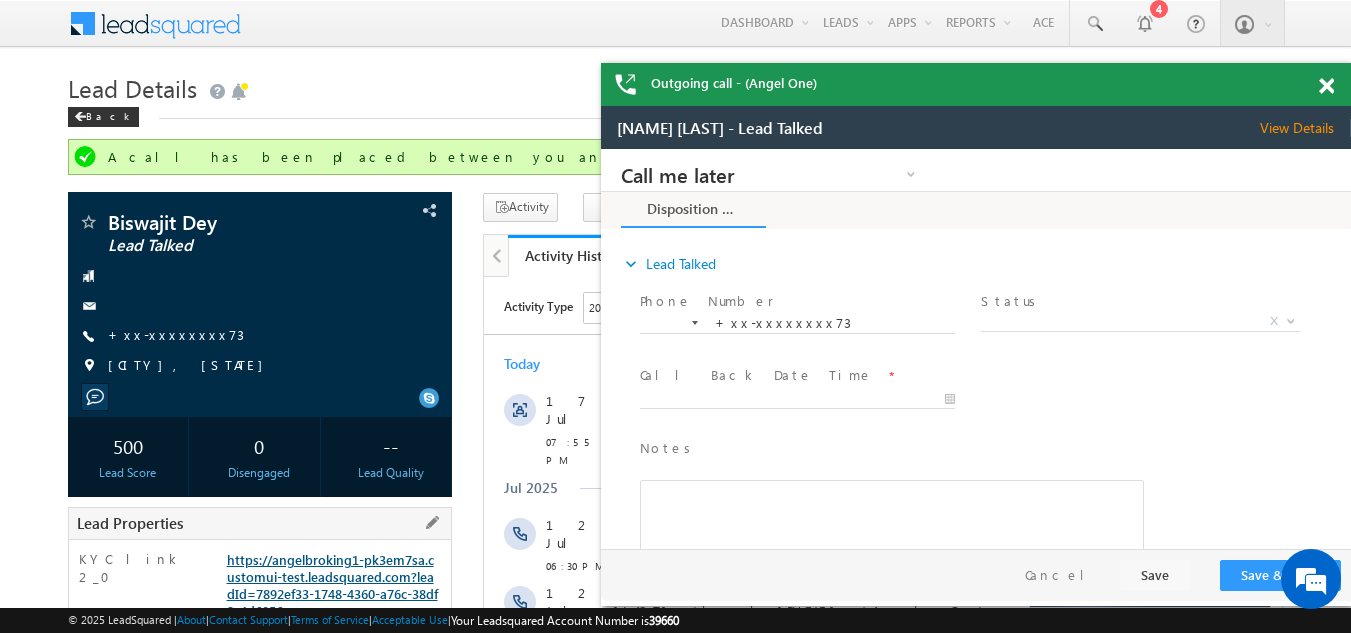 click on "https://angelbroking1-pk3em7sa.customui-test.leadsquared.com?leadId=7892ef33-1748-4360-a76c-38df2c4d6956" at bounding box center [332, 585] 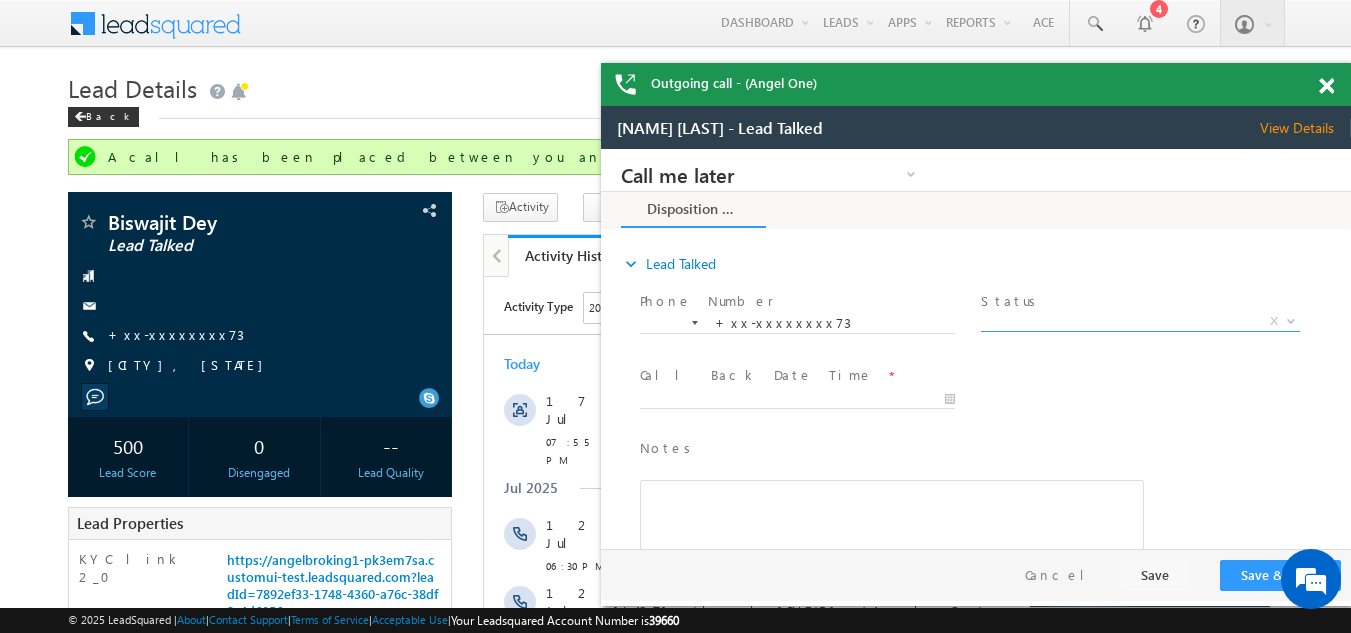 click on "X" at bounding box center (1140, 322) 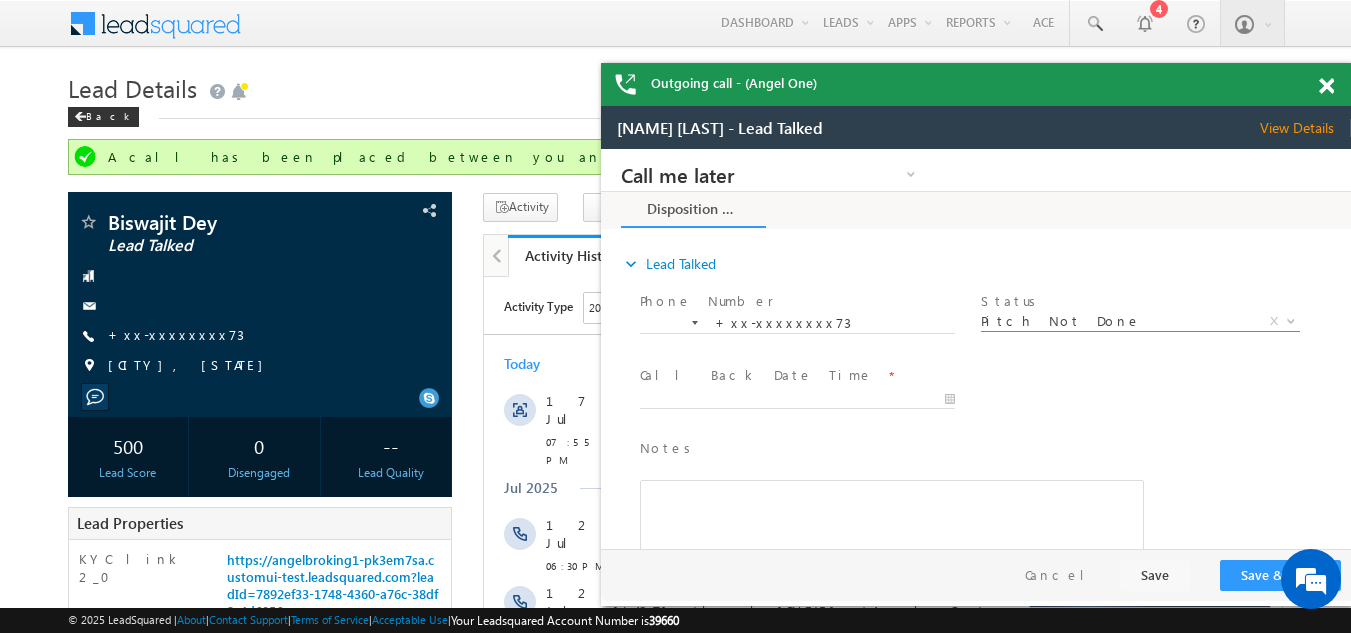 select on "Pitch Not Done" 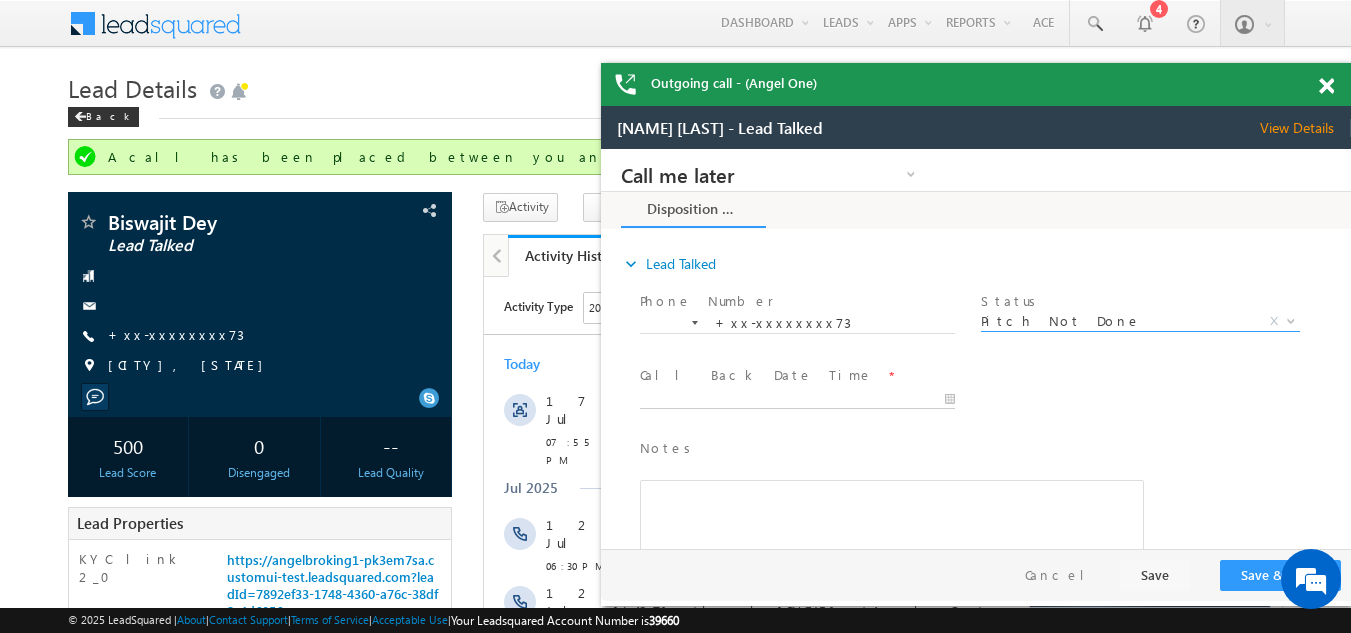 type on "07/17/25 8:04 PM" 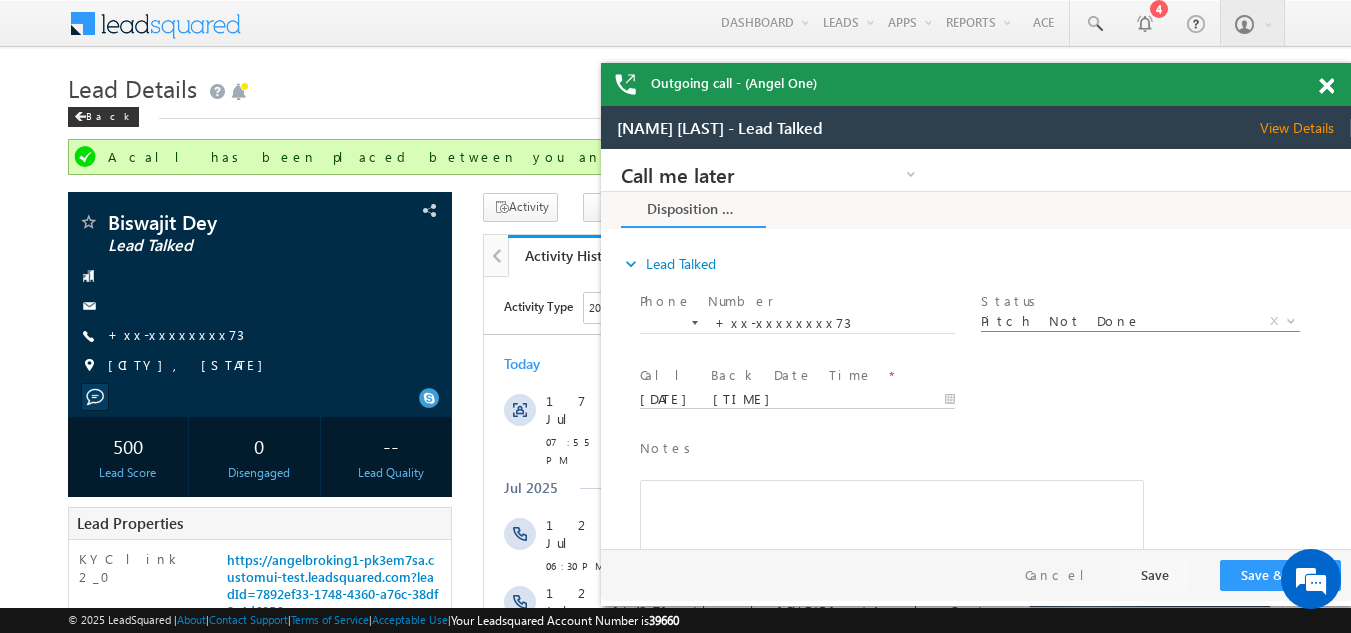 click on "07/17/25 8:04 PM" at bounding box center [797, 400] 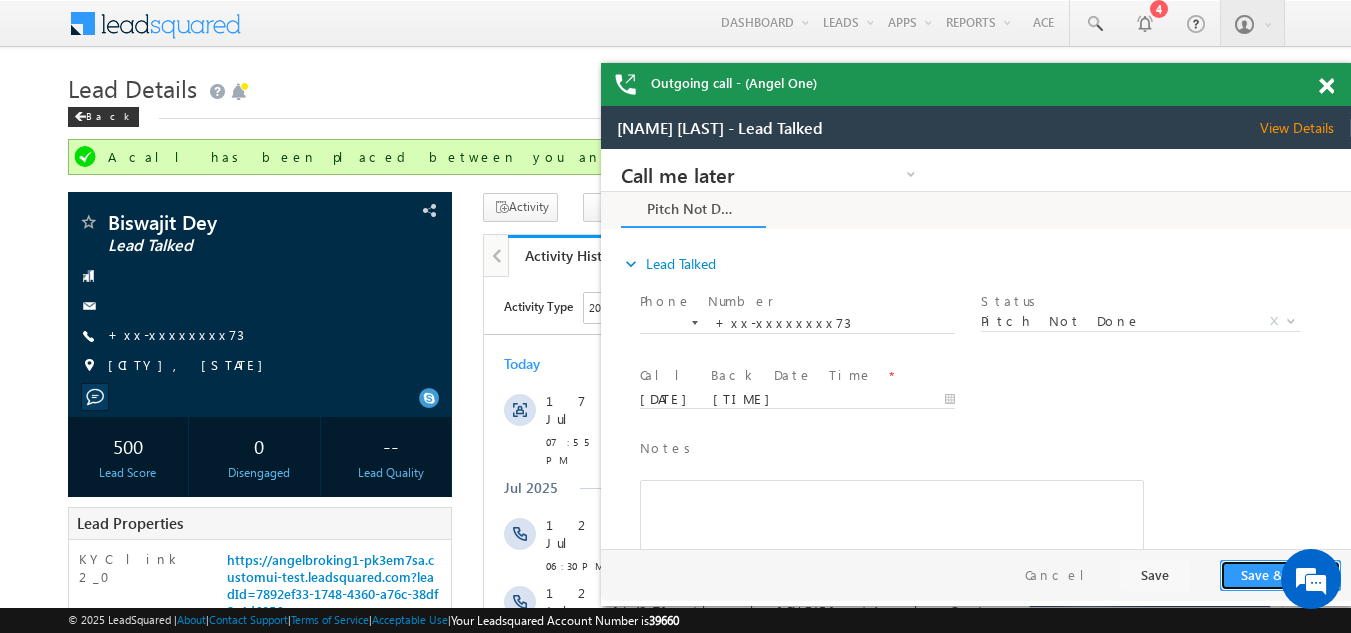 click on "Save & Close" at bounding box center [1280, 575] 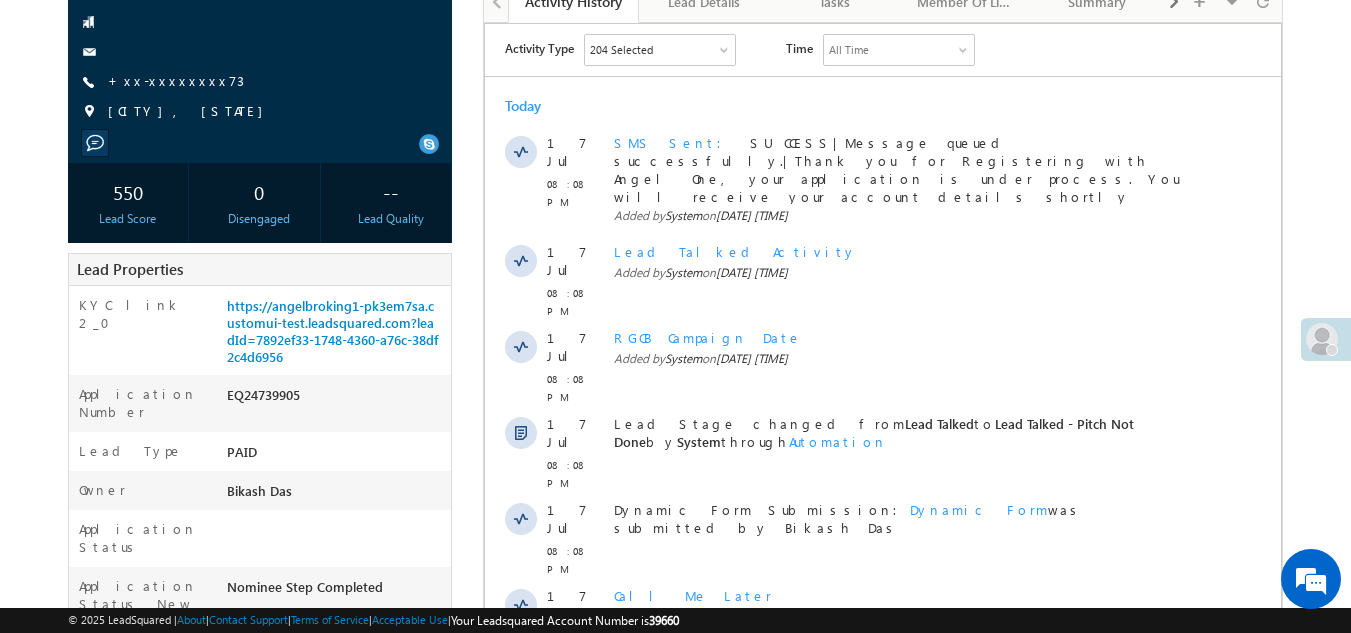 scroll, scrollTop: 0, scrollLeft: 0, axis: both 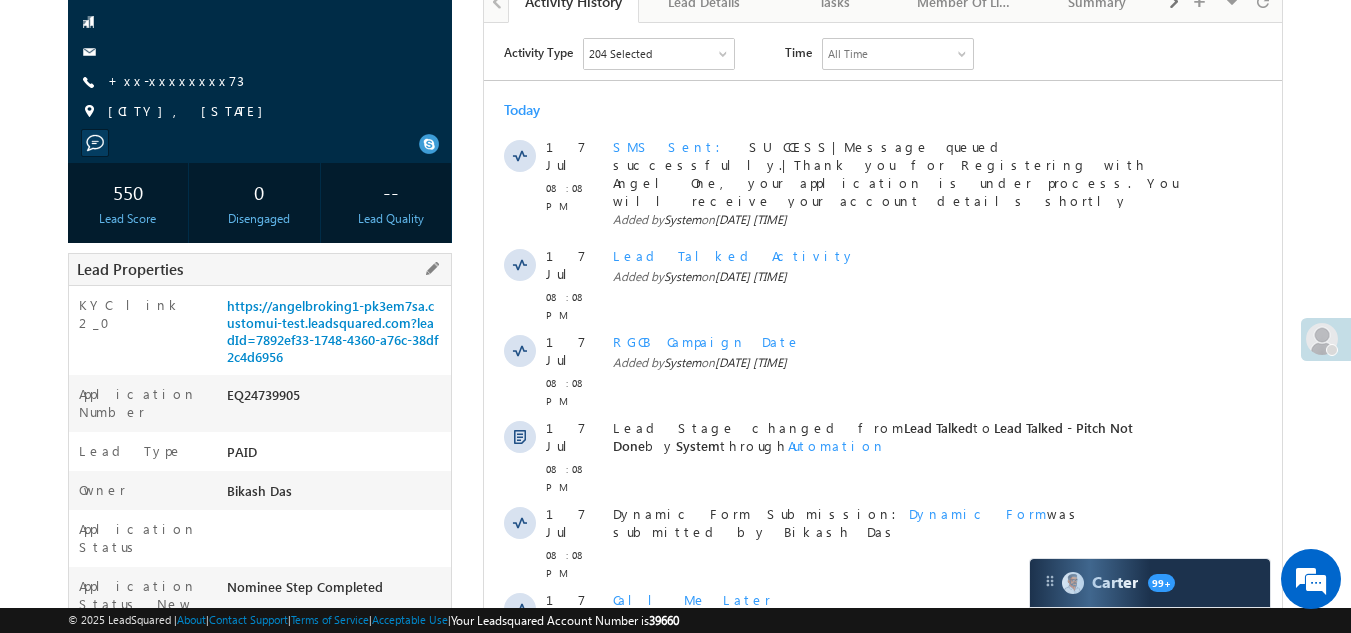 drag, startPoint x: 227, startPoint y: 393, endPoint x: 314, endPoint y: 402, distance: 87.46428 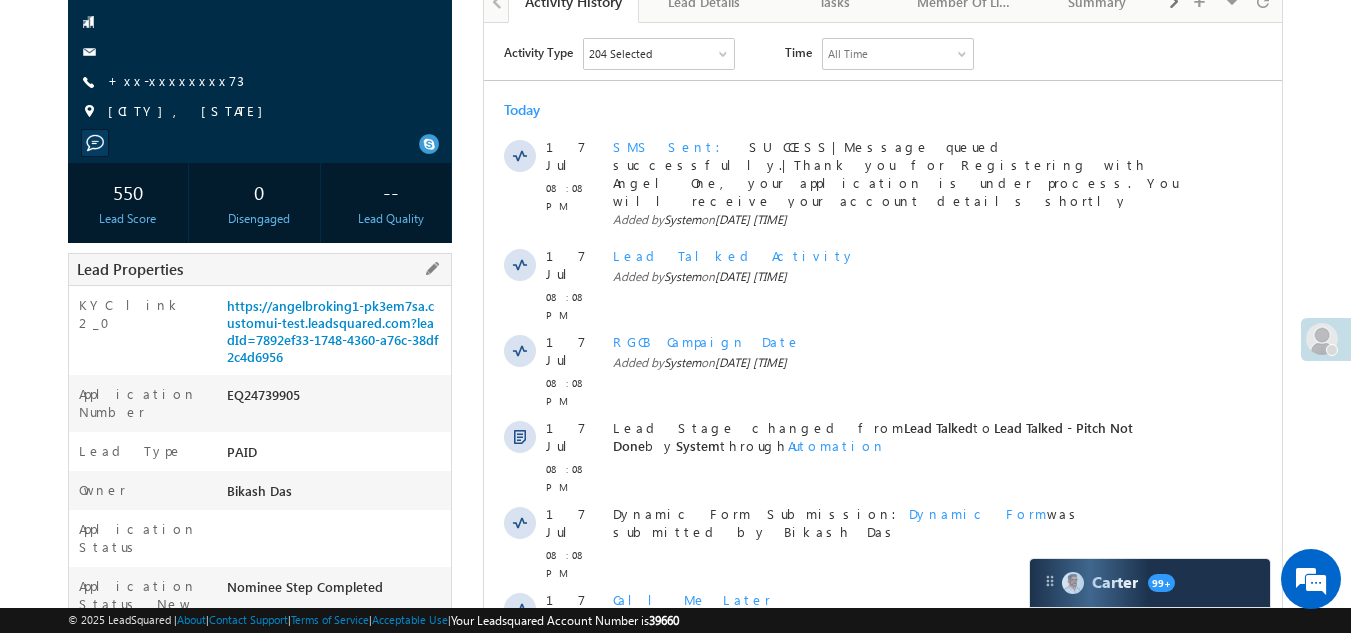 click on "EQ24739905" at bounding box center [337, 399] 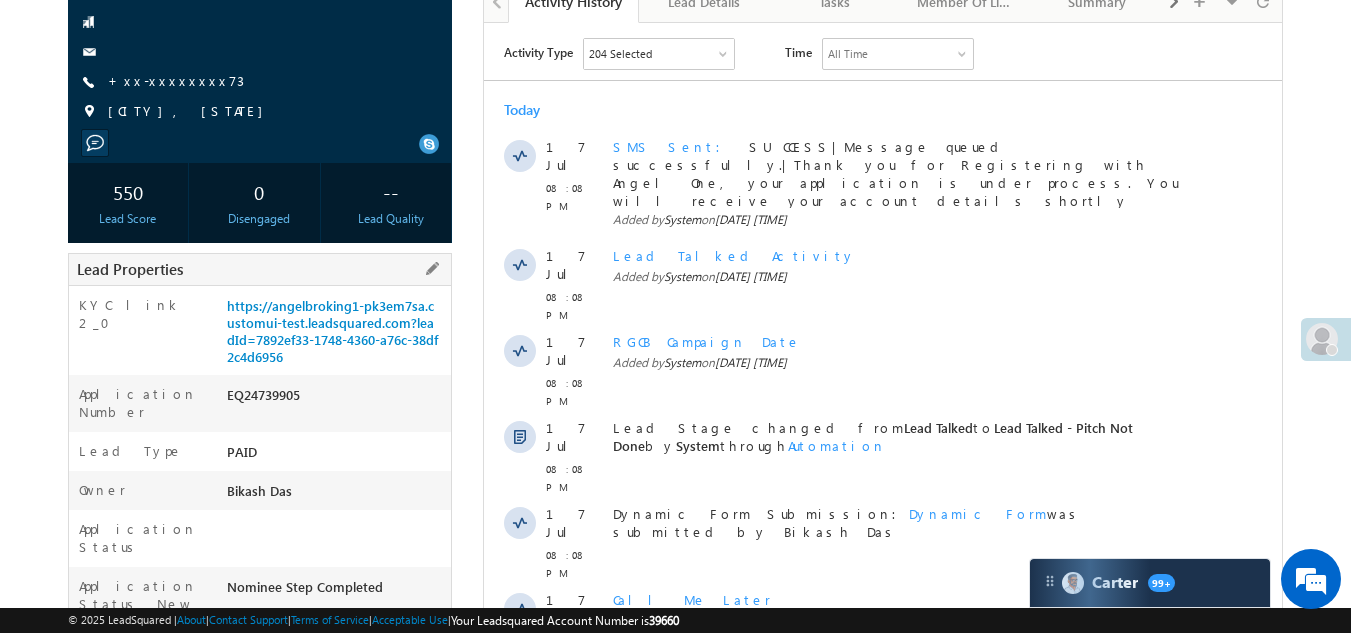copy on "EQ24739905" 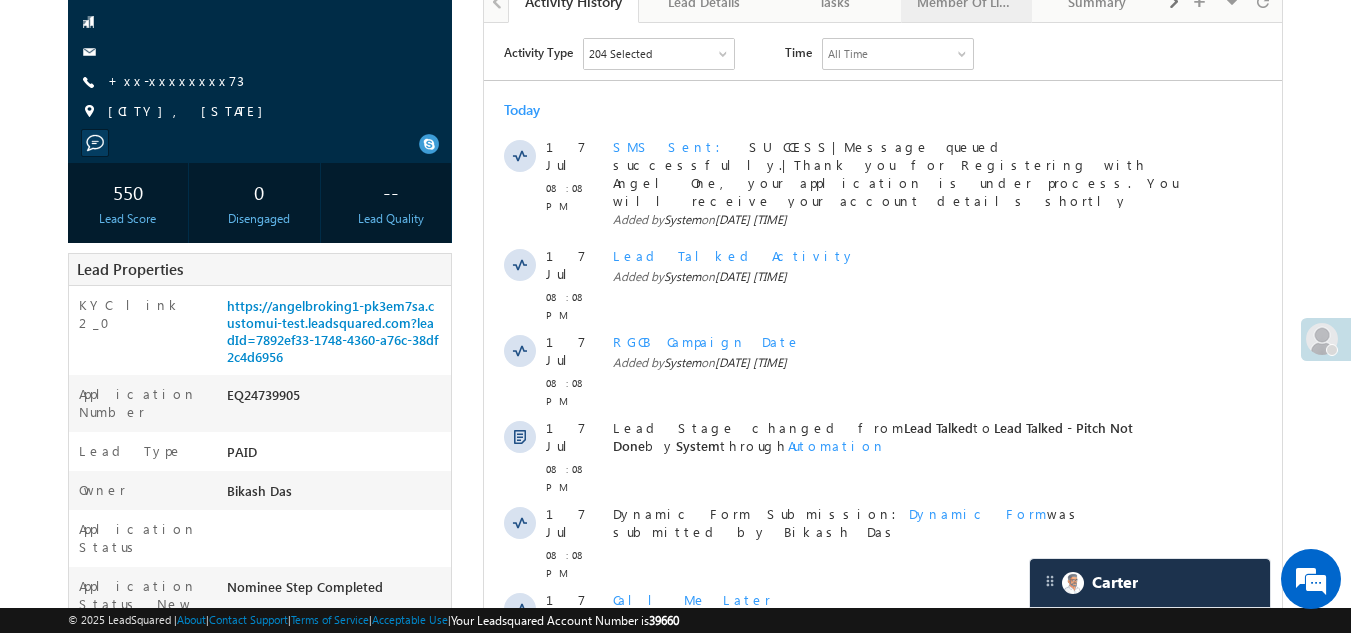 scroll, scrollTop: 0, scrollLeft: 0, axis: both 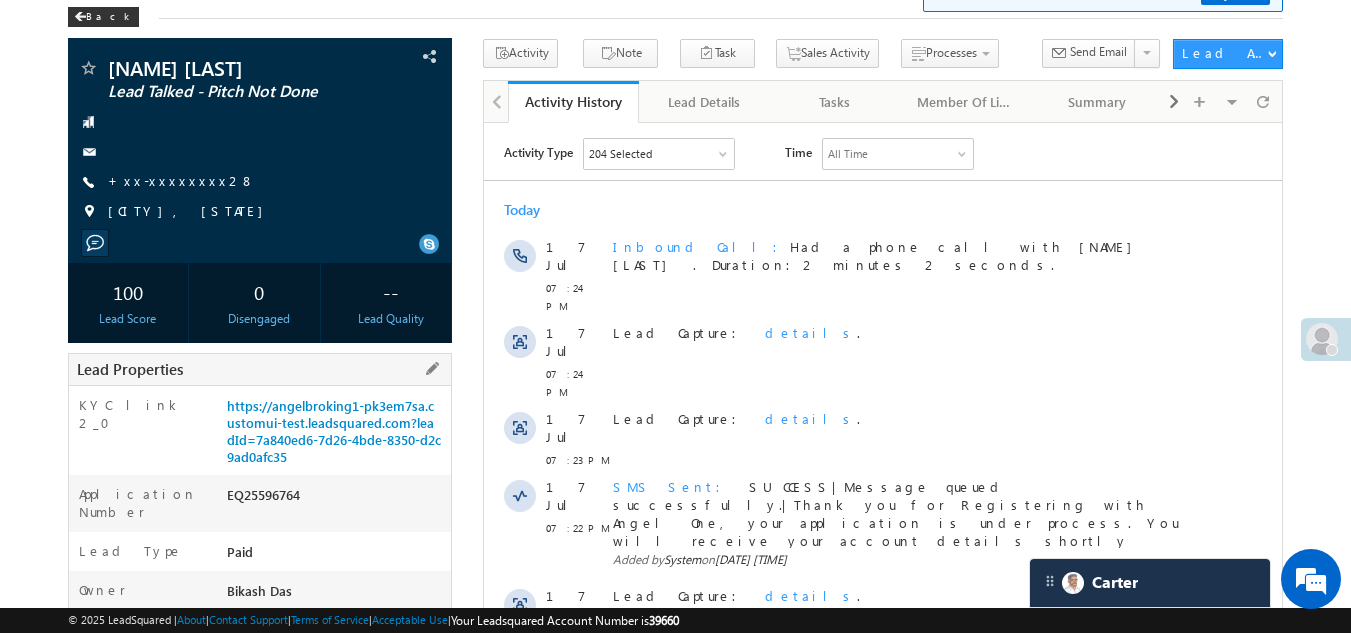 drag, startPoint x: 225, startPoint y: 492, endPoint x: 315, endPoint y: 484, distance: 90.35486 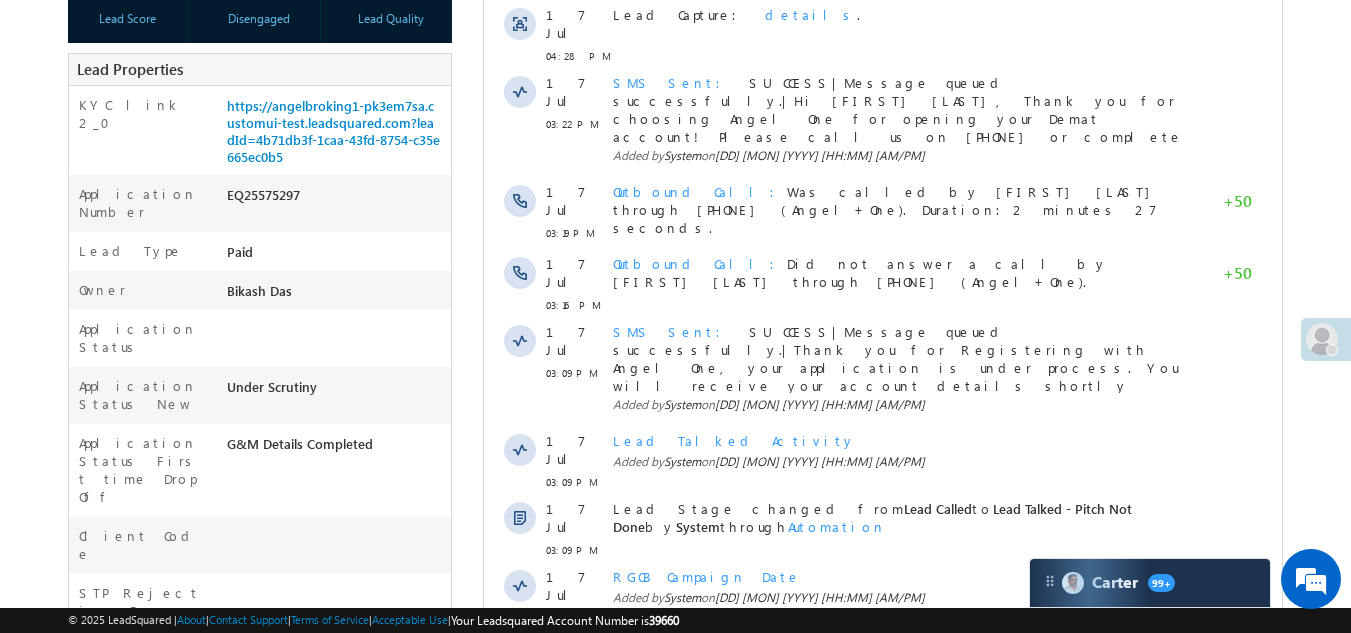 scroll, scrollTop: 0, scrollLeft: 0, axis: both 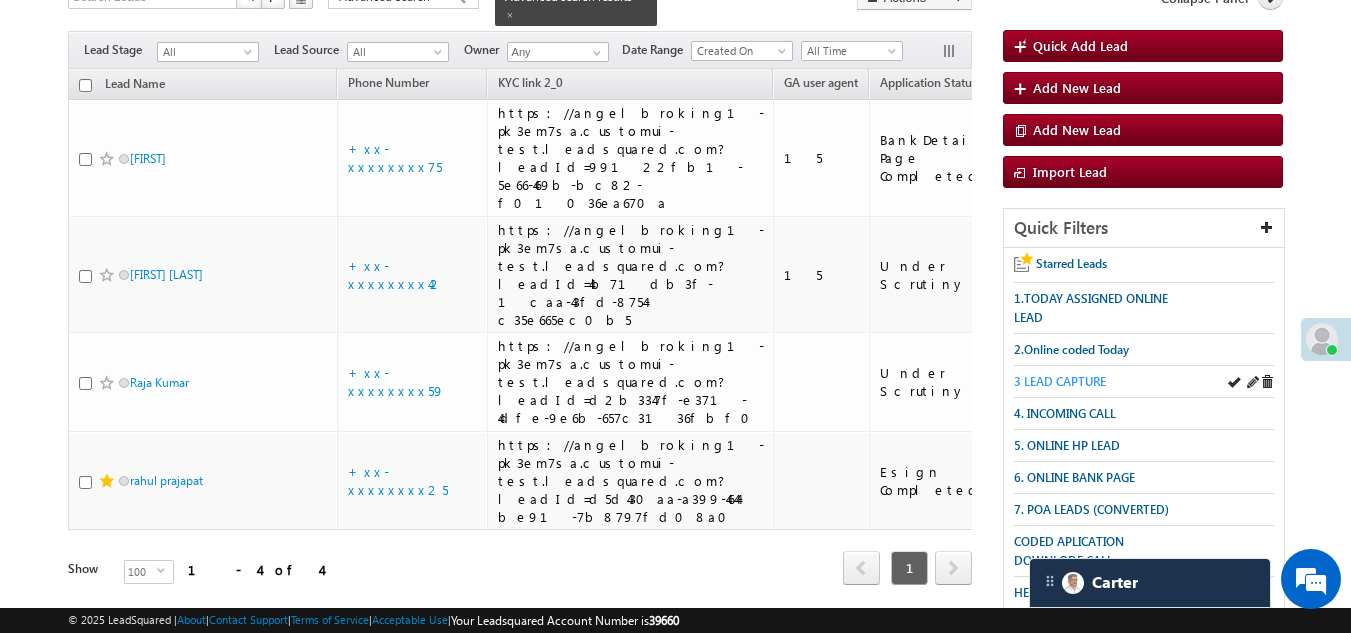click on "3 LEAD CAPTURE" at bounding box center (1060, 381) 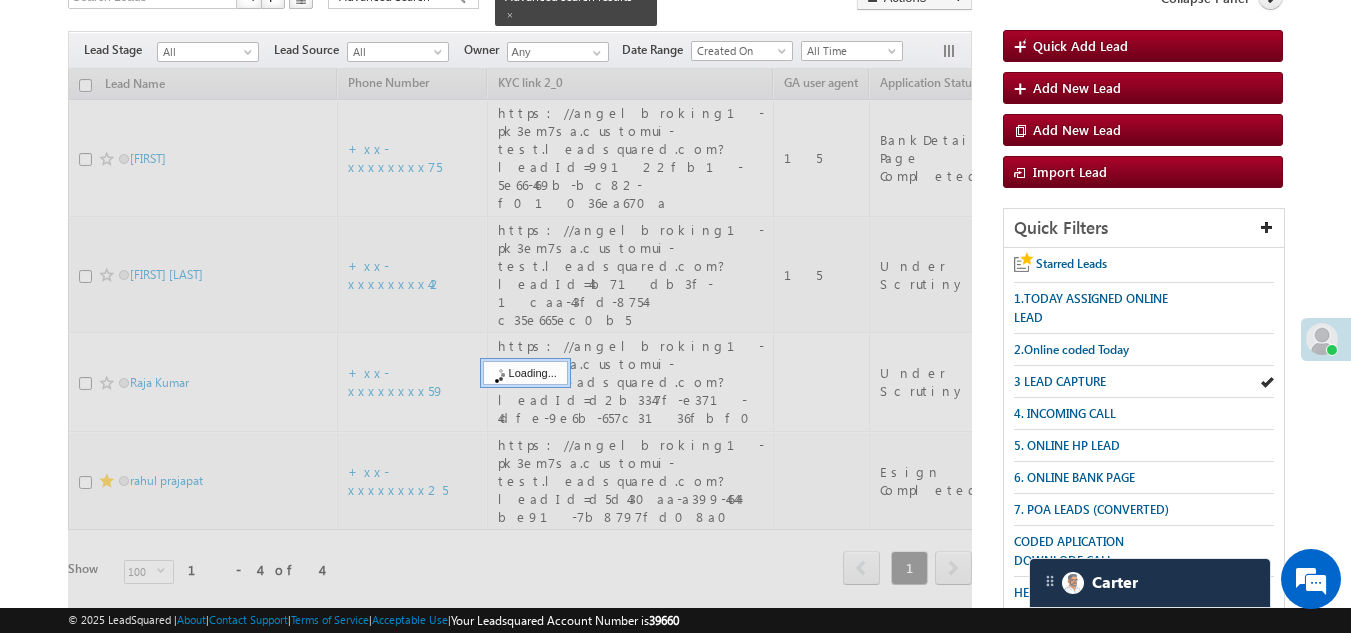 scroll, scrollTop: 0, scrollLeft: 0, axis: both 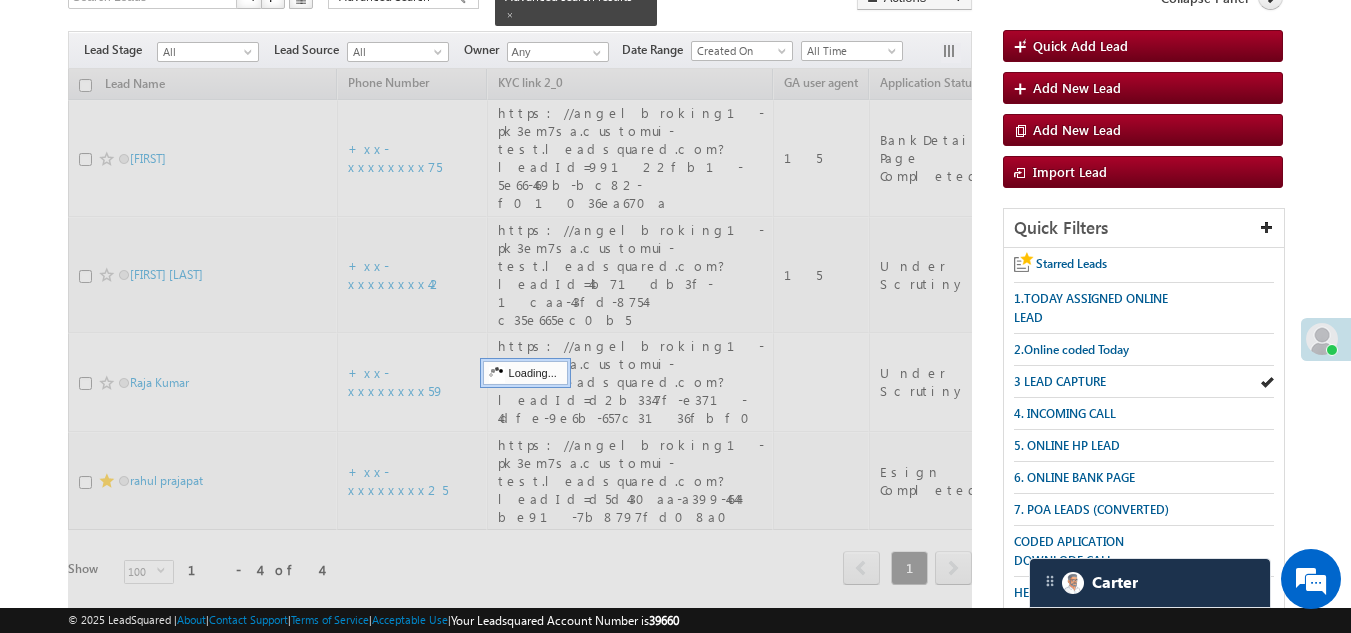 click on "3 LEAD CAPTURE" at bounding box center (1060, 381) 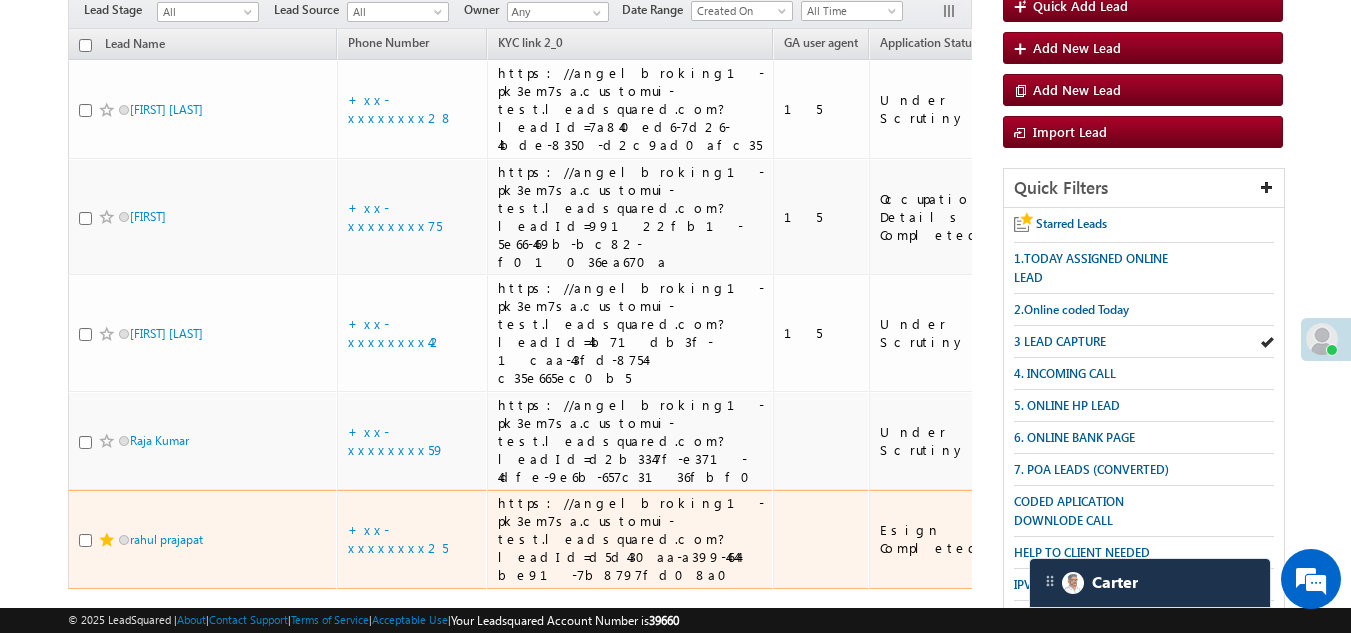 scroll, scrollTop: 0, scrollLeft: 0, axis: both 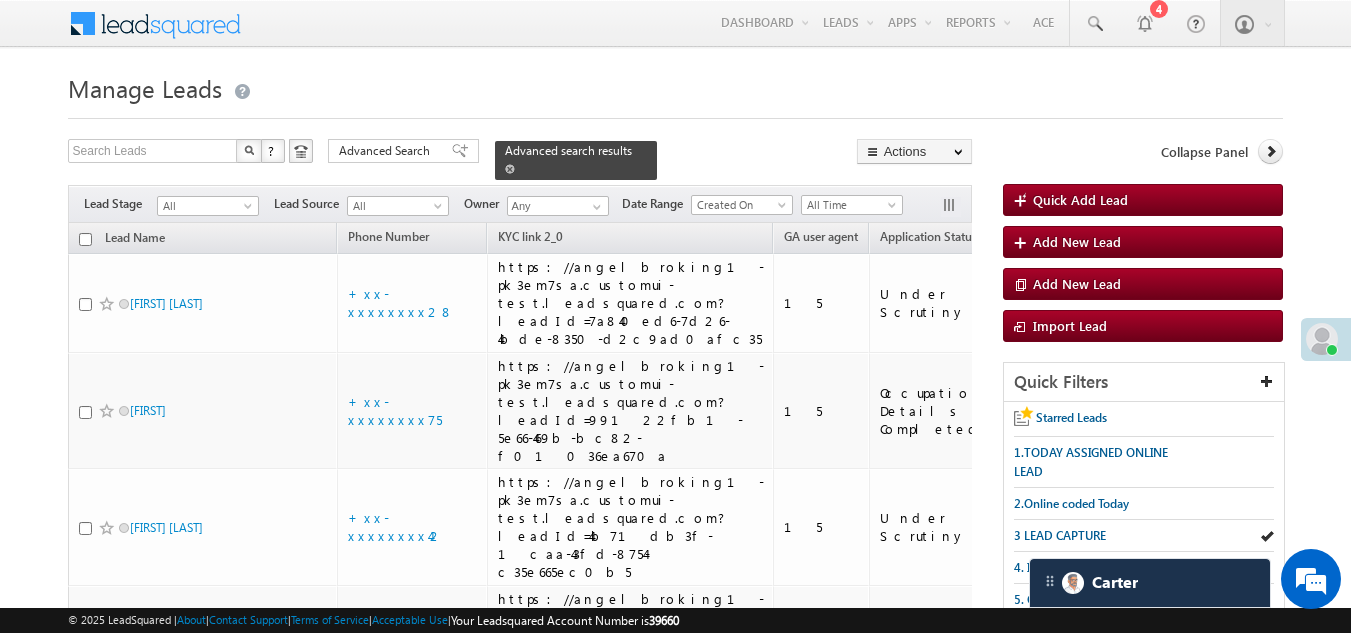 click at bounding box center [510, 169] 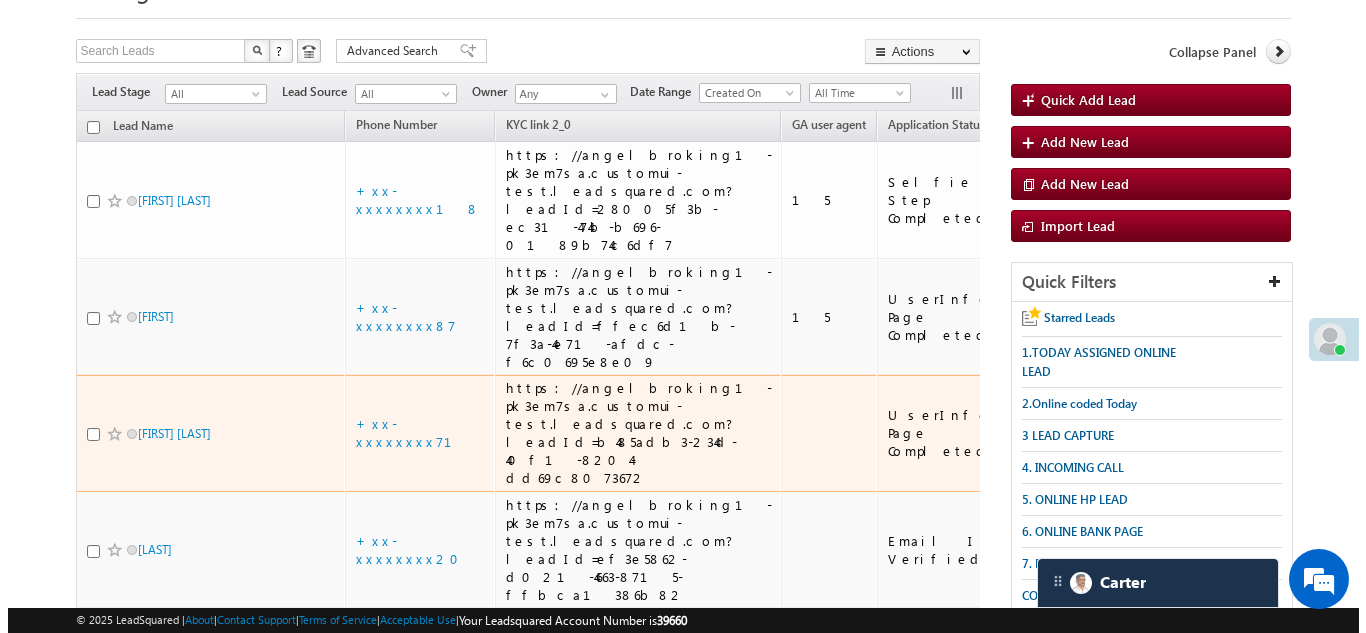 scroll, scrollTop: 0, scrollLeft: 0, axis: both 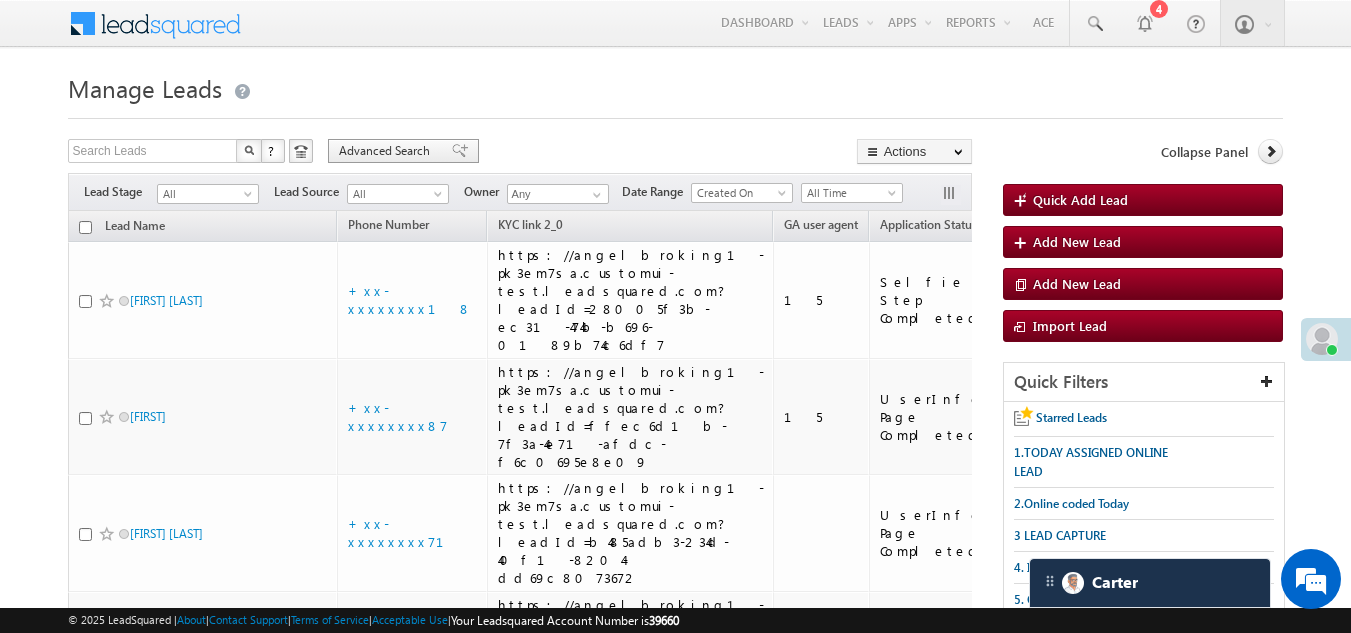 click on "Advanced Search" at bounding box center [387, 151] 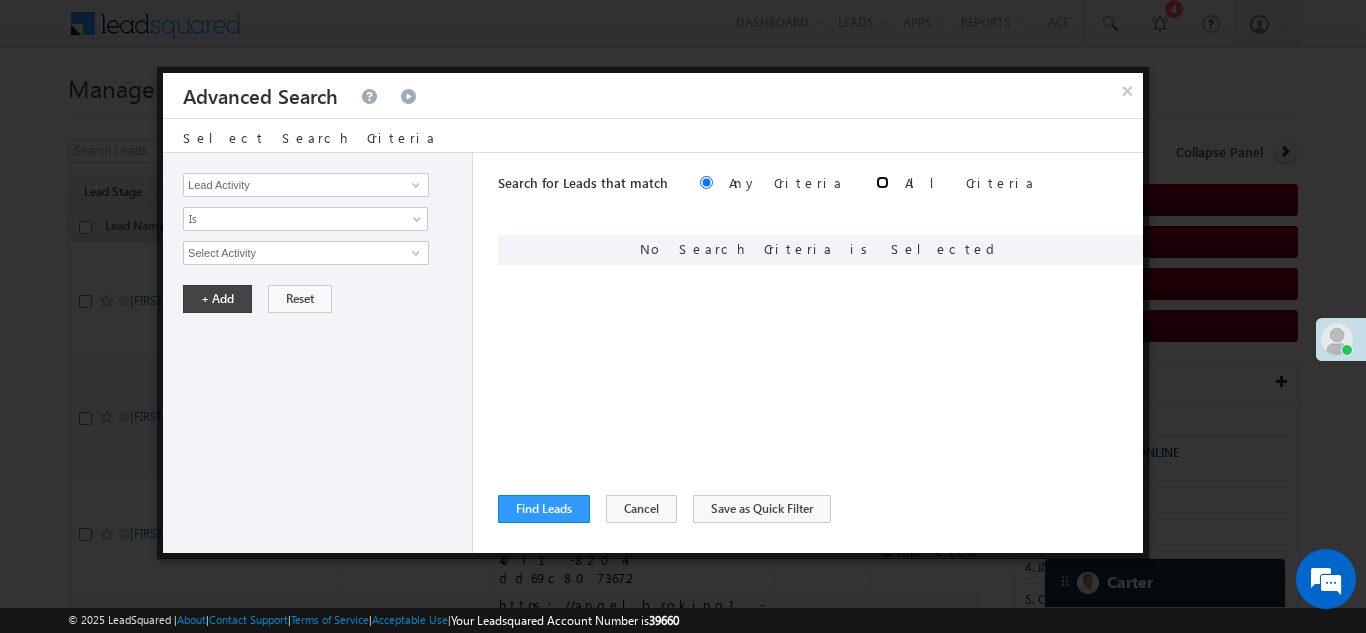 click at bounding box center [882, 182] 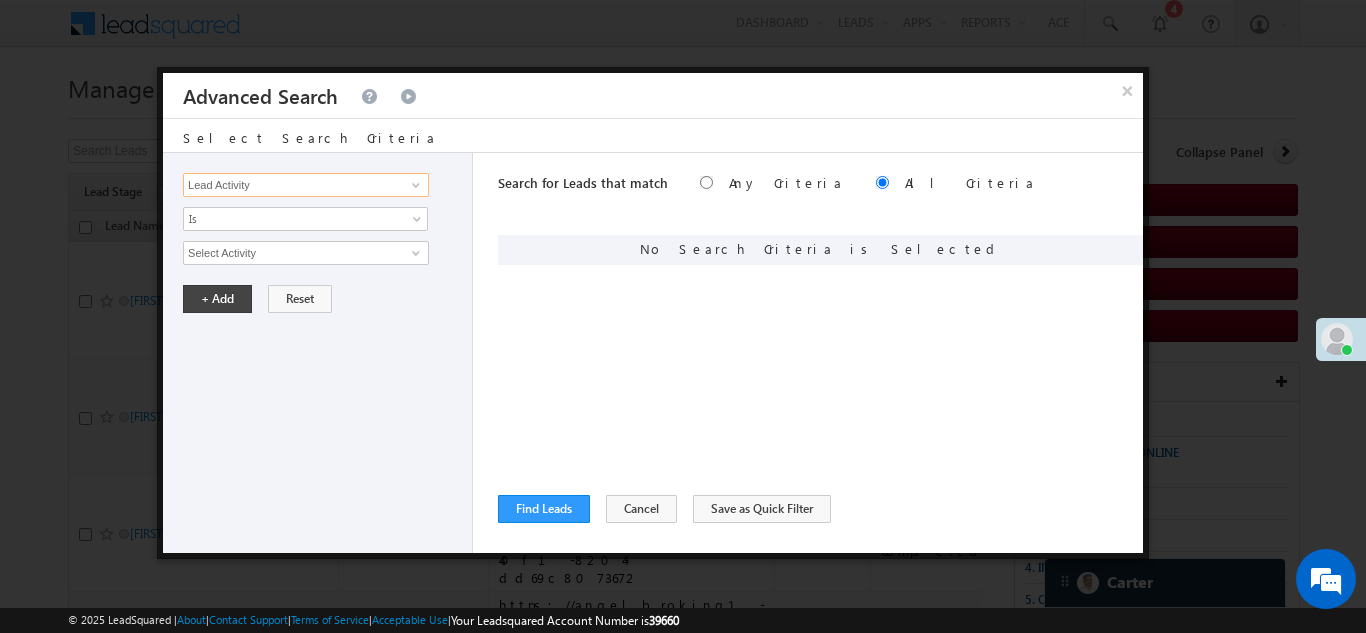 click on "Lead Activity" at bounding box center (306, 185) 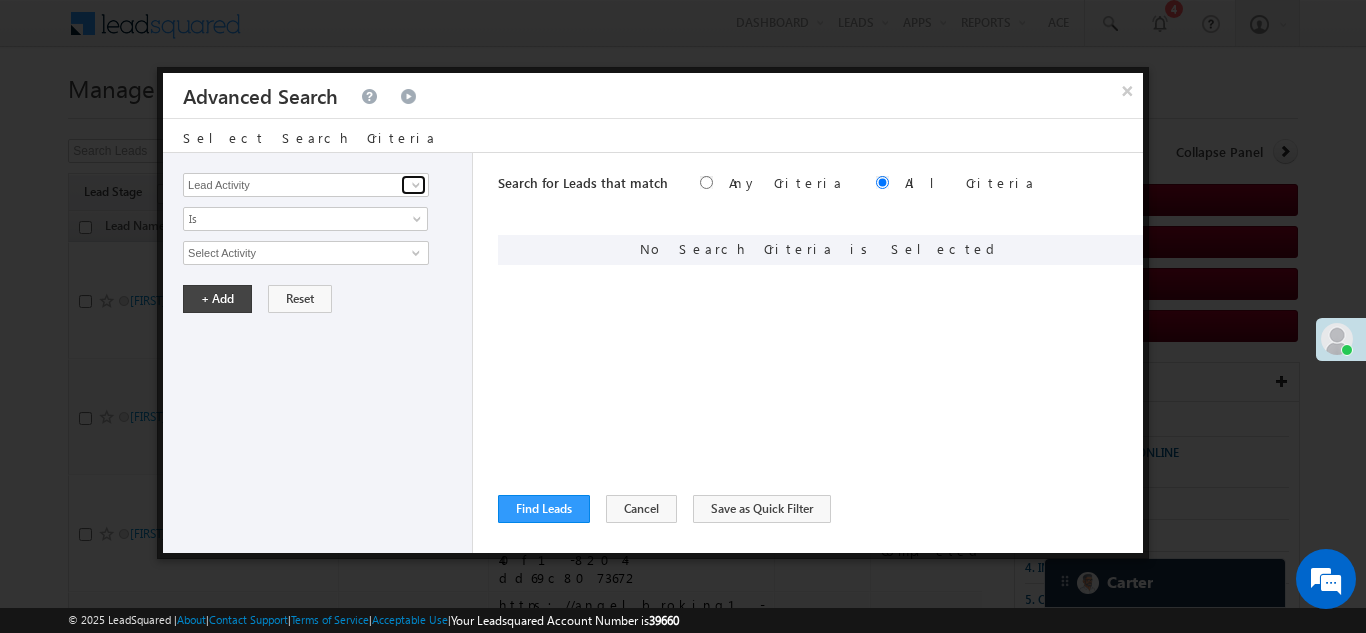 click at bounding box center (416, 185) 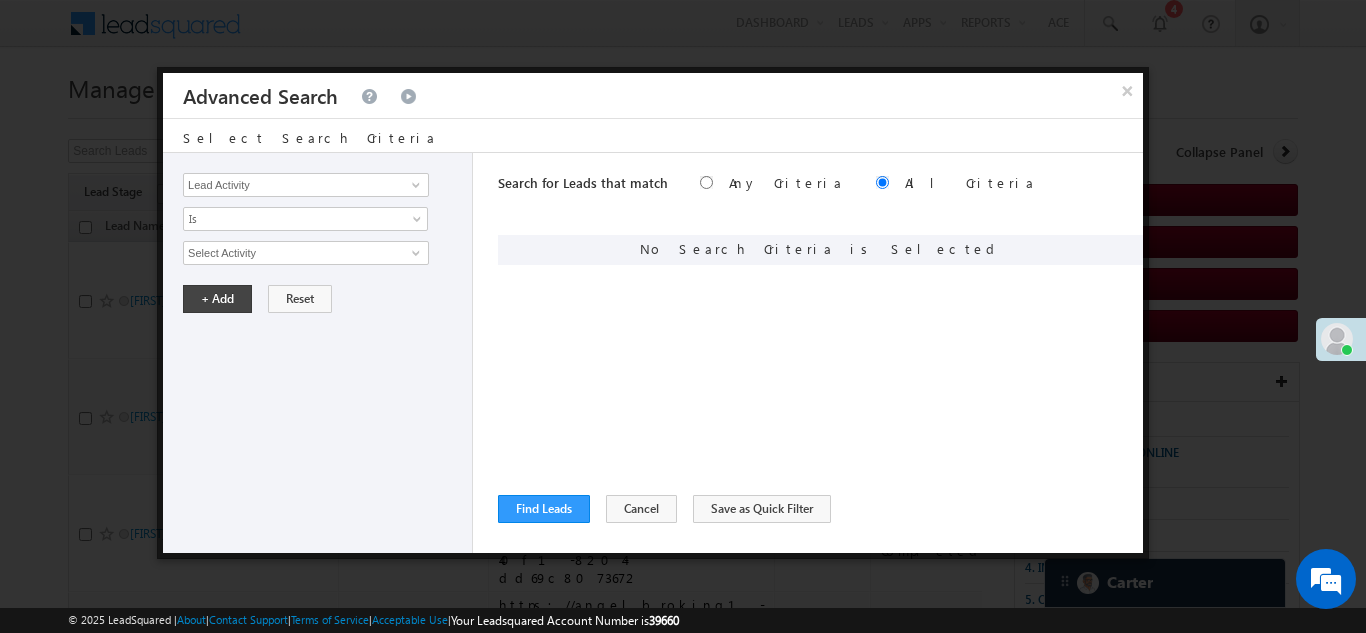 click on "Lead Activity Task Sales Group  Prospect Id  WA Last Message Timestamp 4th Day Disposition Aadhaar_MobileLinked Account Application Status Activation_Score Age Bucket AI_ML AngelCode App Download App Download Date App Status Compare Application Number Application Owner Application Source Application Status  Application Status at Assignment Application Status at Dropoff Application status before assignment  Application Status First time Drop Off  Application Status New Application Step Number Application Submission Flag Application Type Appsflyer Adset Area Manager Name Assignment Date Assignment Quota Assignment Status Attempt counter post coding  BO Branch Browser Call Back Counter Call back Date & Time Call Back Requested Created At Call Back Requested on  Call Back Requested Slot Call Duration Call Later Overall Counter Call Later_Insurance call back date Callid Campaign Call Counter Campaign Date Campaign flag for smart view Campaign Talktime counter City IPV" at bounding box center (653, 353) 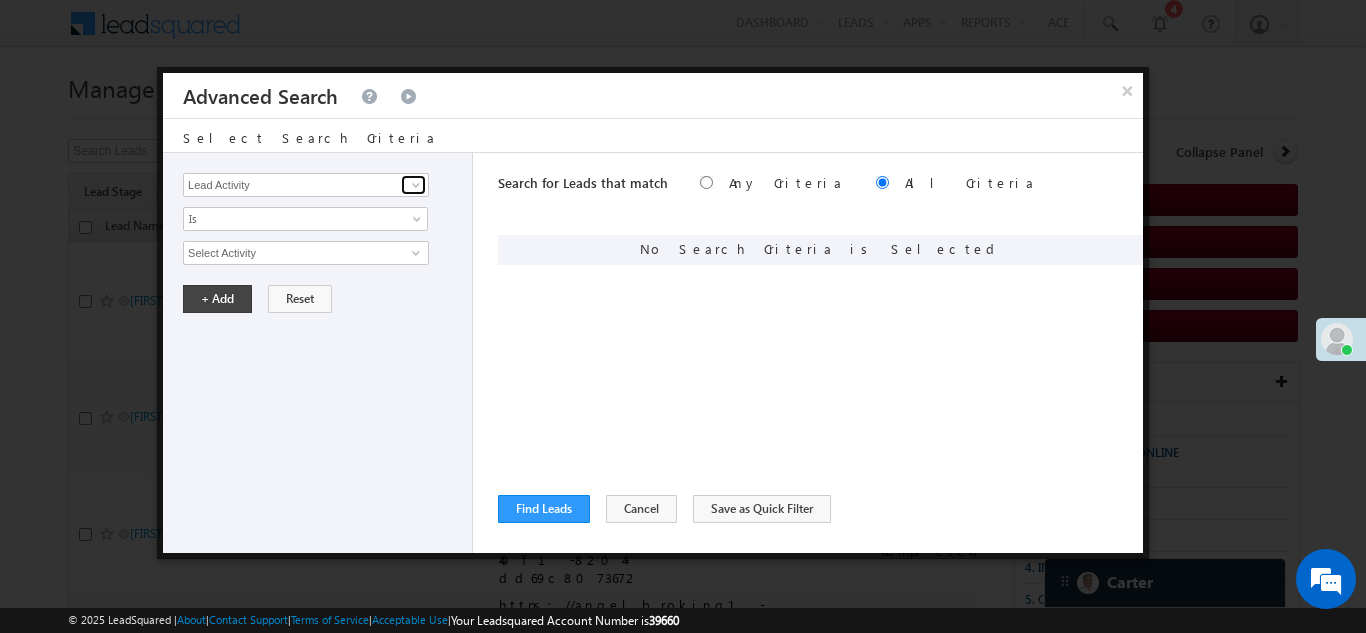 click at bounding box center [416, 185] 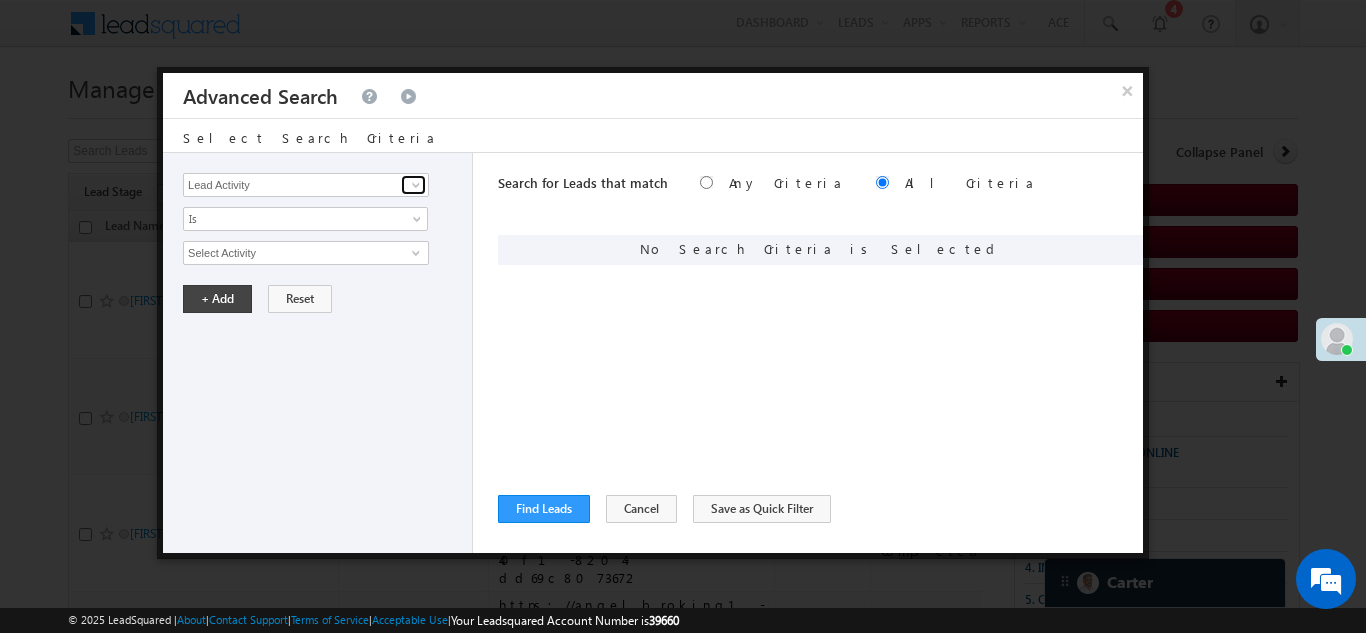 click at bounding box center (416, 185) 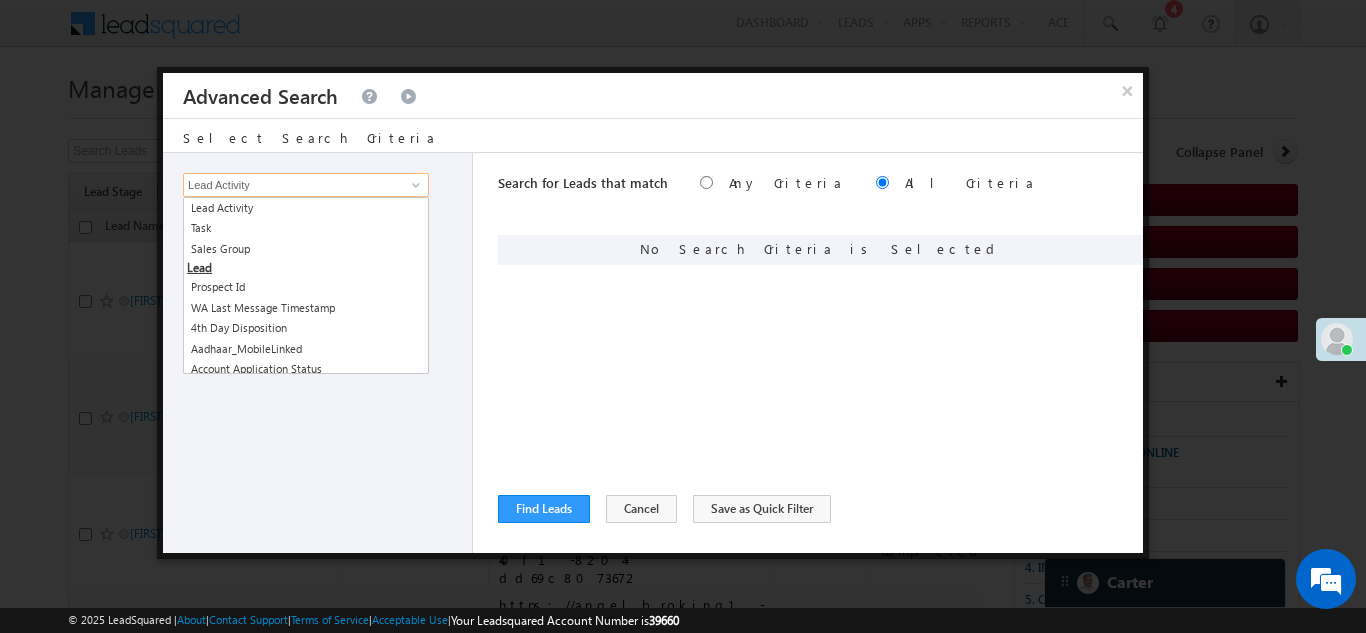 click on "Lead Activity" at bounding box center (306, 185) 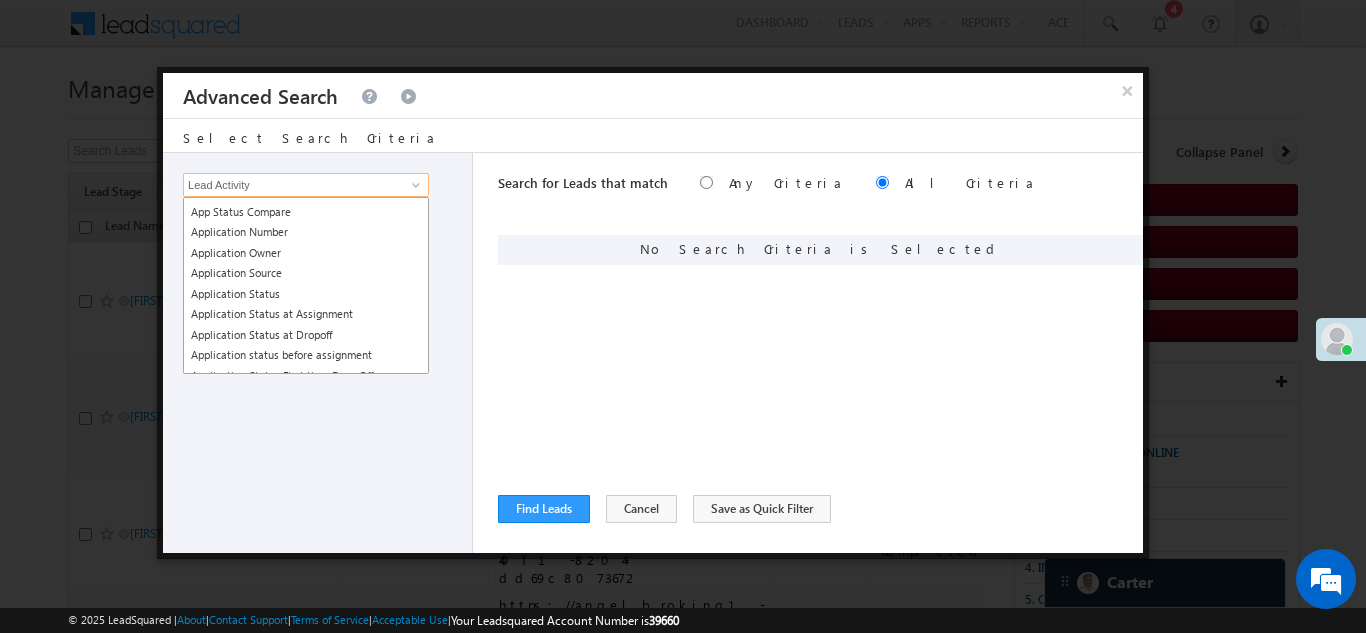 scroll, scrollTop: 300, scrollLeft: 0, axis: vertical 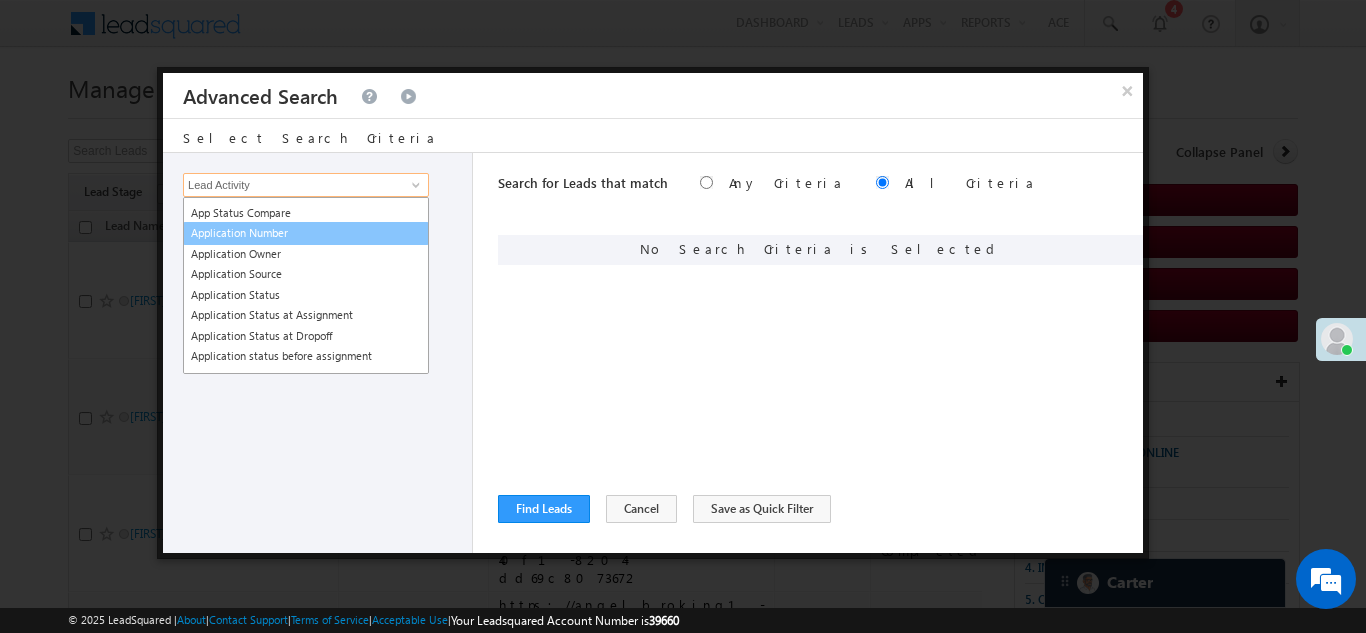 click on "Application Number" at bounding box center (306, 233) 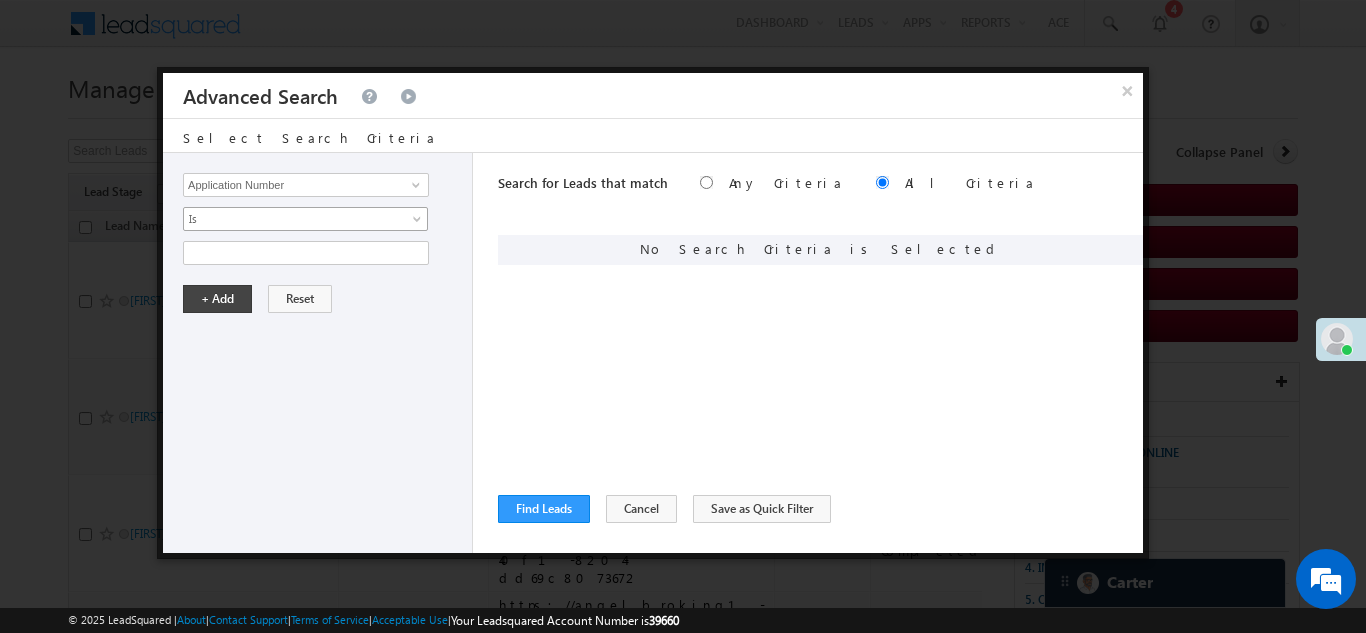 click on "Is" at bounding box center [292, 219] 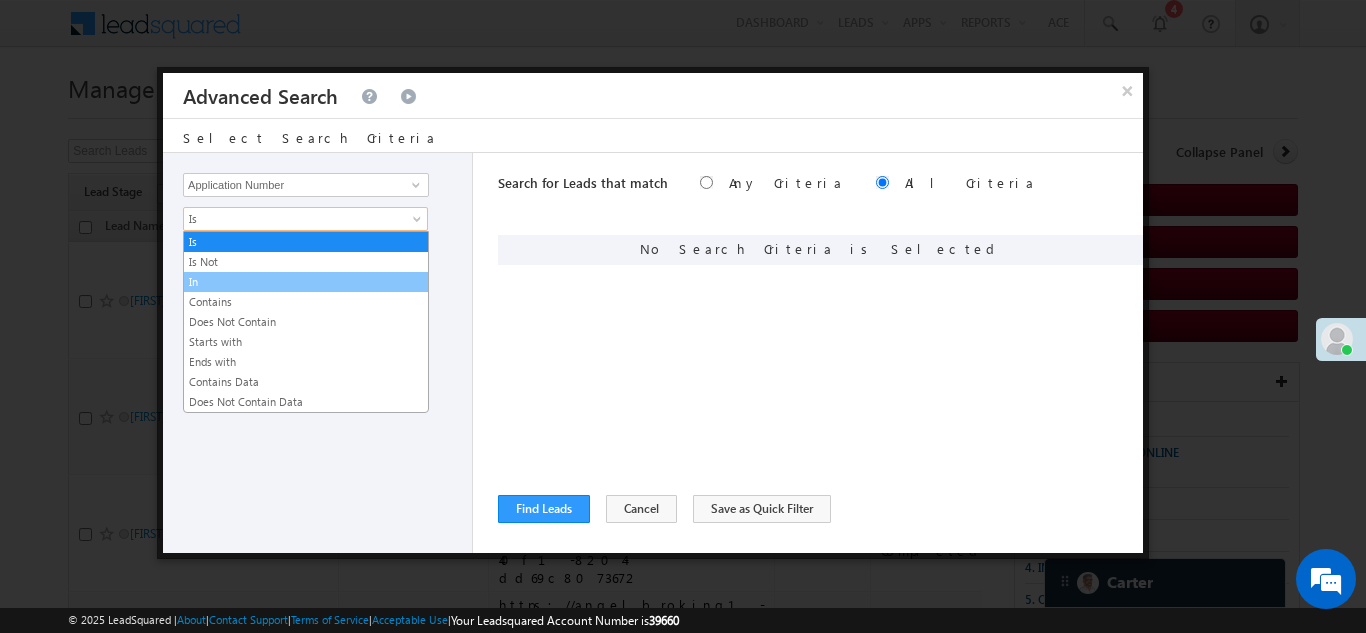 click on "In" at bounding box center [306, 282] 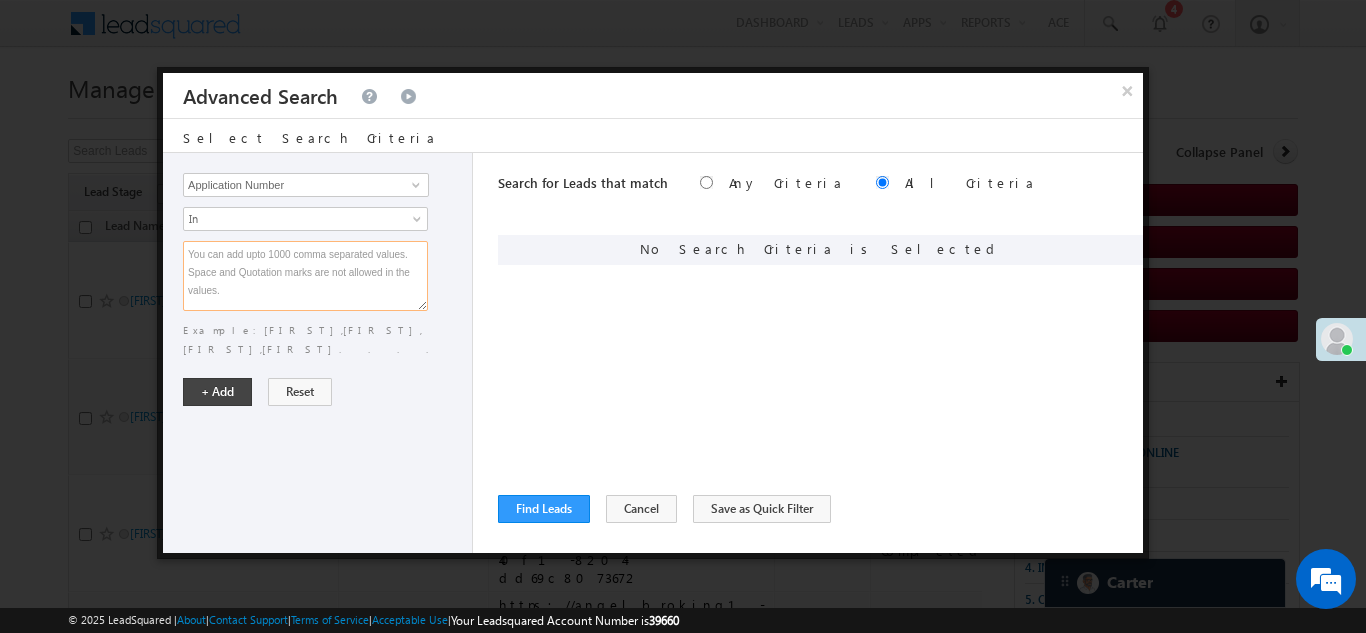 paste on "EQ25218685
EQ25328648
EQ25229374
EQ25316922
EQ25273461
EQ25170966
EQ25099225
EQ25286117
EQ25196135
EQ25169399
EQ25206918
EQ25219787
EQ25210884
EQ25257507
EQ25259220
EQ25261708
EQ25155511
EQ25245251
EQ25292279
EQ25188230" 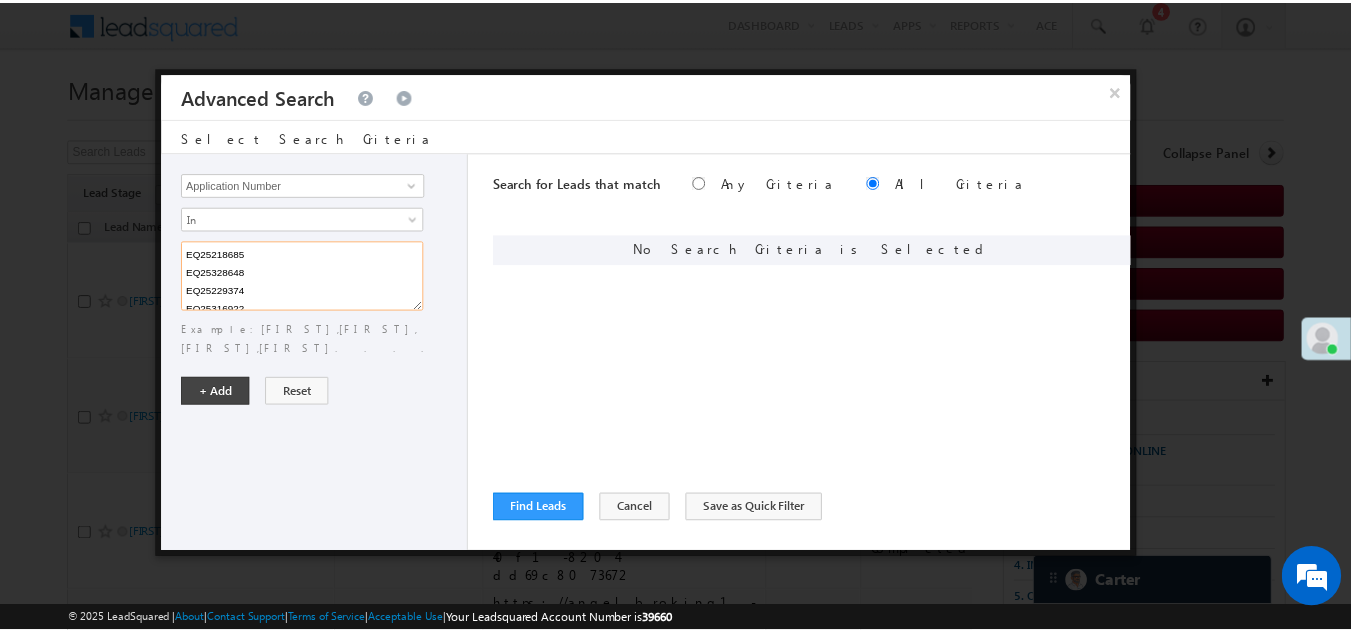 scroll, scrollTop: 293, scrollLeft: 0, axis: vertical 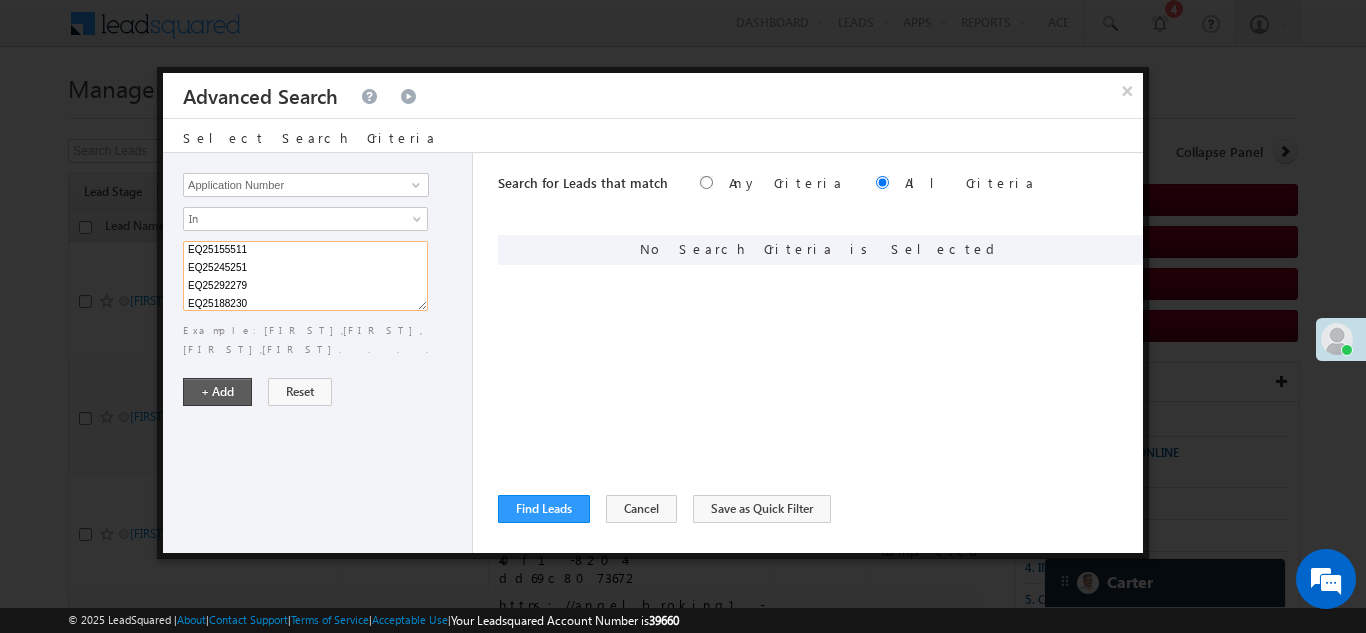type on "EQ25218685
EQ25328648
EQ25229374
EQ25316922
EQ25273461
EQ25170966
EQ25099225
EQ25286117
EQ25196135
EQ25169399
EQ25206918
EQ25219787
EQ25210884
EQ25257507
EQ25259220
EQ25261708
EQ25155511
EQ25245251
EQ25292279
EQ25188230" 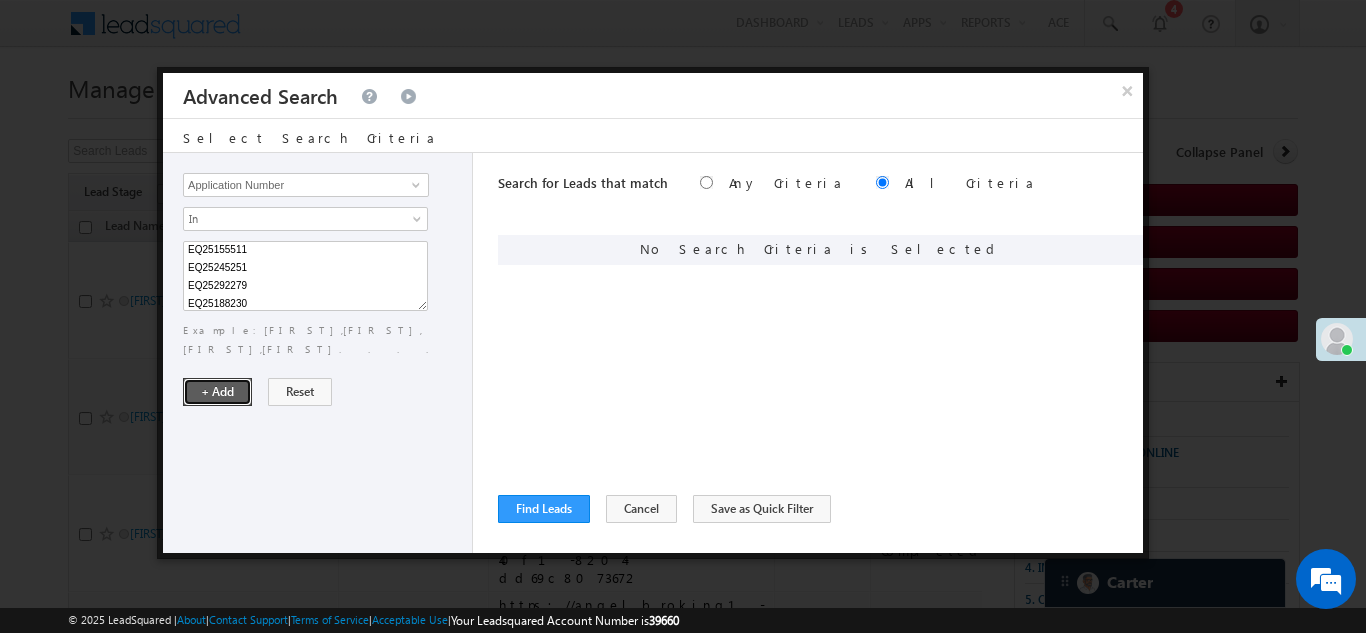 click on "+ Add" at bounding box center [217, 392] 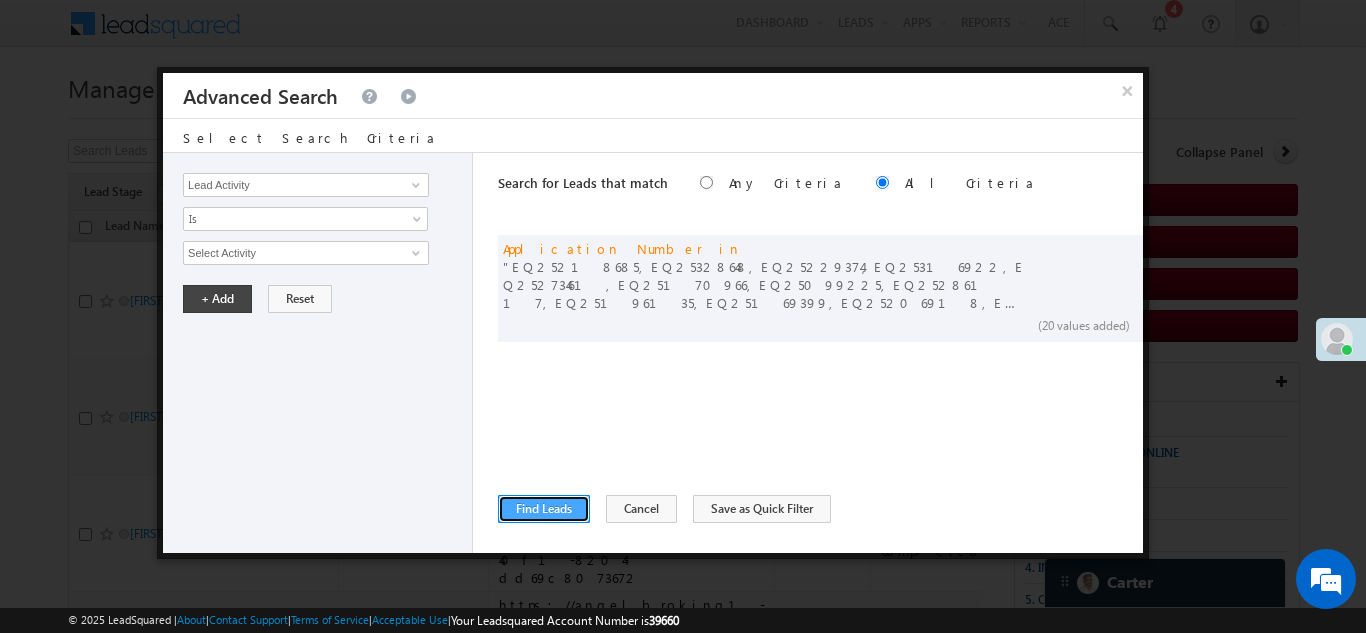 click on "Find Leads" at bounding box center [544, 509] 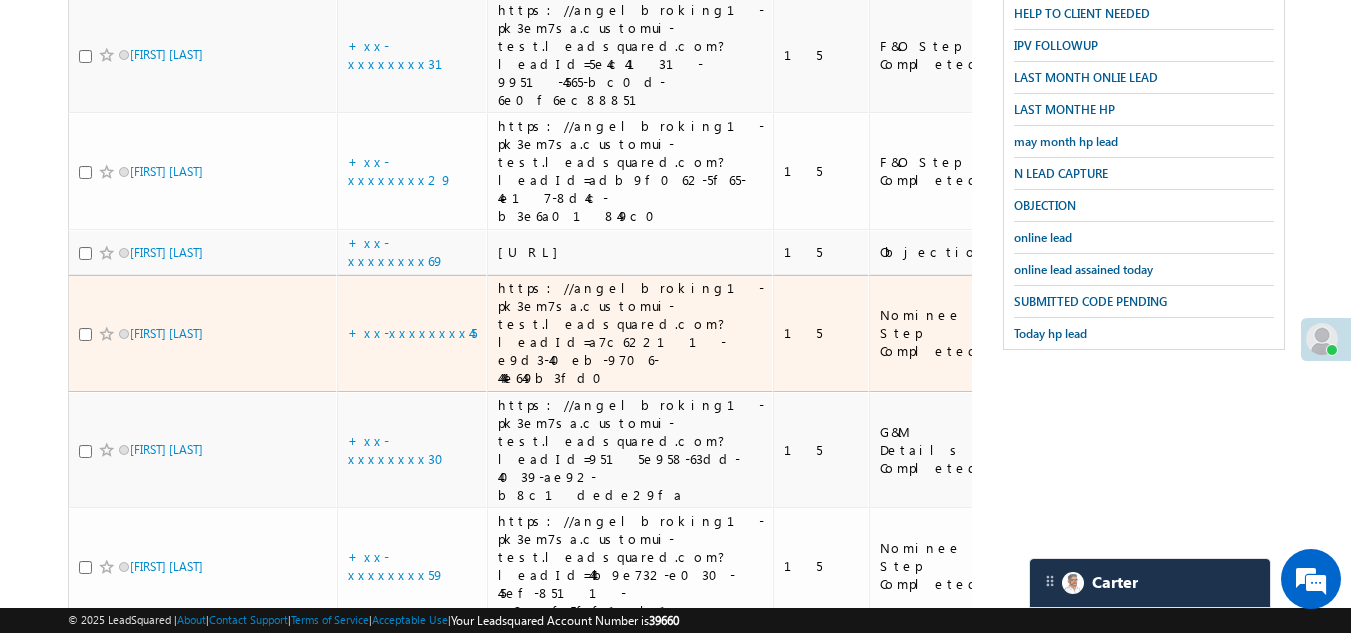 scroll, scrollTop: 500, scrollLeft: 0, axis: vertical 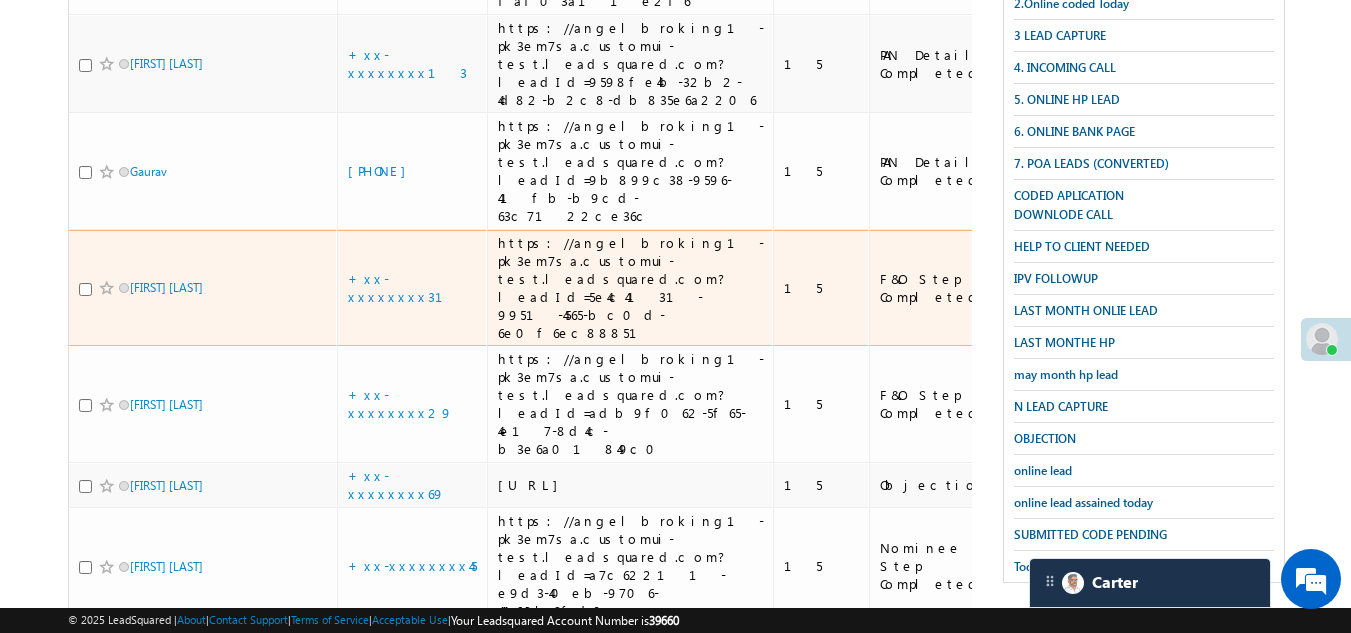 click on "S jassu" at bounding box center (203, 288) 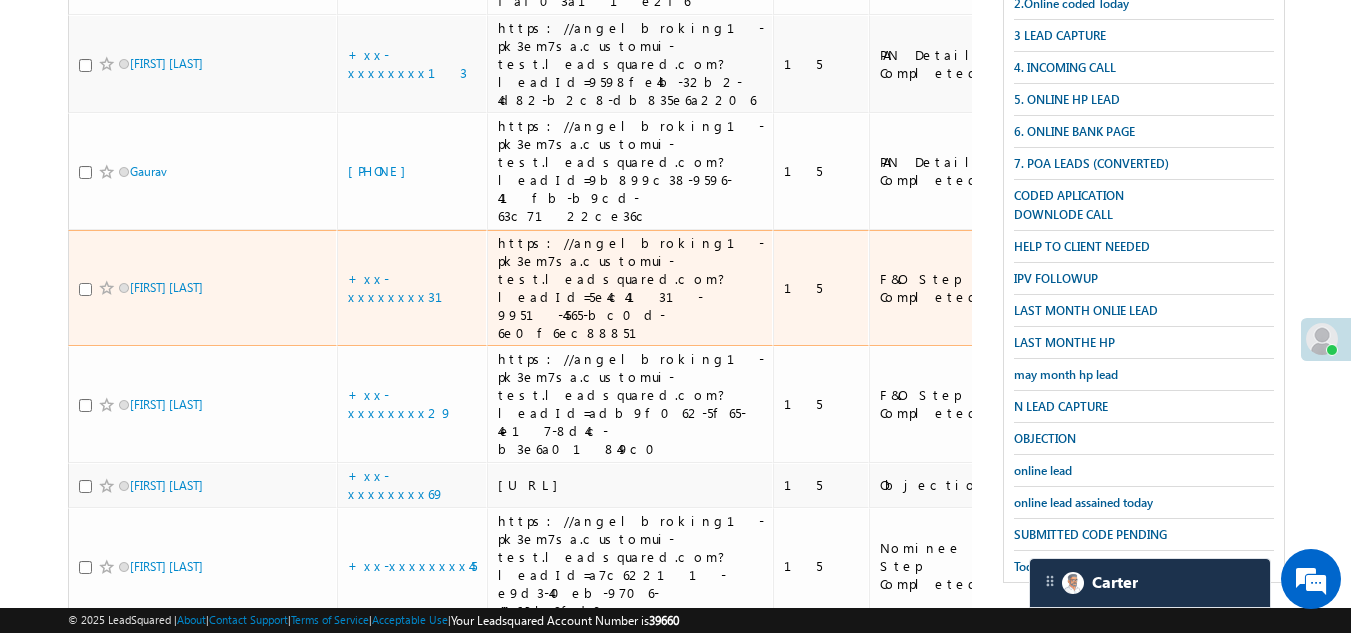 click at bounding box center [85, 289] 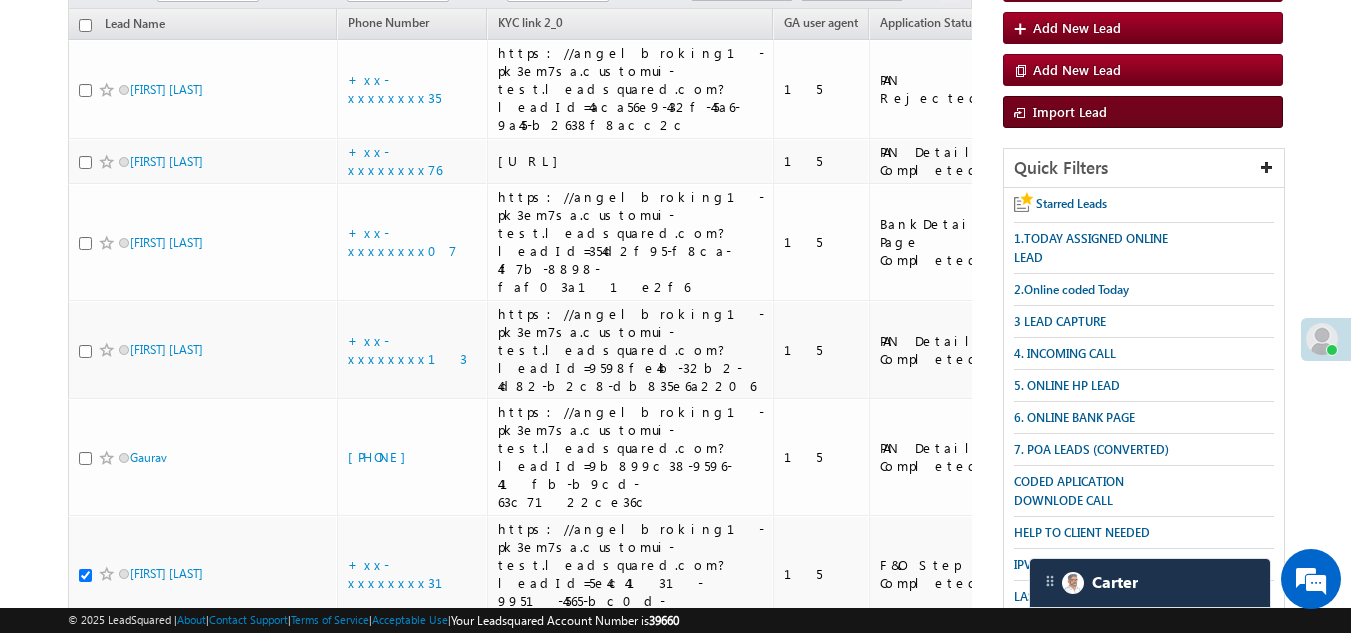 scroll, scrollTop: 100, scrollLeft: 0, axis: vertical 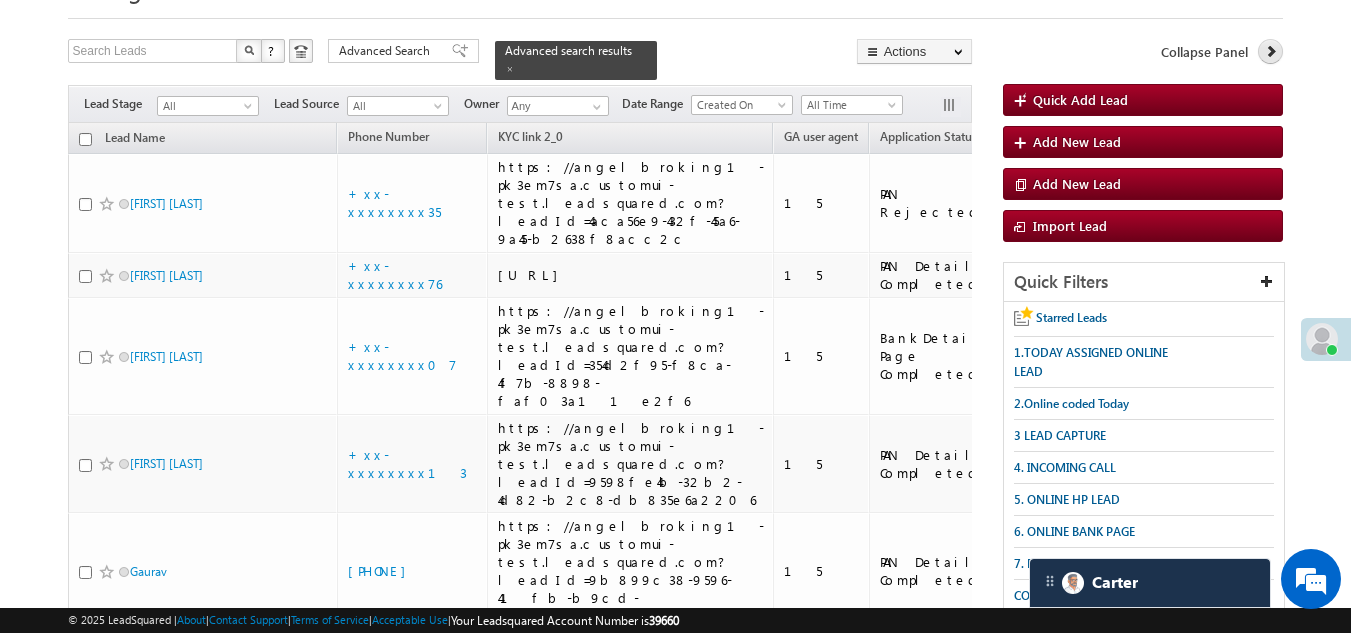 click at bounding box center [1271, 51] 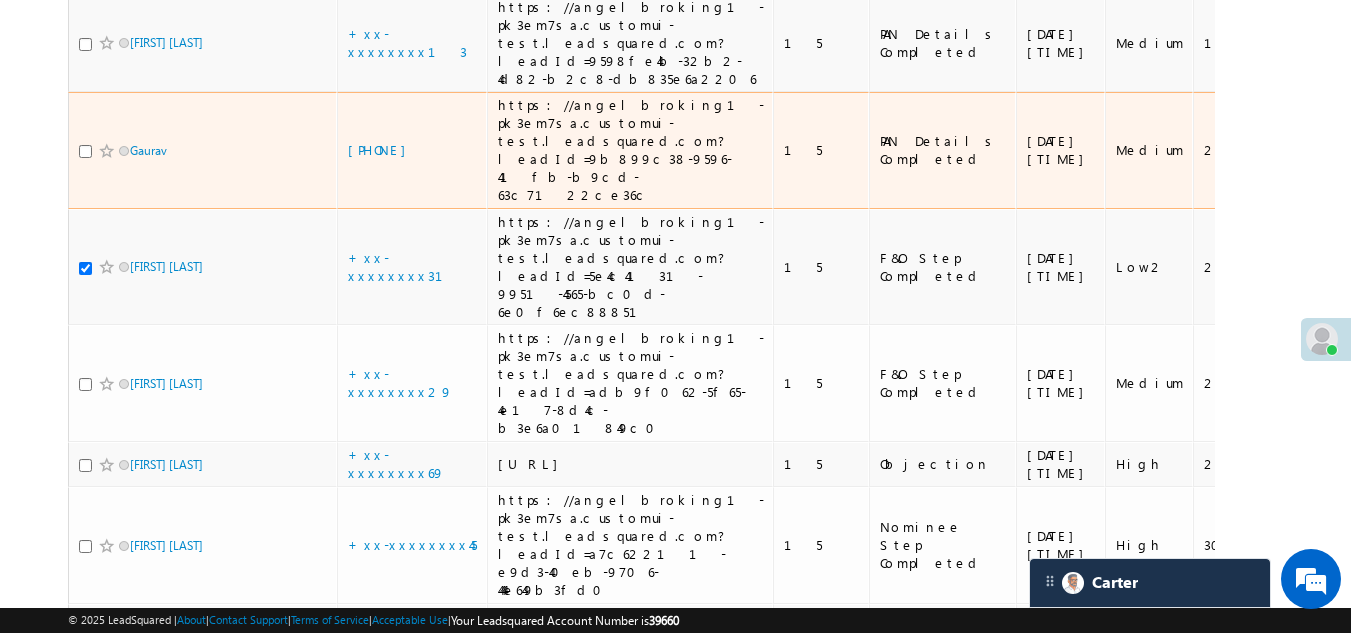 scroll, scrollTop: 700, scrollLeft: 0, axis: vertical 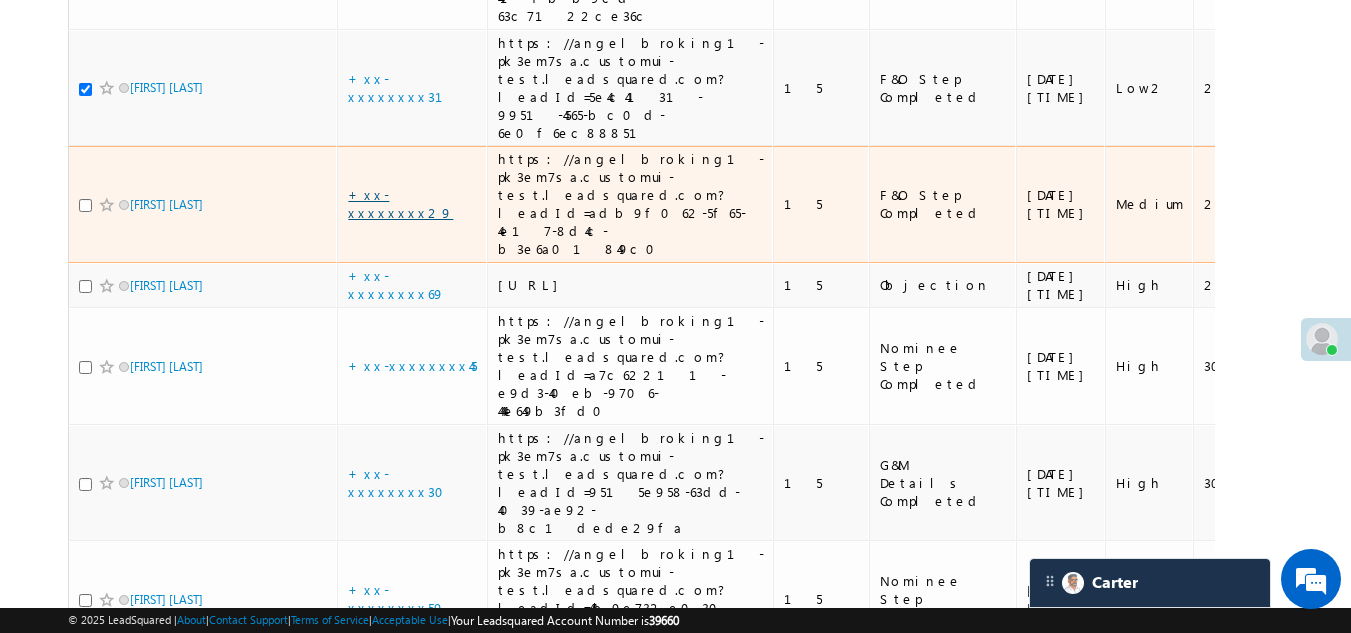 click on "+xx-xxxxxxxx29" at bounding box center (400, 203) 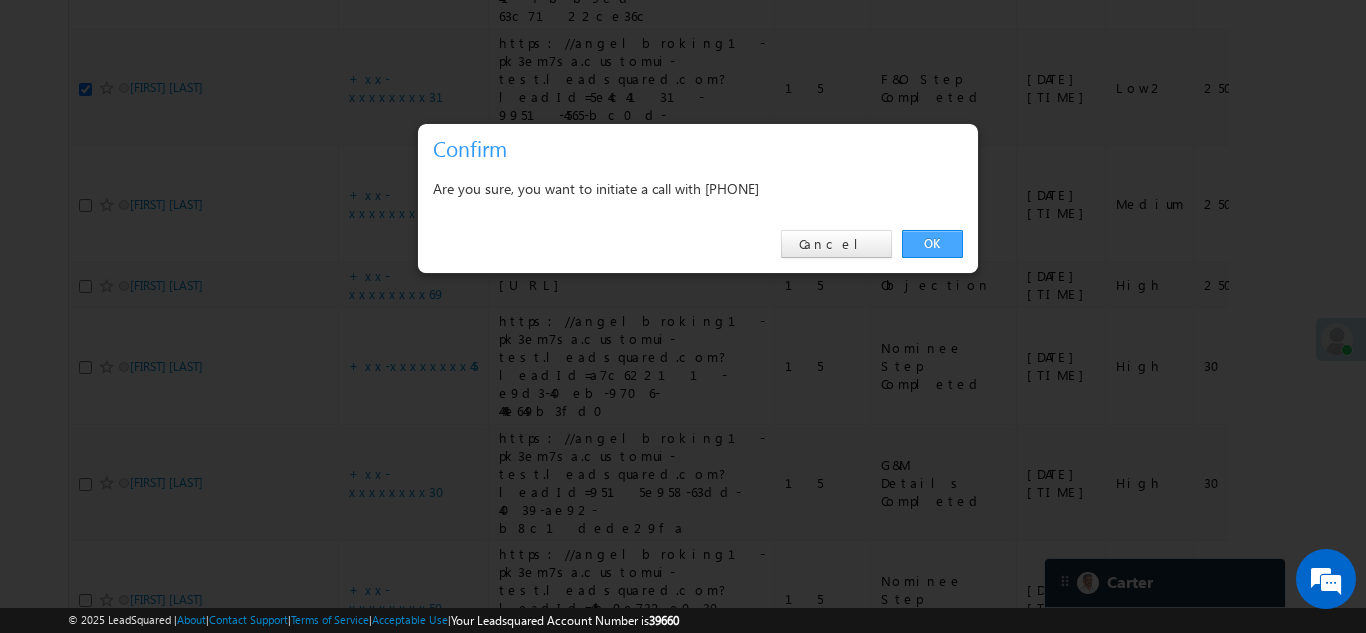 click on "OK" at bounding box center (932, 244) 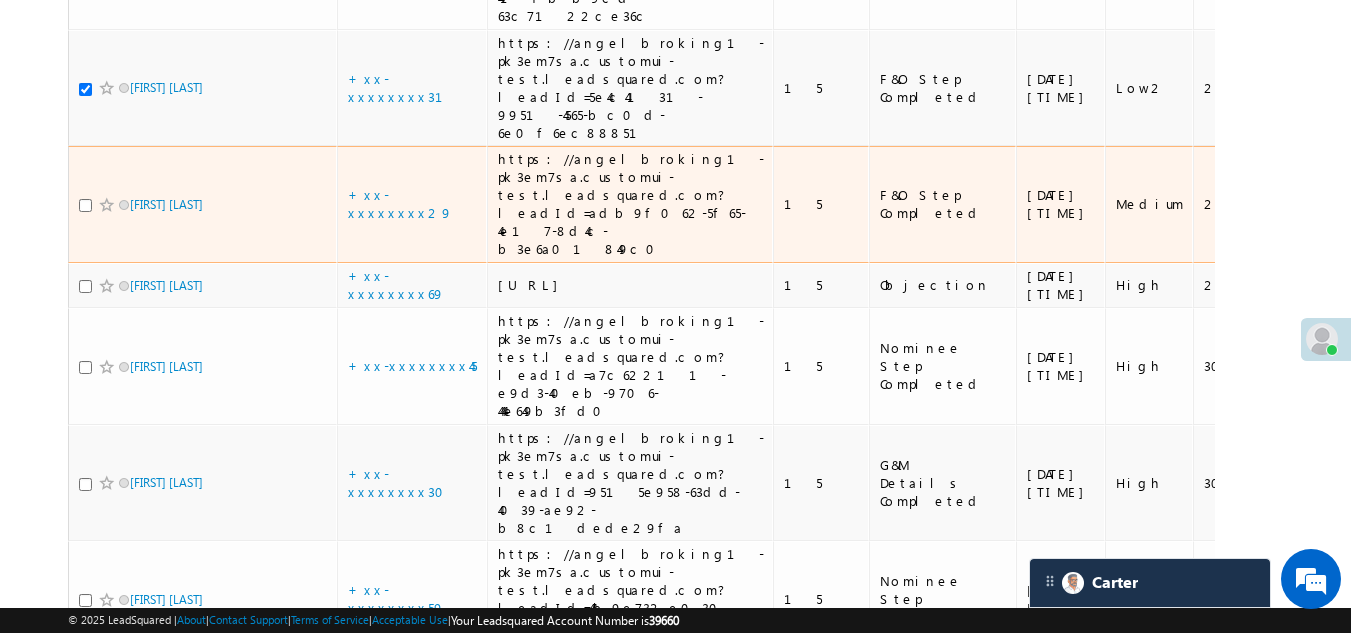 scroll, scrollTop: 754, scrollLeft: 0, axis: vertical 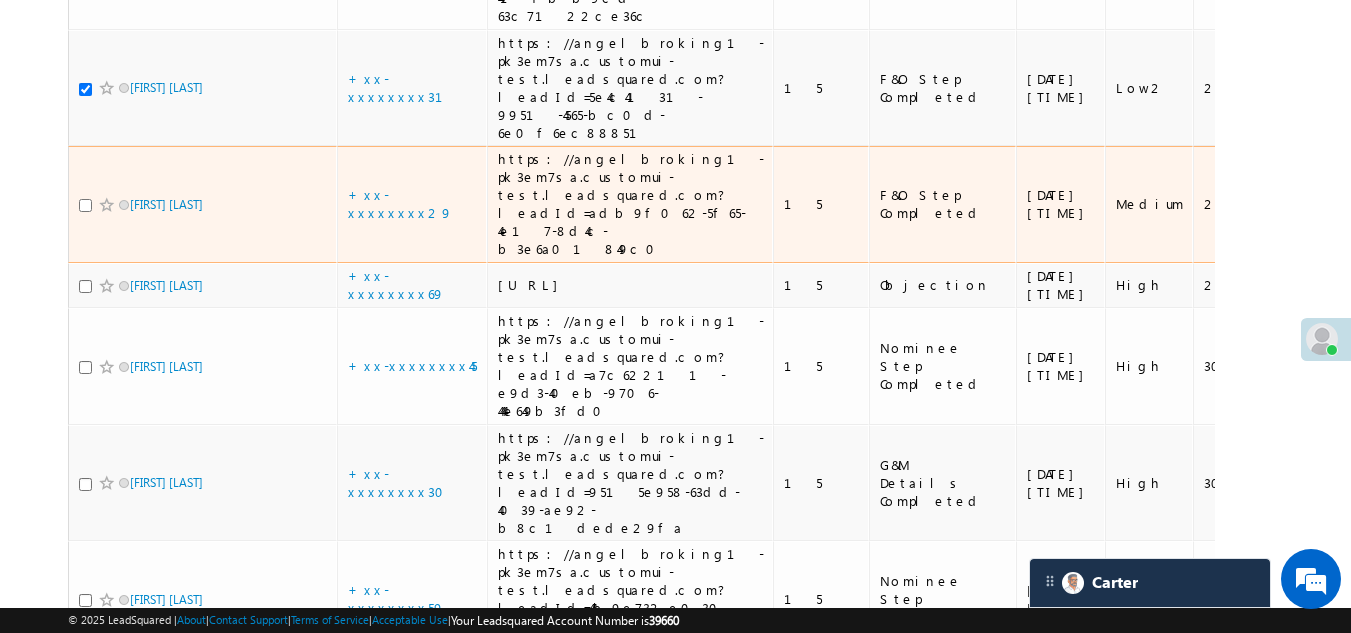 click at bounding box center (85, 205) 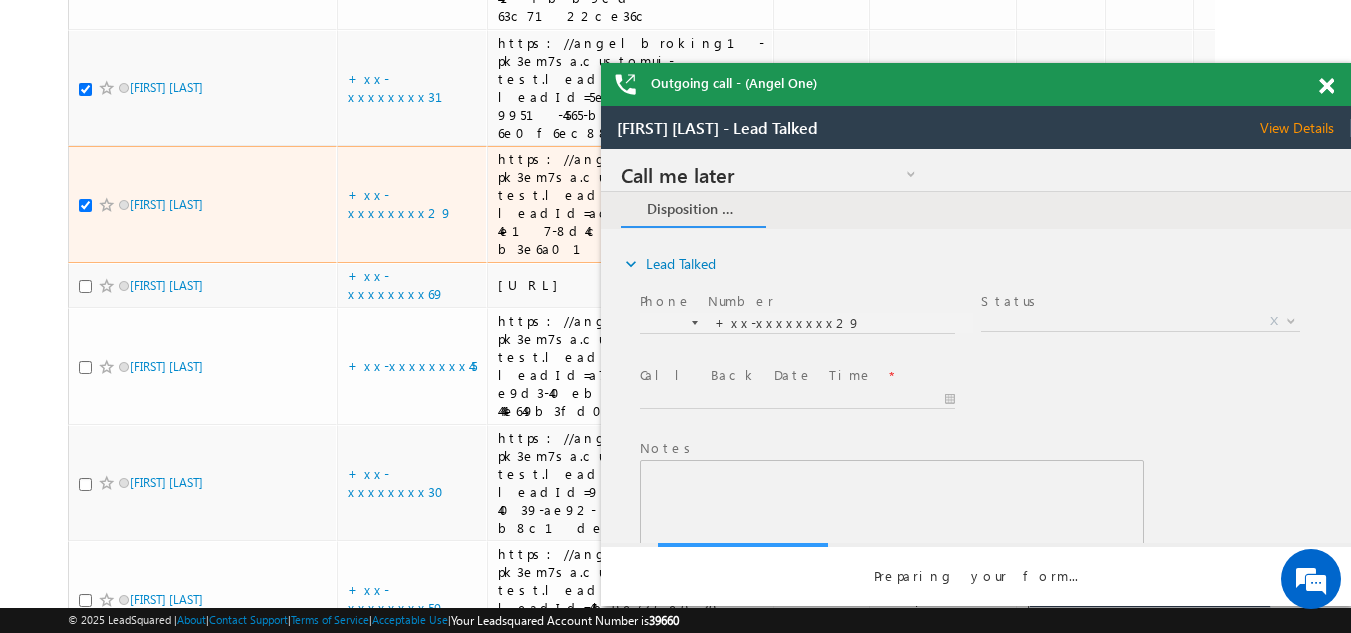scroll, scrollTop: 0, scrollLeft: 0, axis: both 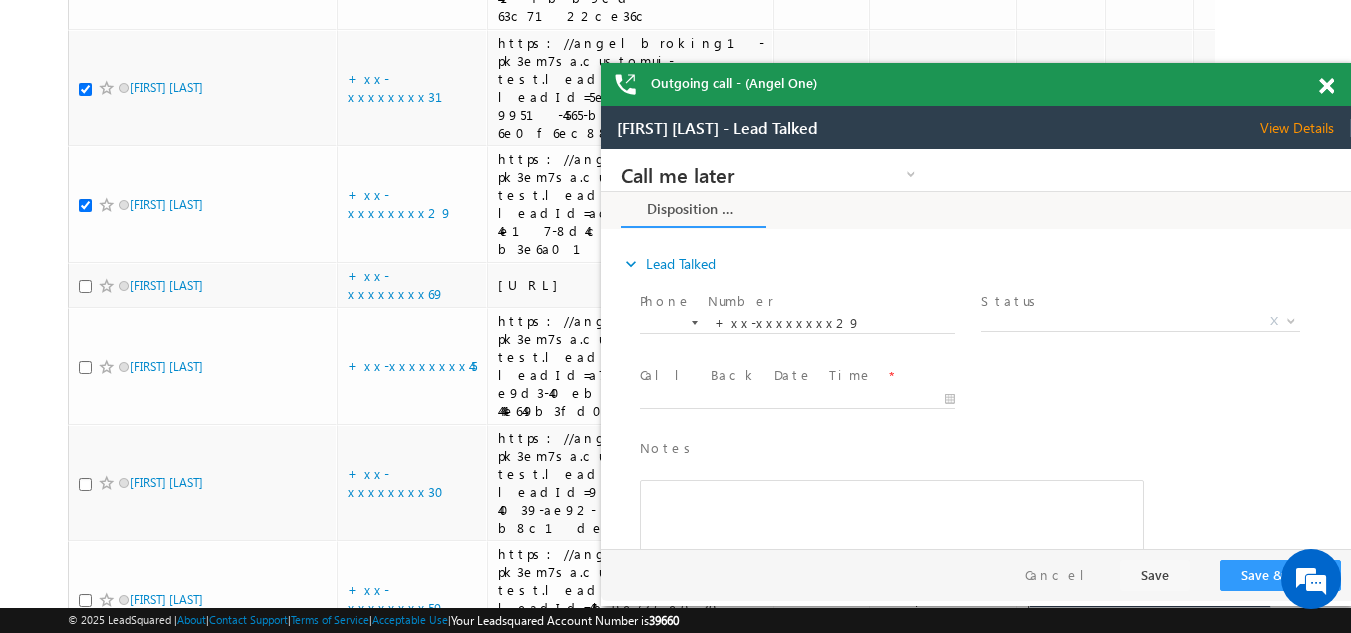 click on "View Details" at bounding box center [1305, 128] 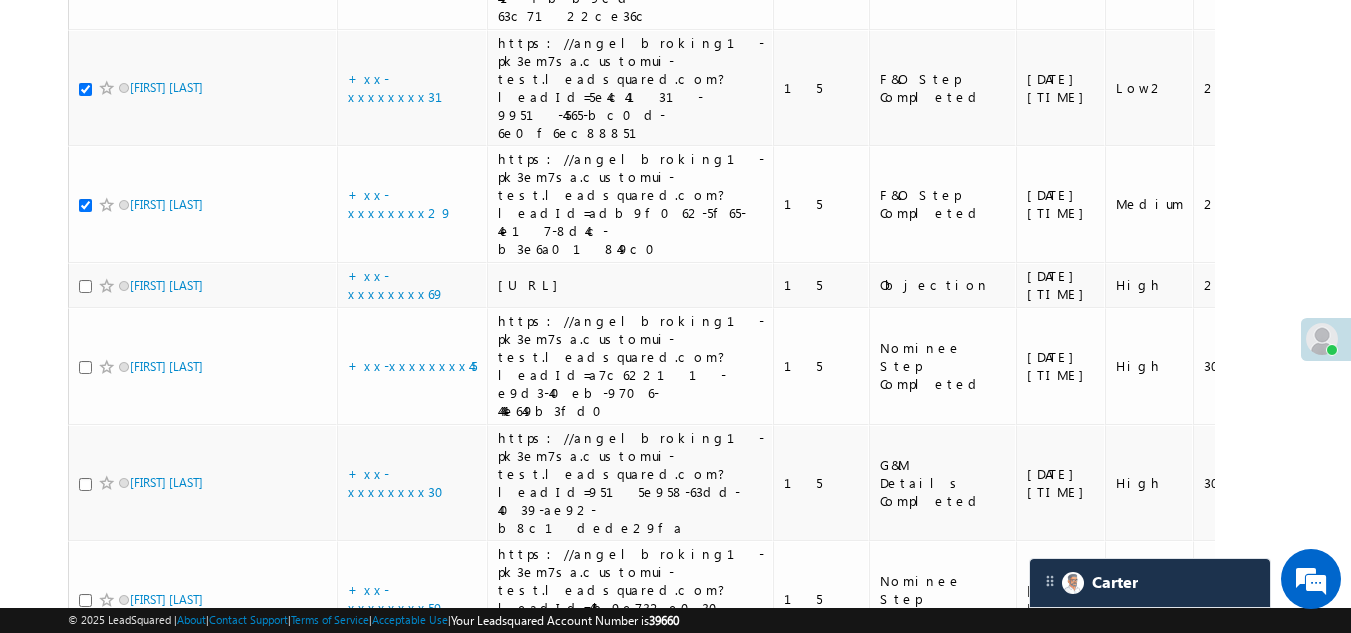 click on "Menu
Bikash Das
bikas h.das @ange lbrok ing.c om" at bounding box center [675, 504] 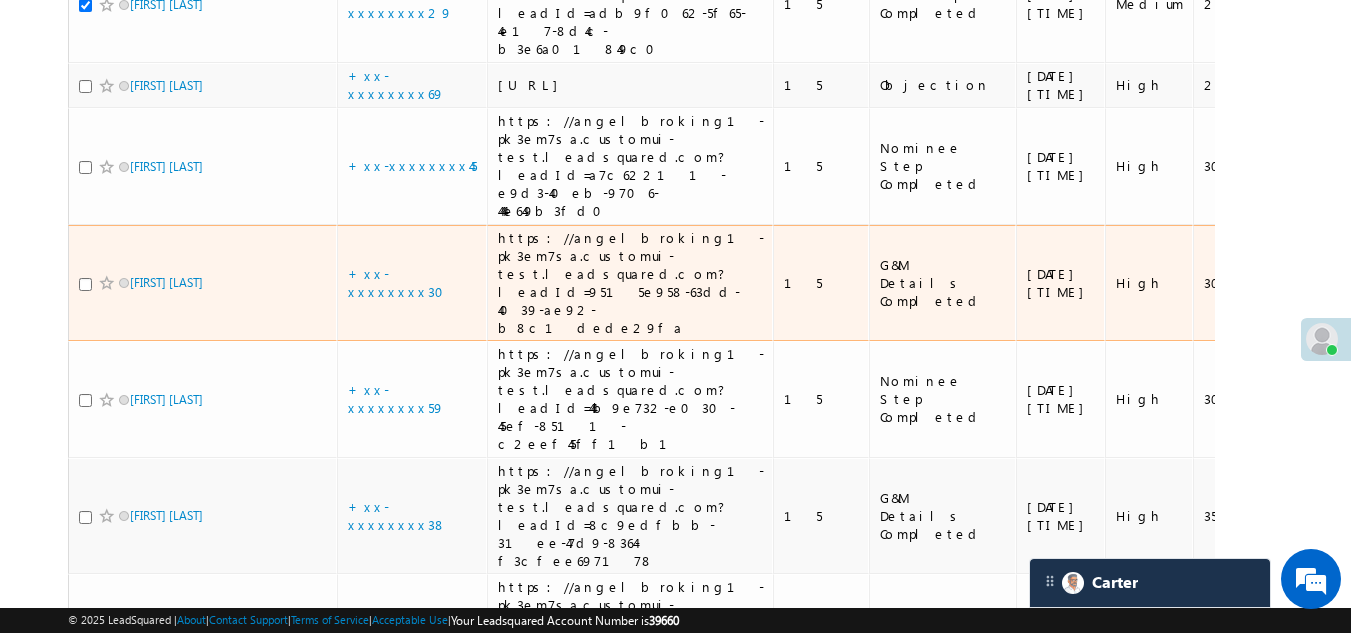 scroll, scrollTop: 1054, scrollLeft: 0, axis: vertical 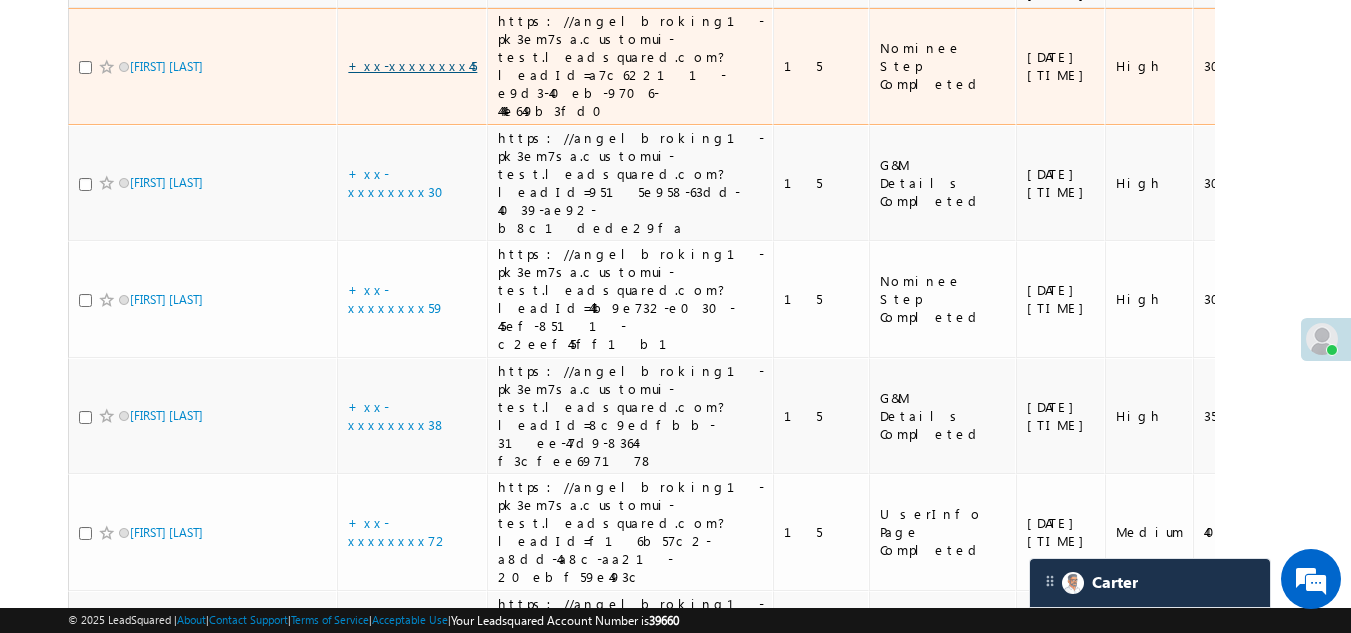 click on "+xx-xxxxxxxx45" at bounding box center (412, 65) 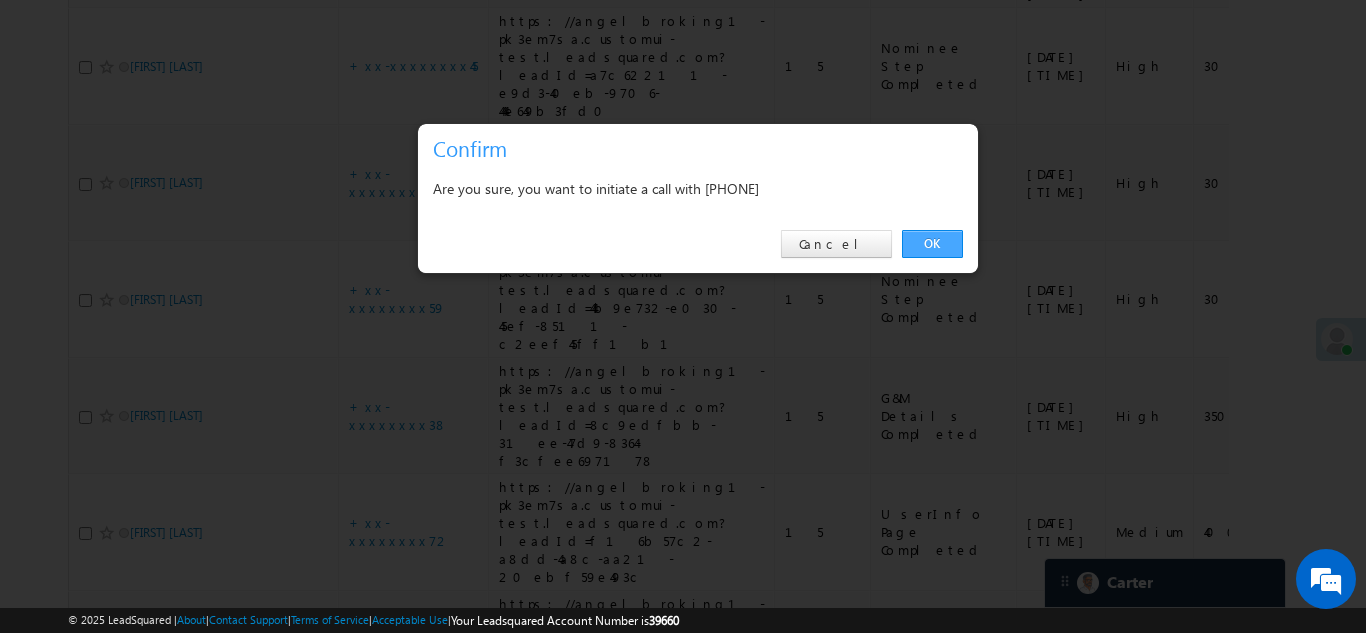 click on "OK" at bounding box center [932, 244] 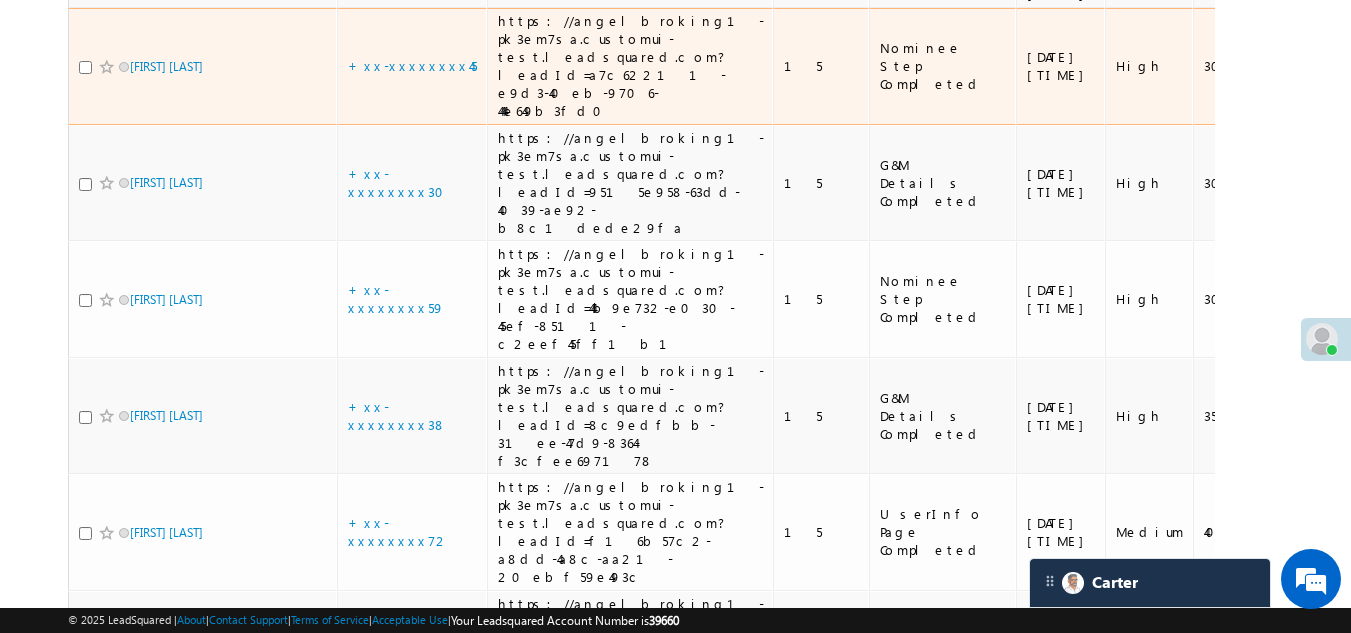 click at bounding box center [85, 67] 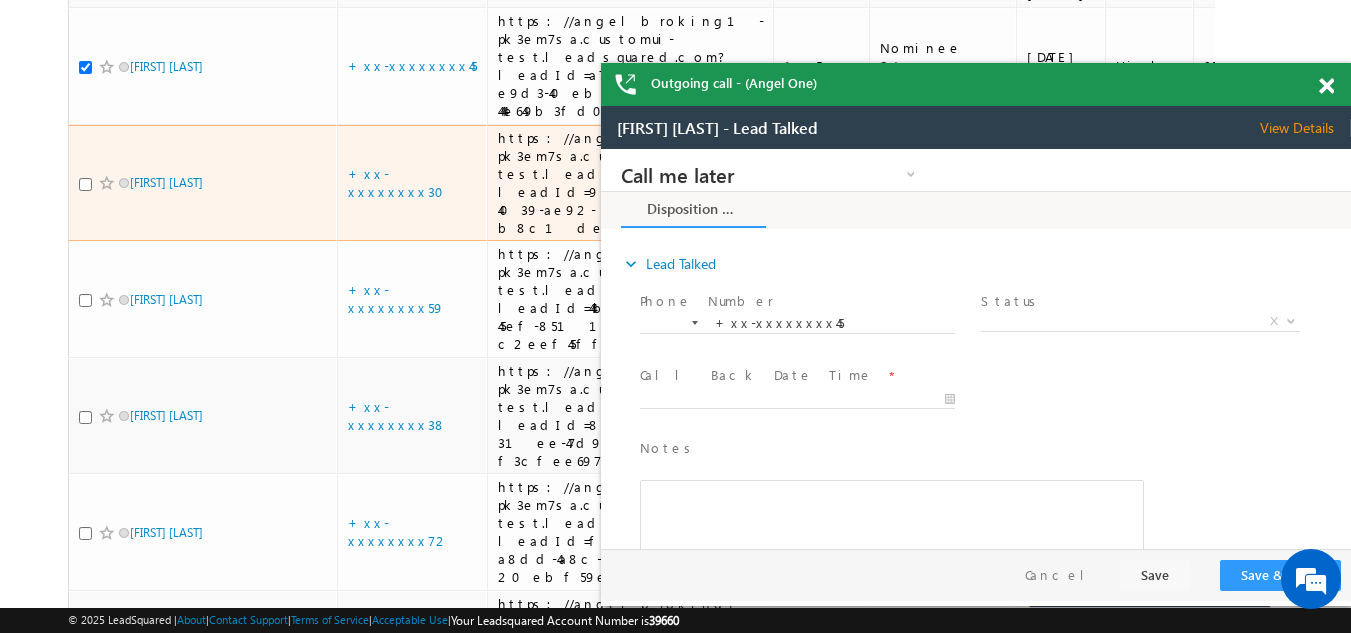 scroll, scrollTop: 0, scrollLeft: 0, axis: both 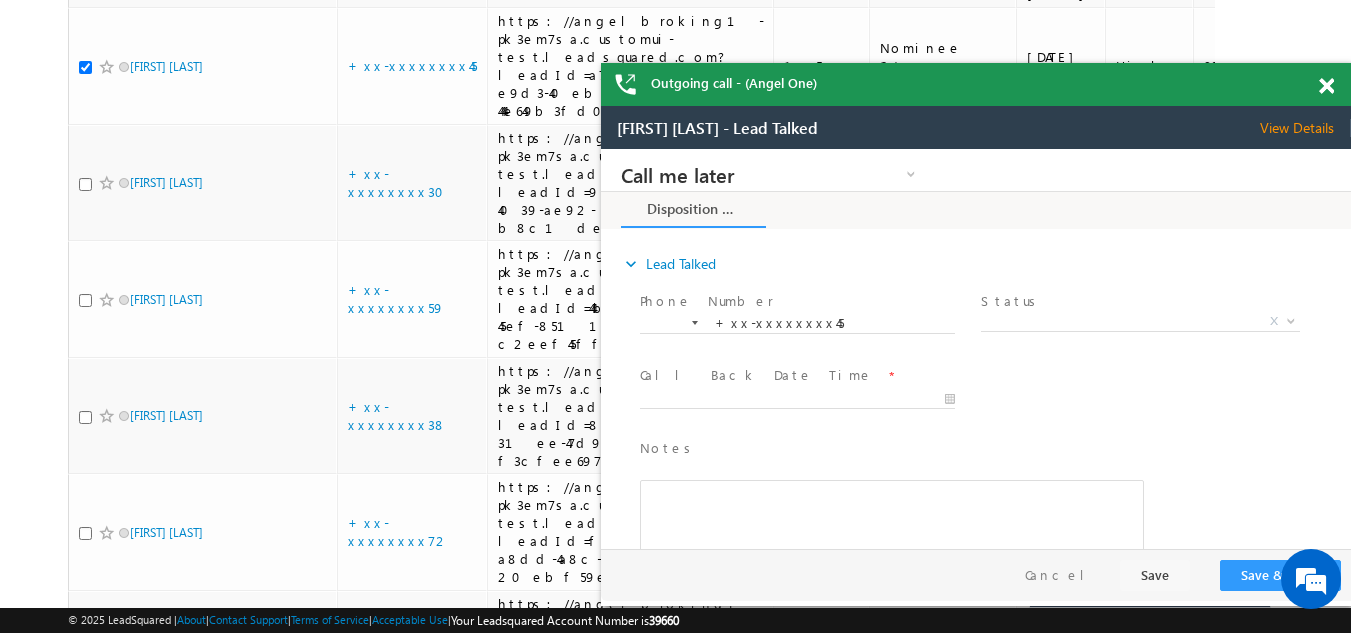click at bounding box center [1326, 86] 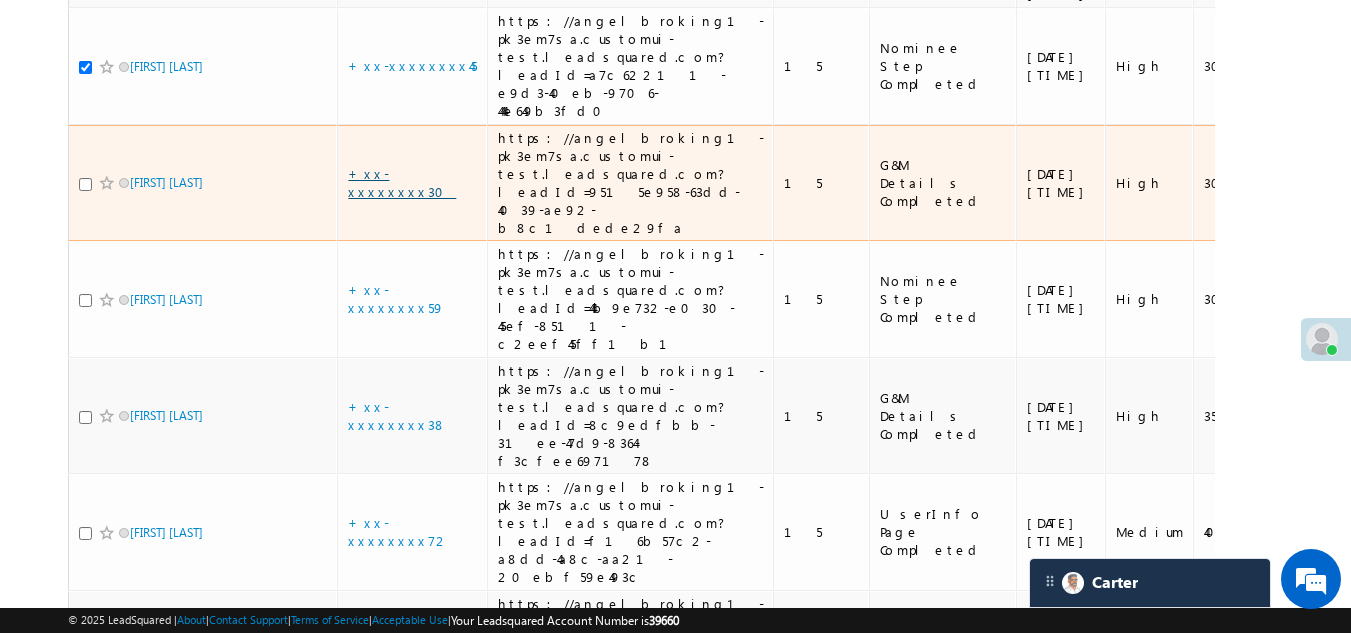 click on "+xx-xxxxxxxx30" at bounding box center [402, 182] 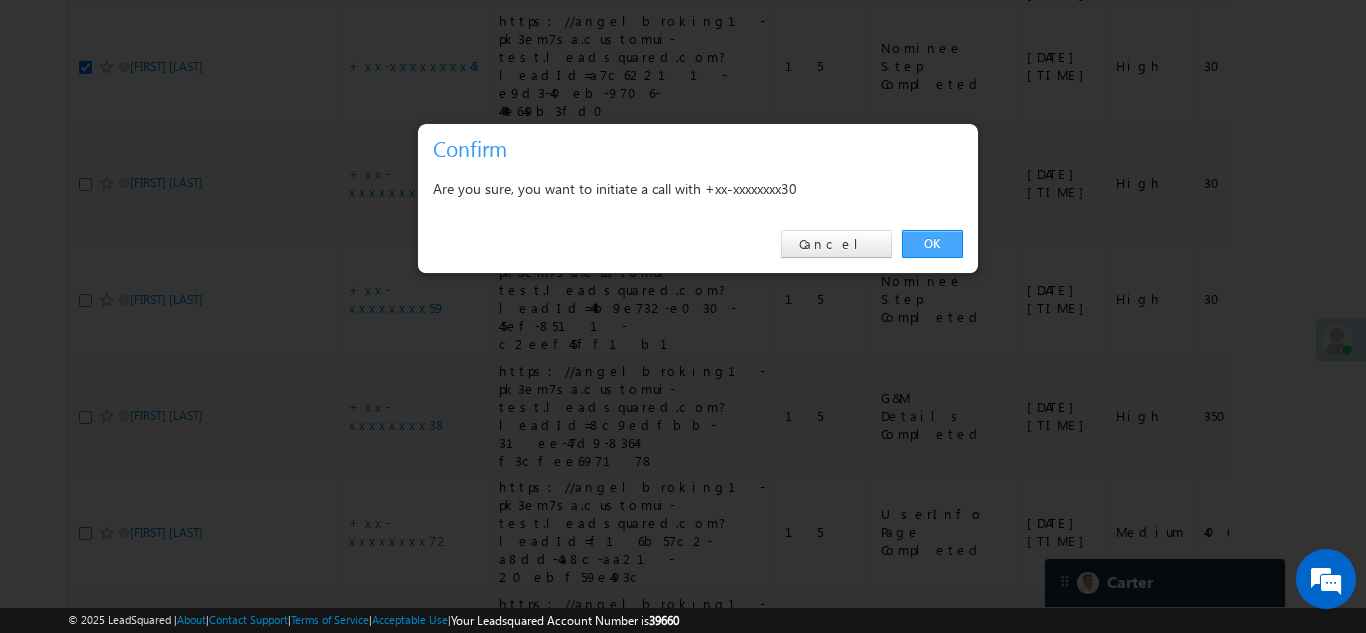 click on "OK" at bounding box center [932, 244] 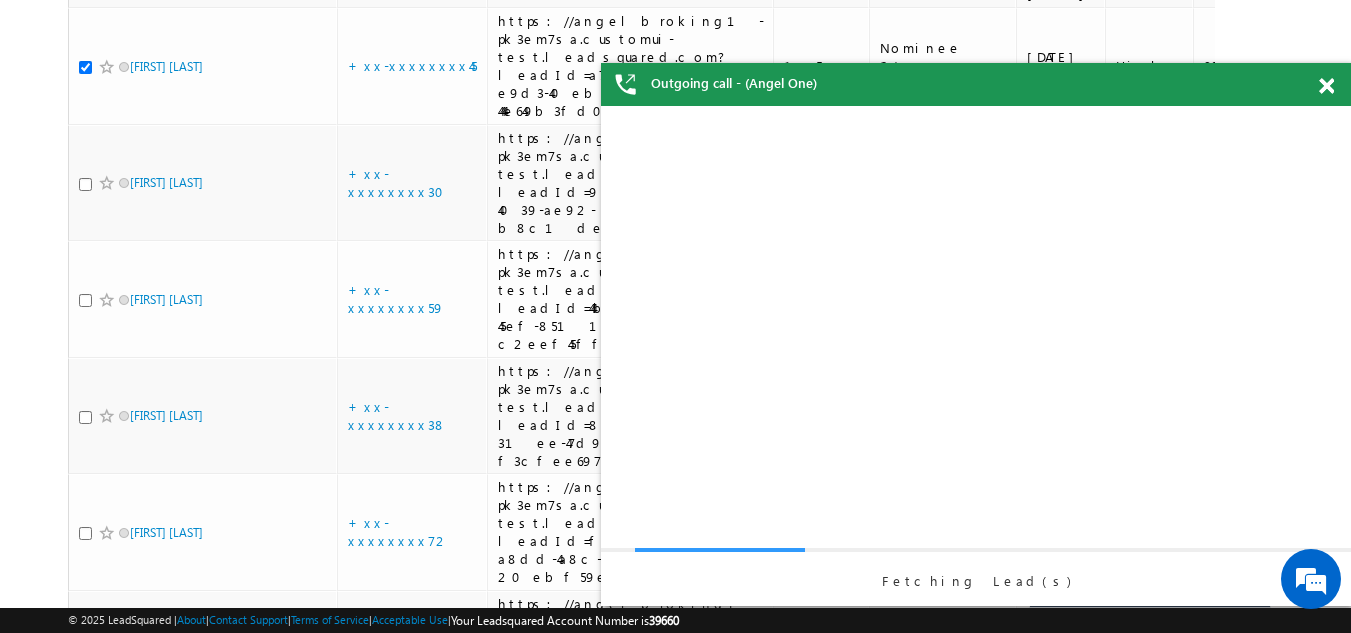 scroll, scrollTop: 0, scrollLeft: 0, axis: both 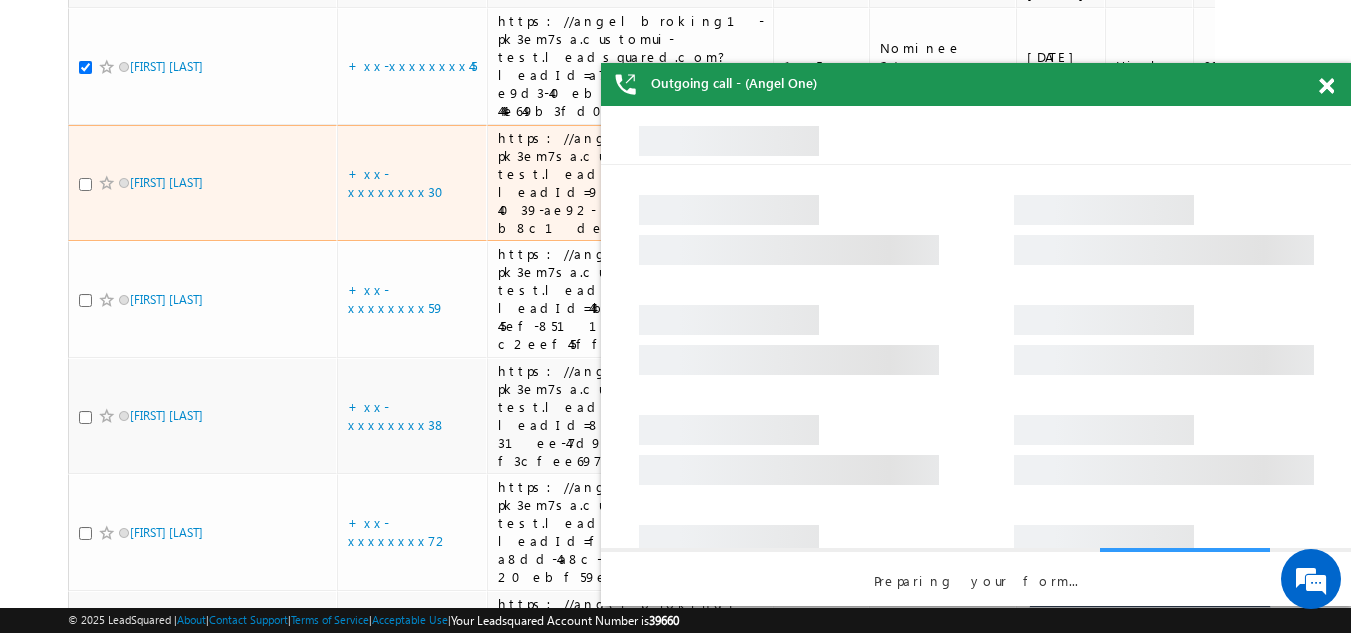 click at bounding box center (85, 184) 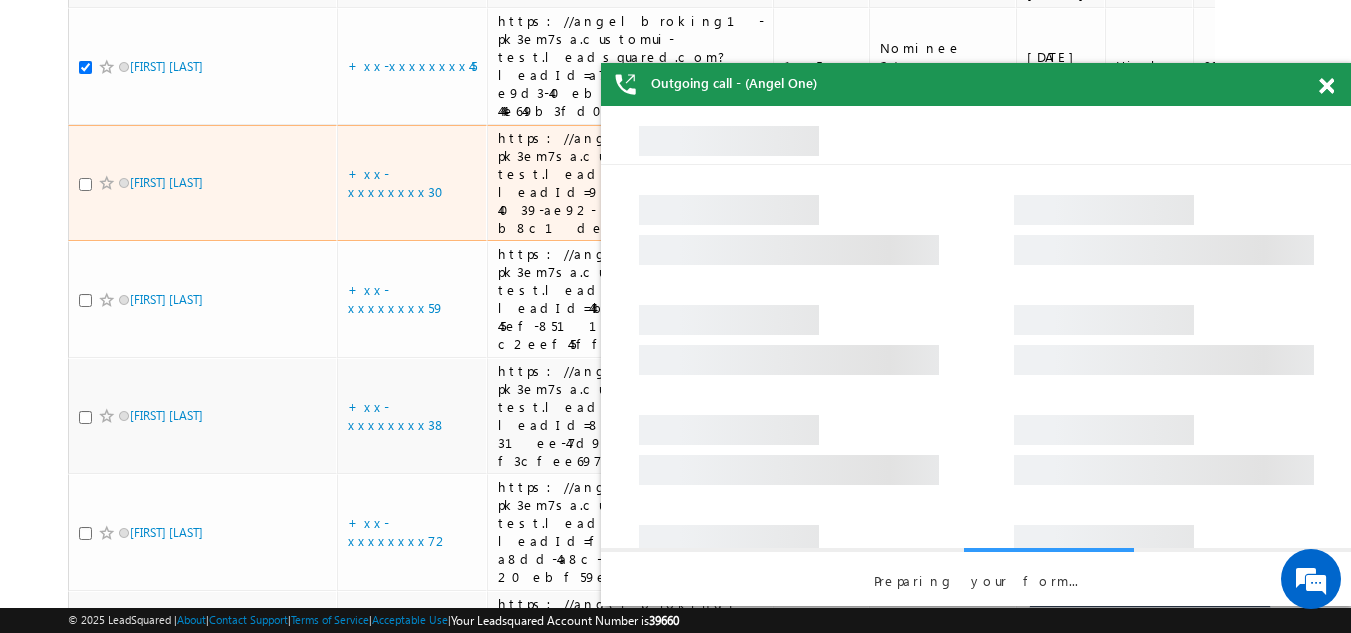 checkbox on "true" 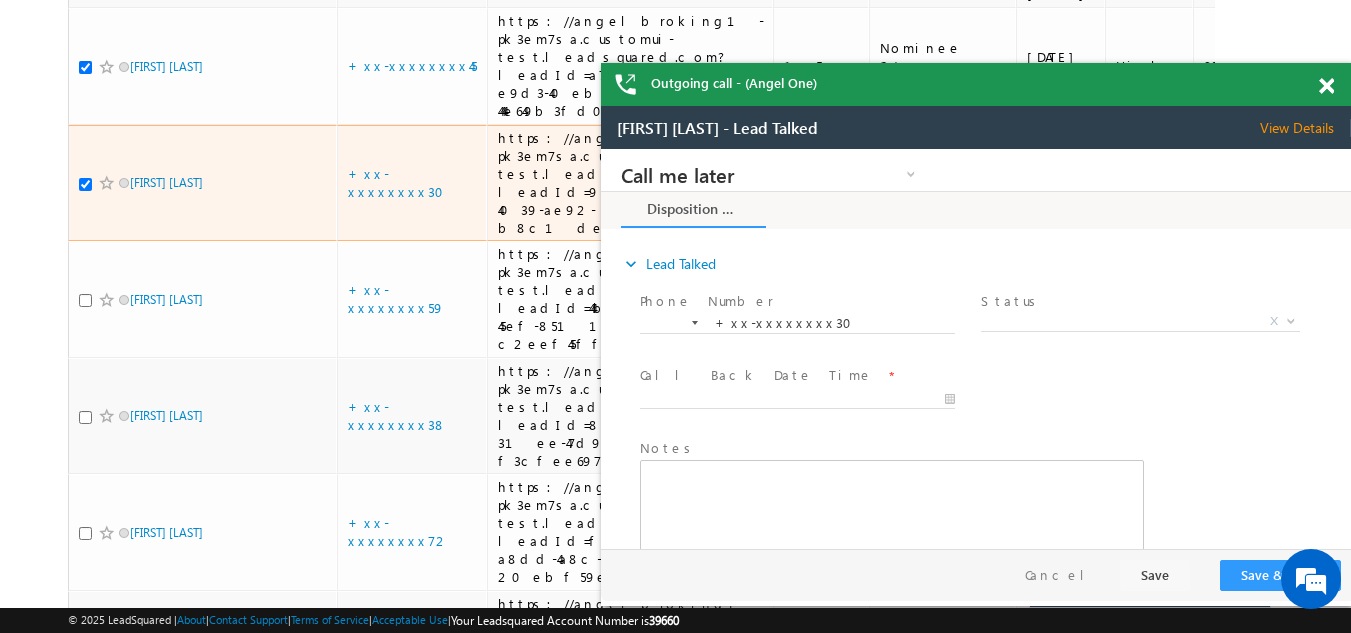 scroll, scrollTop: 0, scrollLeft: 0, axis: both 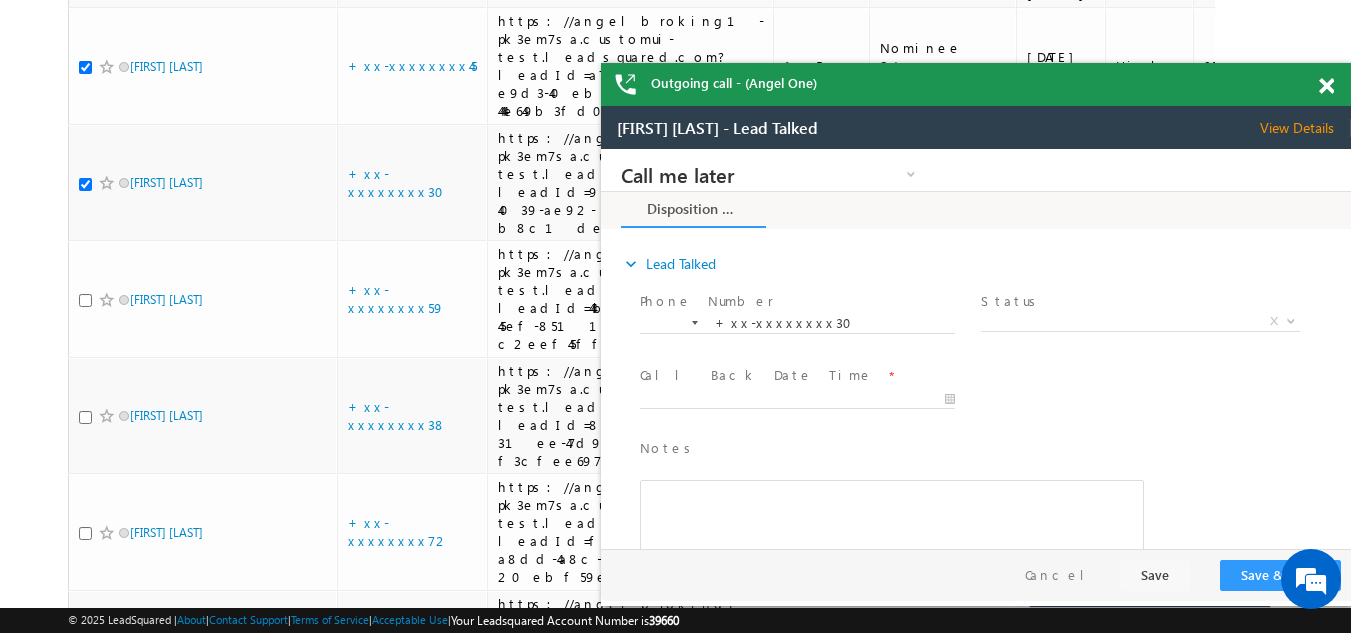 click at bounding box center [1326, 86] 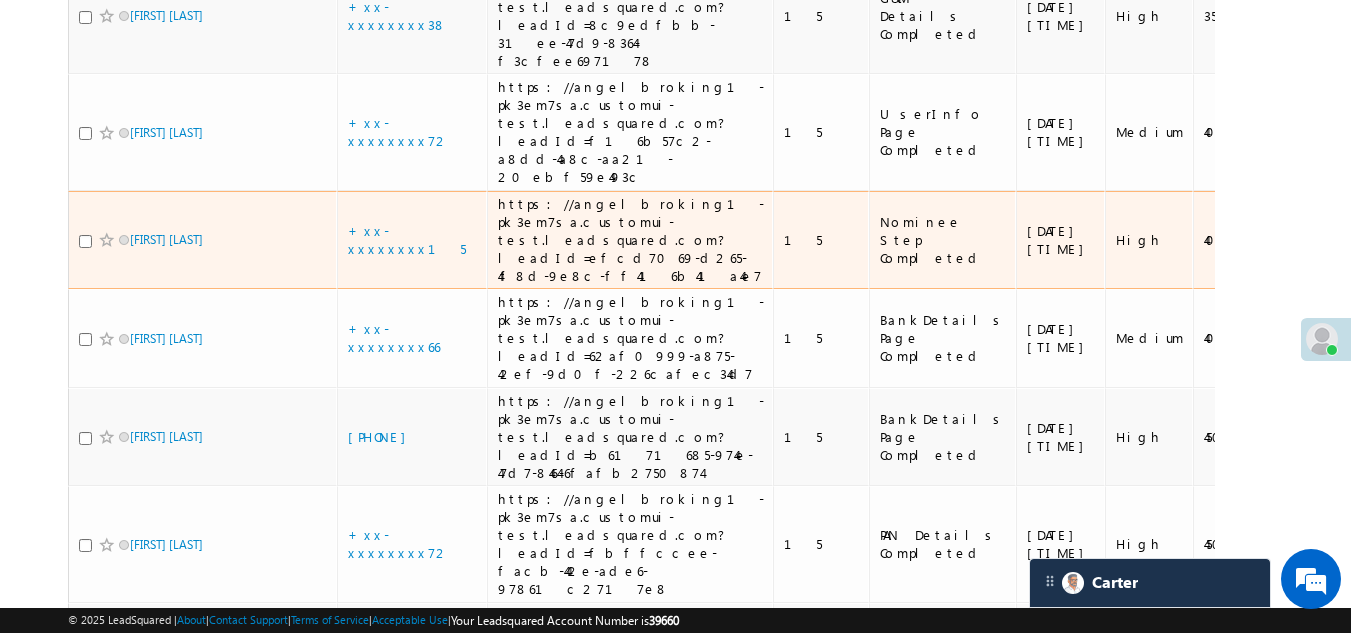 scroll, scrollTop: 1254, scrollLeft: 0, axis: vertical 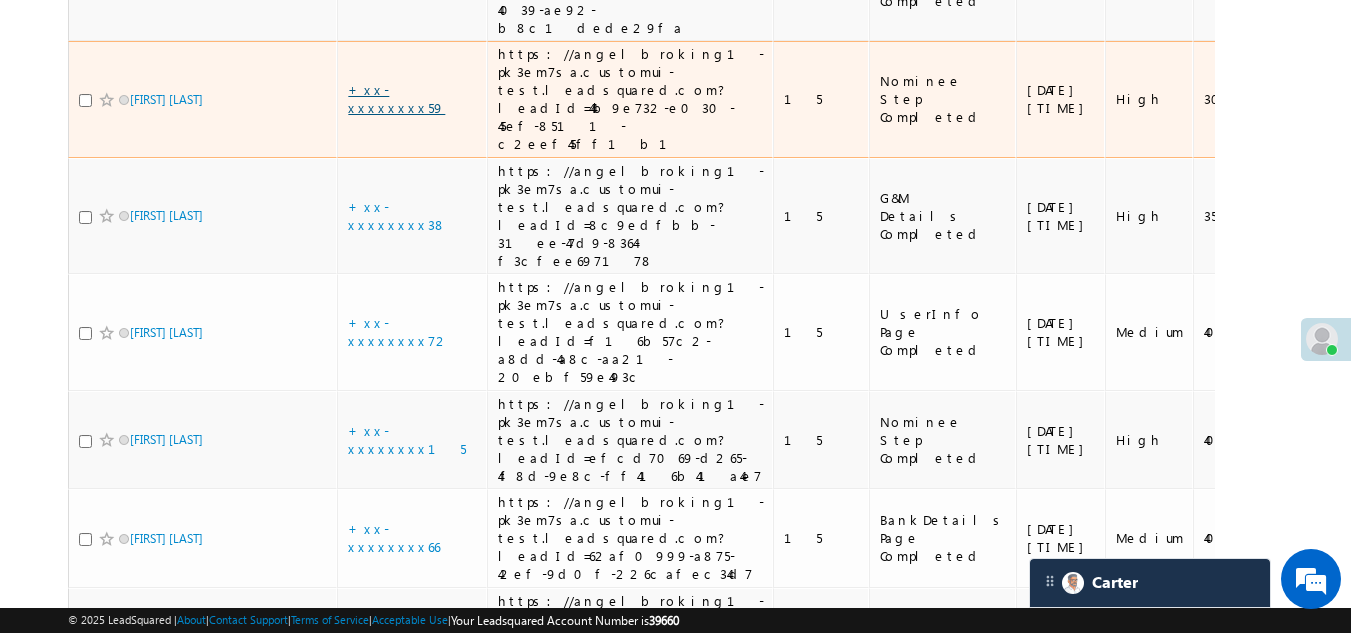 click on "+xx-xxxxxxxx59" at bounding box center (396, 98) 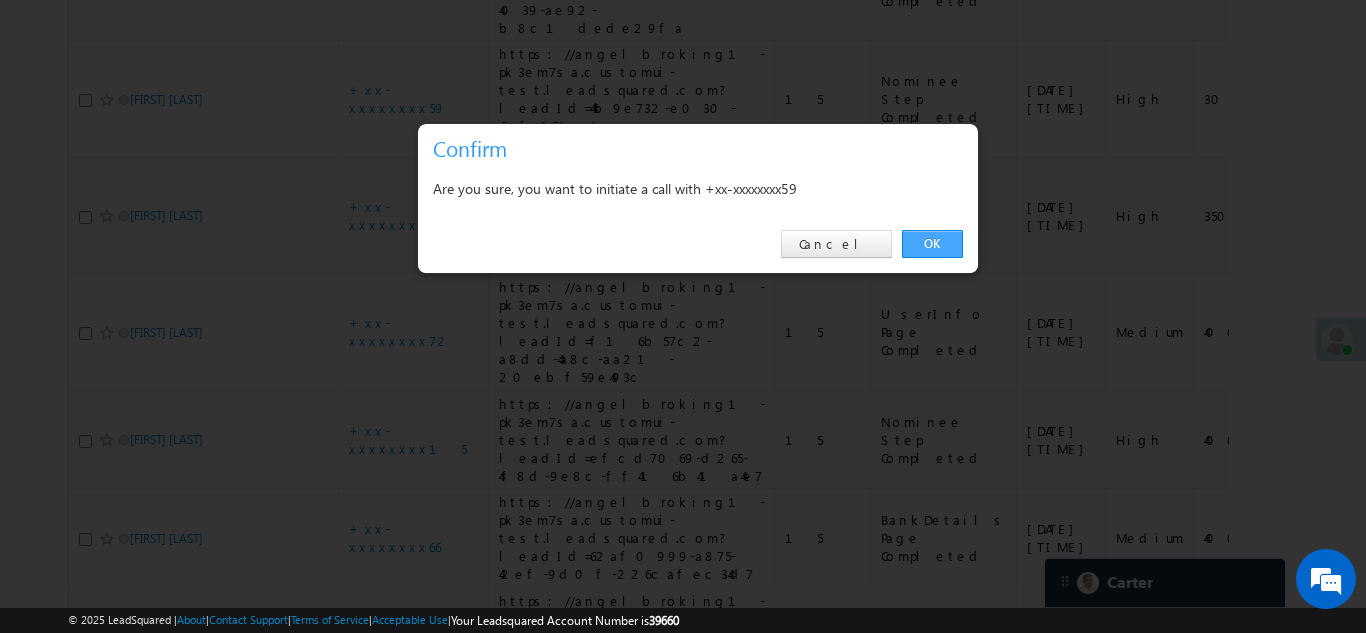 click on "OK" at bounding box center (932, 244) 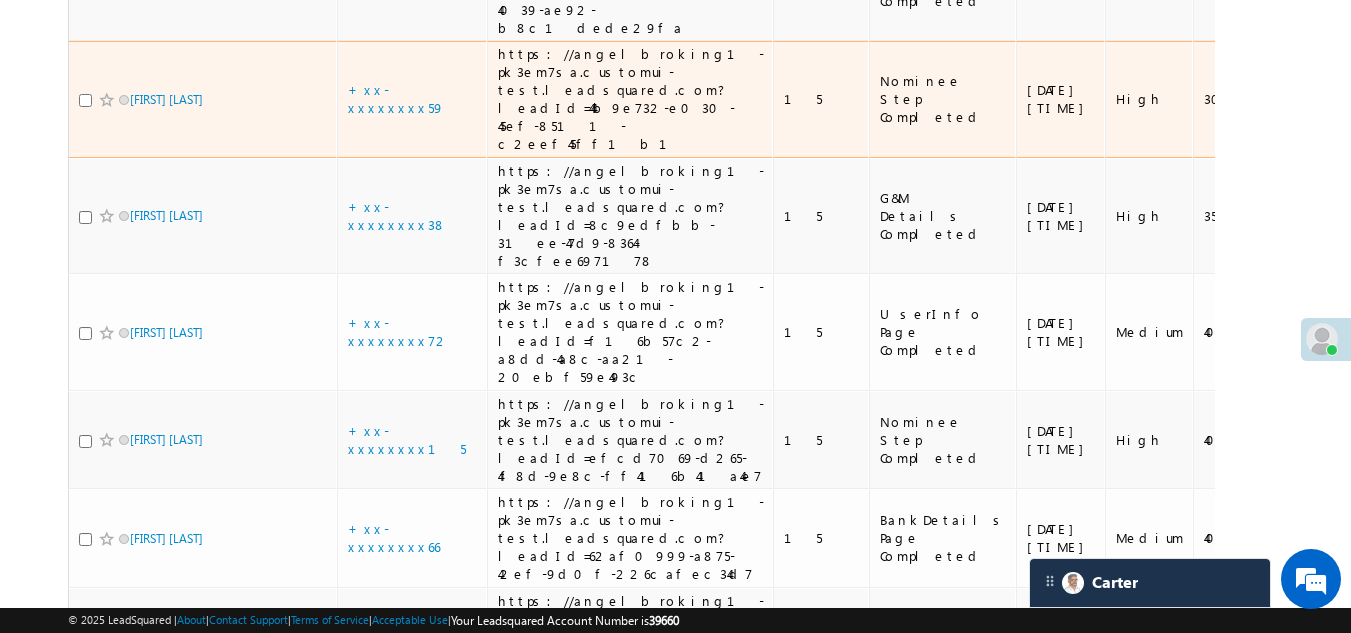 click at bounding box center [85, 100] 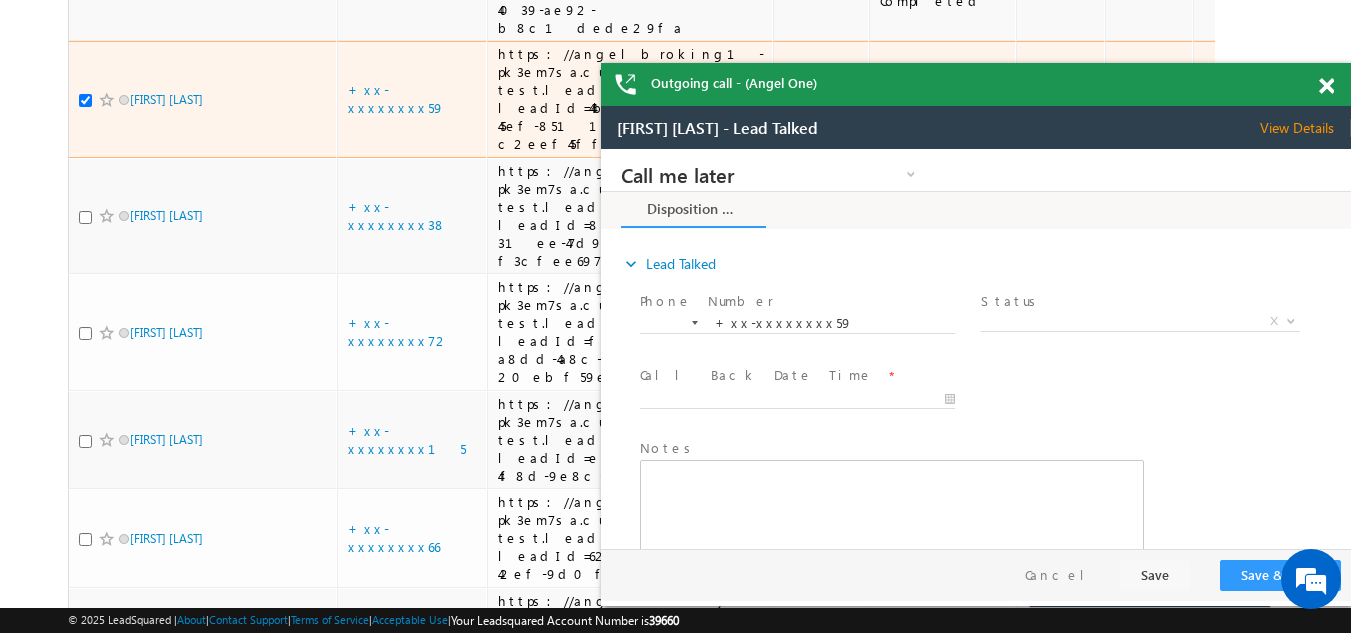scroll, scrollTop: 0, scrollLeft: 0, axis: both 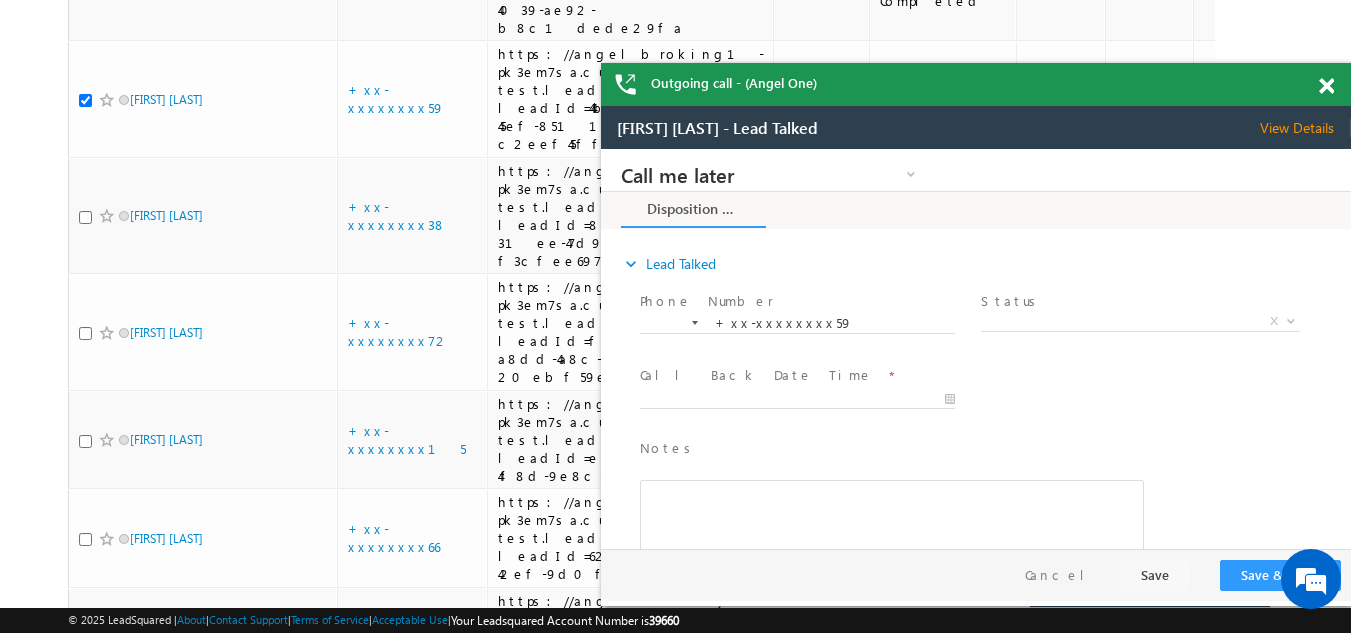 click at bounding box center [1326, 86] 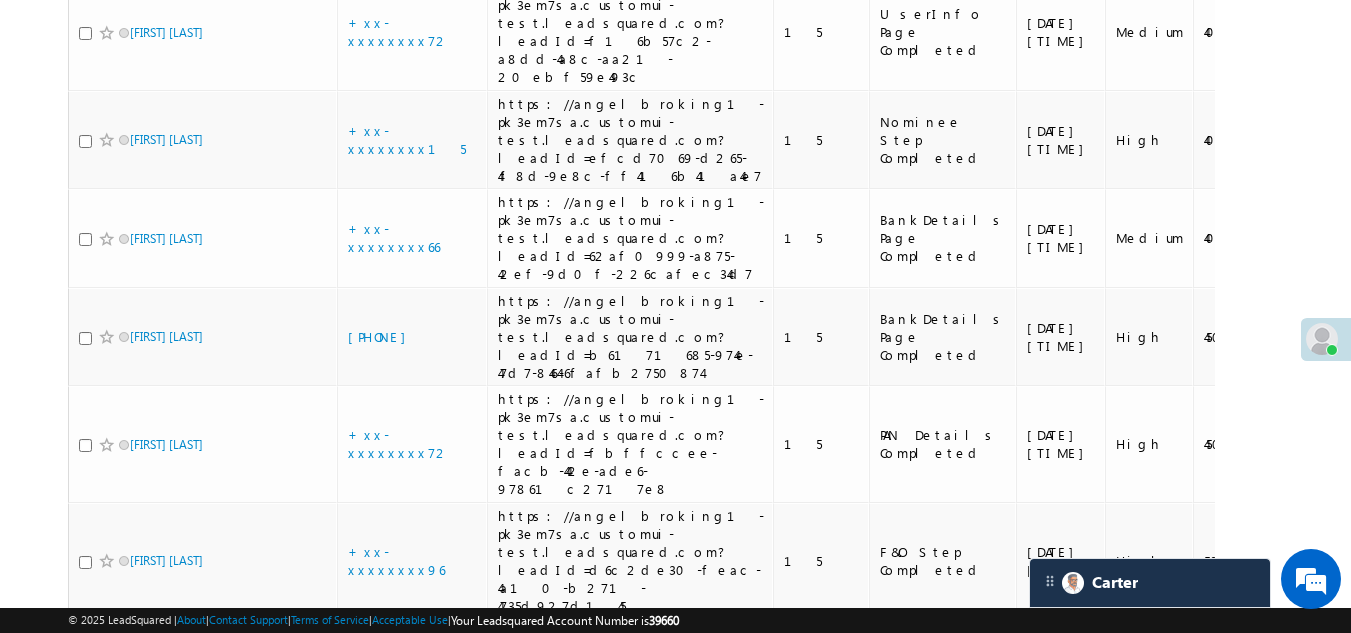 scroll, scrollTop: 1654, scrollLeft: 0, axis: vertical 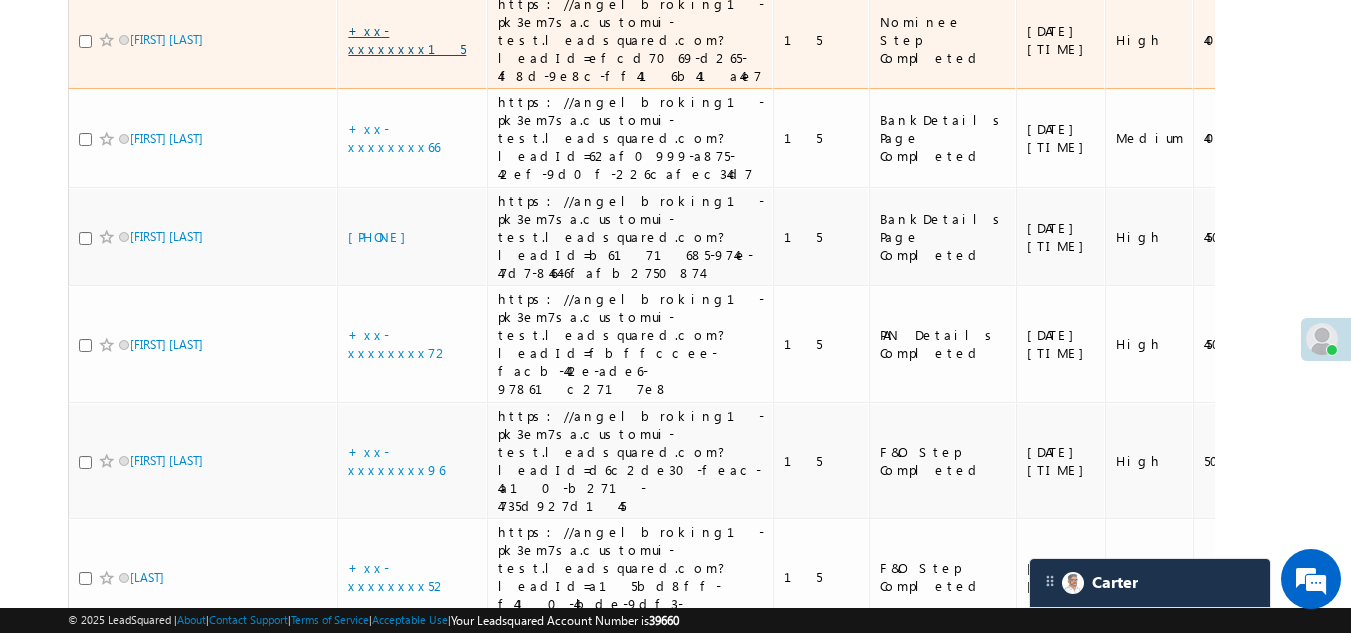 click on "+xx-xxxxxxxx15" at bounding box center [407, 39] 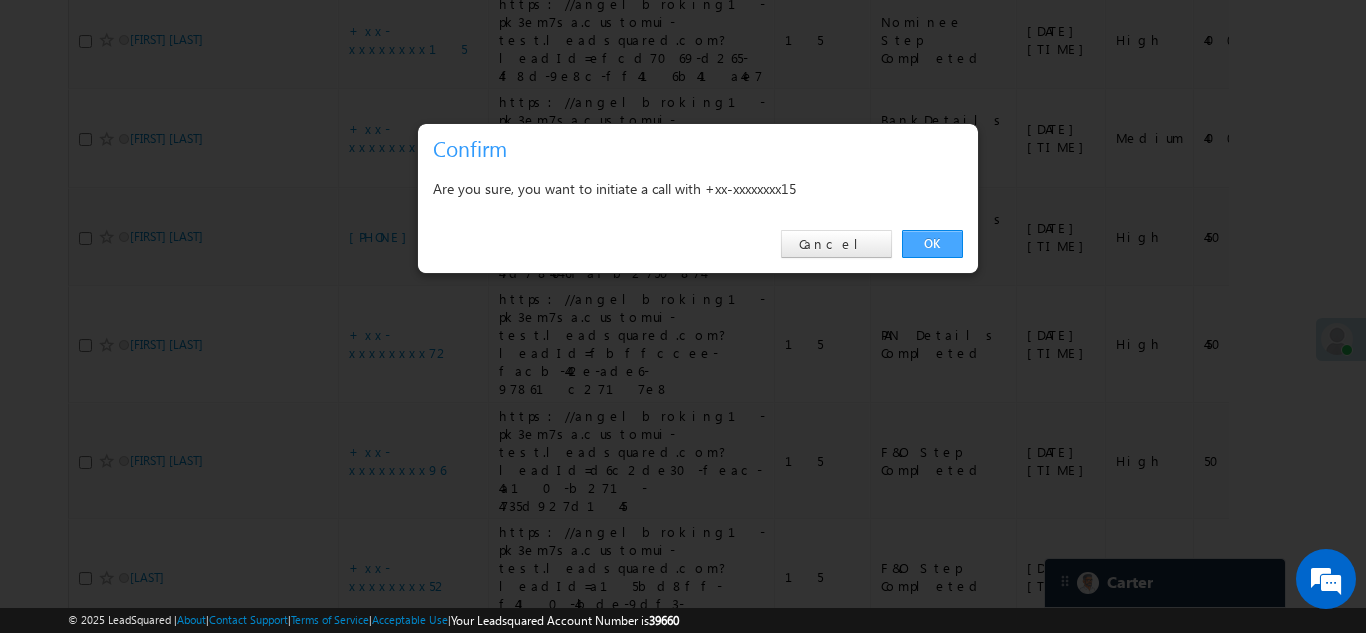 click on "OK" at bounding box center [932, 244] 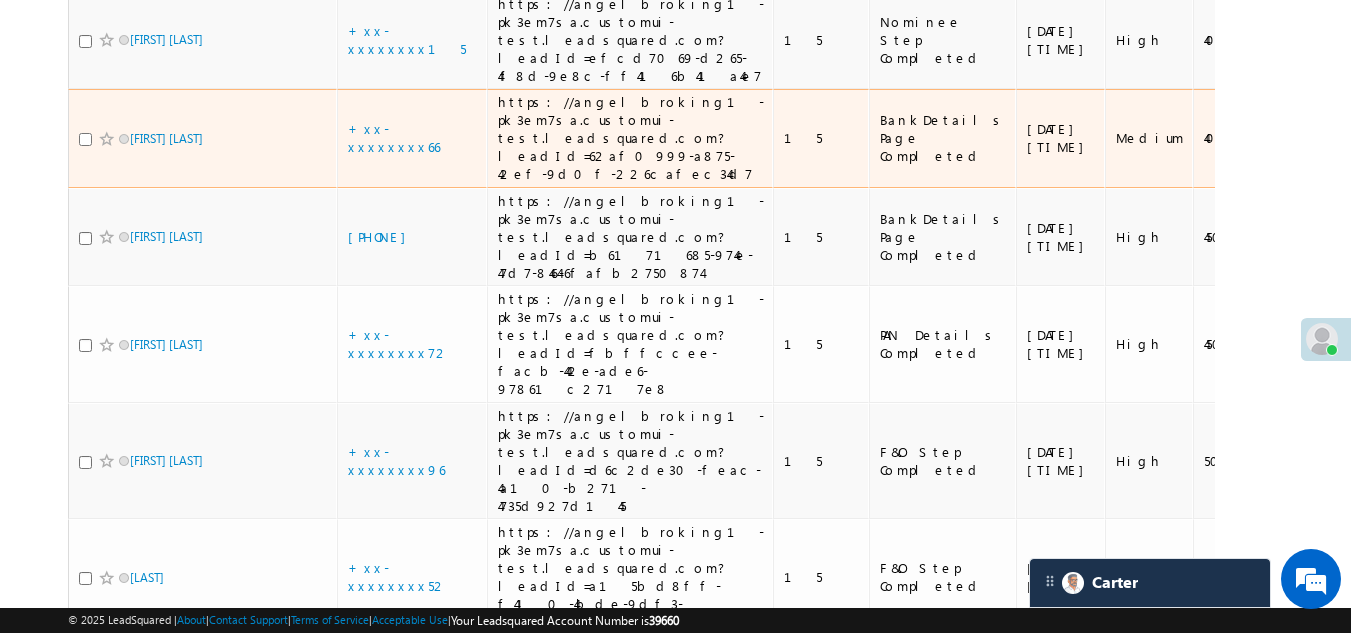 click at bounding box center (85, 139) 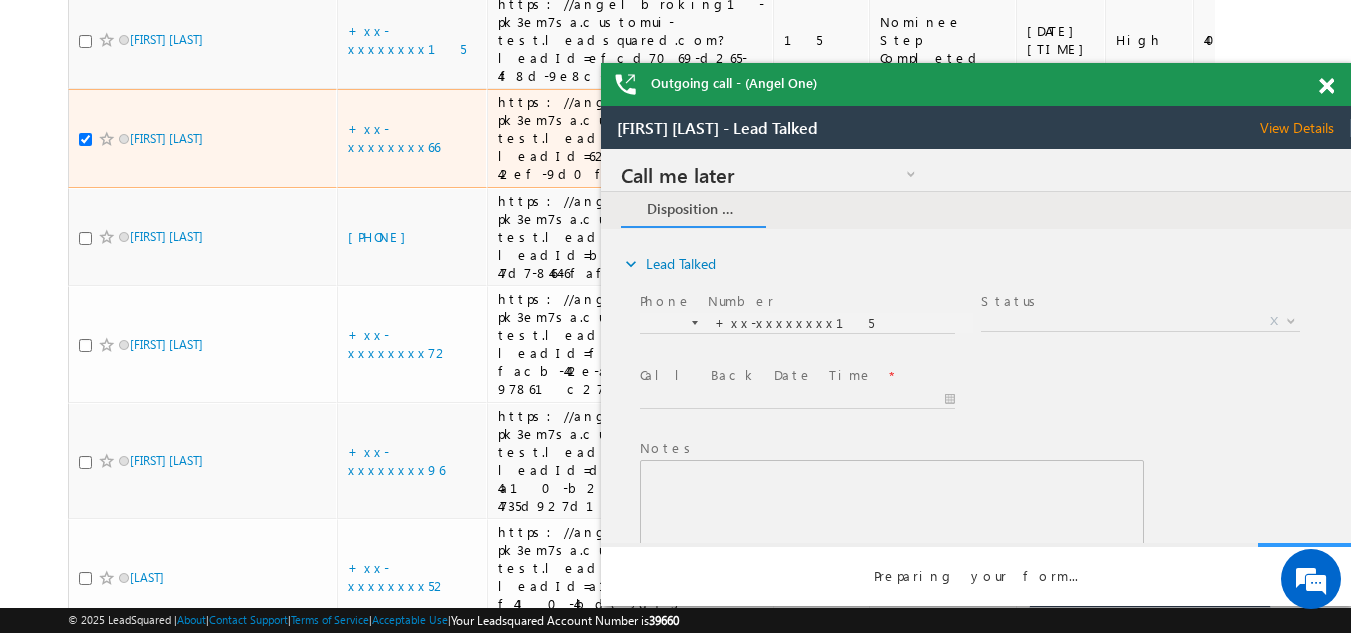 scroll, scrollTop: 0, scrollLeft: 0, axis: both 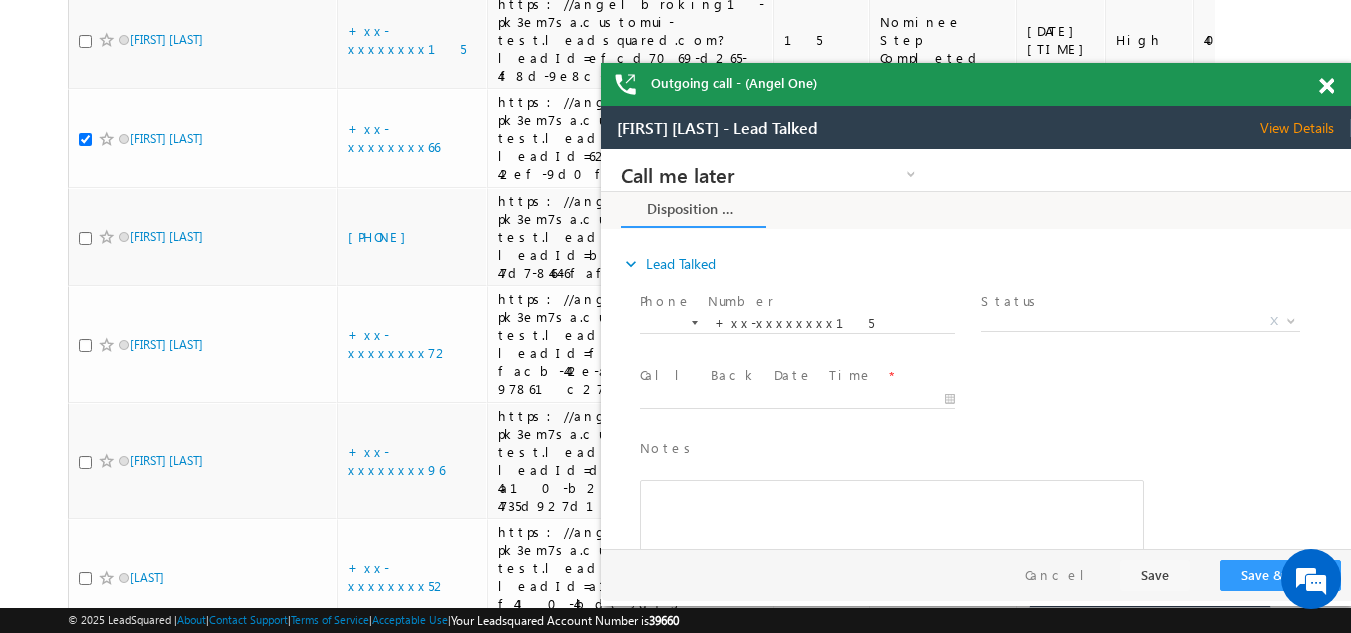 click at bounding box center (1326, 86) 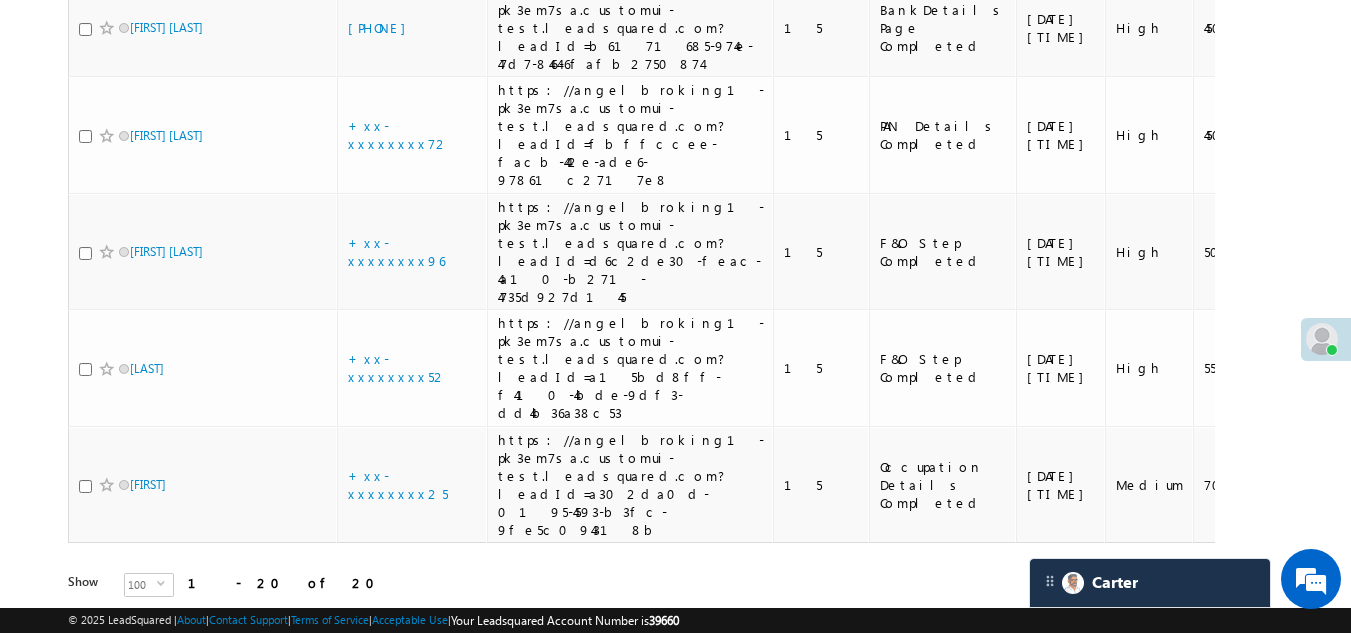 scroll, scrollTop: 1954, scrollLeft: 0, axis: vertical 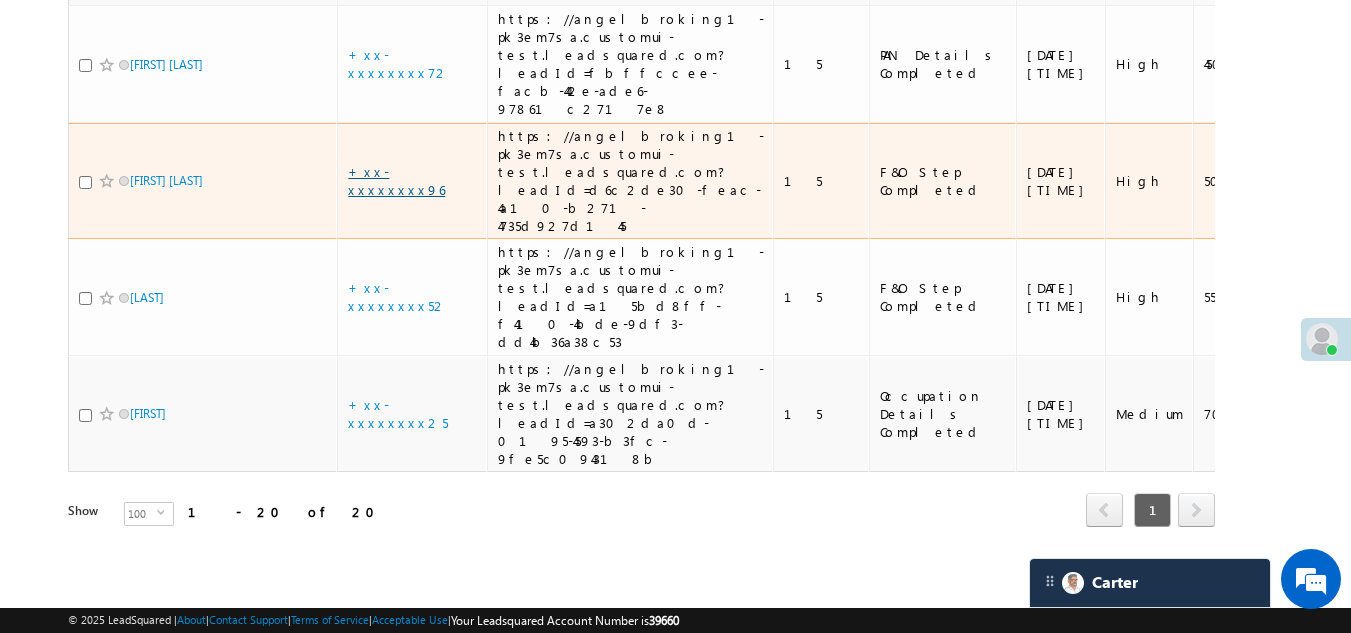click on "+xx-xxxxxxxx96" at bounding box center [396, 180] 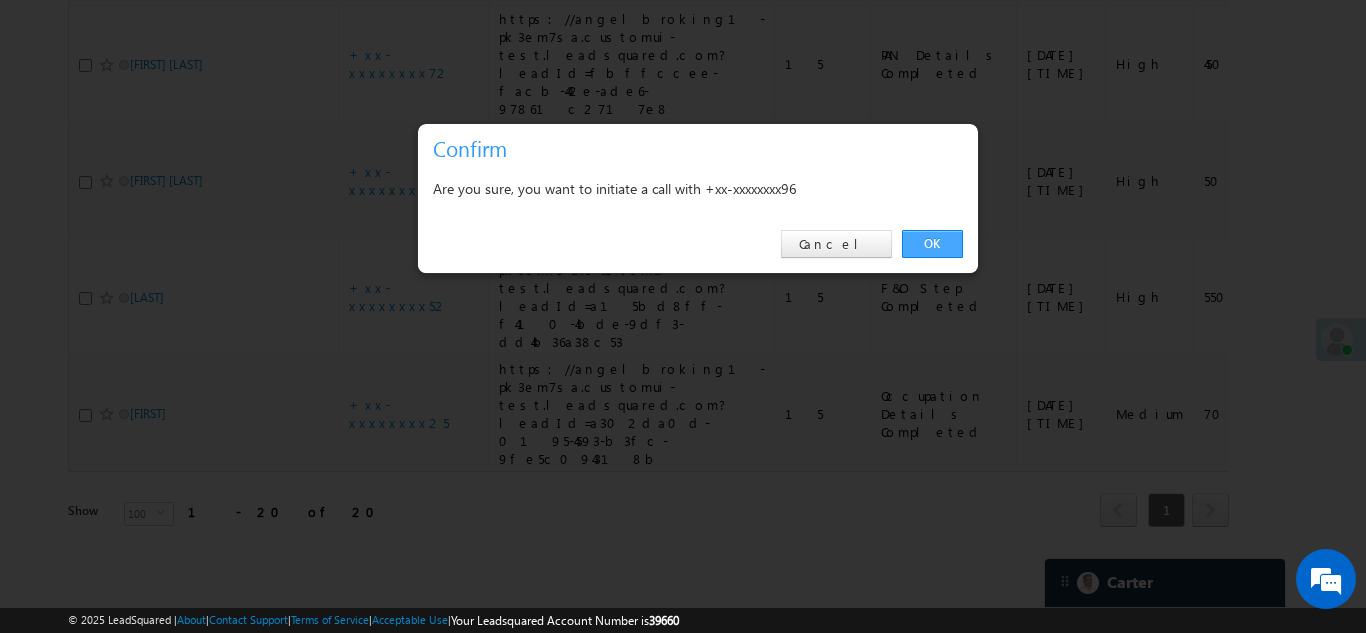click on "OK" at bounding box center (932, 244) 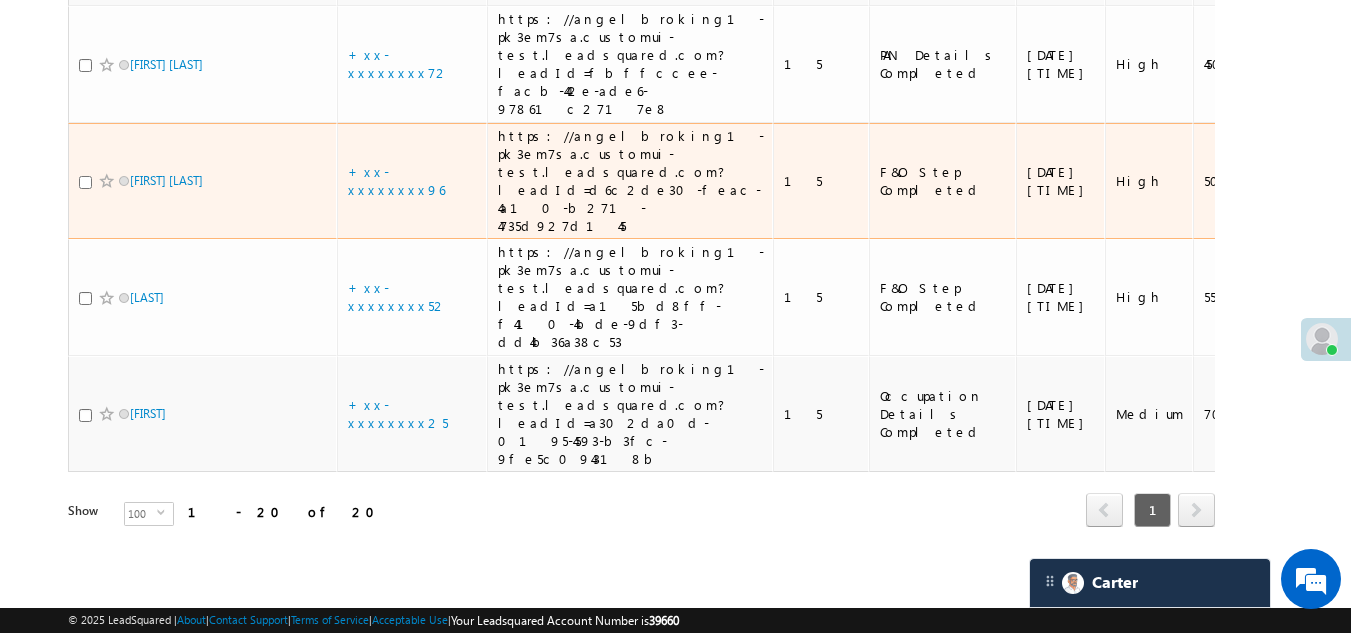 click at bounding box center (85, 182) 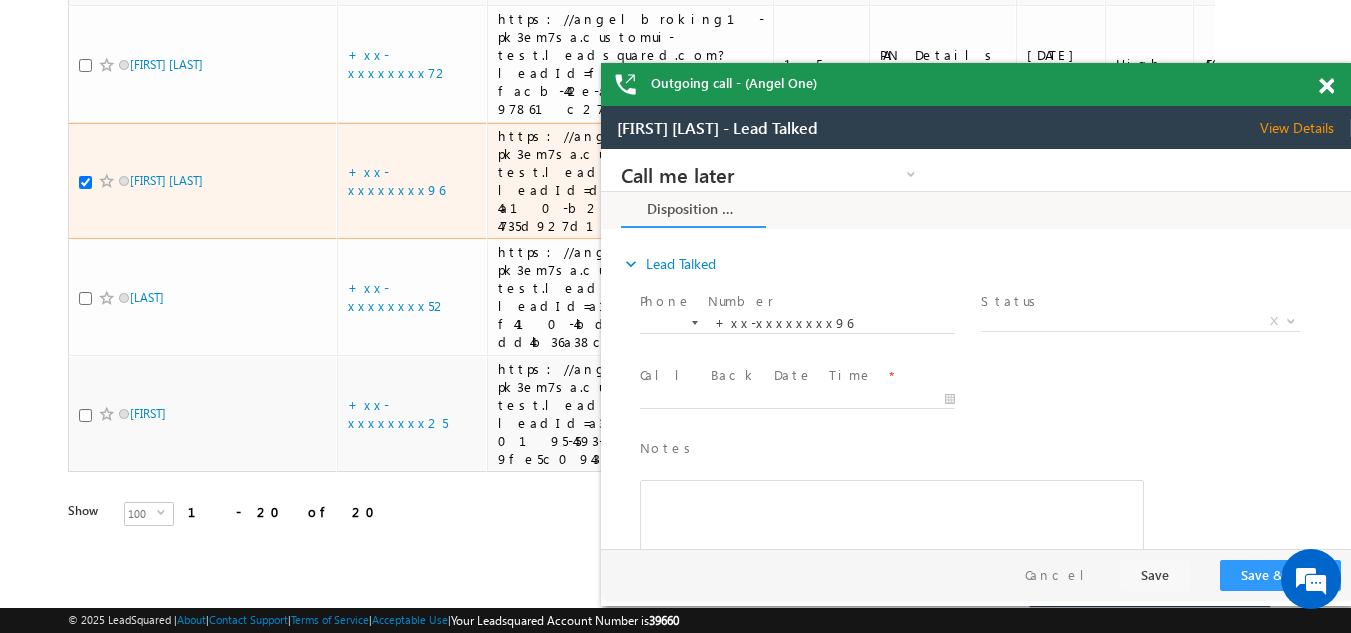 scroll, scrollTop: 0, scrollLeft: 0, axis: both 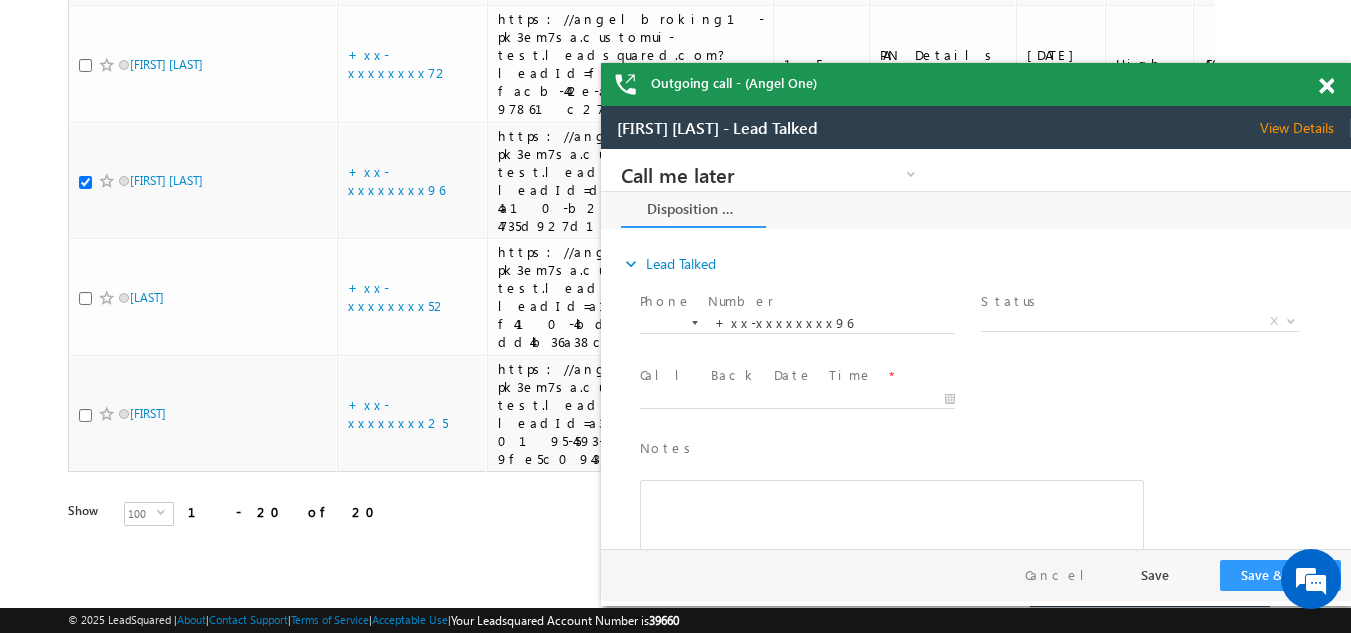 click at bounding box center [1326, 86] 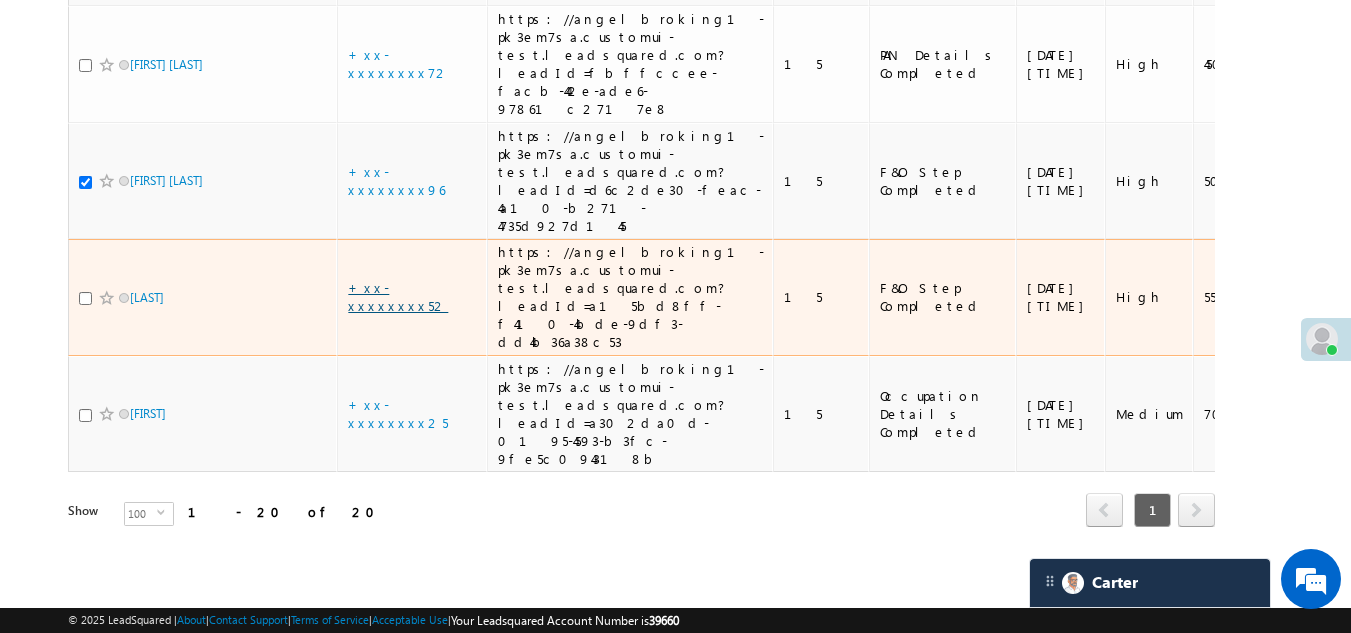 click on "+xx-xxxxxxxx52" at bounding box center (398, 296) 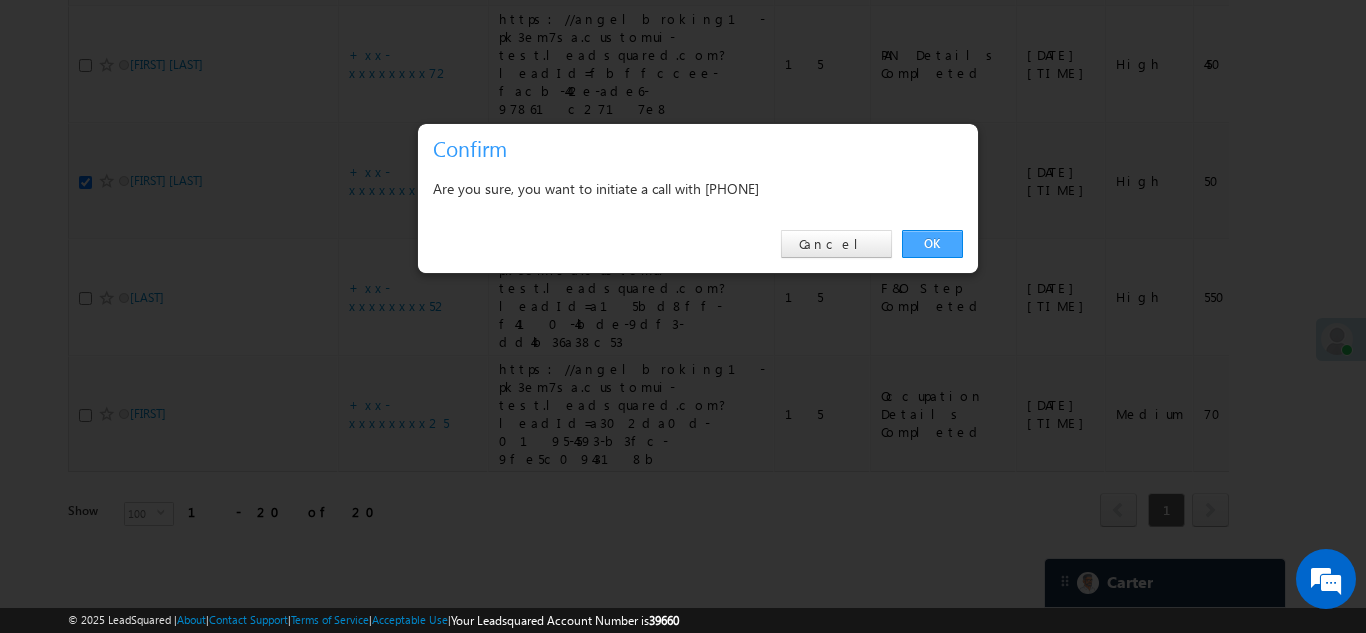 click on "OK" at bounding box center (932, 244) 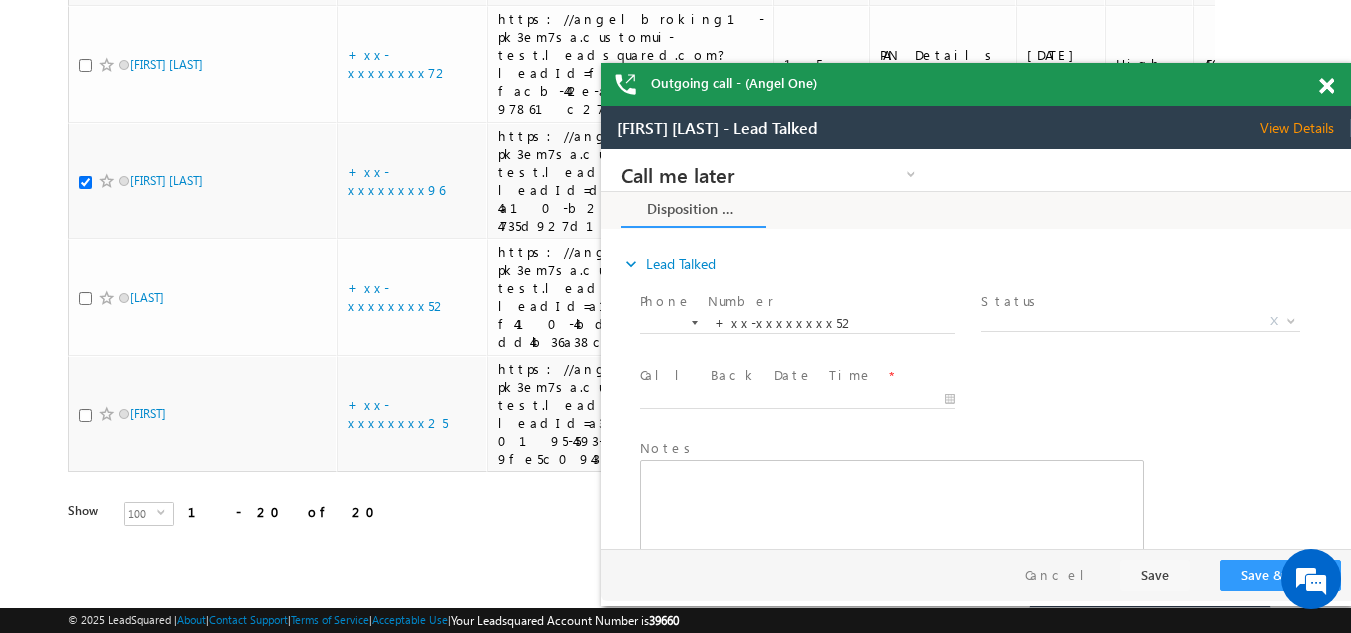 scroll, scrollTop: 0, scrollLeft: 0, axis: both 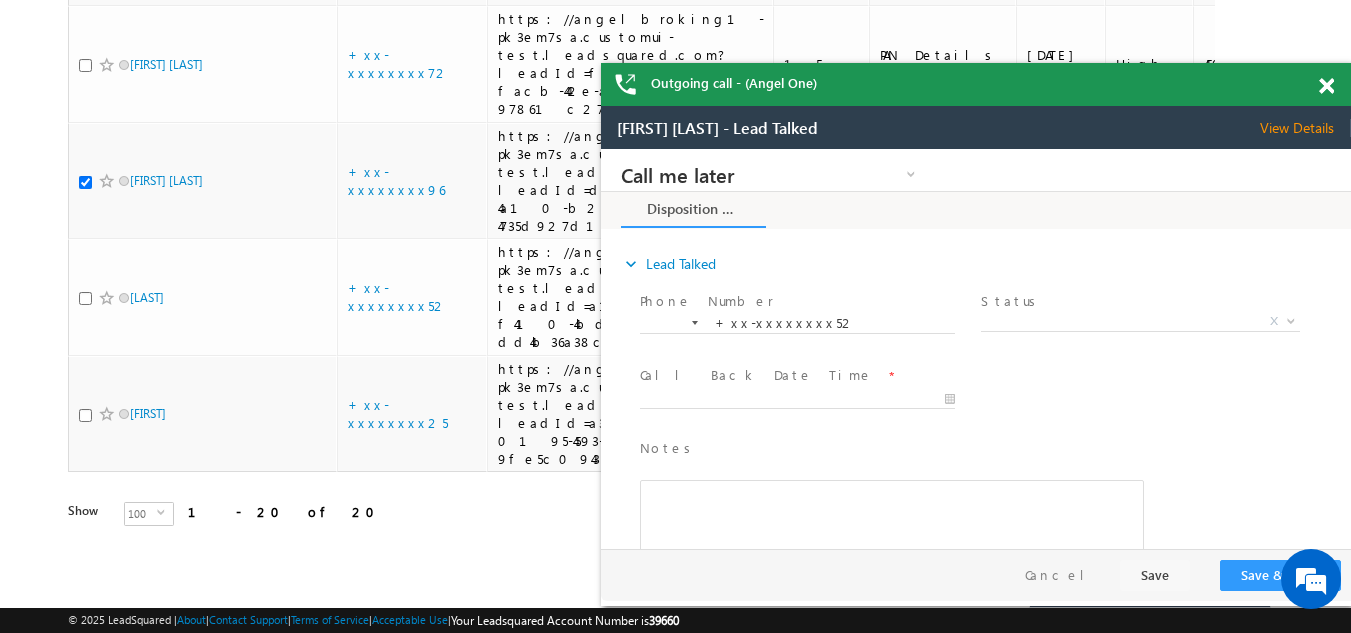 click at bounding box center (1326, 86) 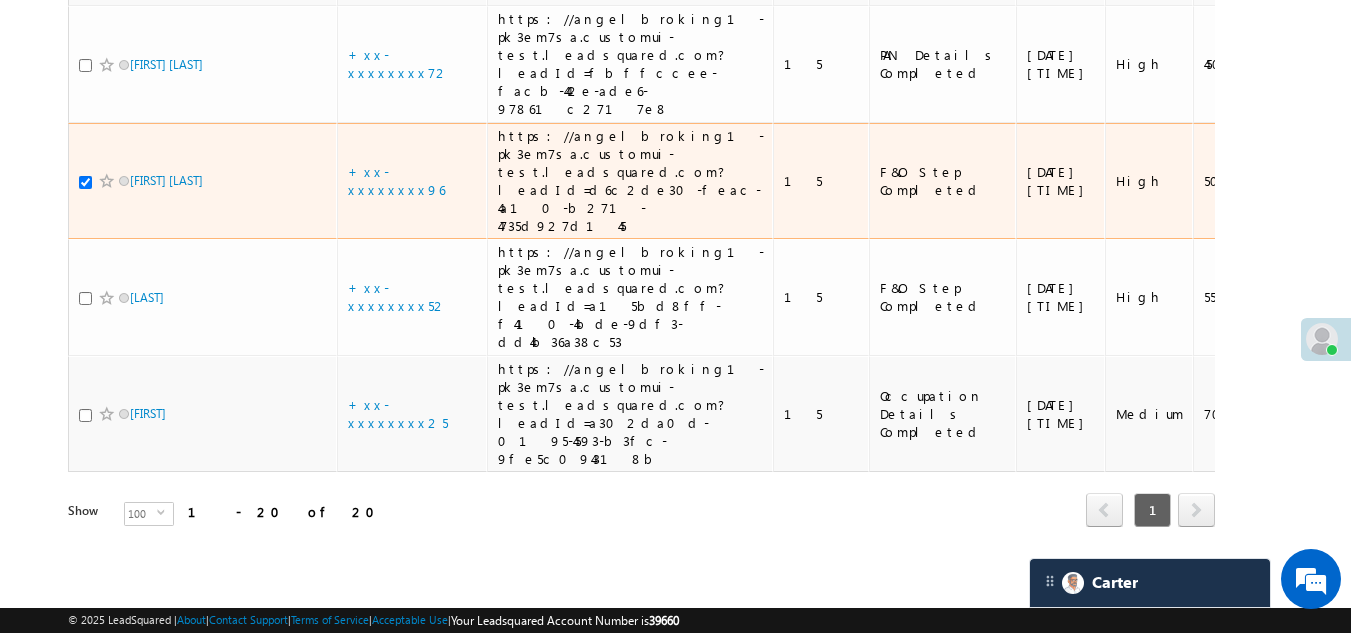 scroll, scrollTop: 2169, scrollLeft: 0, axis: vertical 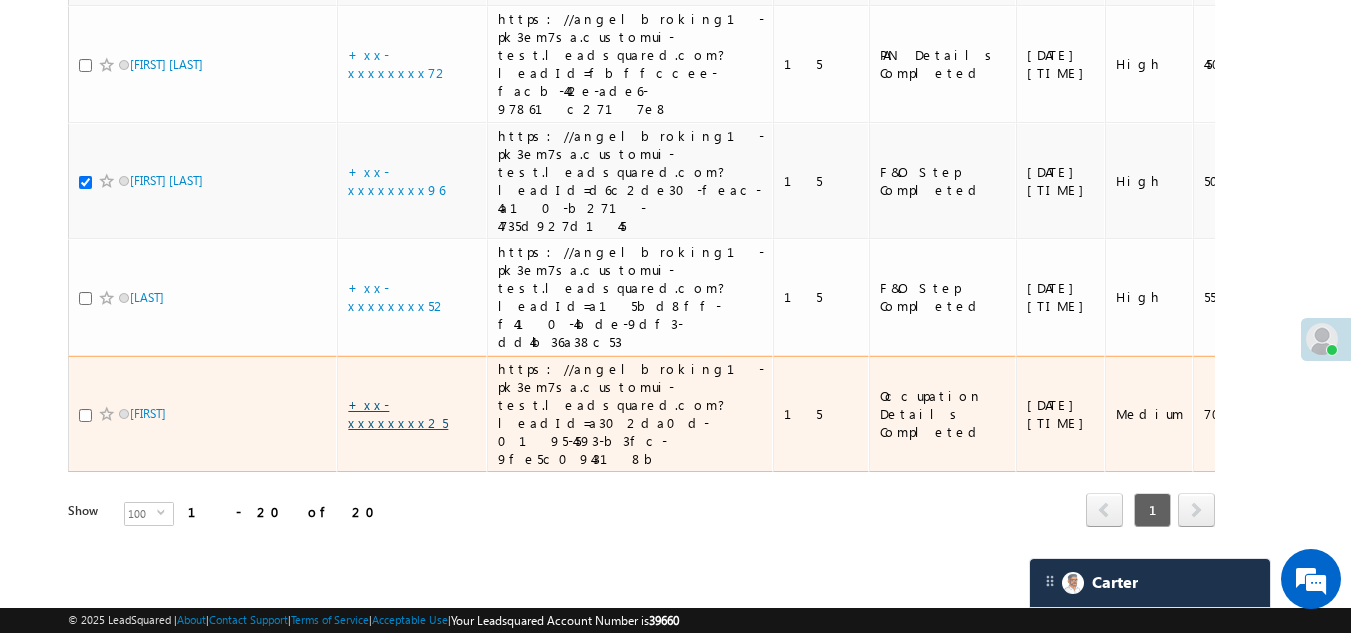 click on "+xx-xxxxxxxx25" at bounding box center (398, 413) 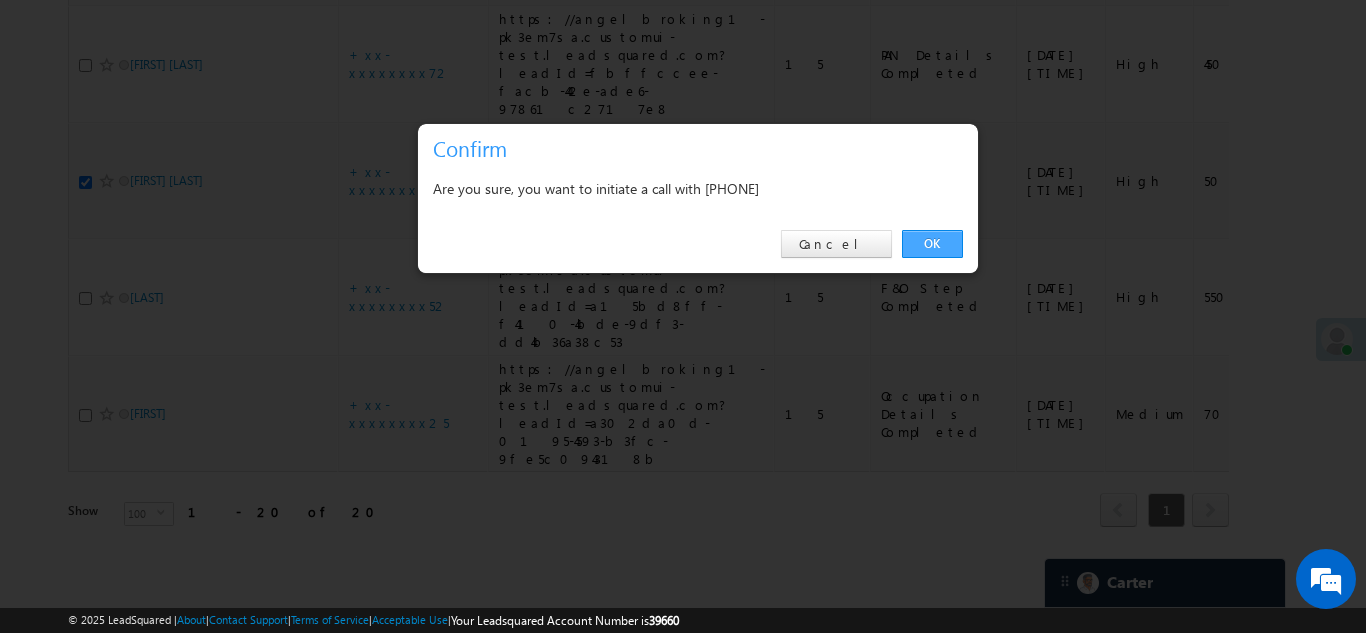 click on "OK" at bounding box center (932, 244) 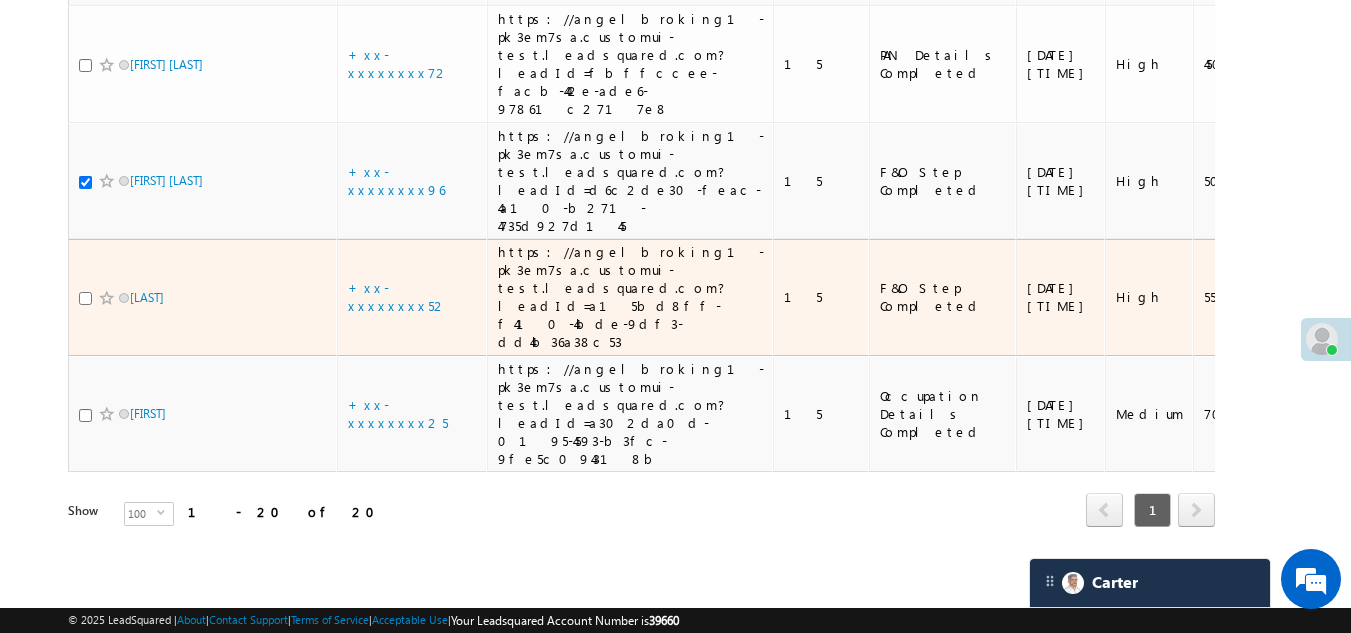 click at bounding box center [85, 298] 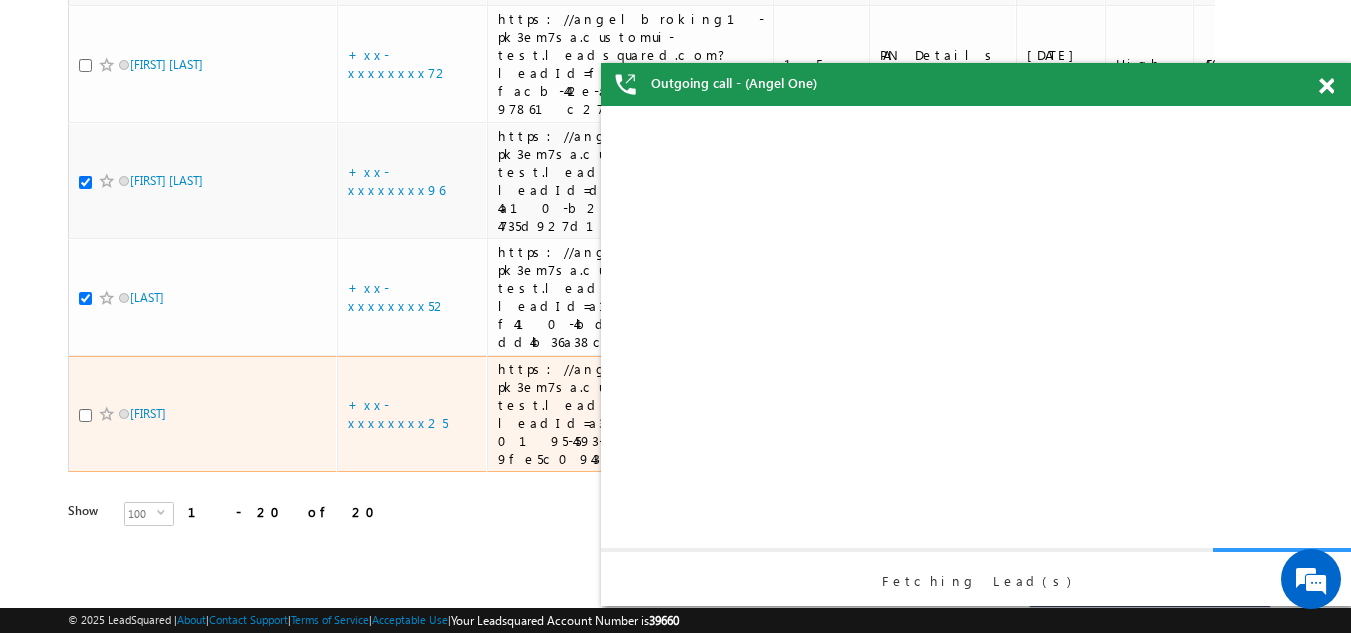 scroll, scrollTop: 0, scrollLeft: 0, axis: both 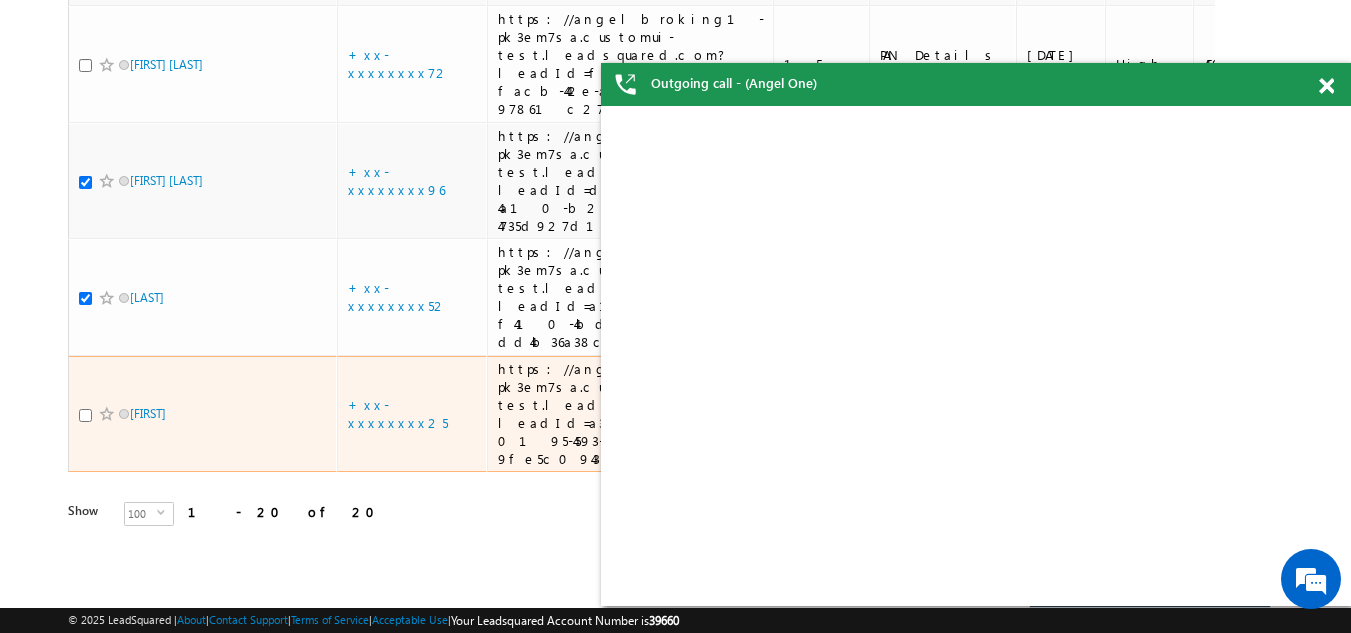 click at bounding box center [85, 415] 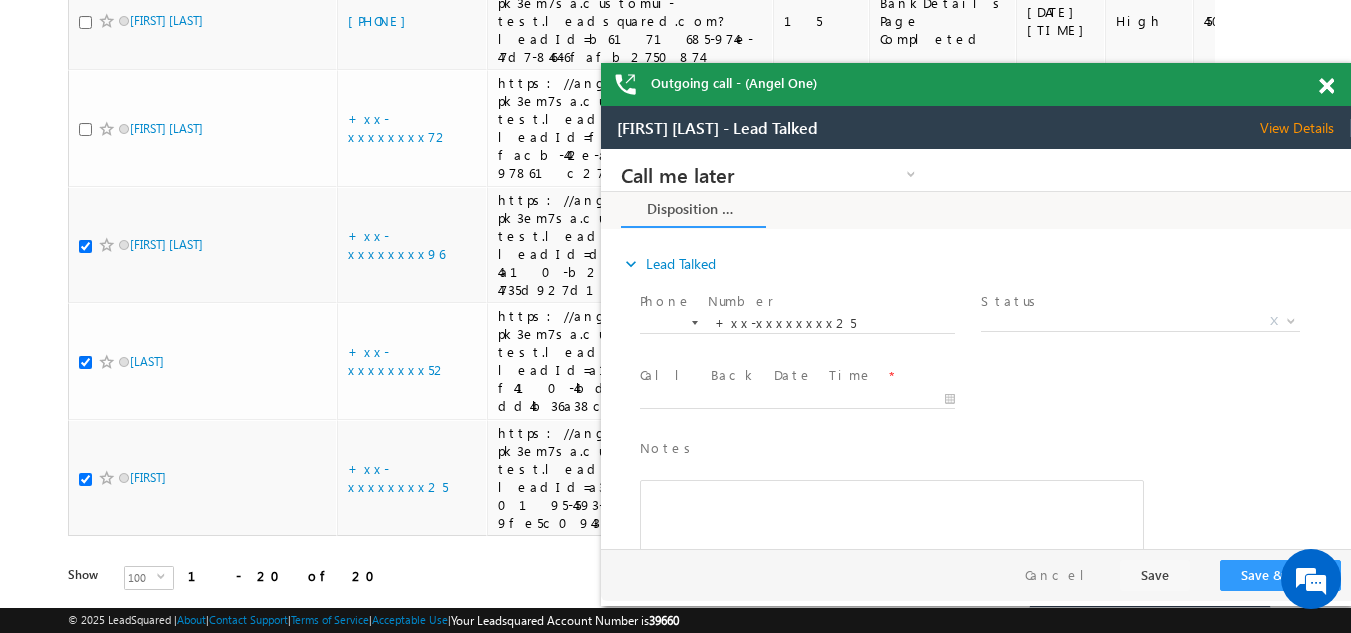 scroll, scrollTop: 1869, scrollLeft: 0, axis: vertical 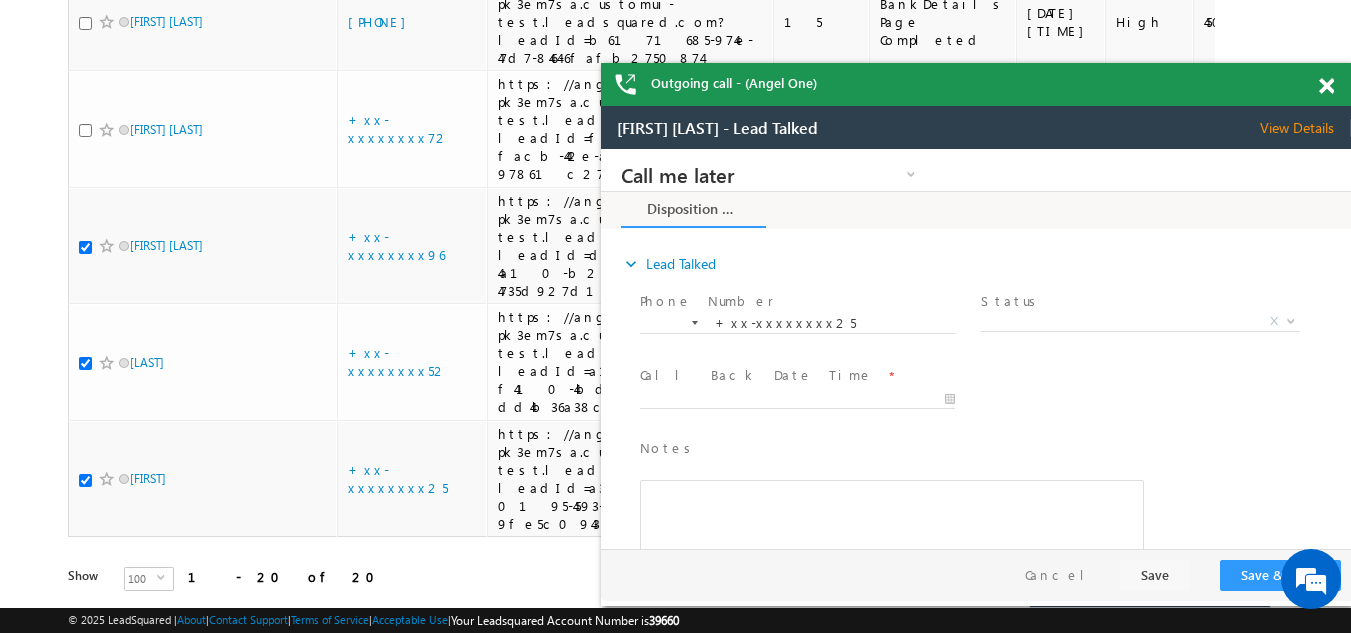 click at bounding box center (1326, 86) 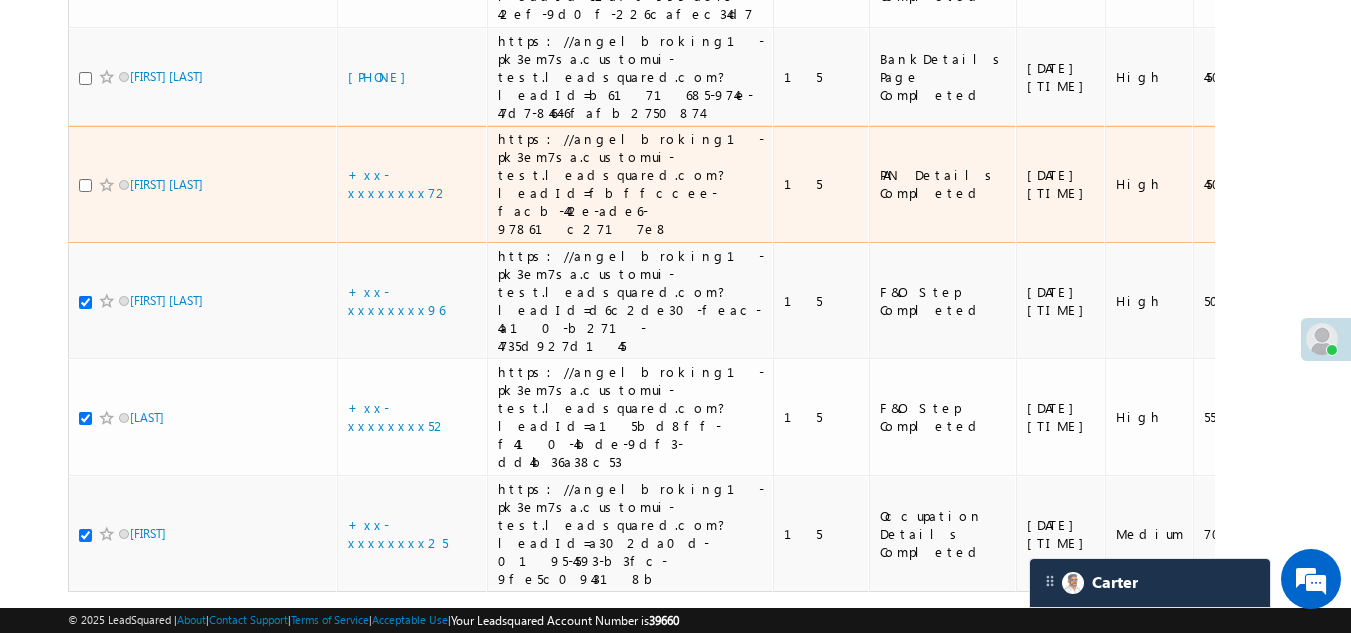 scroll, scrollTop: 1769, scrollLeft: 0, axis: vertical 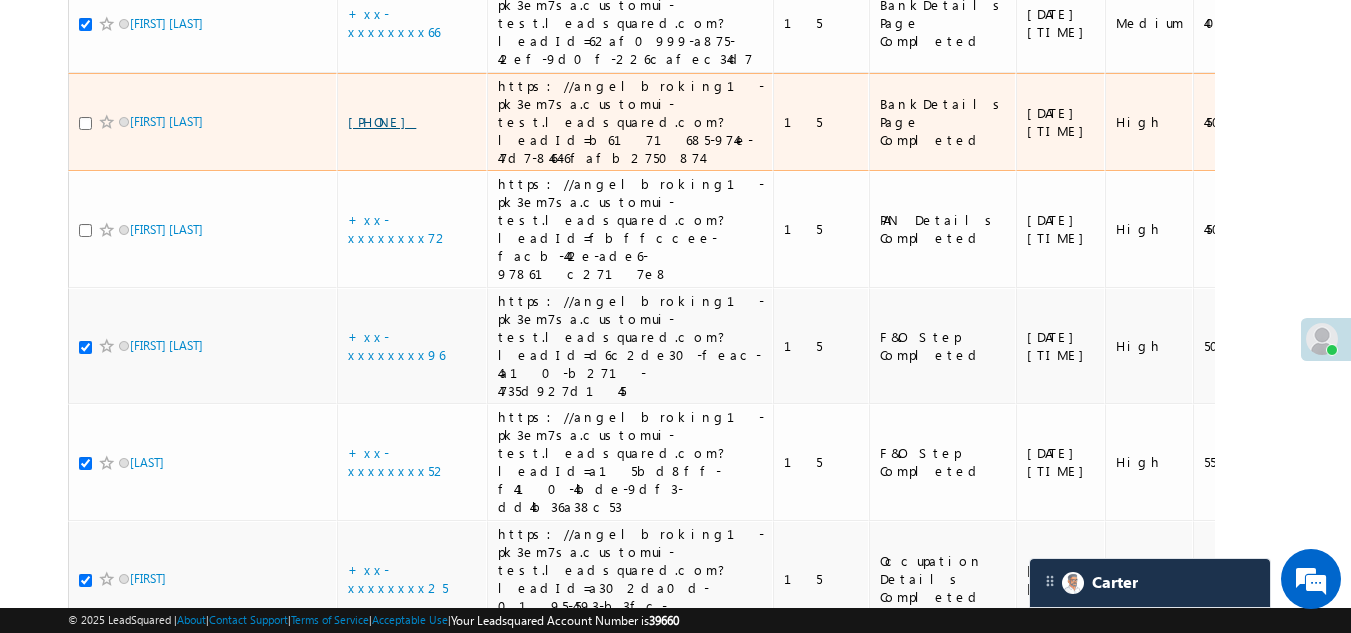 click on "+xx-xxxxxxxx47" at bounding box center (382, 121) 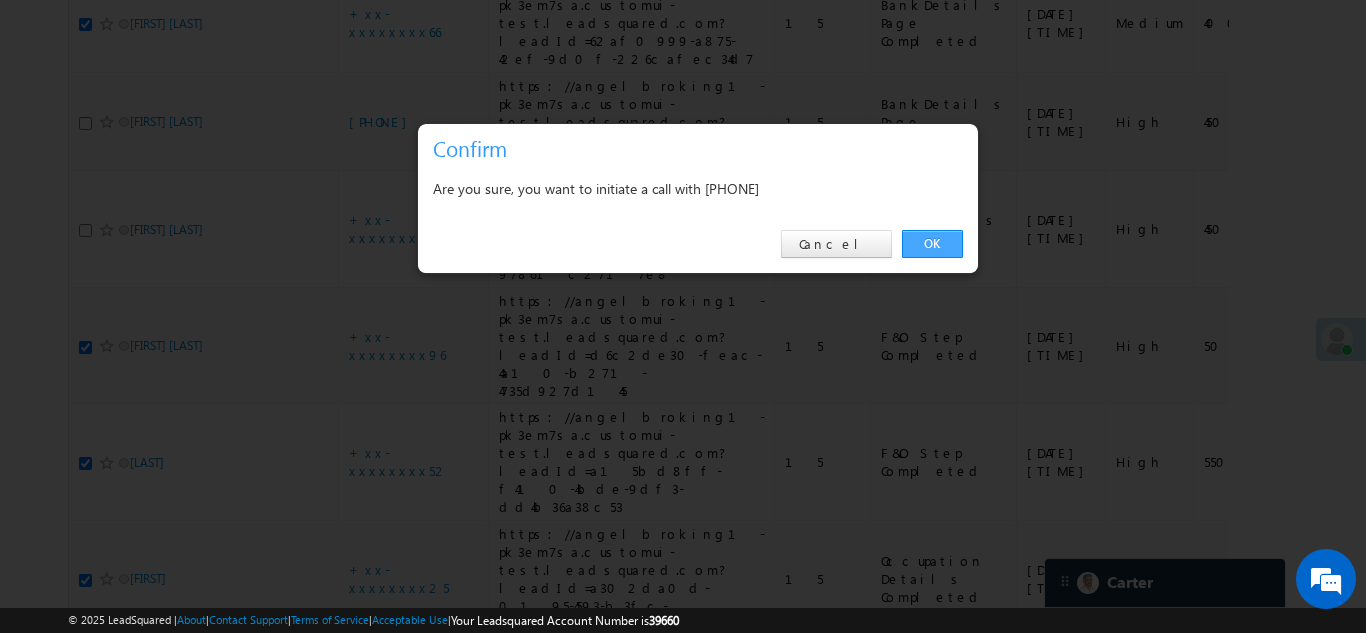 click on "OK" at bounding box center [932, 244] 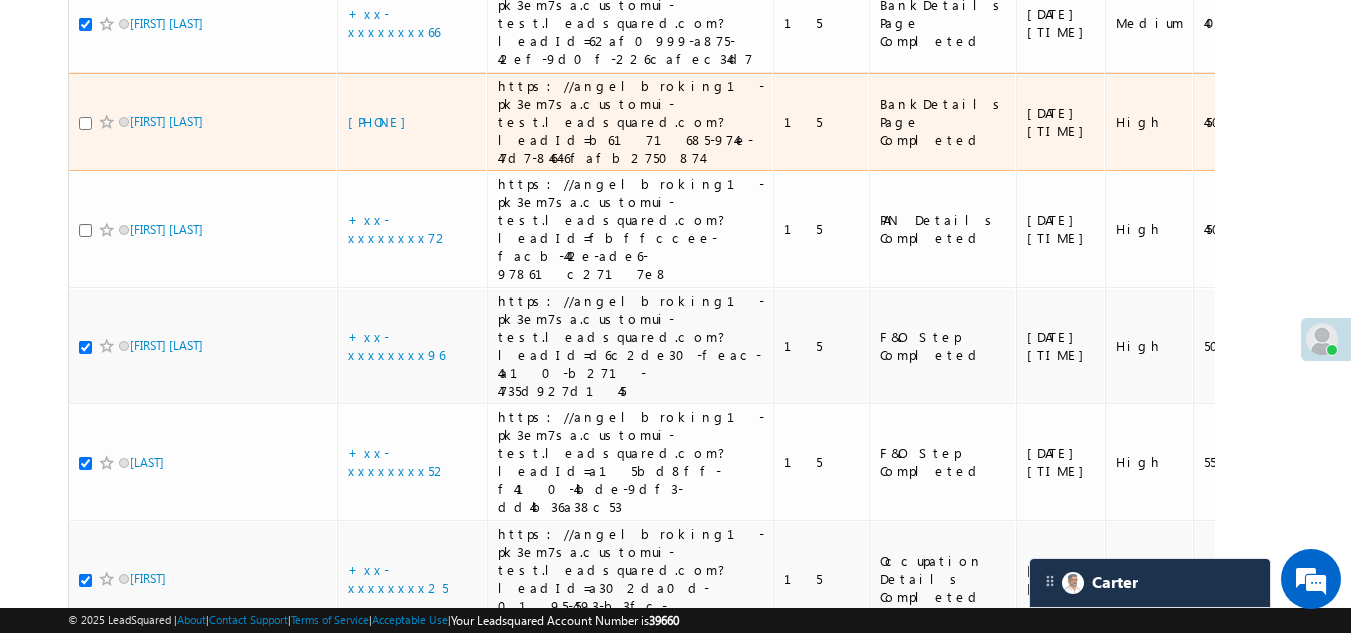 click at bounding box center (85, 123) 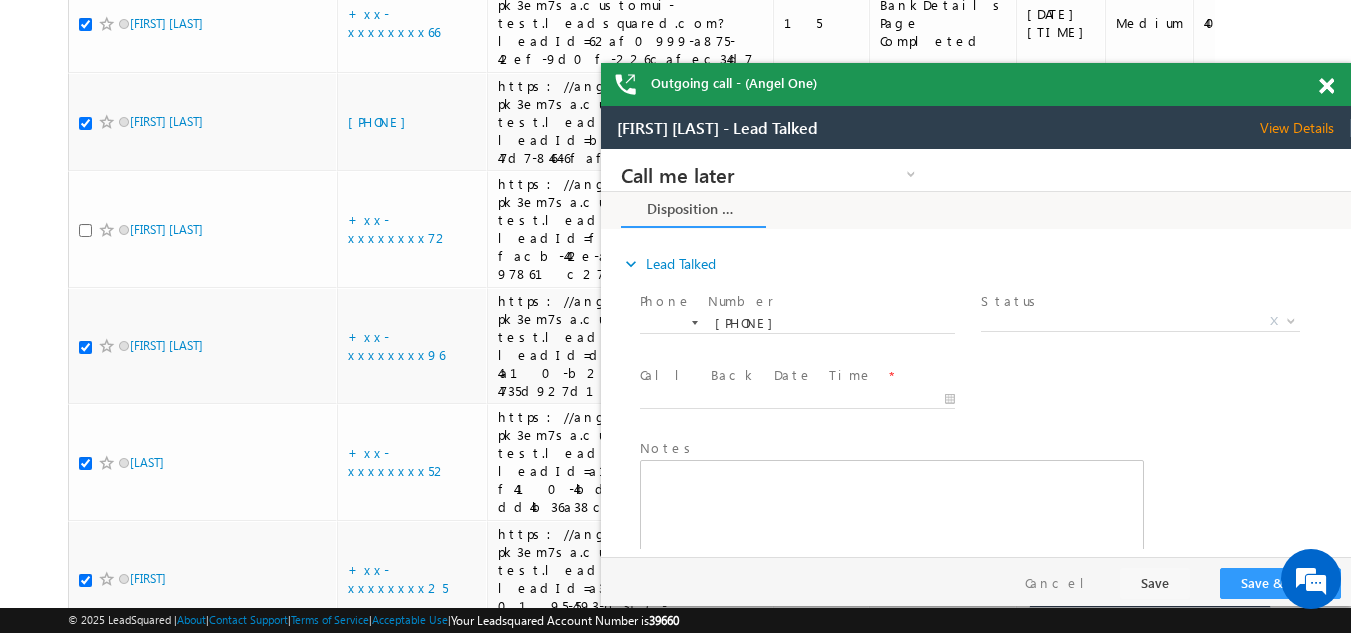 scroll, scrollTop: 0, scrollLeft: 0, axis: both 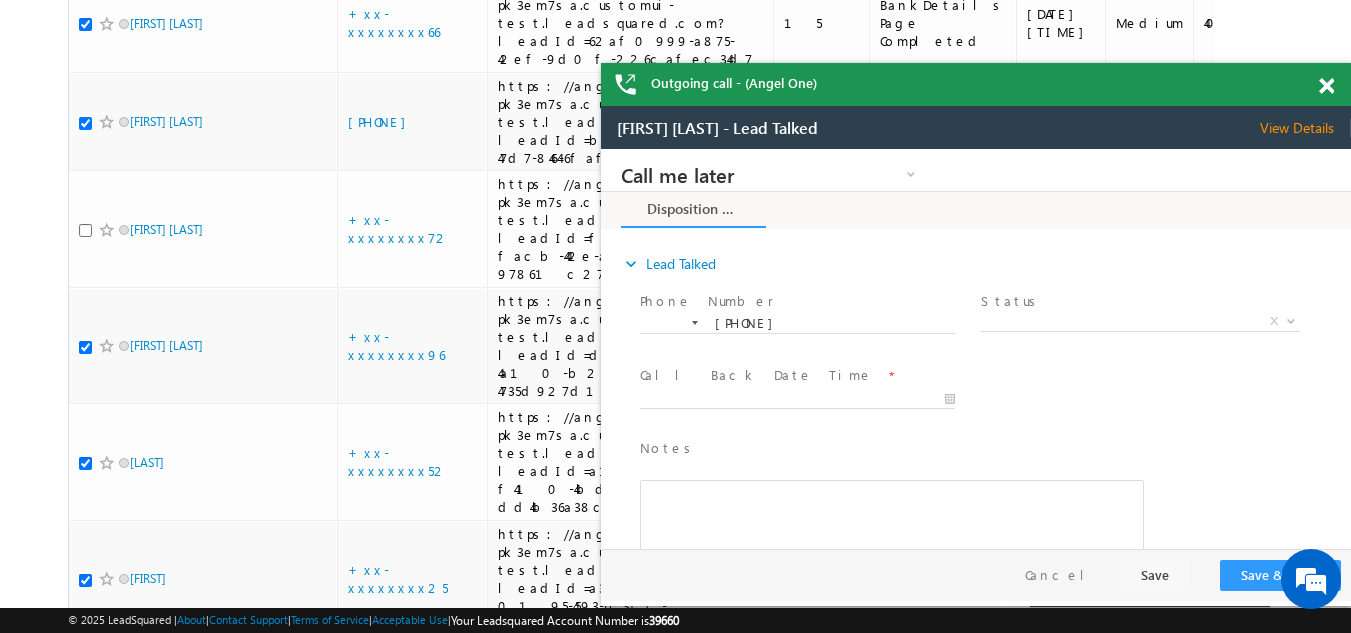 click at bounding box center (1326, 86) 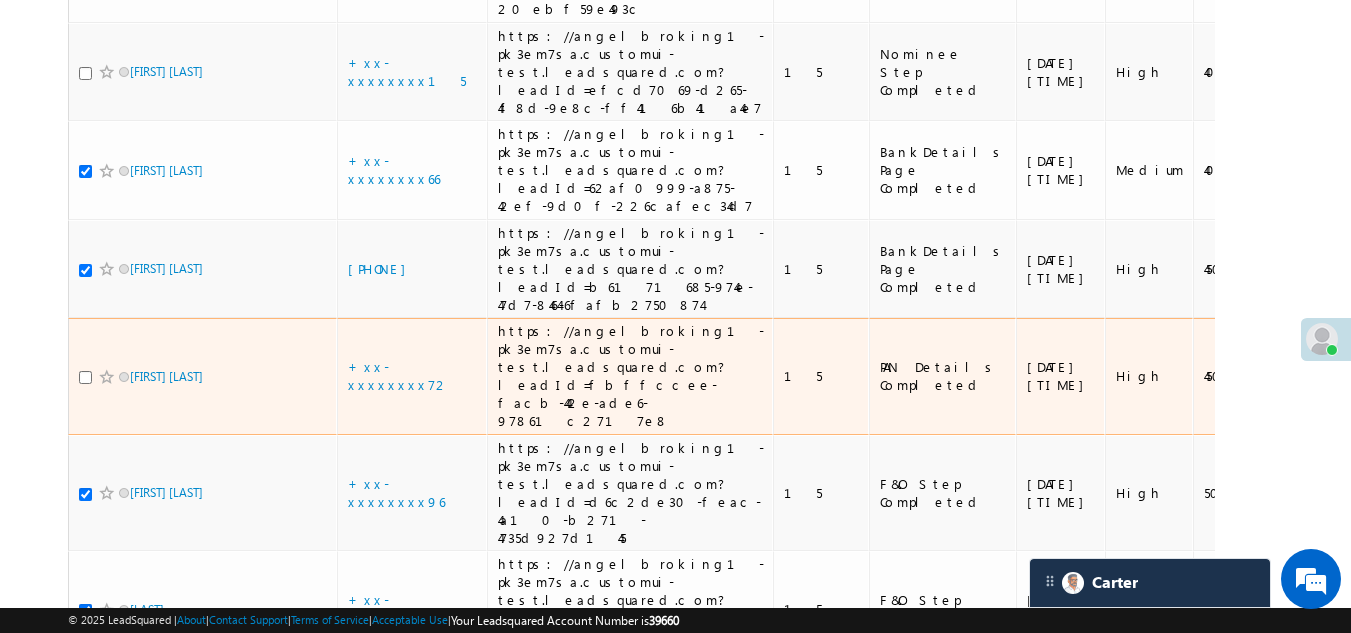 scroll, scrollTop: 1369, scrollLeft: 0, axis: vertical 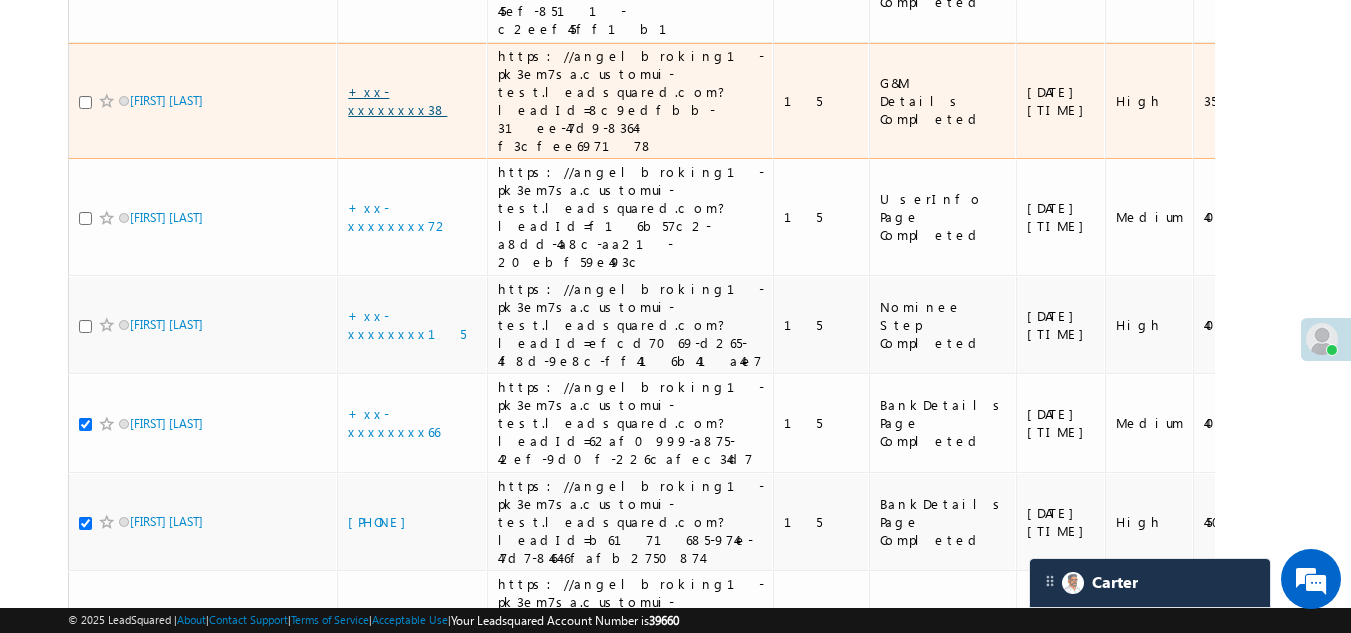 click on "+xx-xxxxxxxx38" at bounding box center (397, 100) 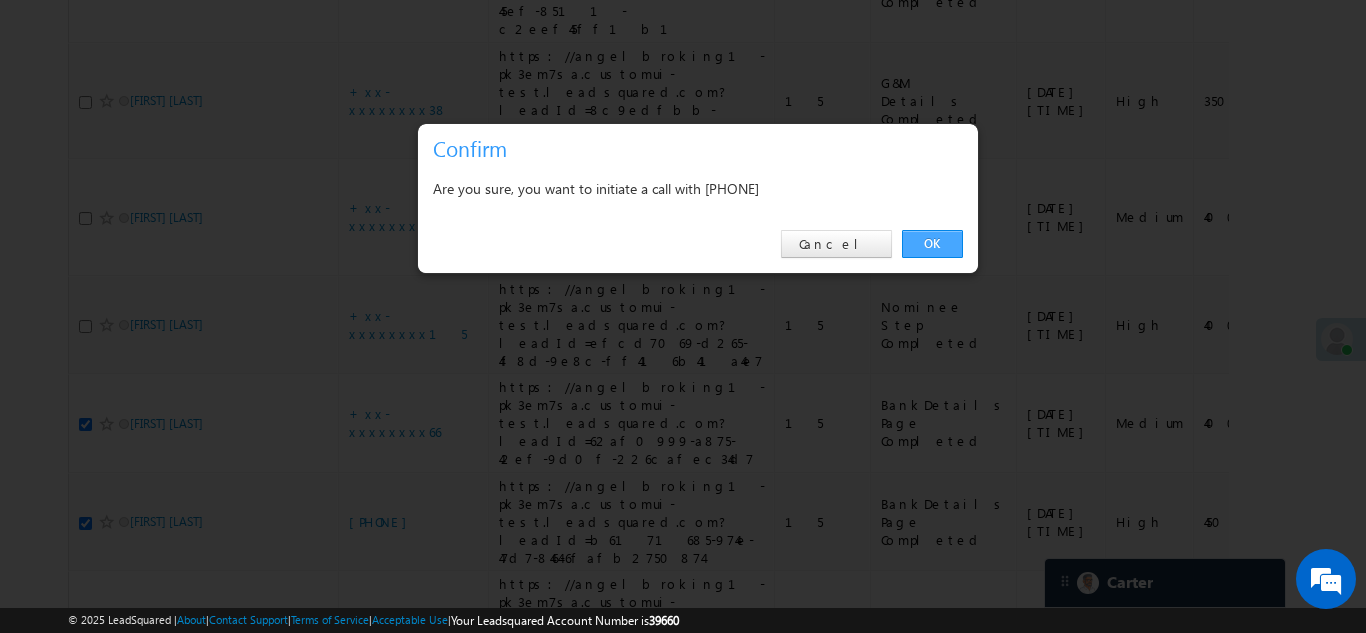 click on "OK" at bounding box center [932, 244] 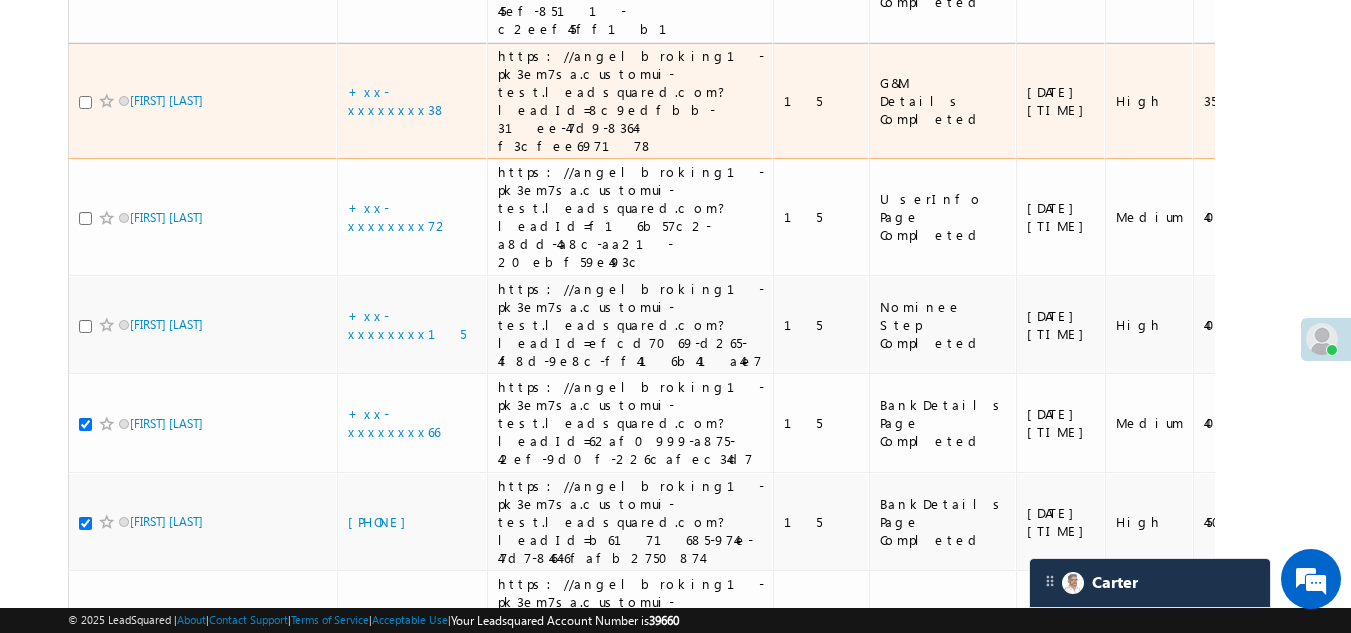 click at bounding box center [85, 102] 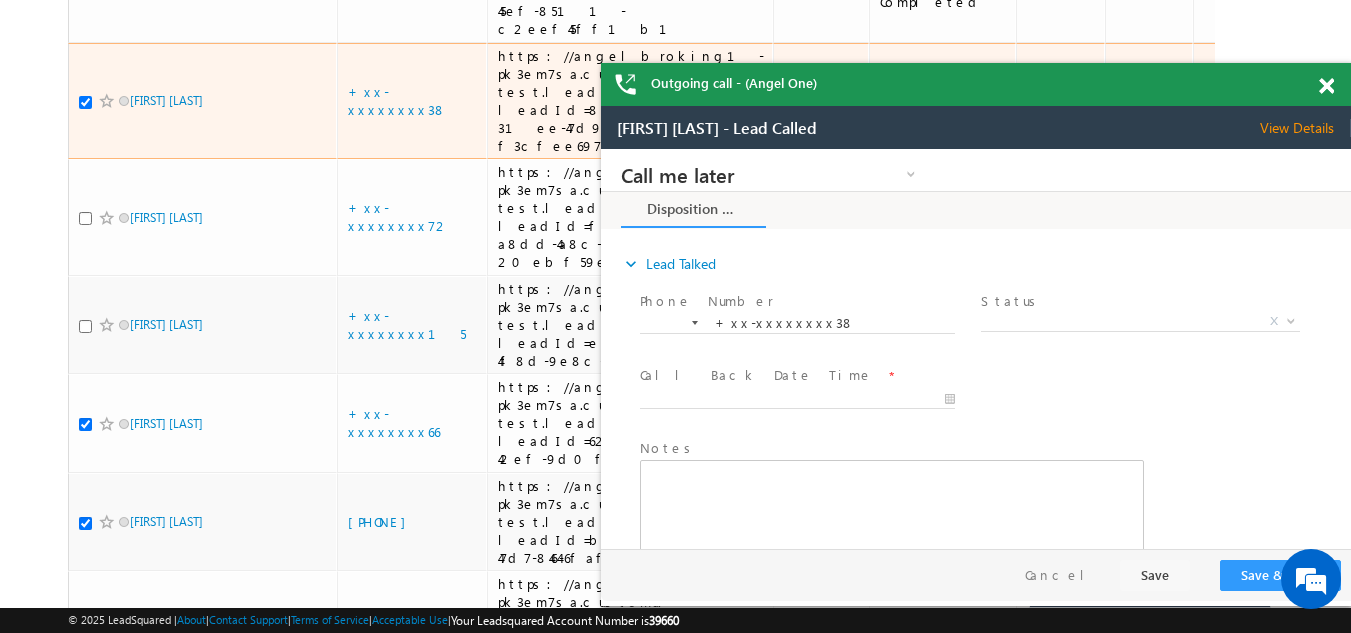 scroll, scrollTop: 0, scrollLeft: 0, axis: both 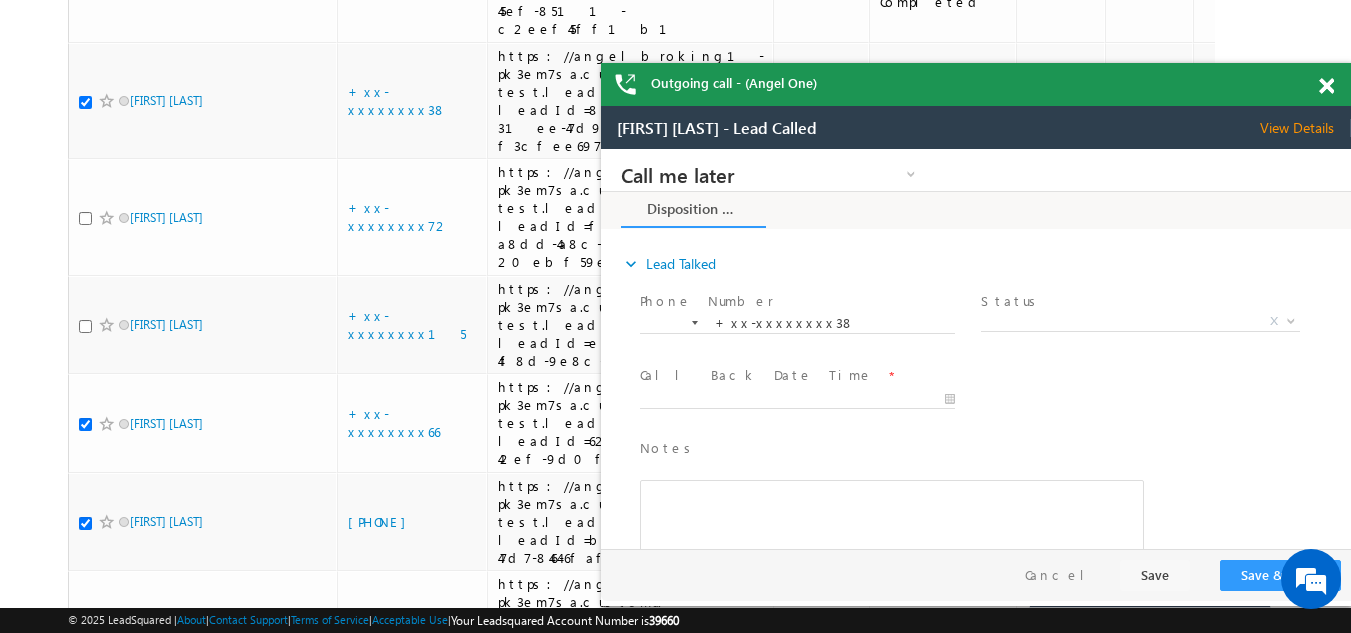 click at bounding box center (1326, 86) 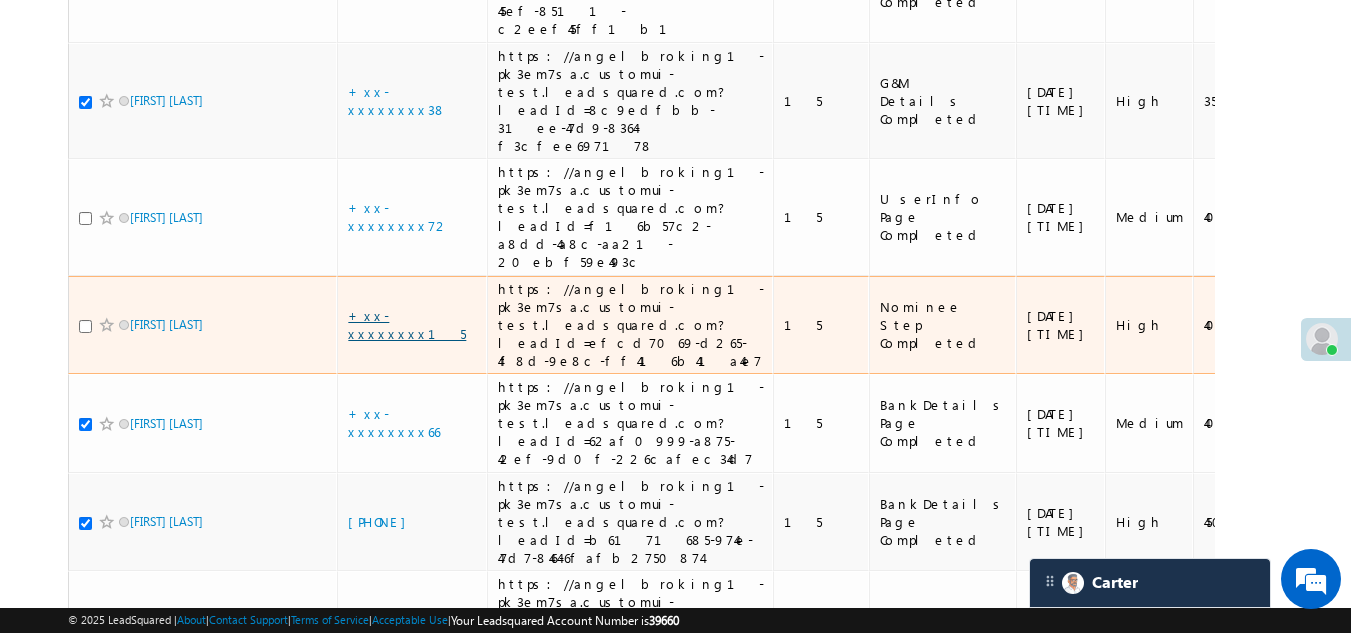 click on "+xx-xxxxxxxx15" at bounding box center (407, 324) 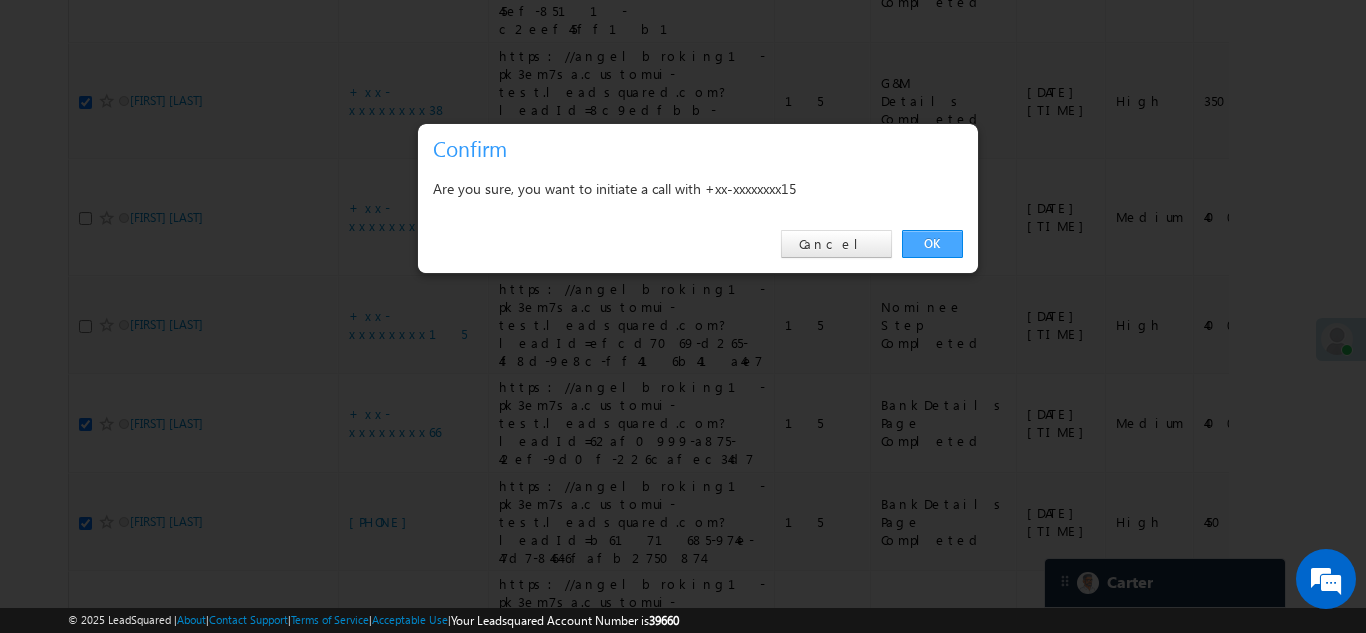 click on "OK" at bounding box center (932, 244) 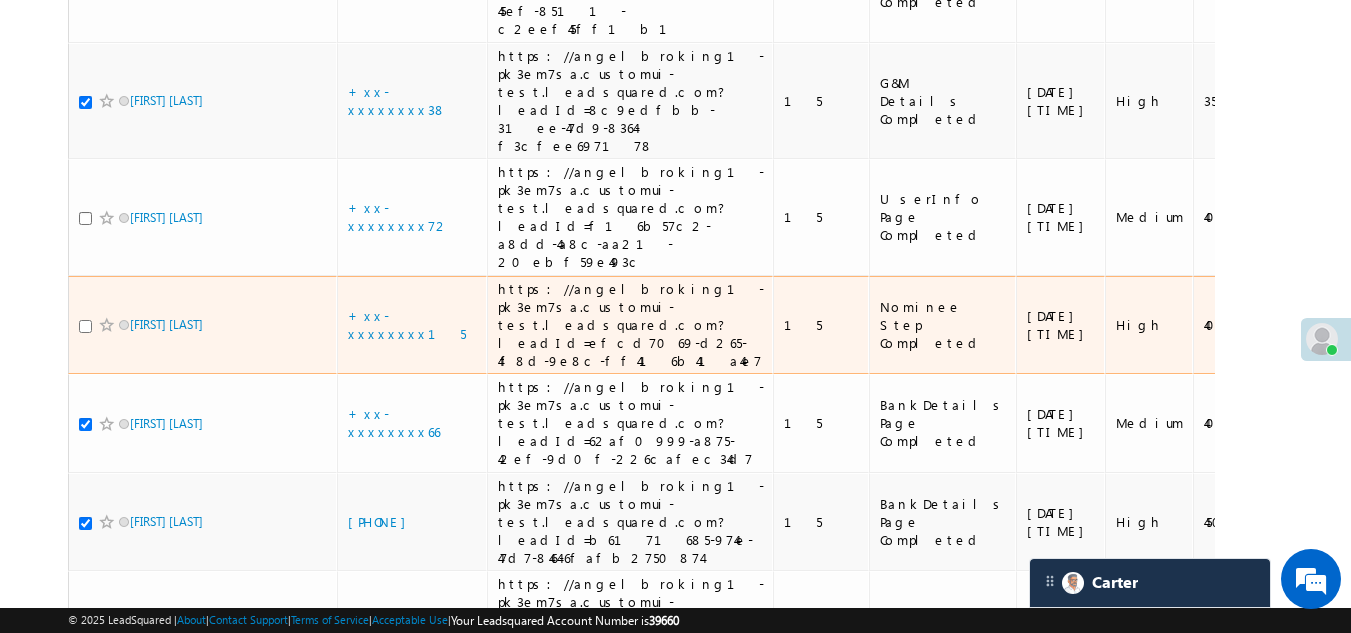 click at bounding box center (85, 326) 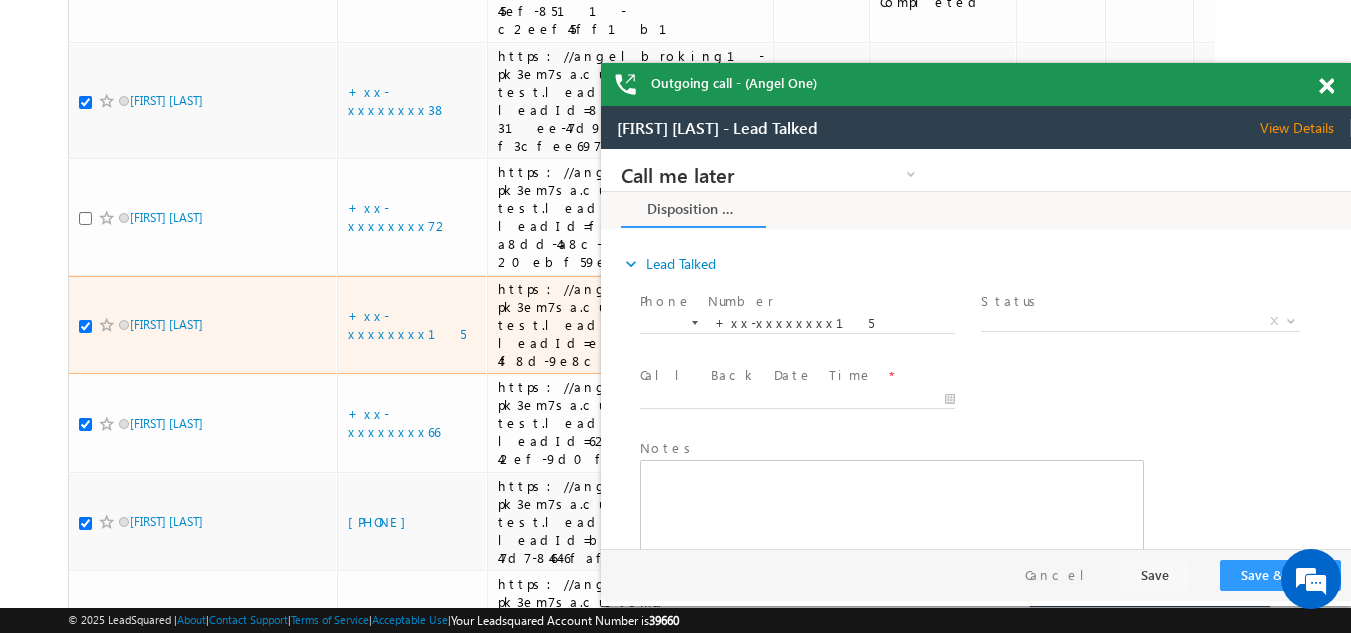 scroll, scrollTop: 0, scrollLeft: 0, axis: both 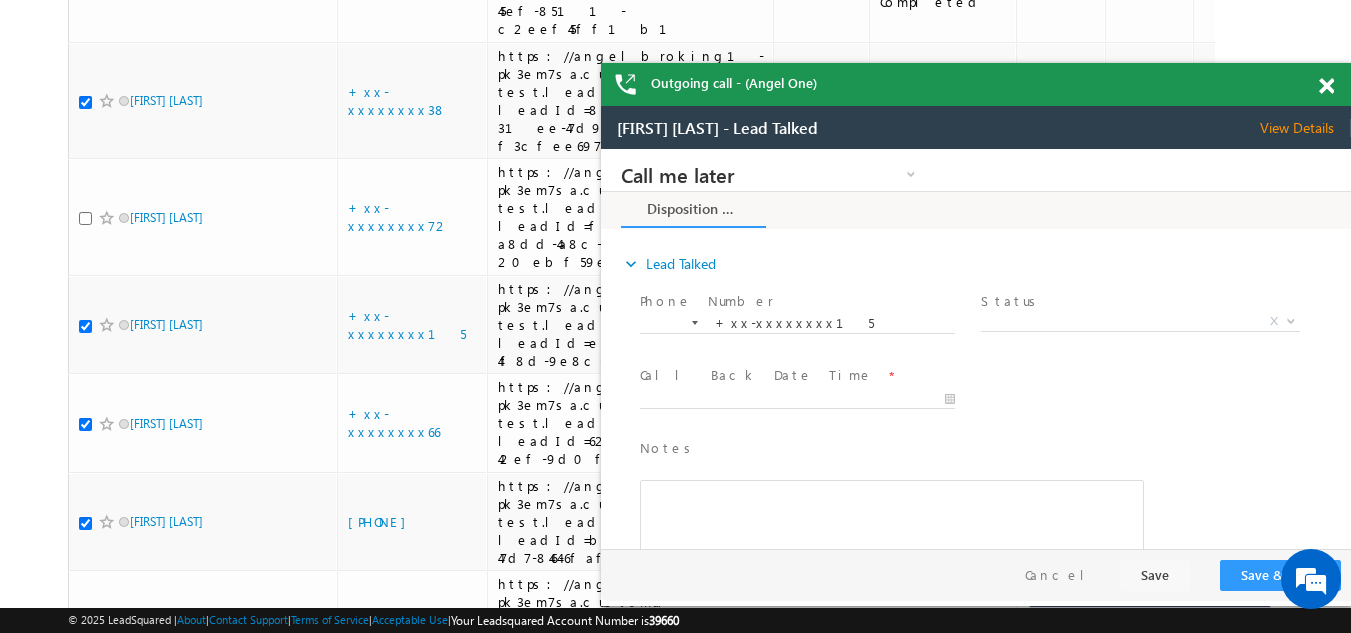 click at bounding box center [1326, 86] 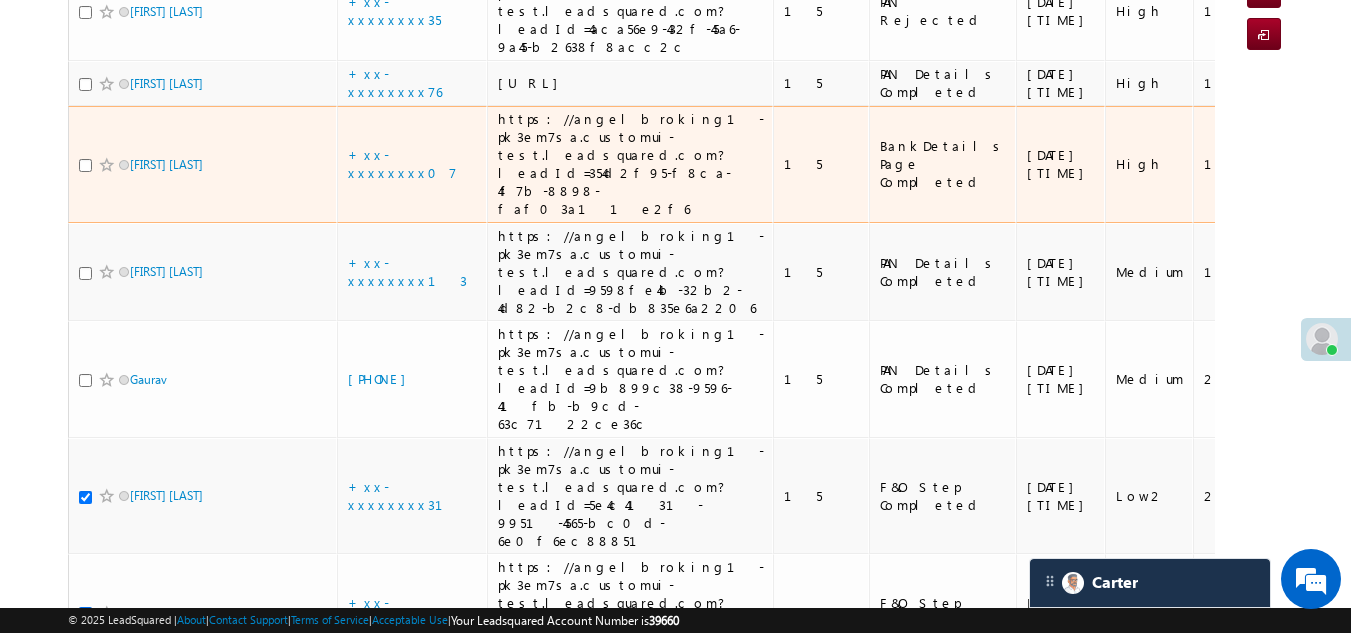 scroll, scrollTop: 369, scrollLeft: 0, axis: vertical 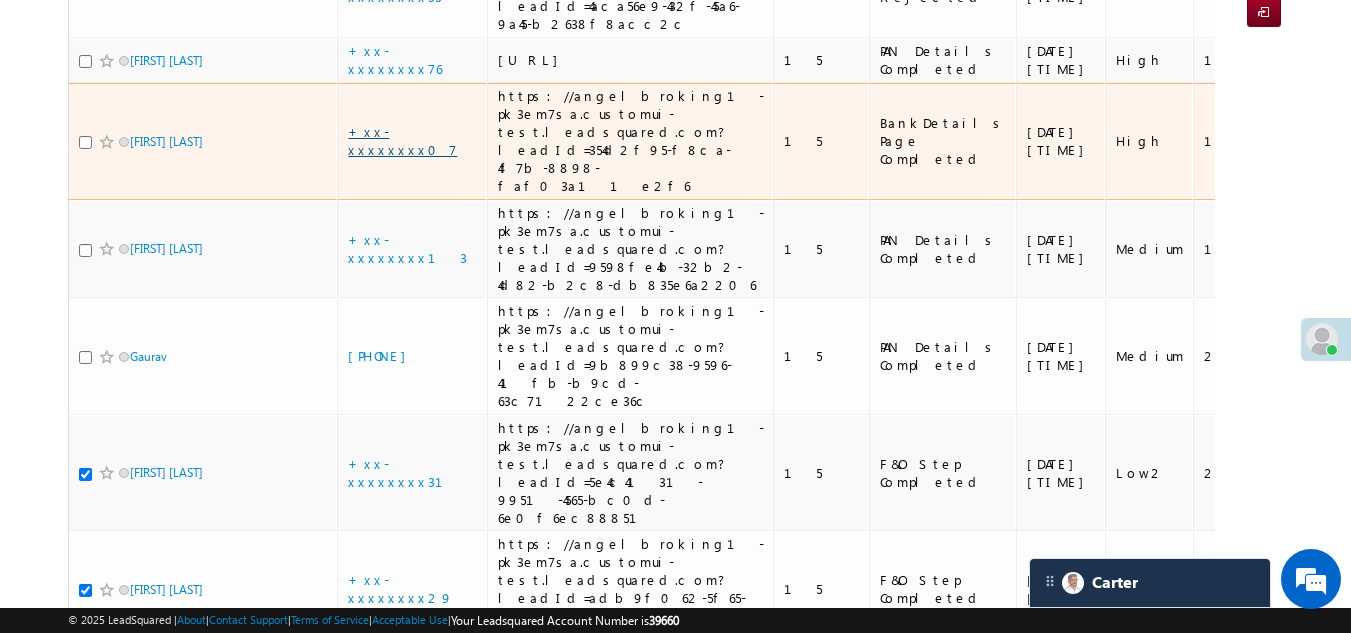 click on "+xx-xxxxxxxx07" at bounding box center [402, 140] 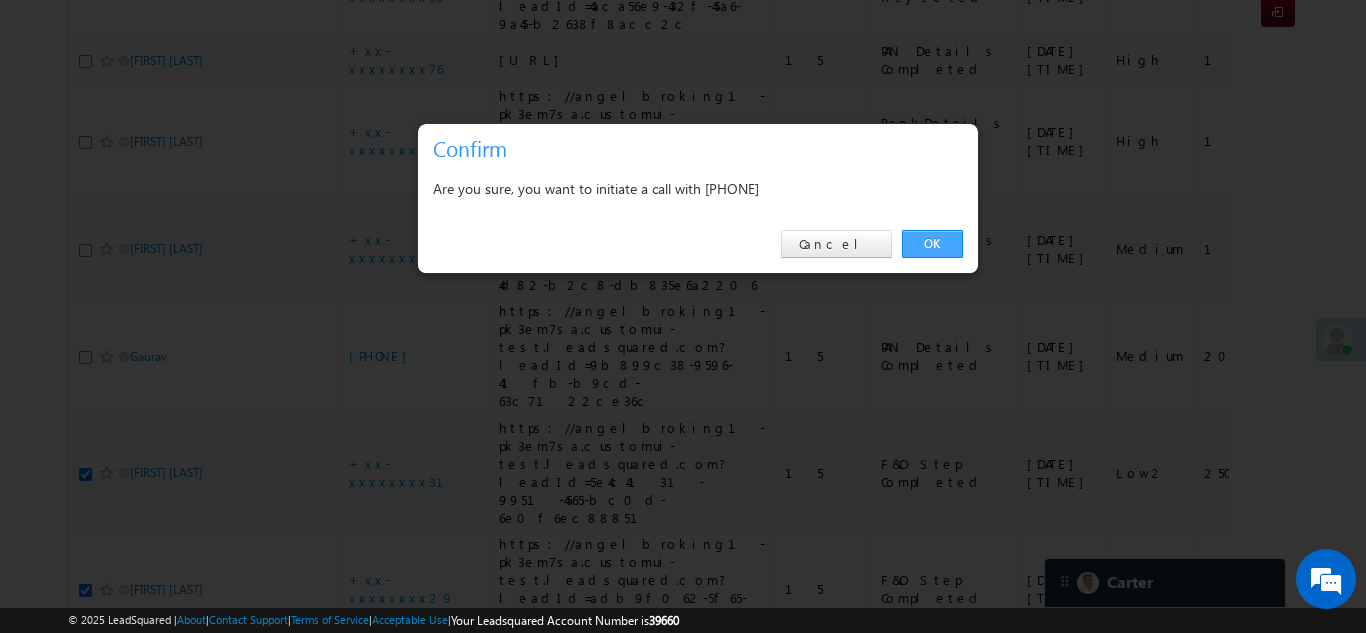 click on "OK" at bounding box center [932, 244] 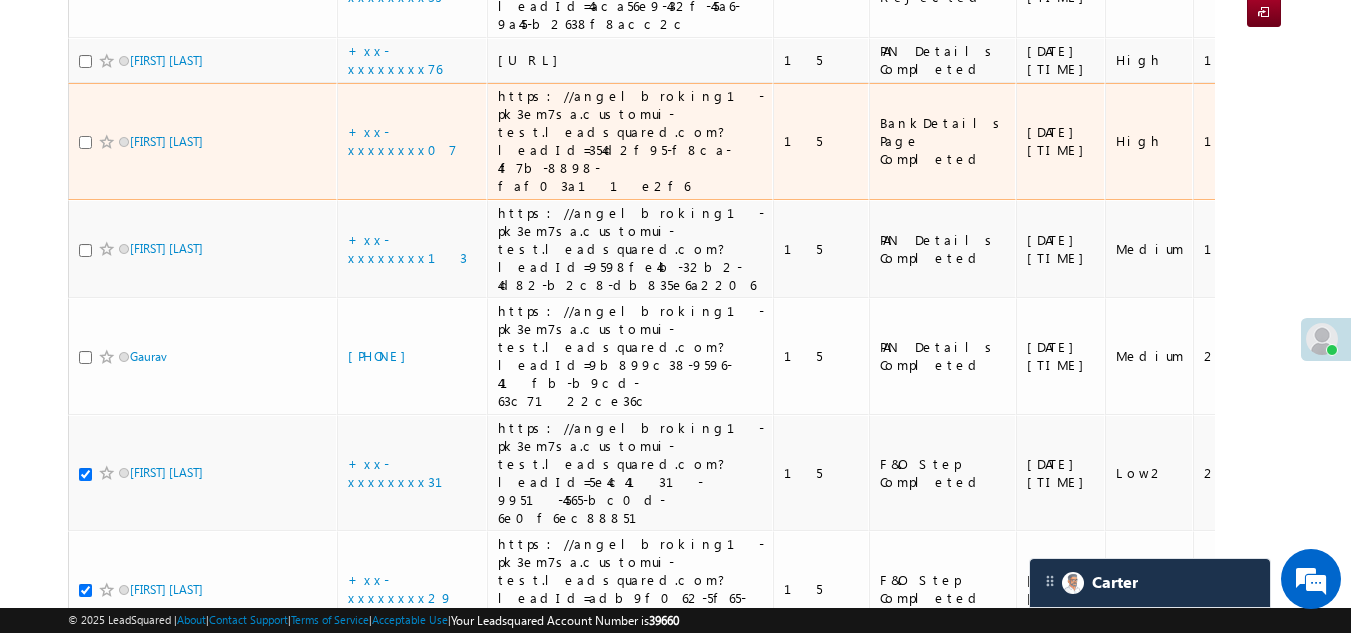 click at bounding box center [85, 142] 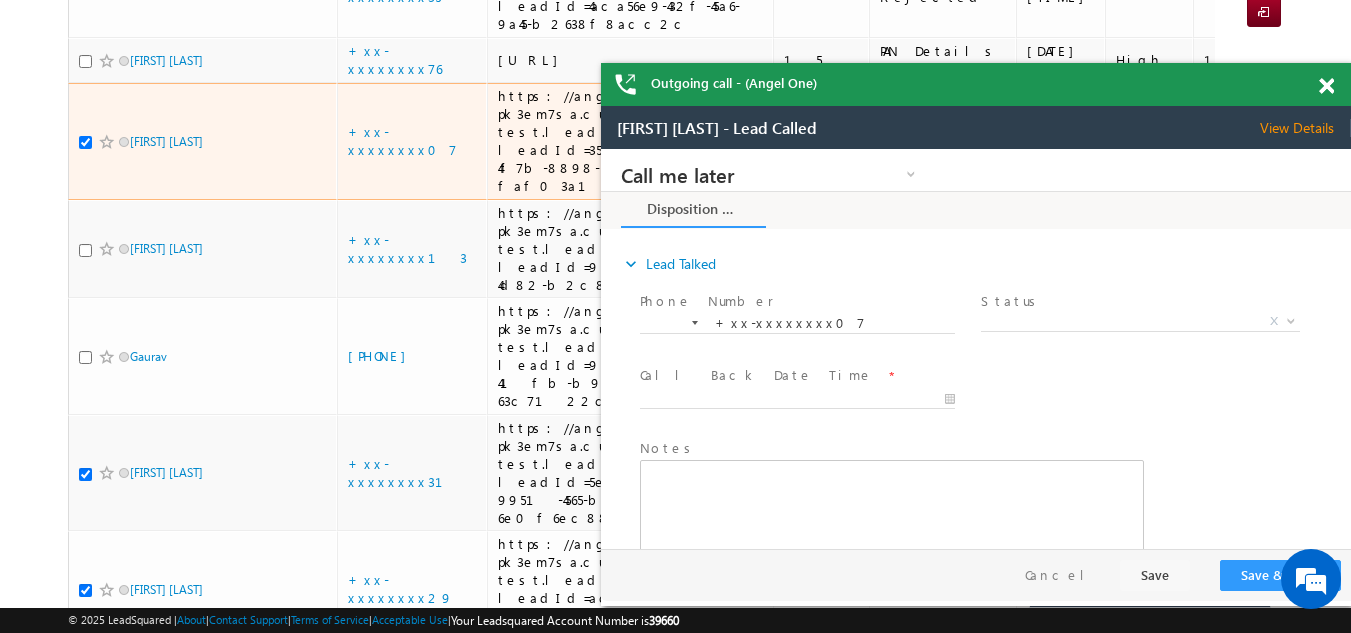 scroll, scrollTop: 0, scrollLeft: 0, axis: both 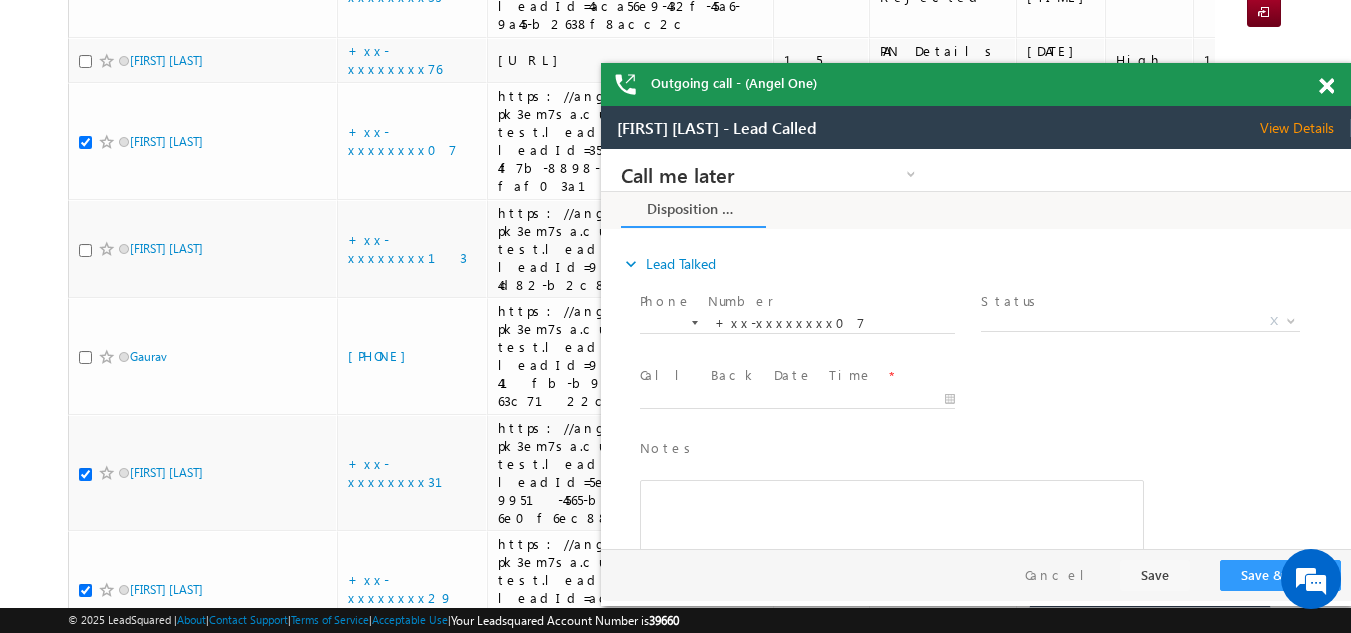 click at bounding box center (1326, 86) 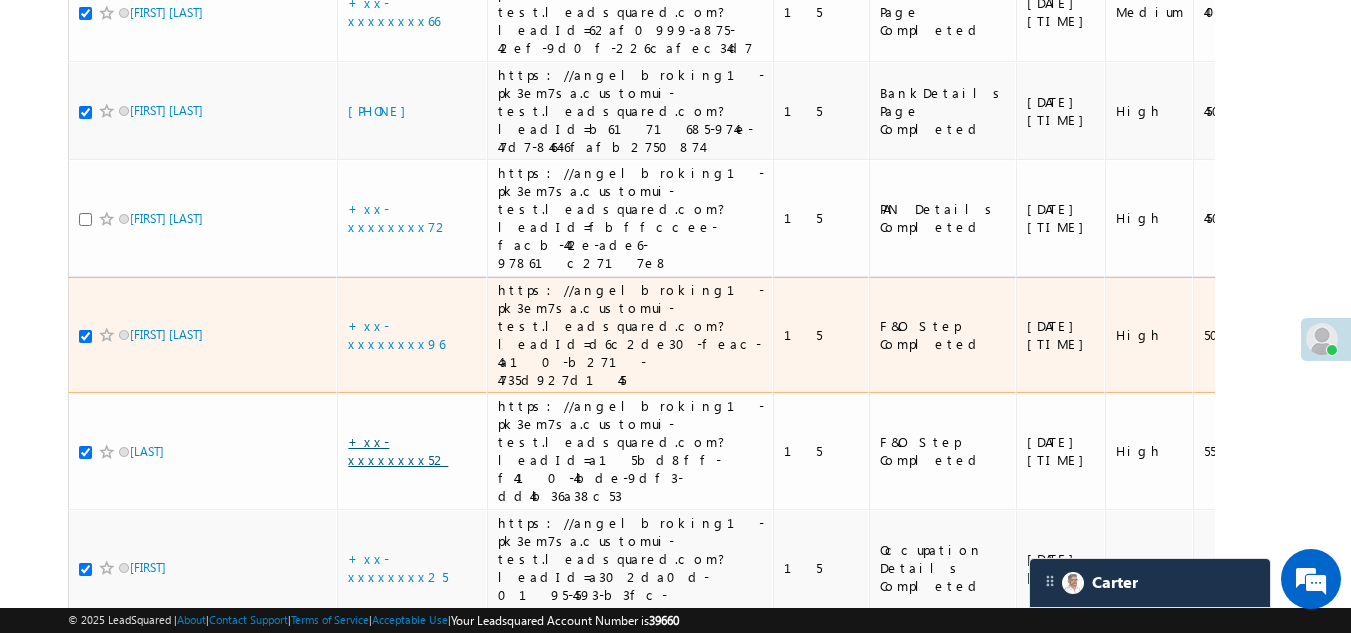 scroll, scrollTop: 1769, scrollLeft: 0, axis: vertical 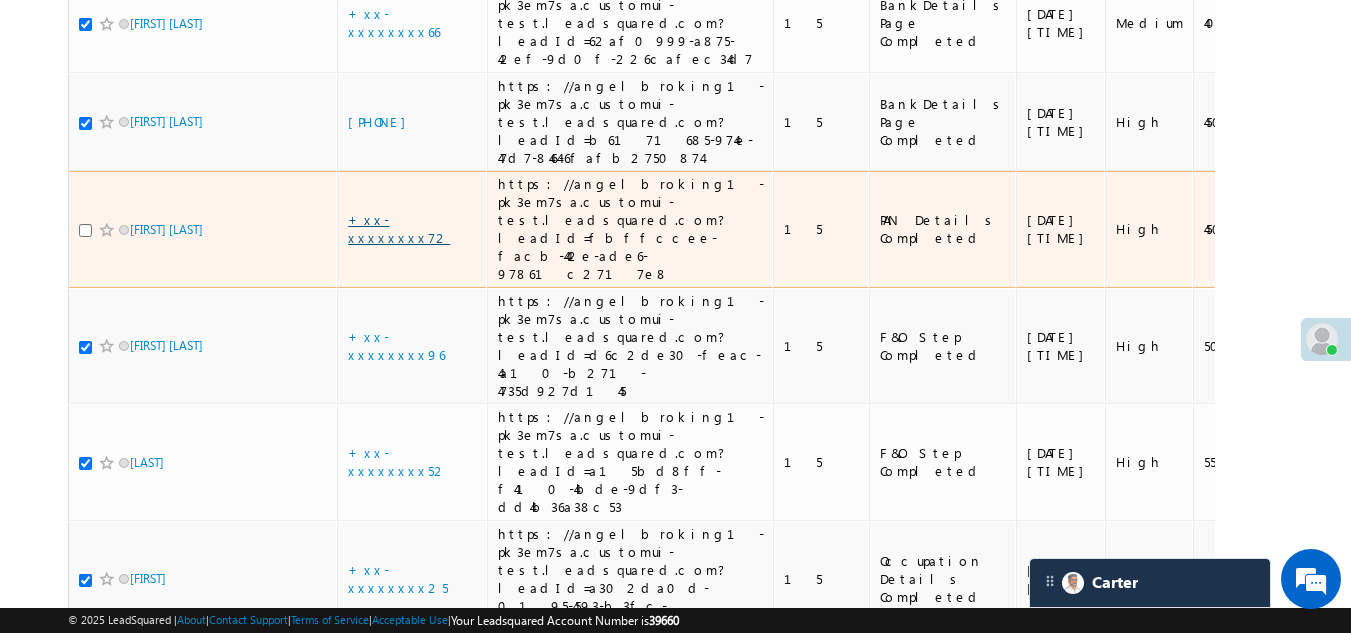 click on "+xx-xxxxxxxx72" at bounding box center [399, 228] 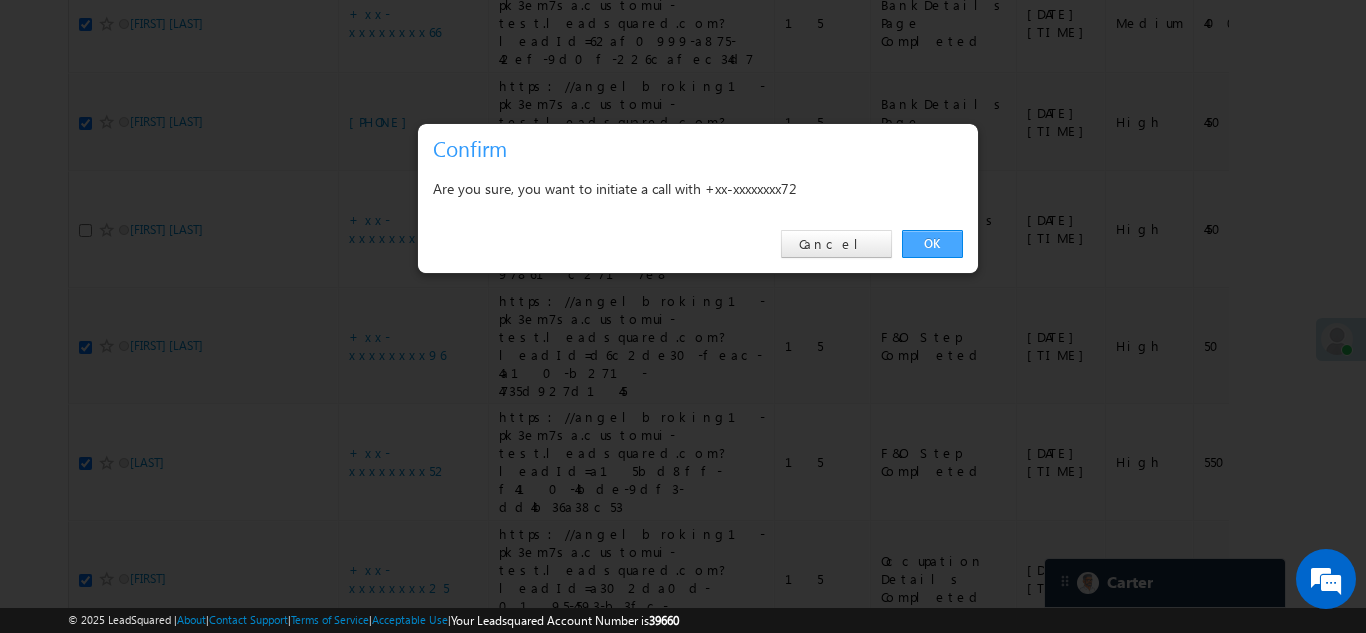 click on "OK" at bounding box center (932, 244) 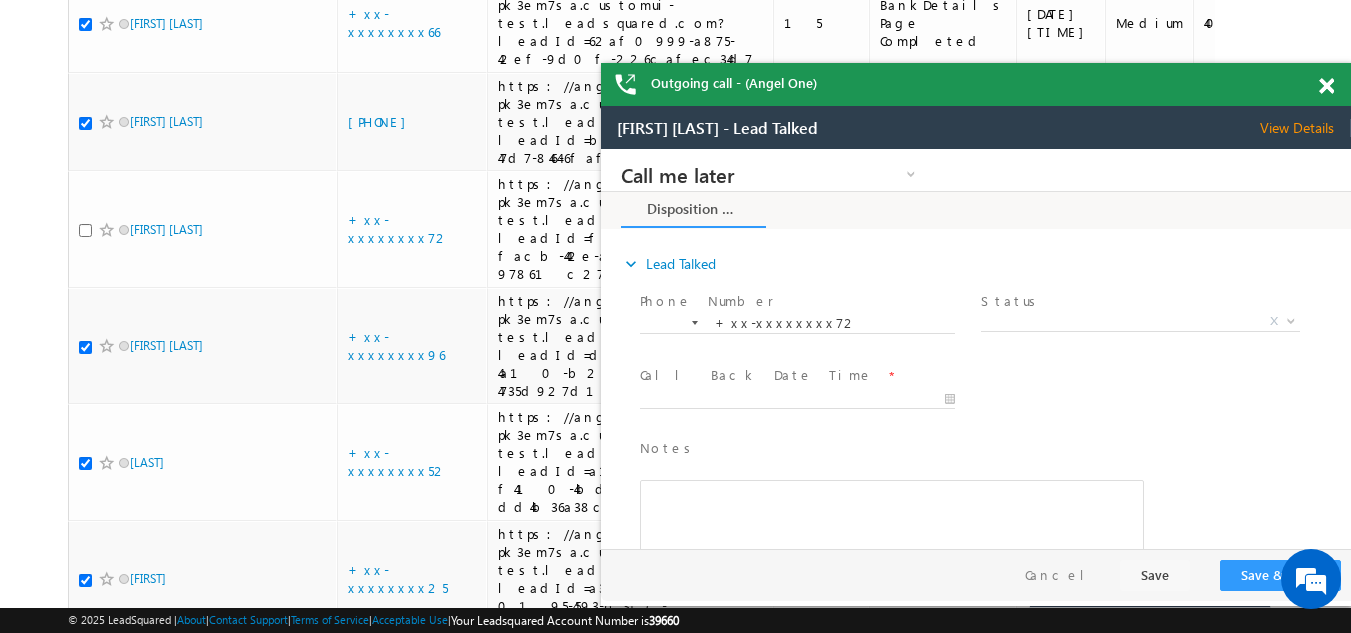 scroll, scrollTop: 0, scrollLeft: 0, axis: both 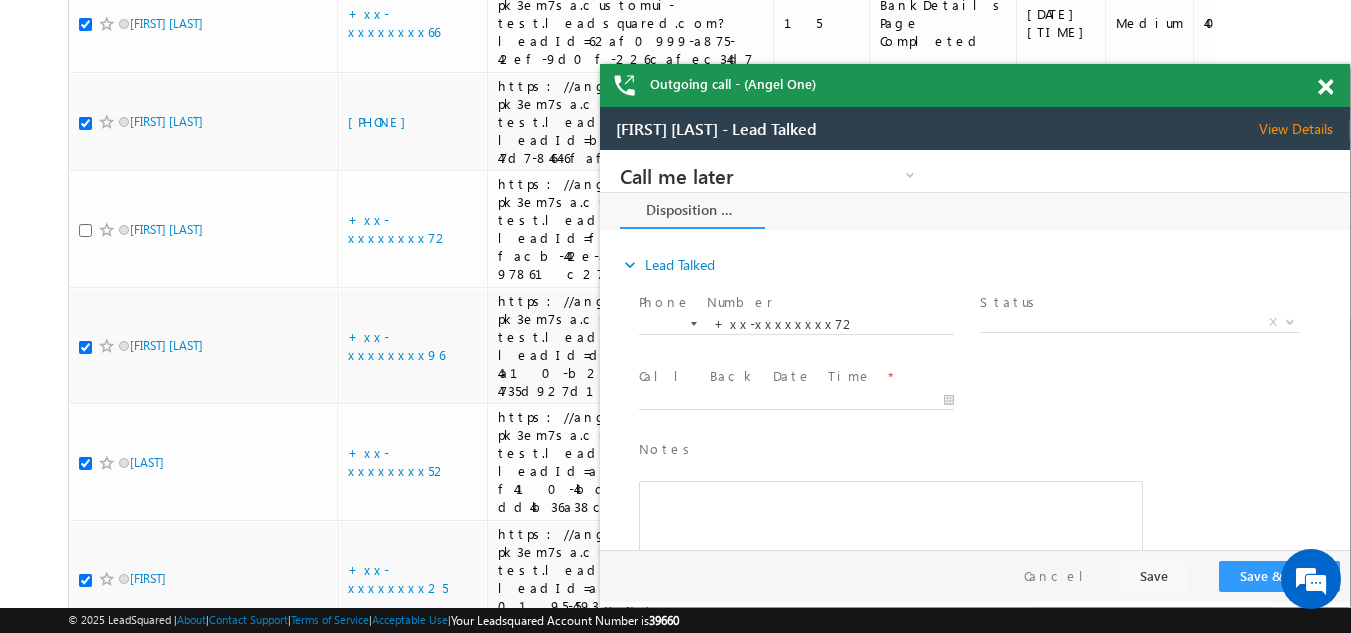 click at bounding box center [1325, 87] 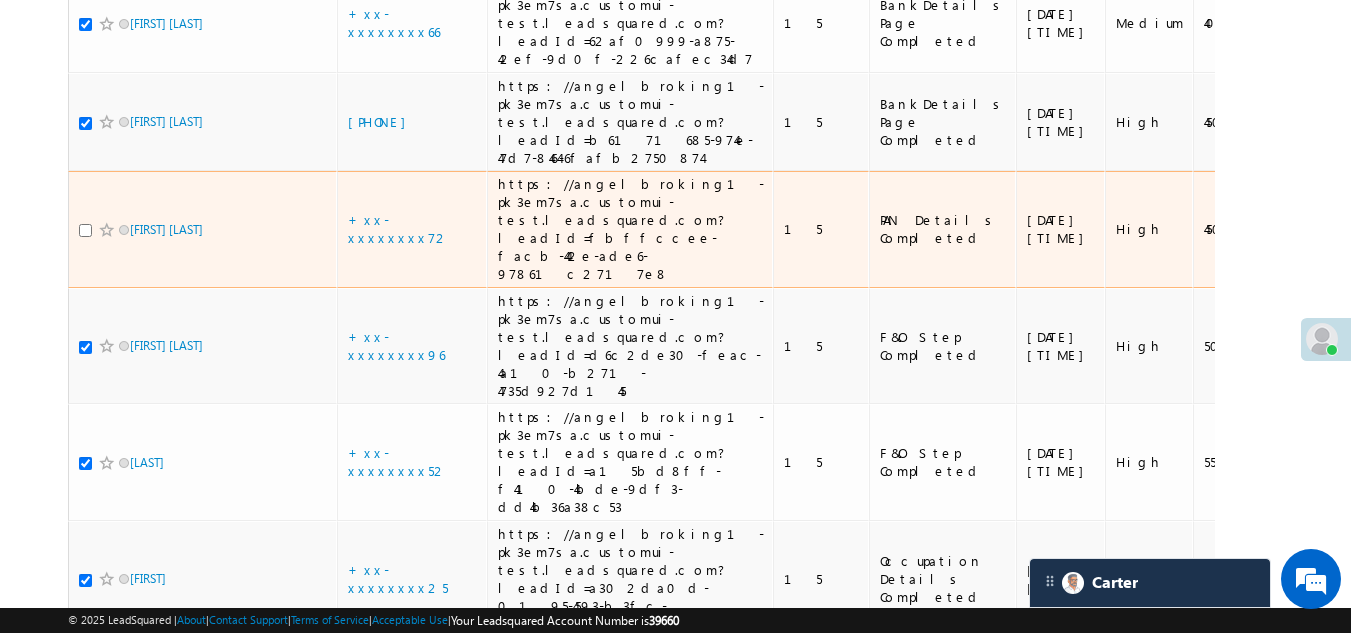 click at bounding box center (85, 230) 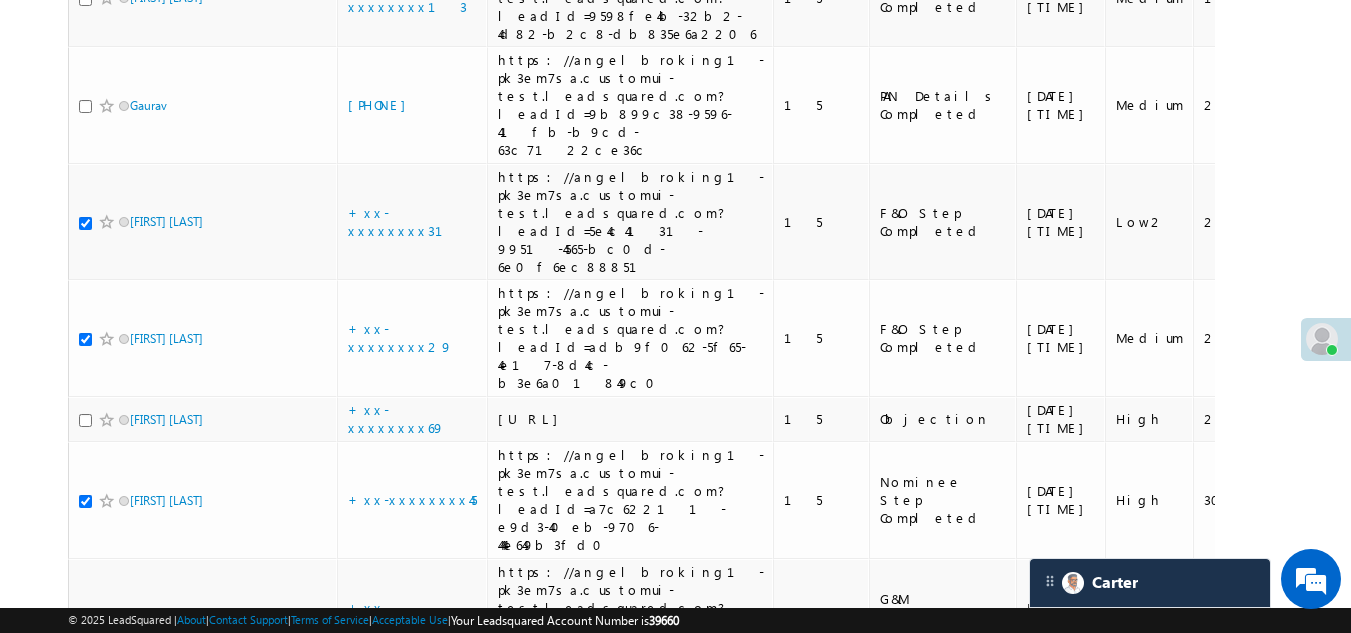 scroll, scrollTop: 869, scrollLeft: 0, axis: vertical 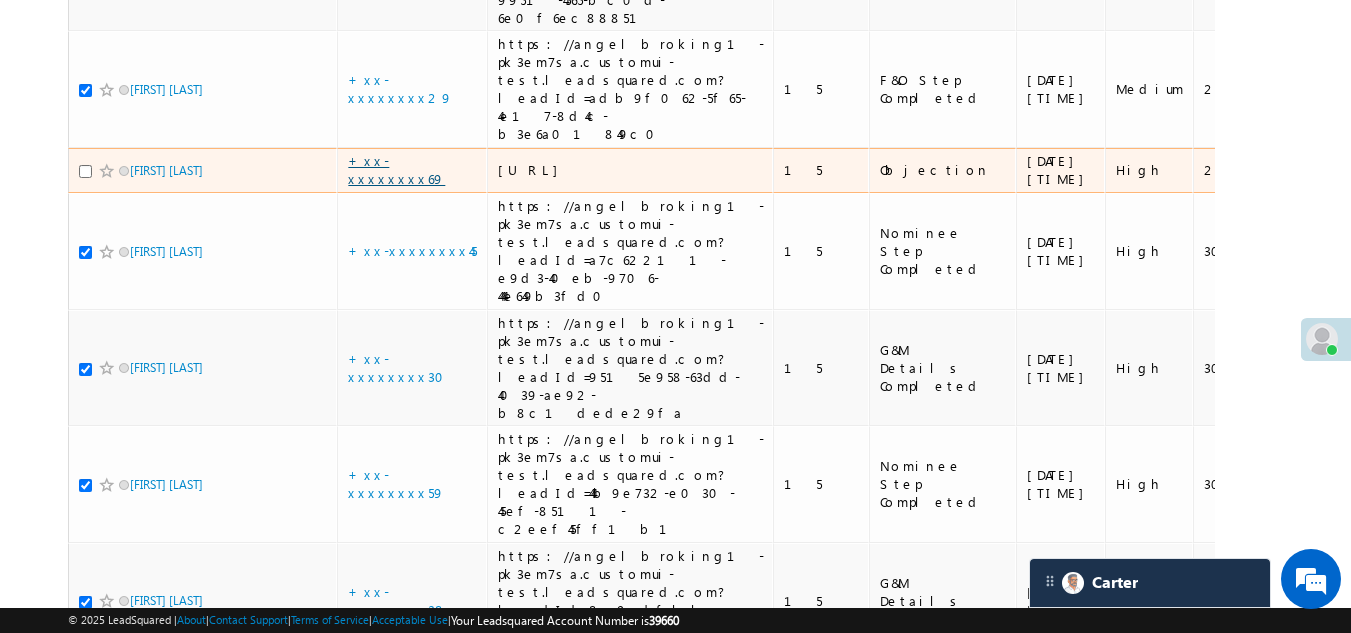click on "+xx-xxxxxxxx69" at bounding box center [396, 169] 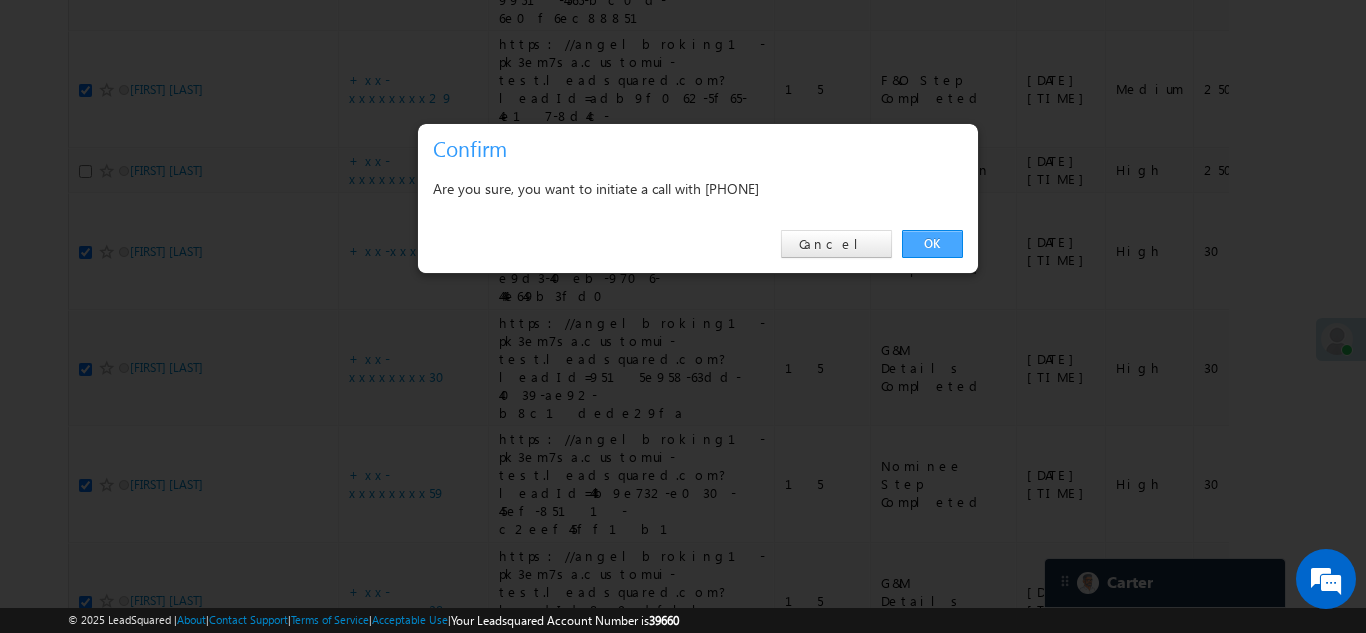 click on "OK" at bounding box center [932, 244] 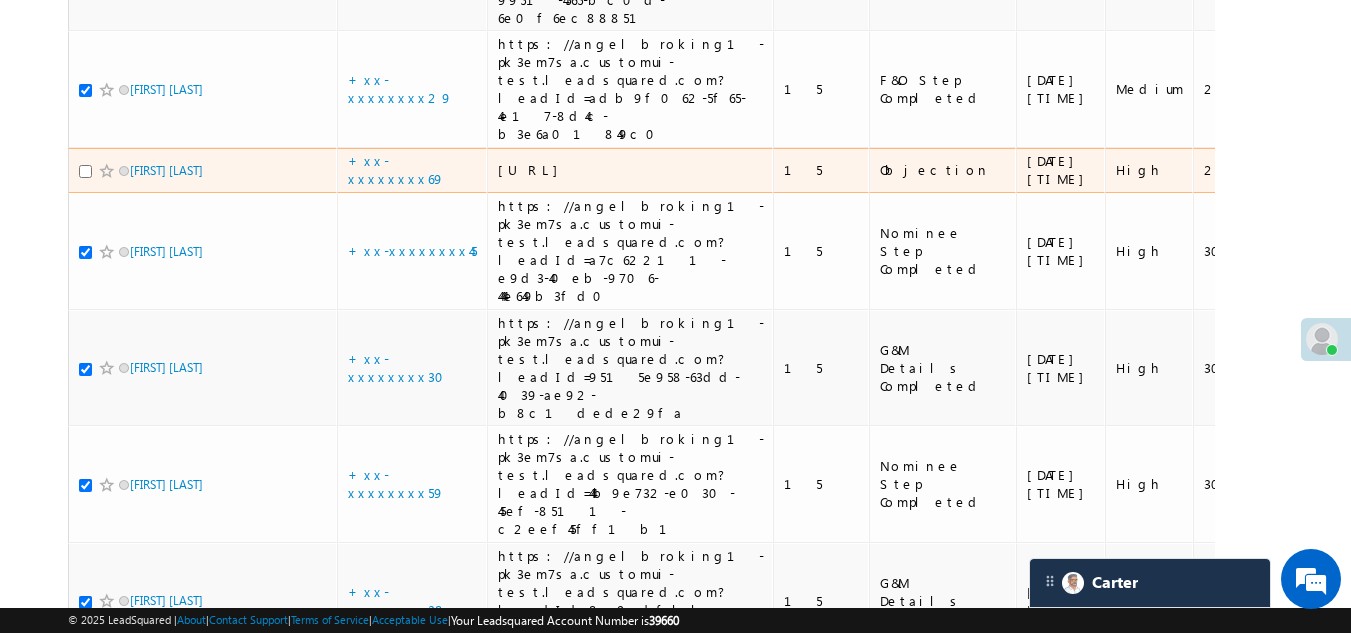 click at bounding box center [85, 171] 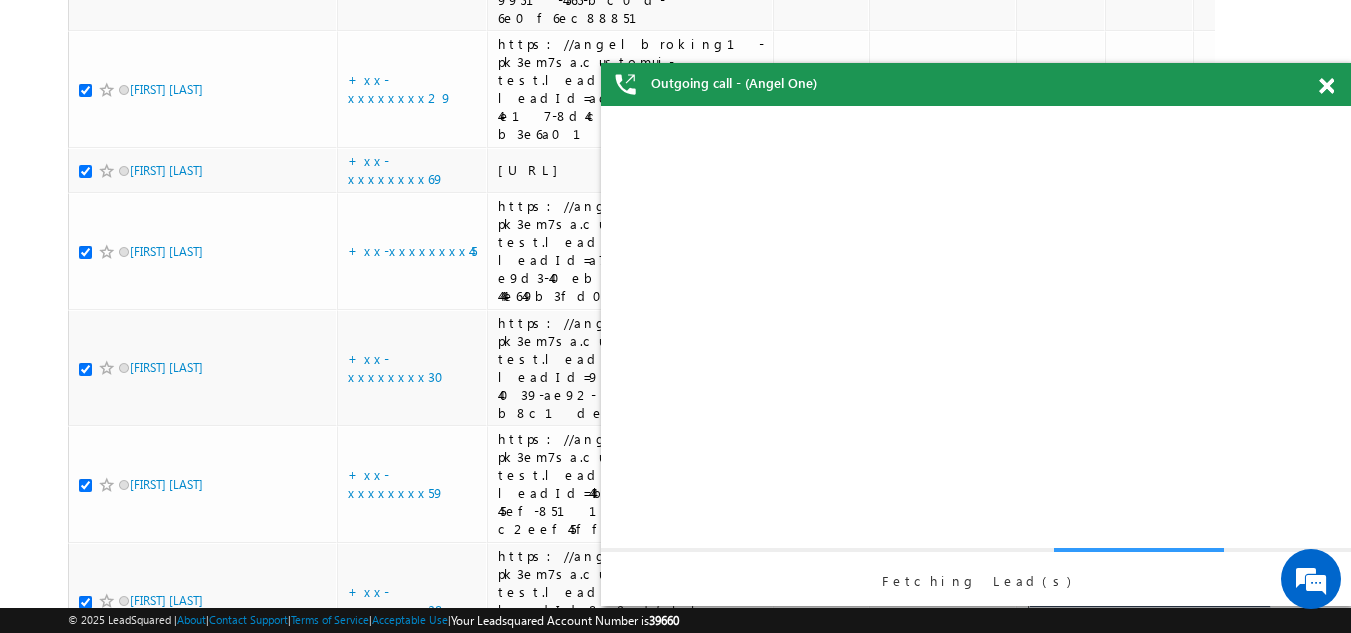 scroll, scrollTop: 0, scrollLeft: 0, axis: both 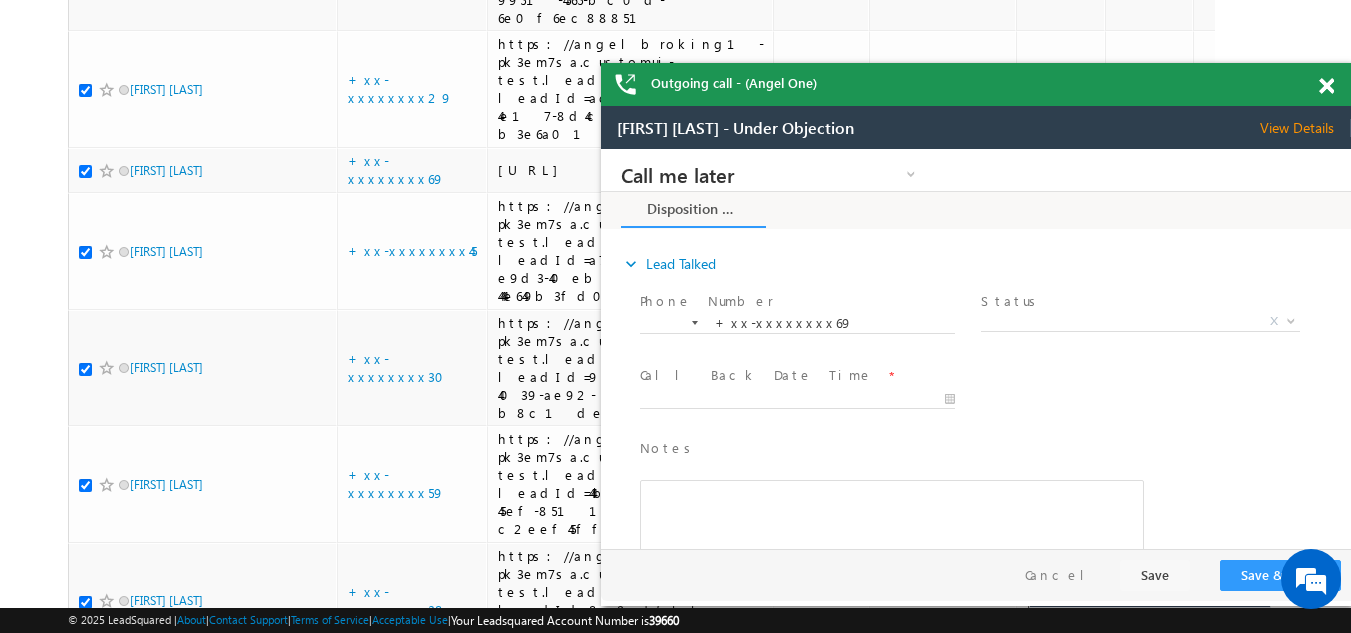 click at bounding box center (1326, 86) 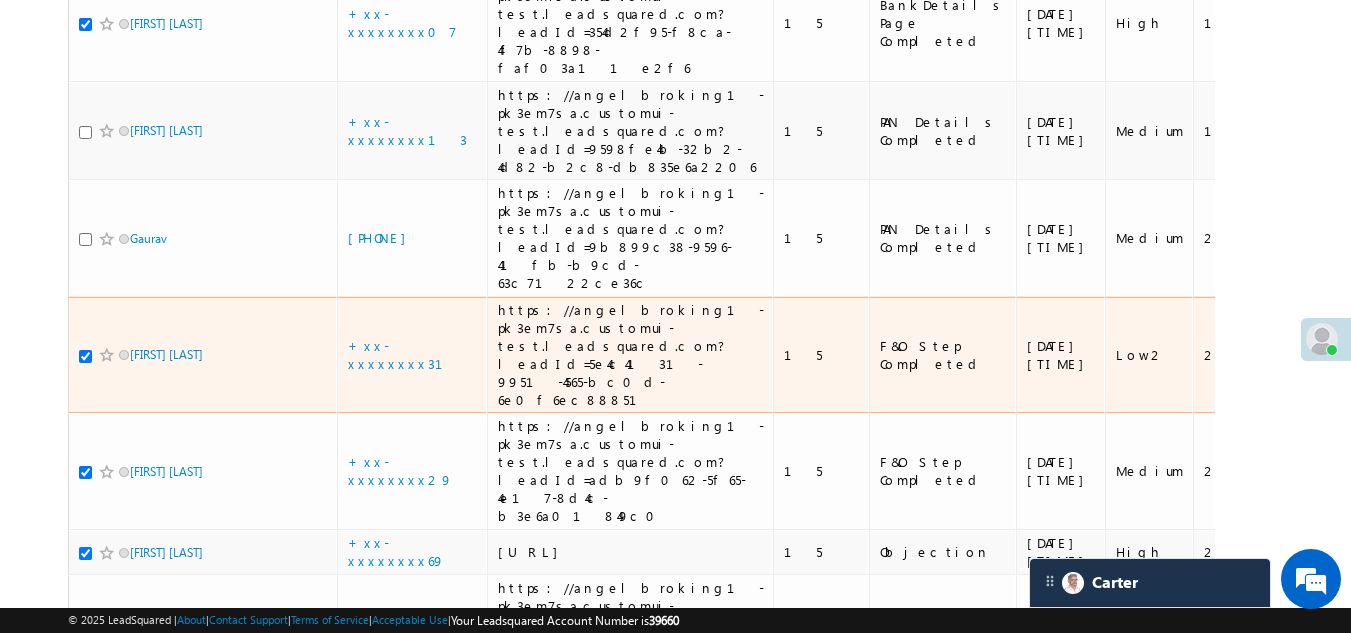 scroll, scrollTop: 469, scrollLeft: 0, axis: vertical 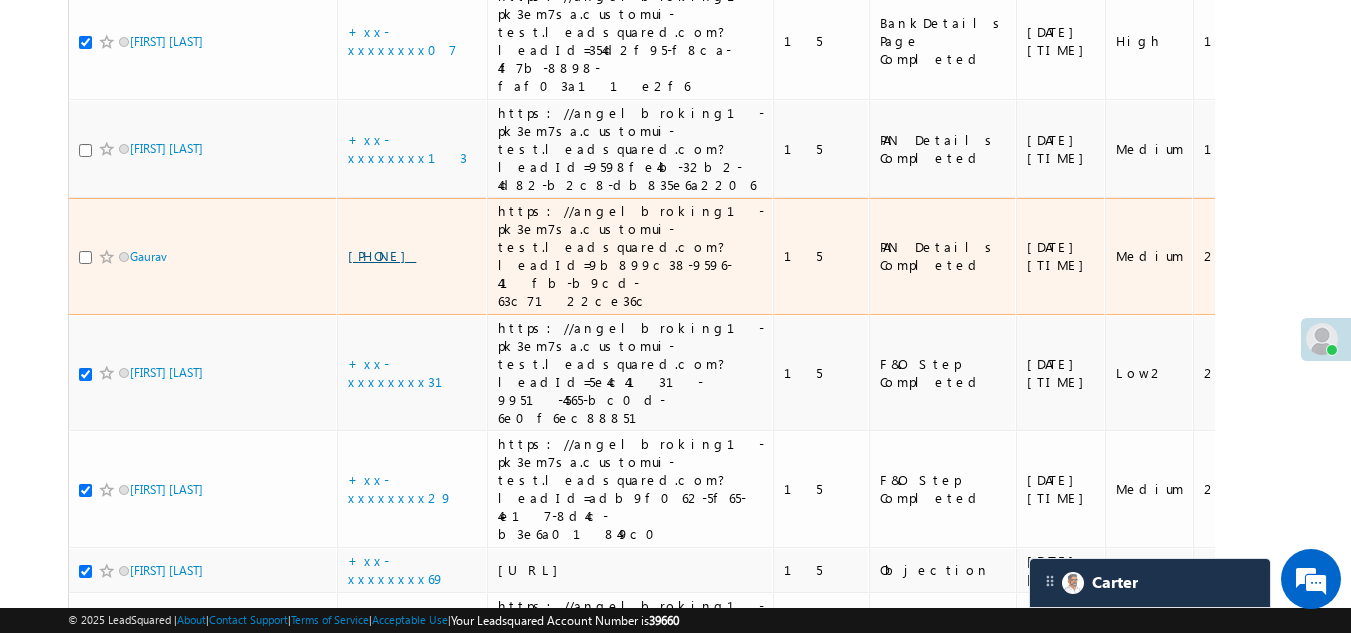 click on "+xx-xxxxxxxx08" at bounding box center (382, 255) 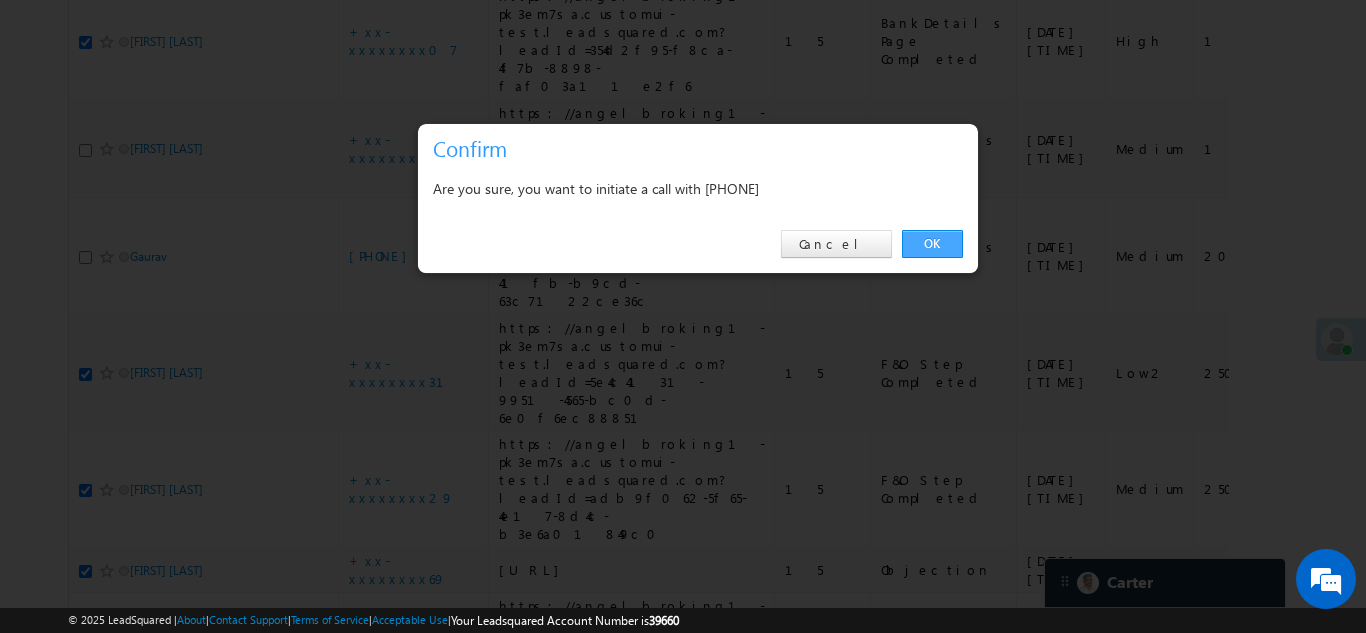 click on "OK" at bounding box center (932, 244) 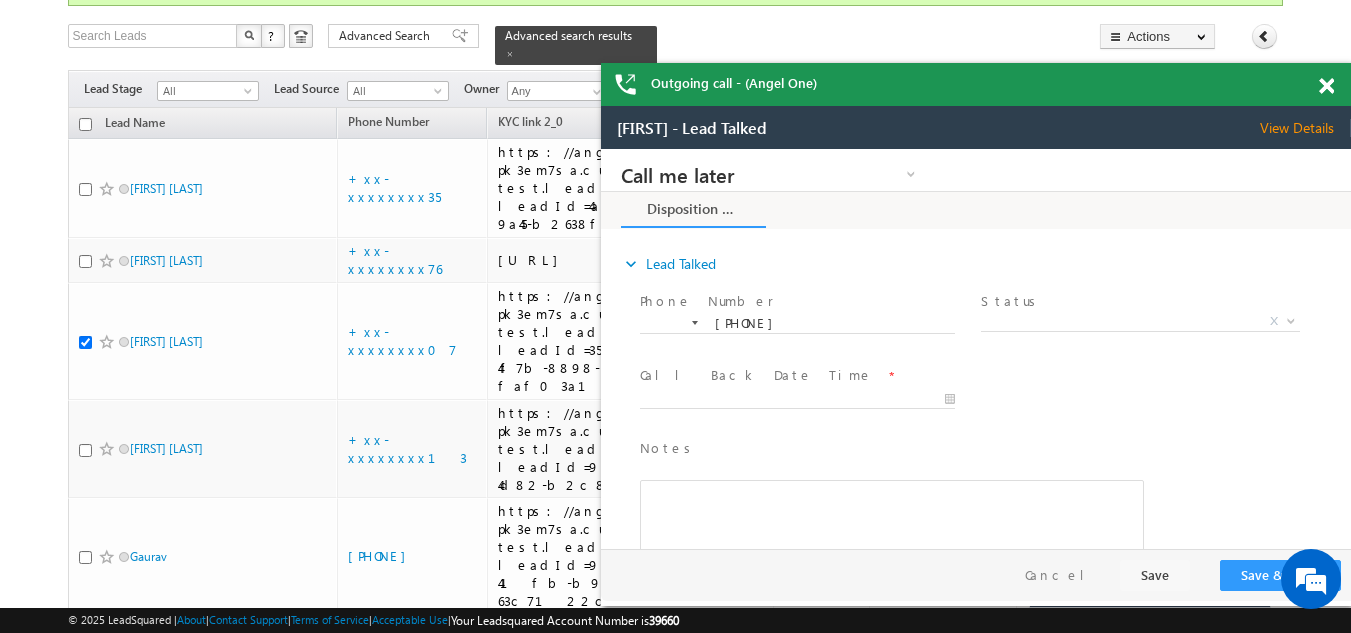 scroll, scrollTop: 0, scrollLeft: 0, axis: both 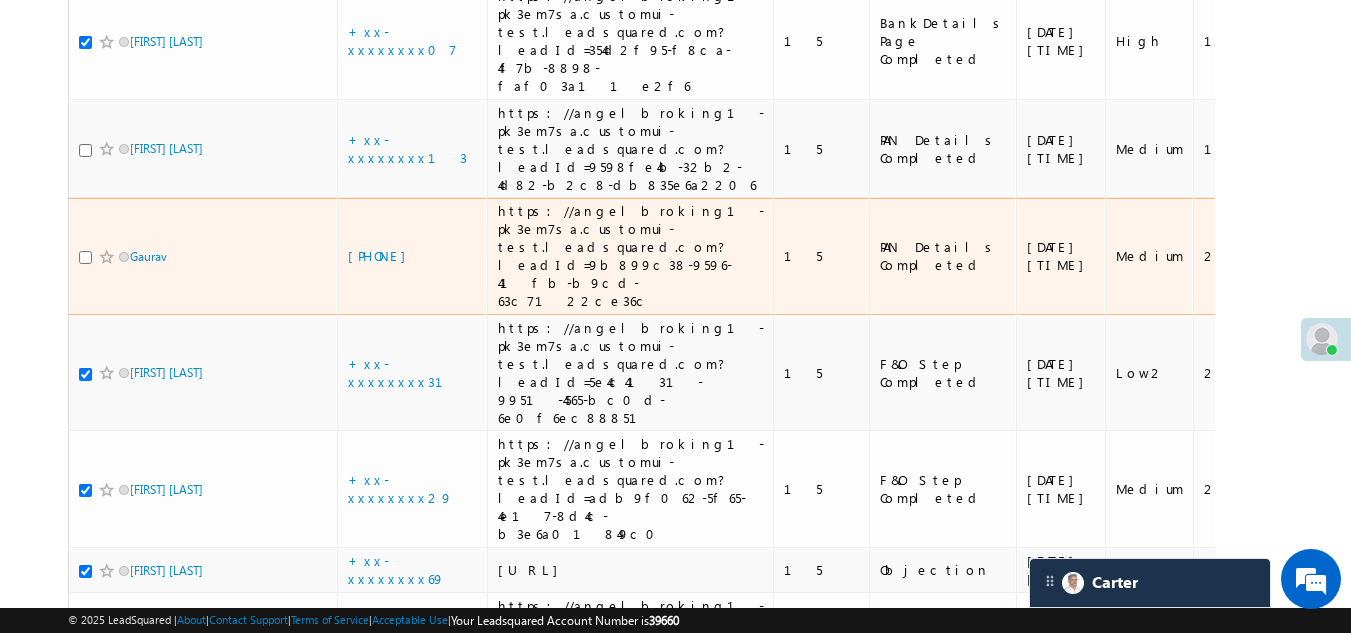 click at bounding box center [85, 257] 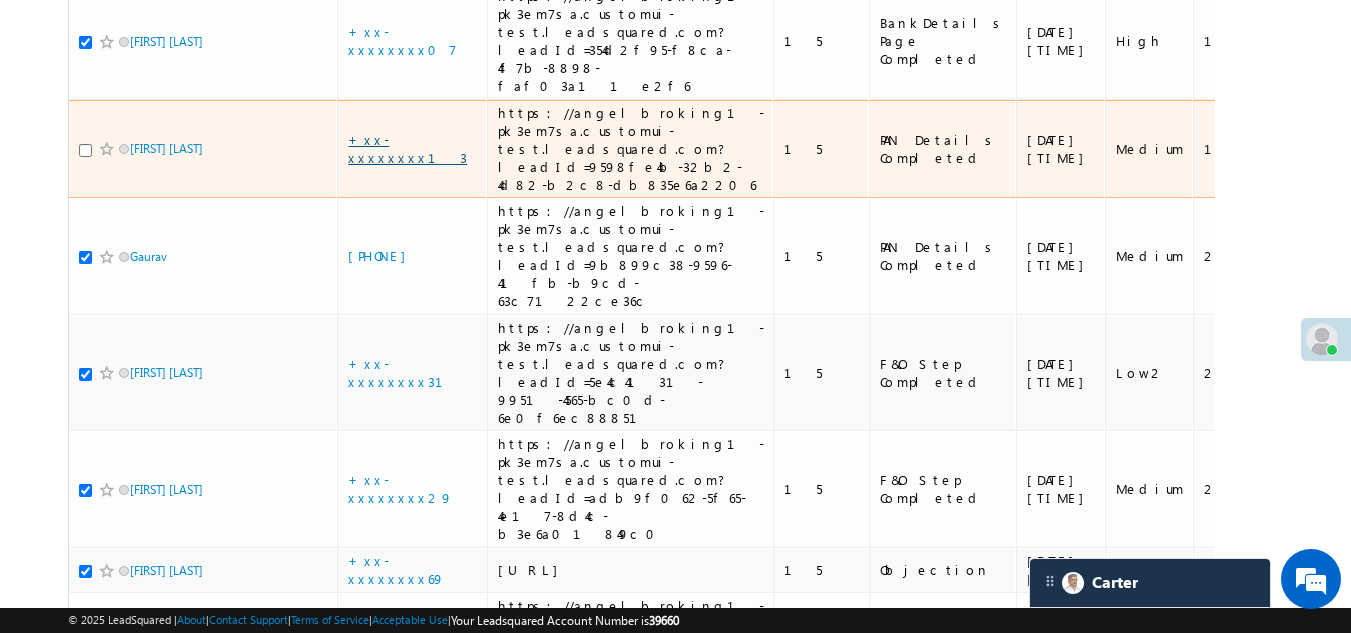 click on "+xx-xxxxxxxx13" at bounding box center [407, 148] 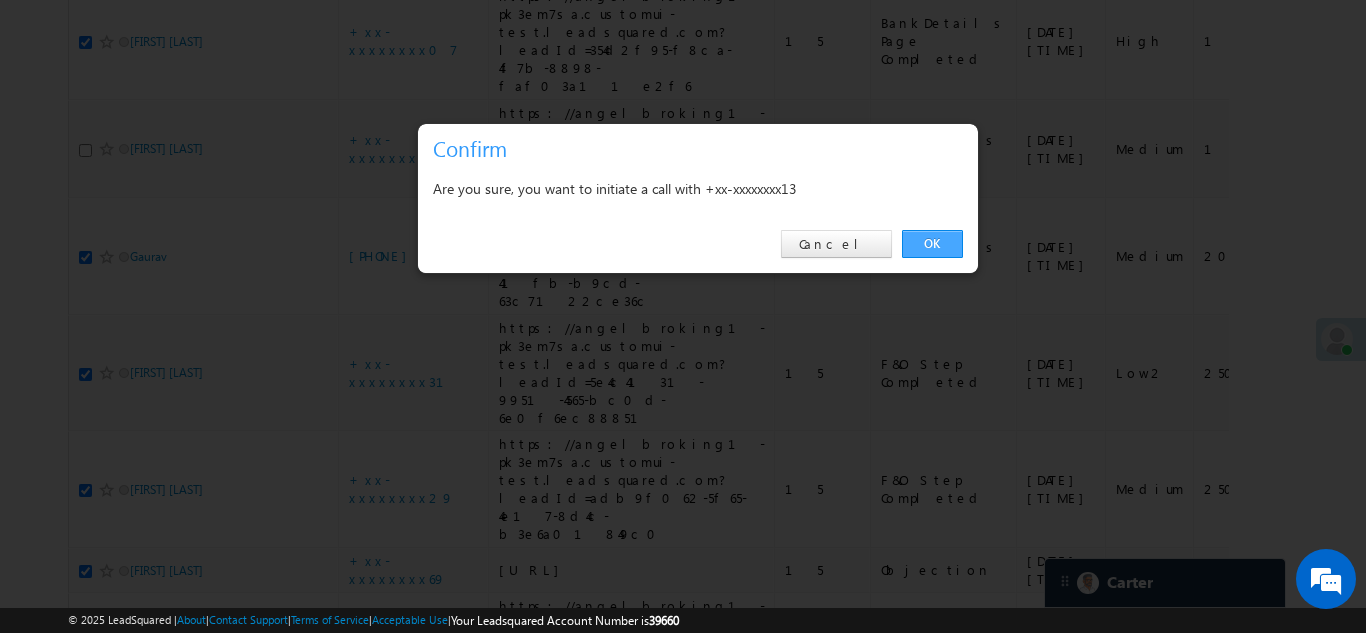 click on "OK" at bounding box center (932, 244) 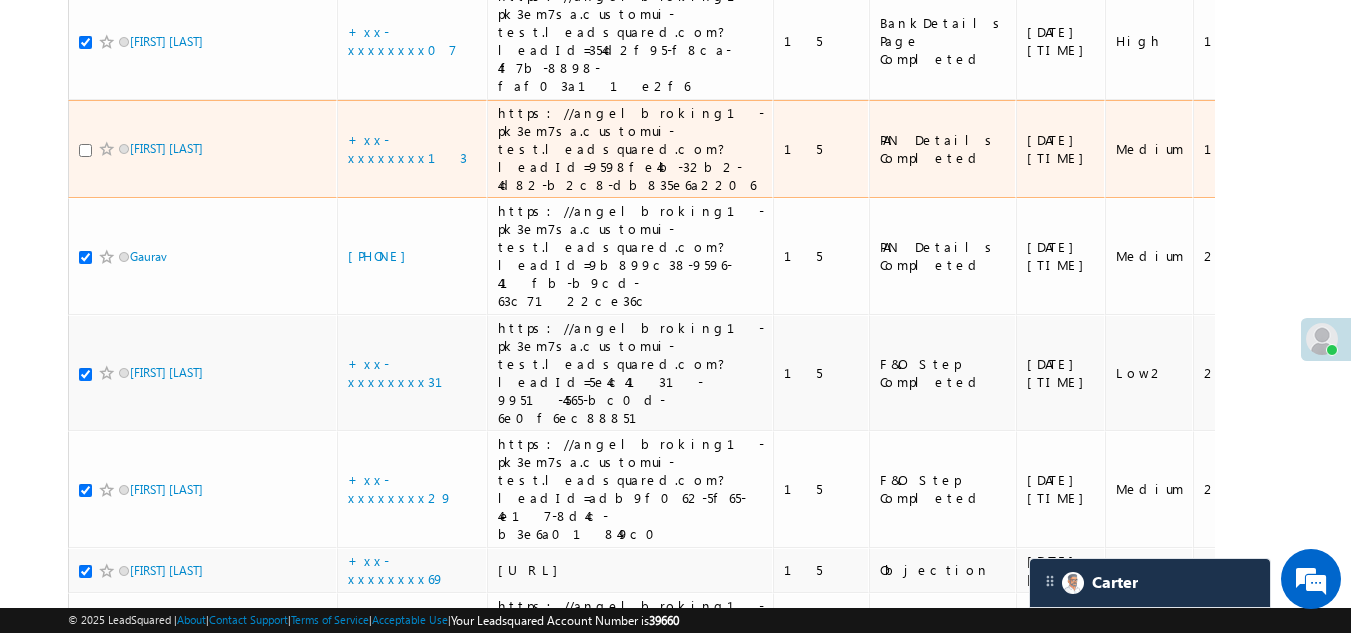 click at bounding box center (85, 150) 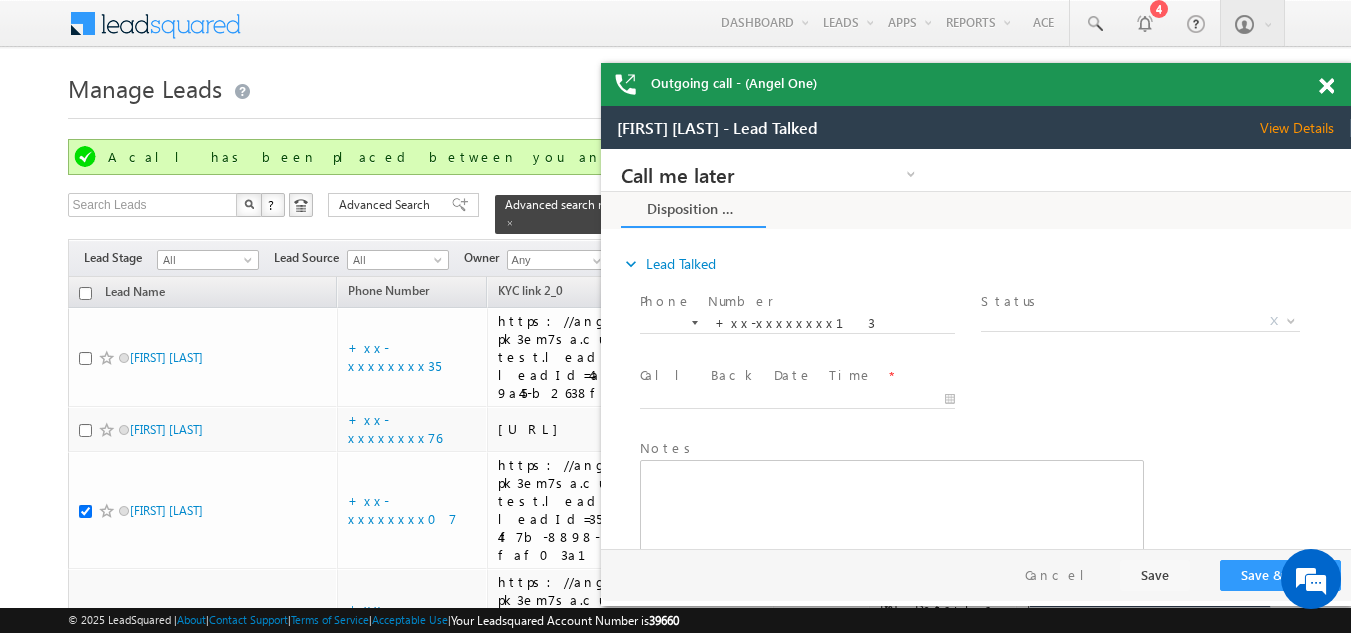 scroll, scrollTop: 0, scrollLeft: 0, axis: both 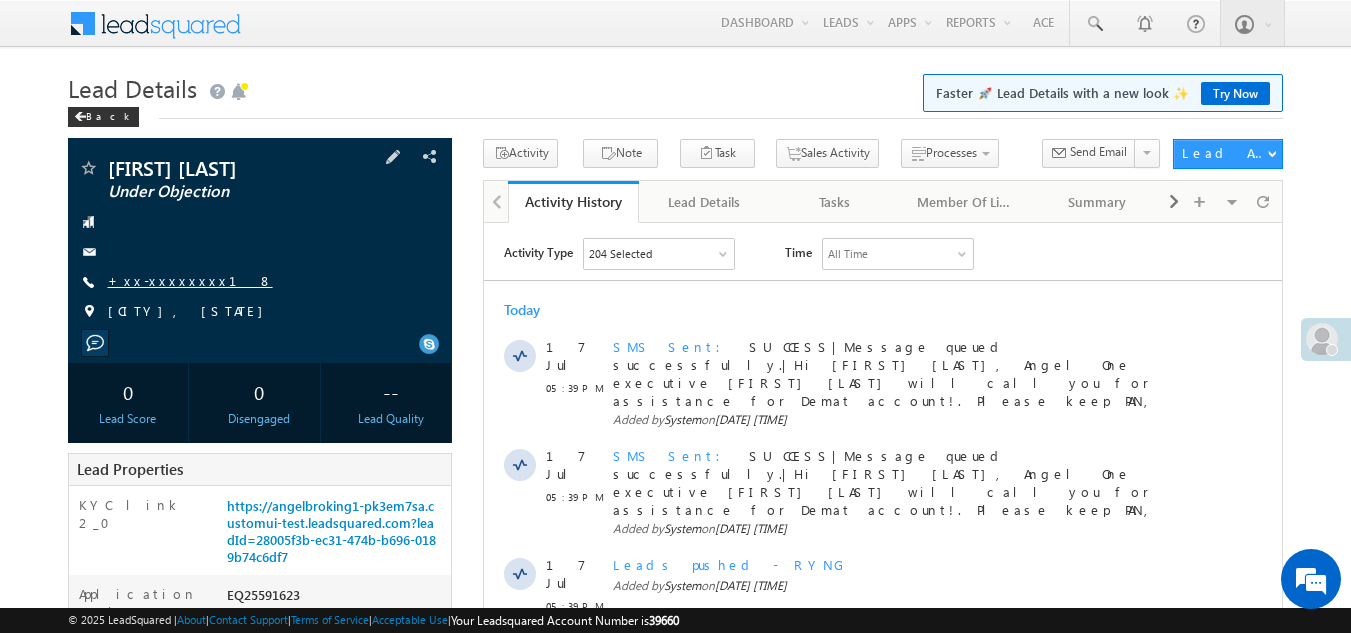 click on "+xx-xxxxxxxx18" at bounding box center [190, 280] 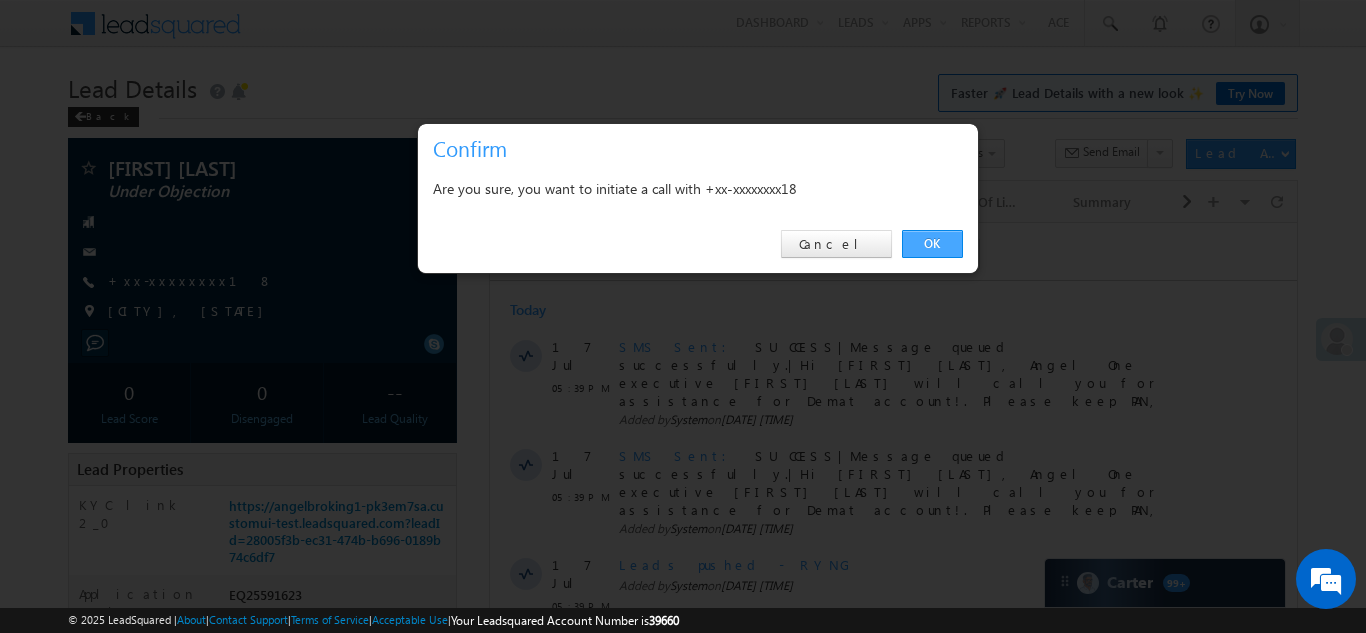 click on "OK" at bounding box center [932, 244] 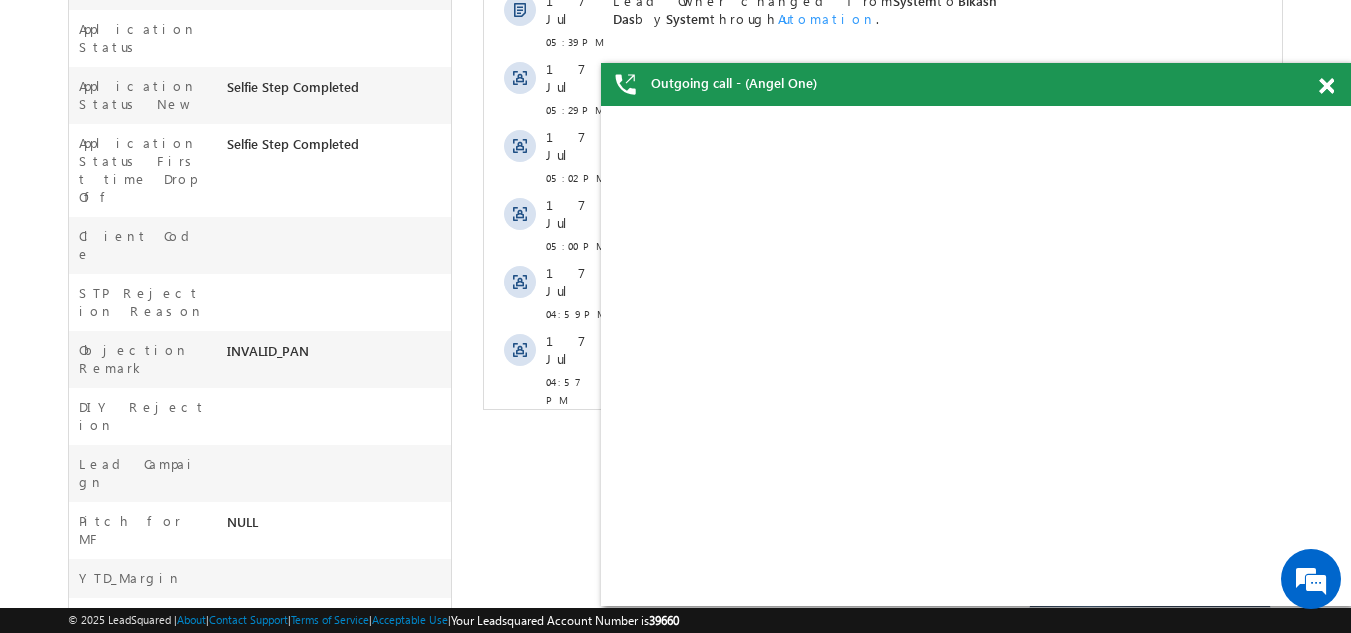 scroll, scrollTop: 0, scrollLeft: 0, axis: both 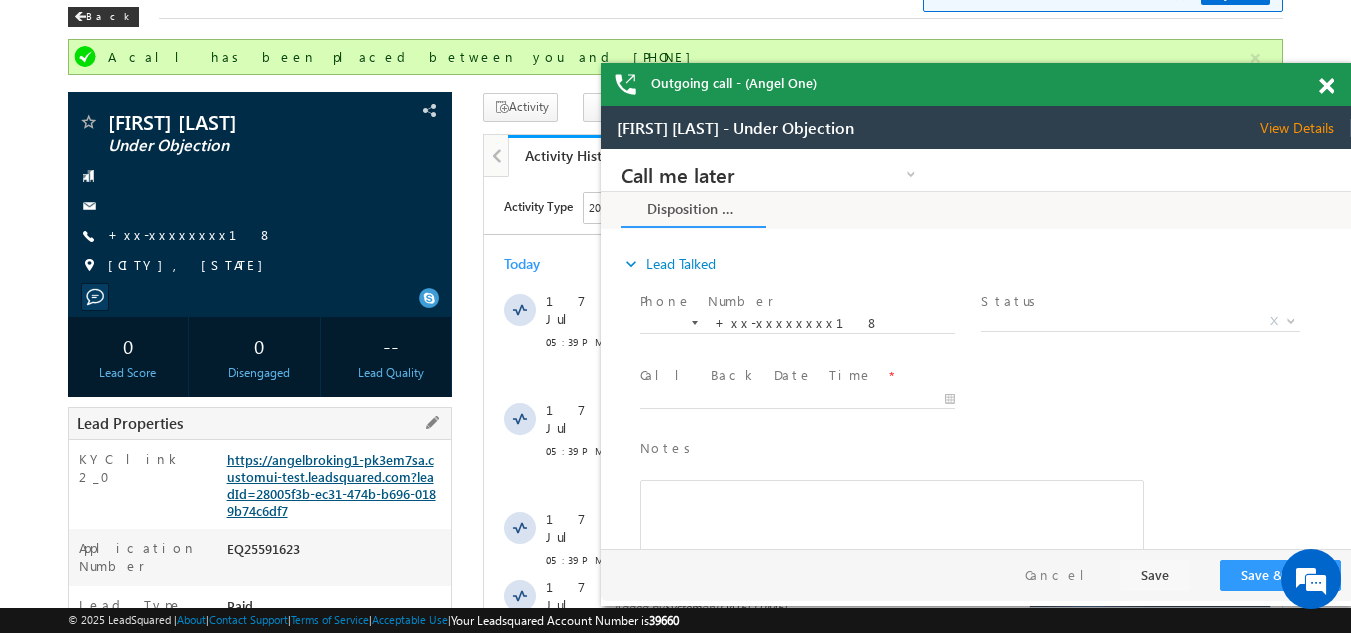 click on "https://angelbroking1-pk3em7sa.customui-test.leadsquared.com?leadId=28005f3b-ec31-474b-b696-0189b74c6df7" at bounding box center (331, 485) 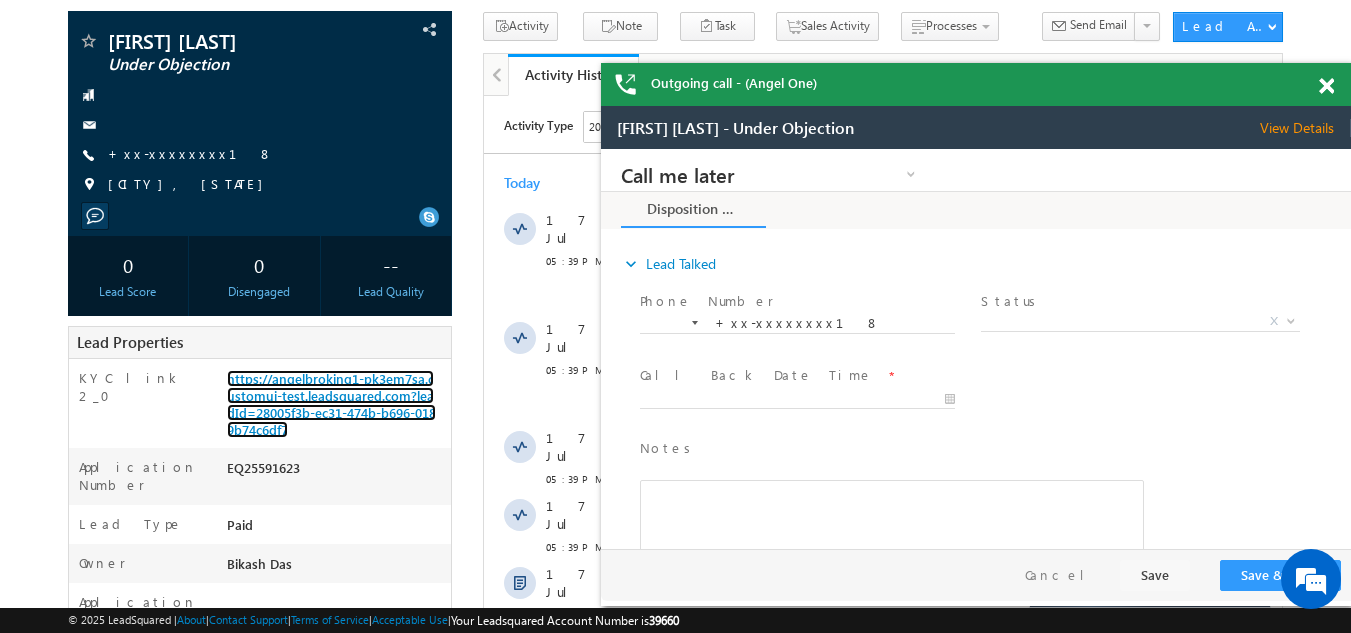 scroll, scrollTop: 0, scrollLeft: 0, axis: both 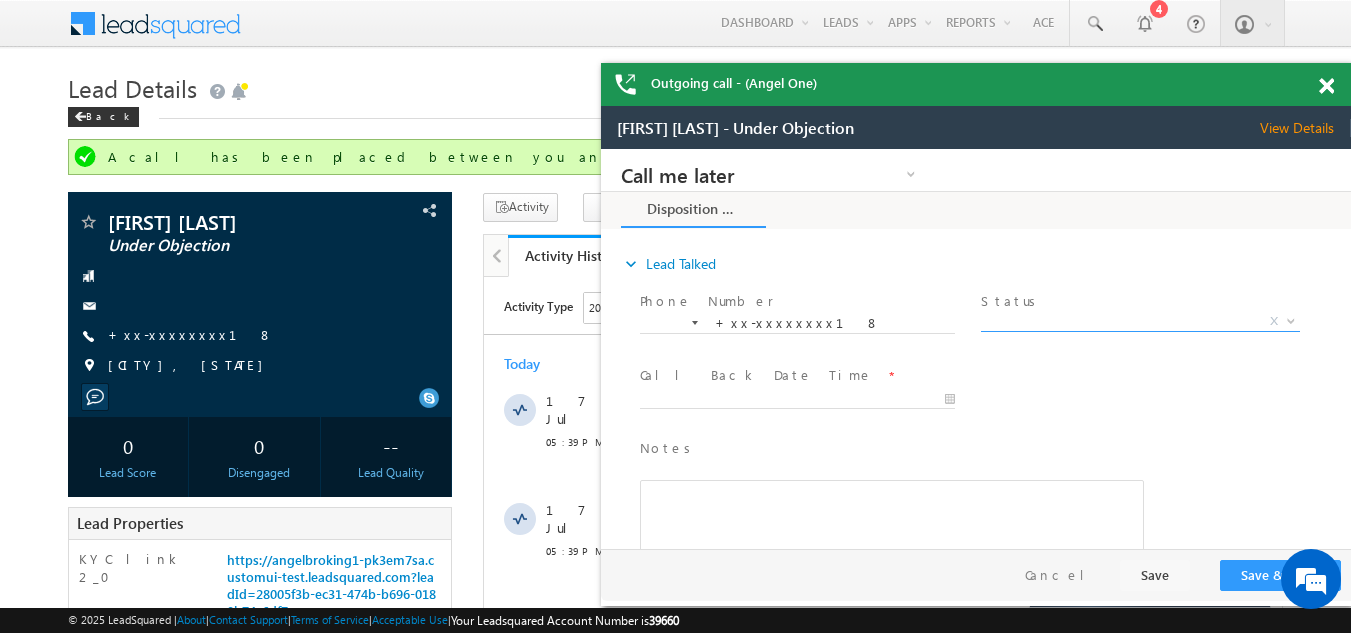 click on "X" at bounding box center [1140, 322] 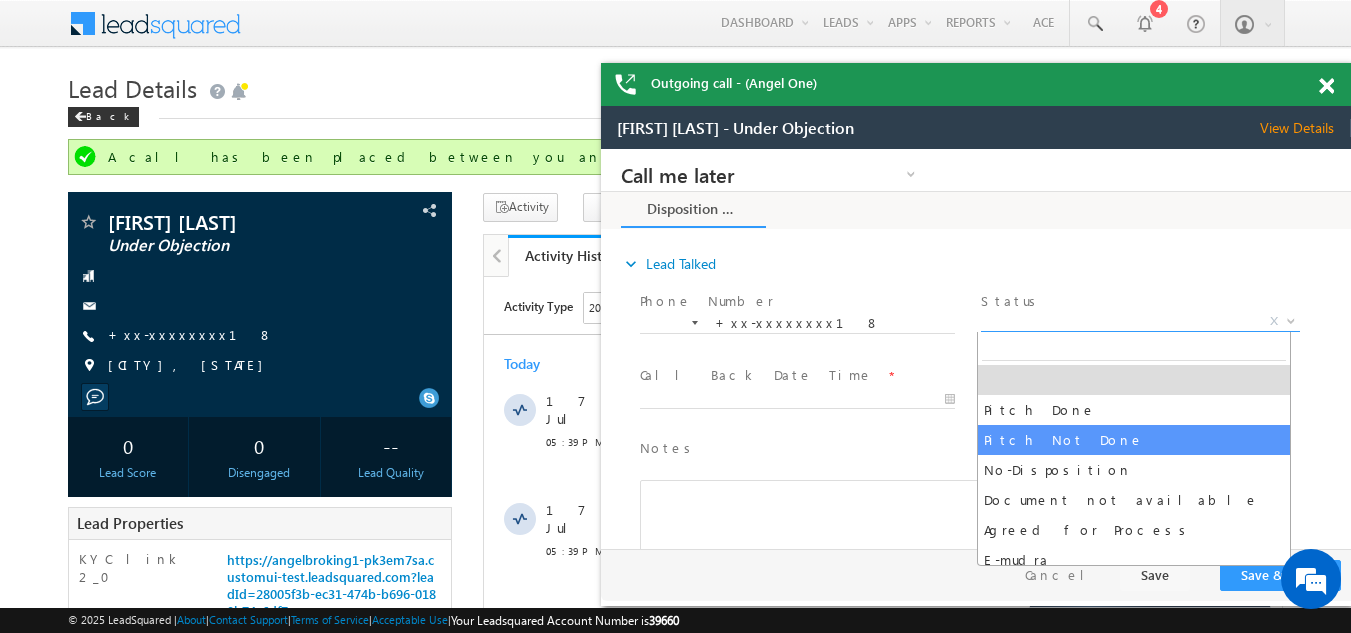 select on "Pitch Not Done" 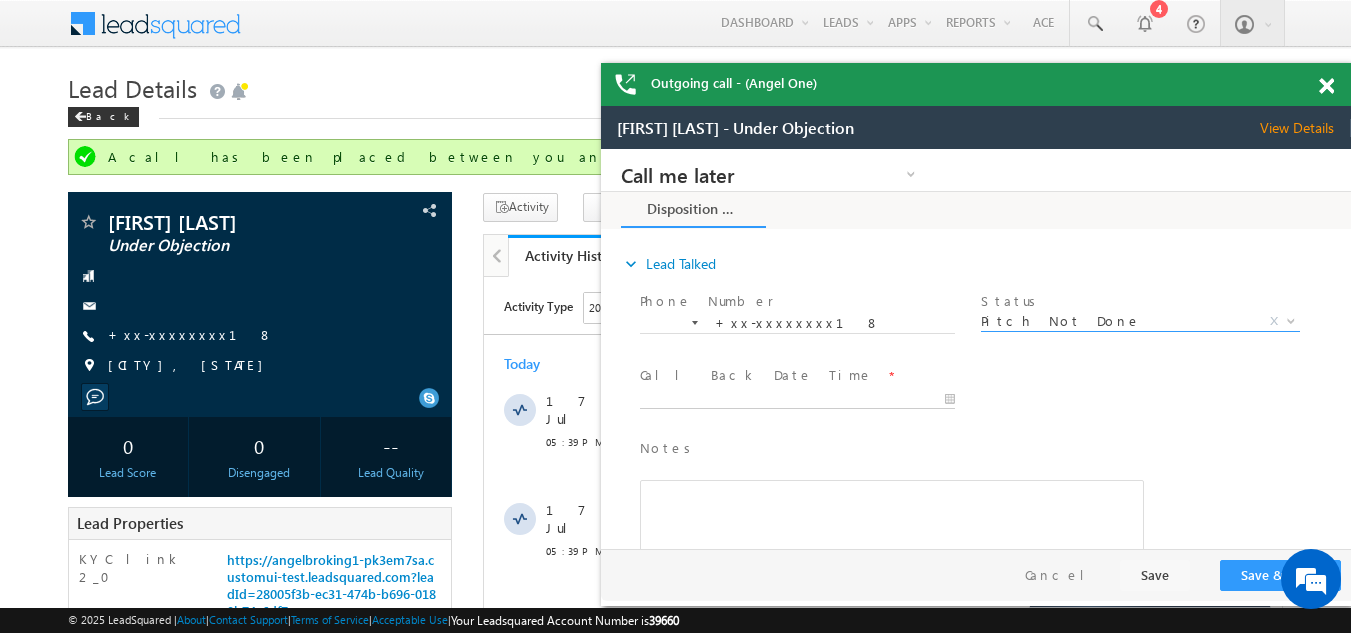 type on "07/17/25 8:17 PM" 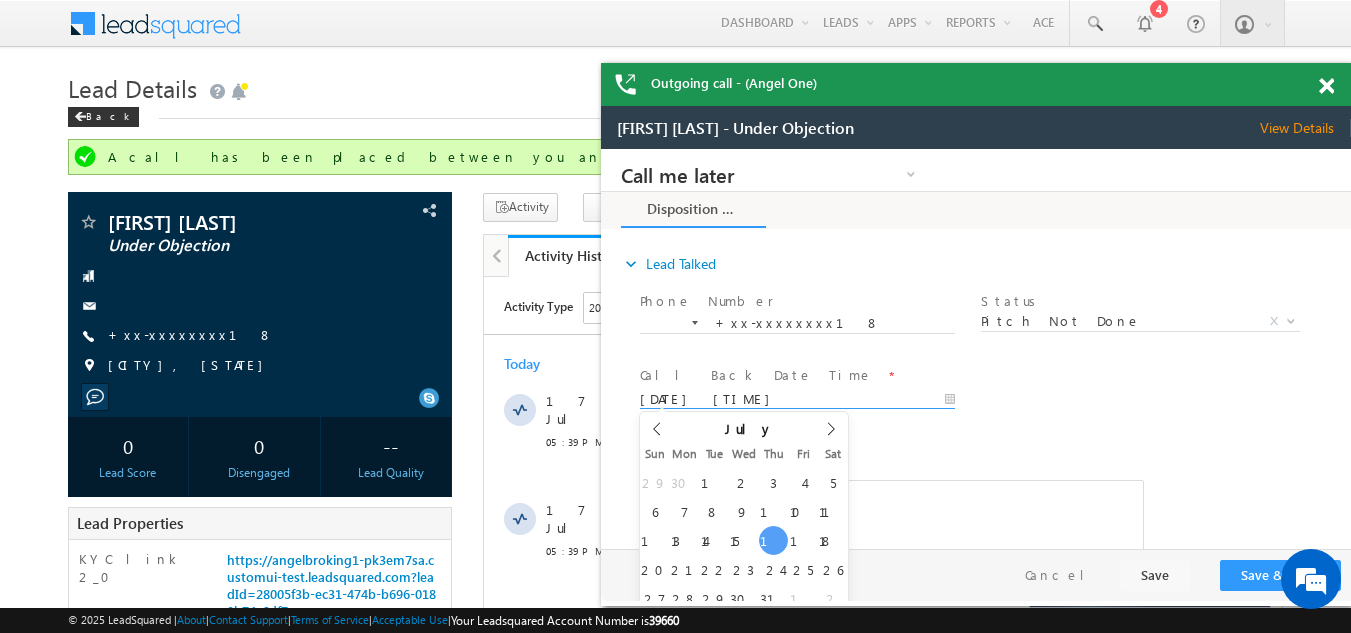 click on "07/17/25 8:17 PM" at bounding box center (797, 400) 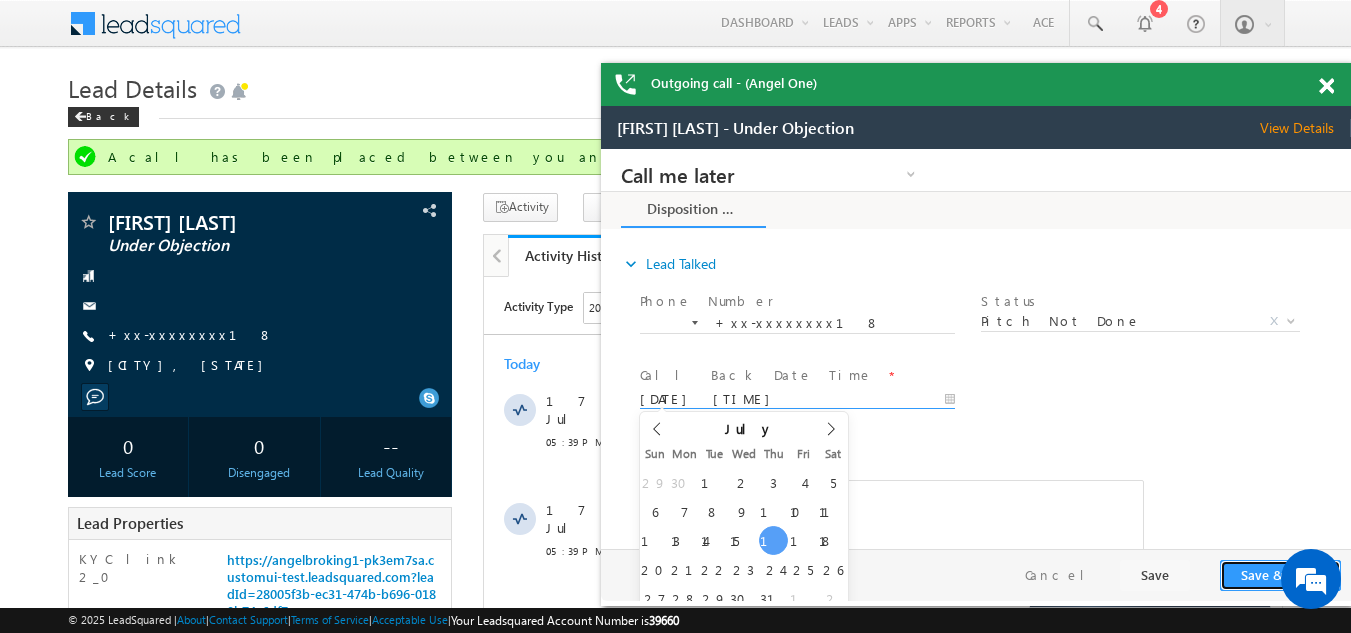 click on "Save & Close" at bounding box center [1280, 575] 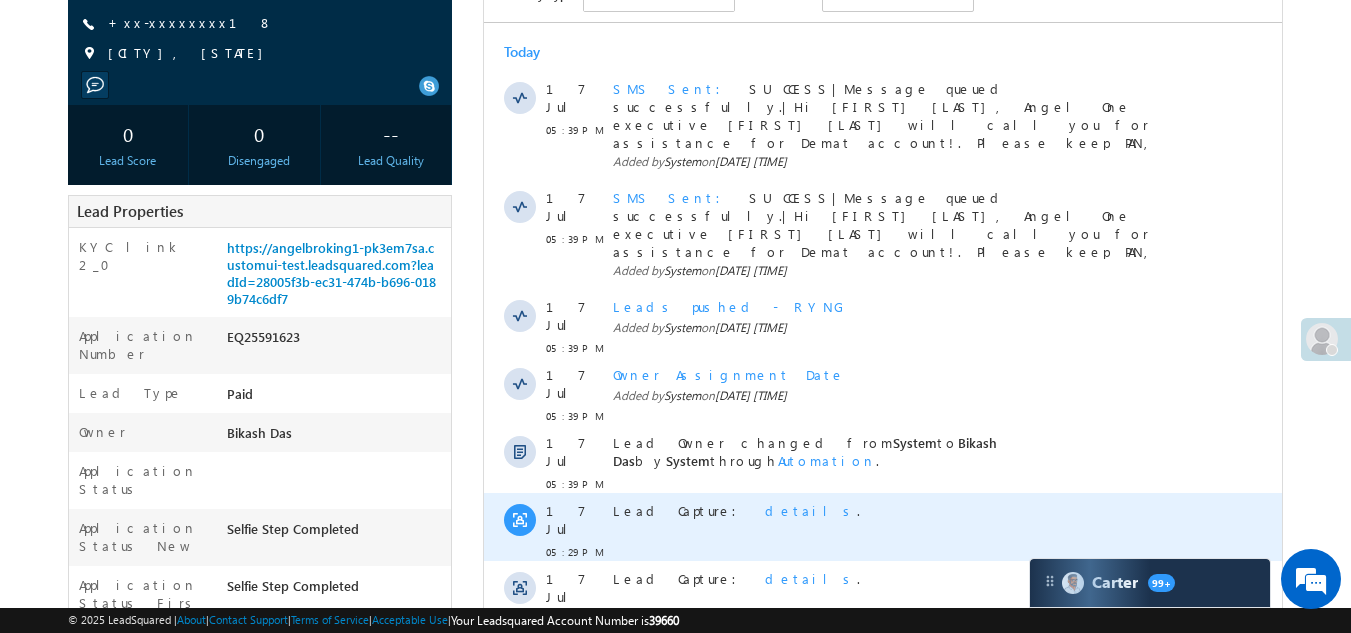 scroll, scrollTop: 0, scrollLeft: 0, axis: both 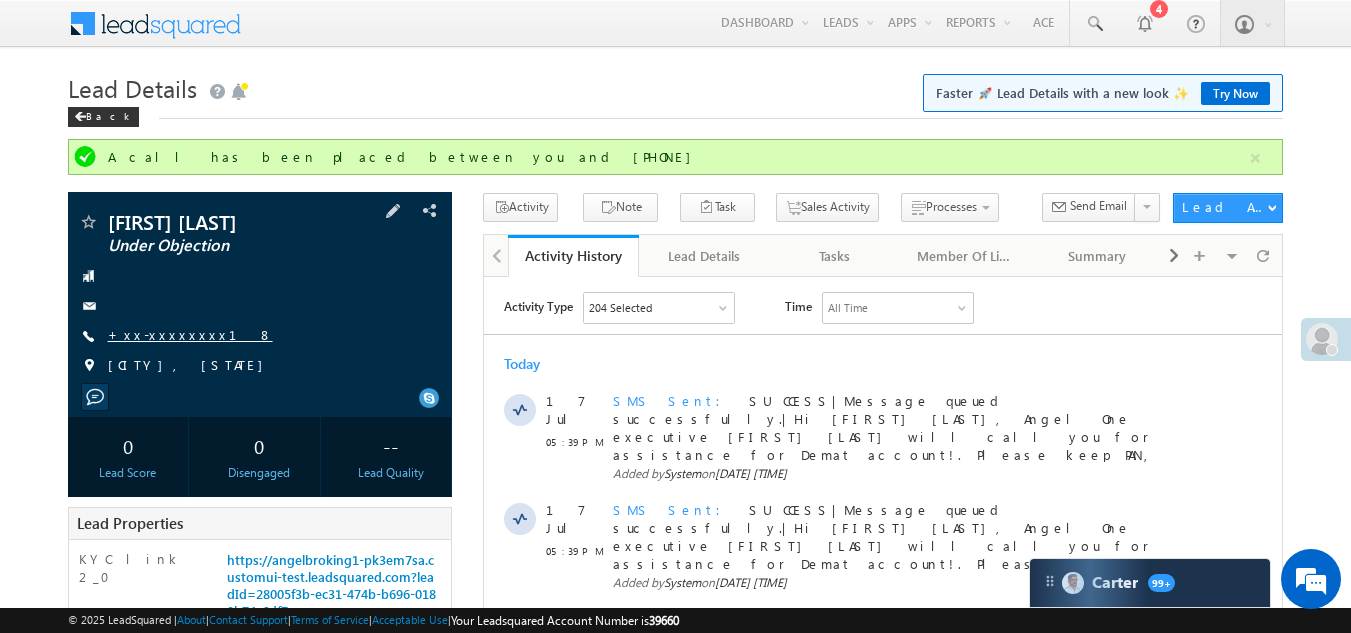 click on "+xx-xxxxxxxx18" at bounding box center (190, 334) 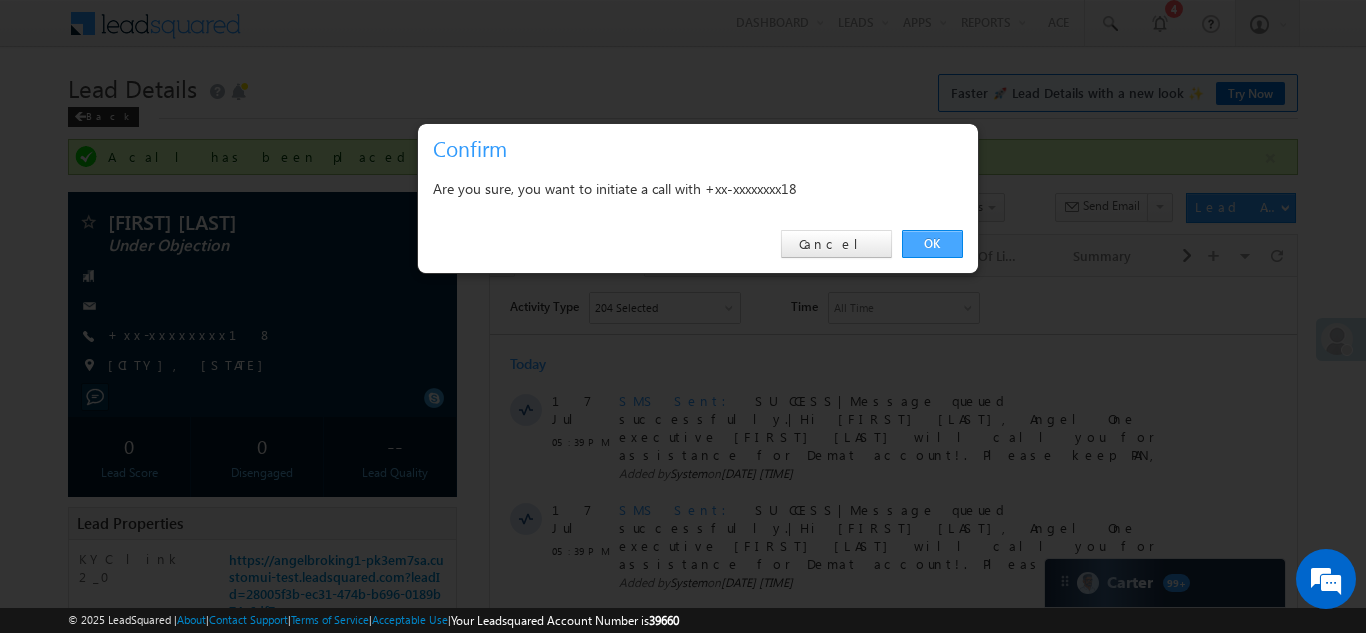 click on "OK" at bounding box center [932, 244] 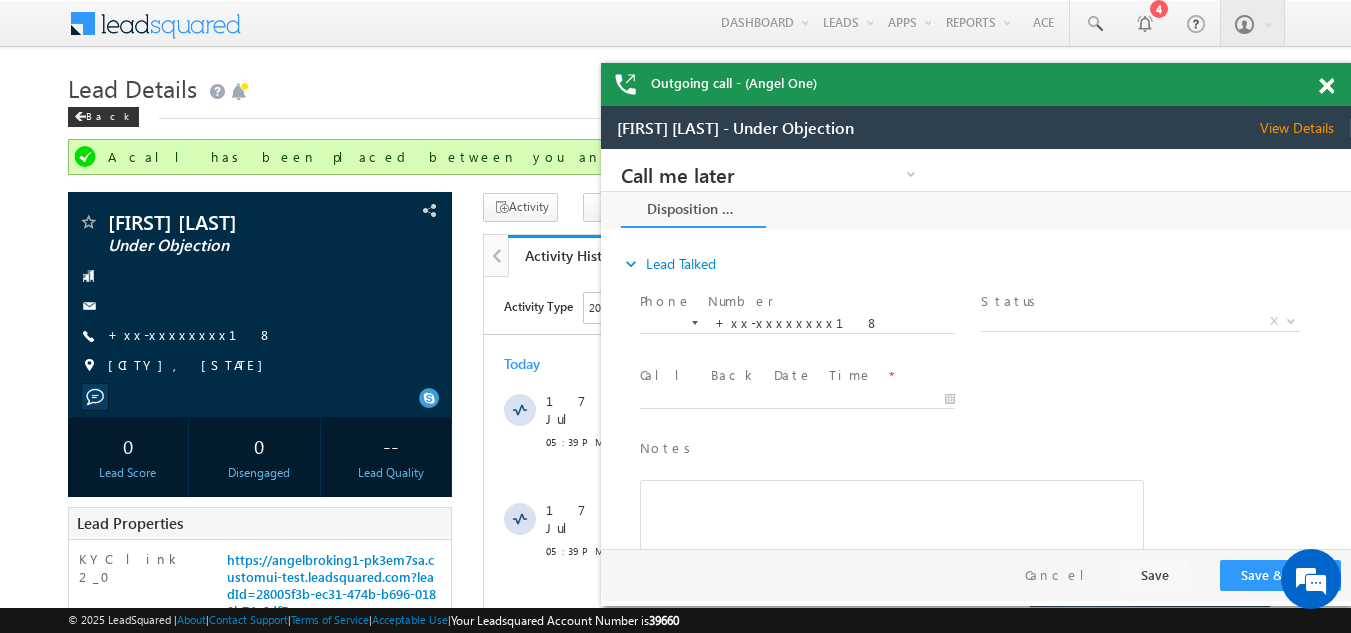 scroll, scrollTop: 0, scrollLeft: 0, axis: both 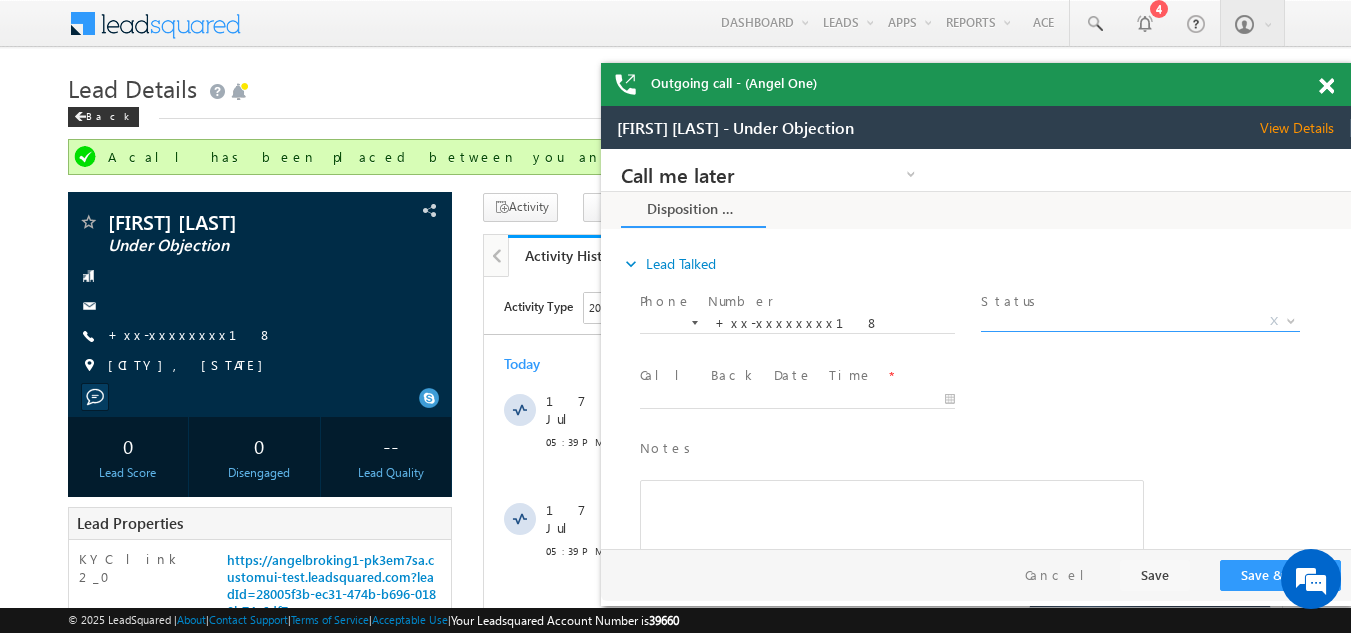 click on "X" at bounding box center [1140, 322] 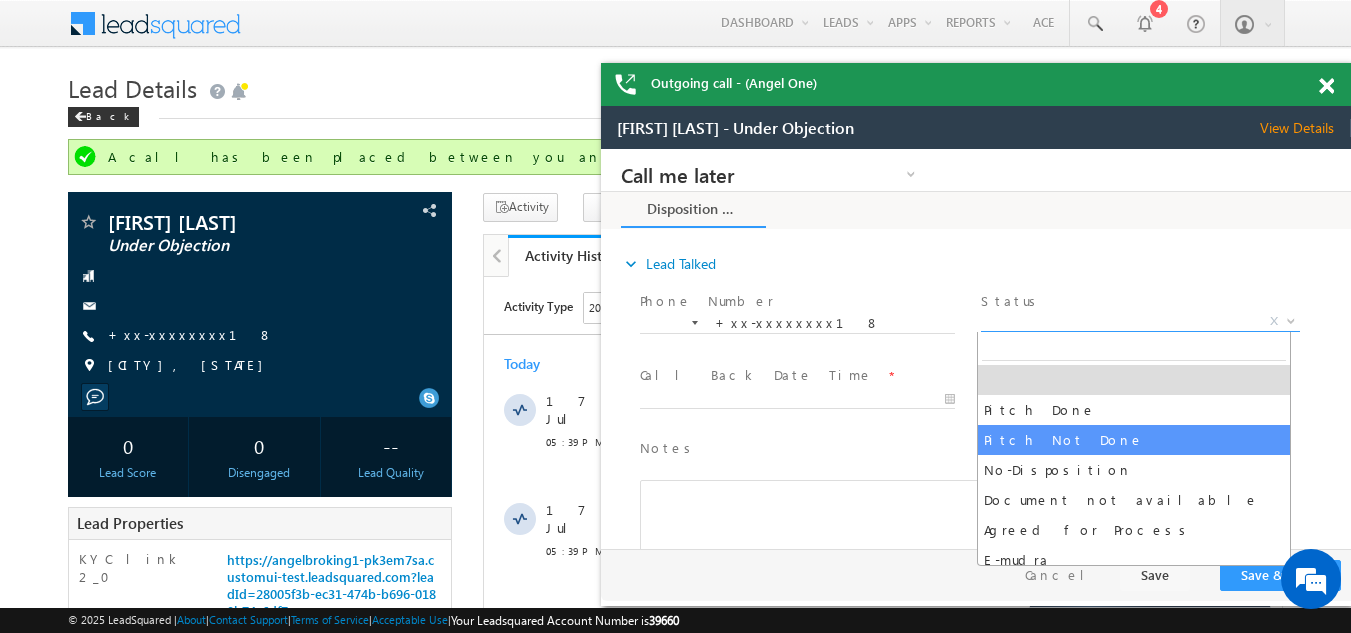 select on "Pitch Not Done" 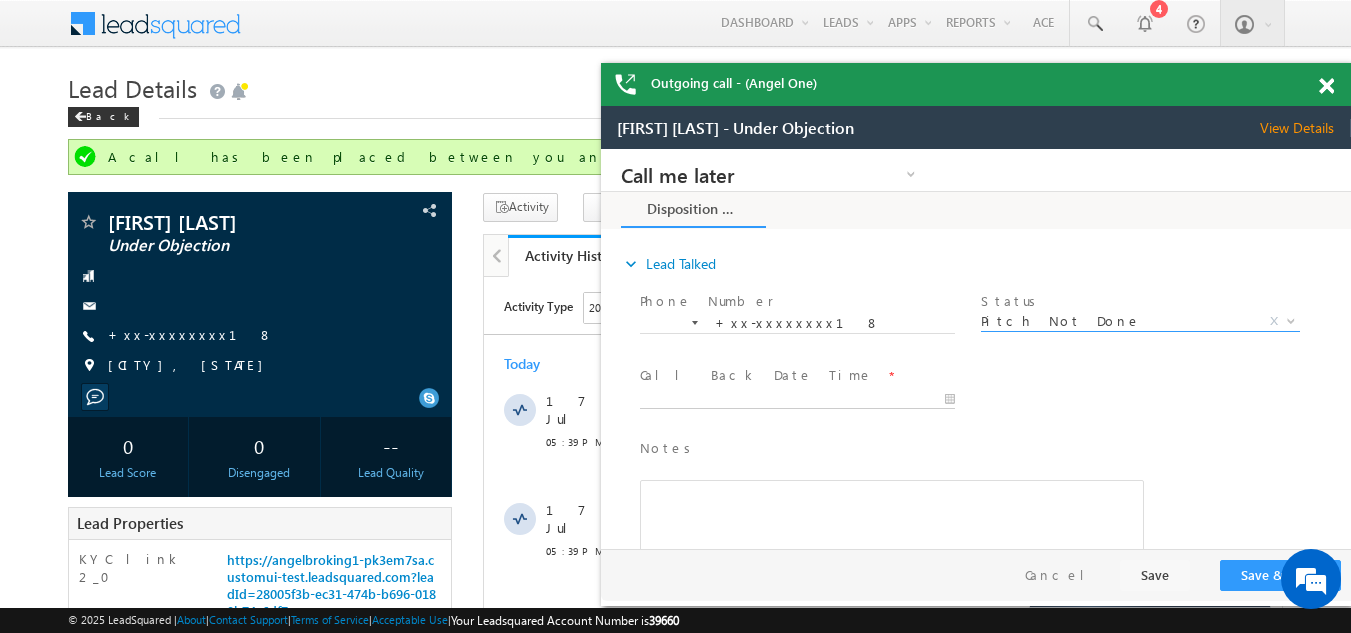 type on "07/17/25 8:20 PM" 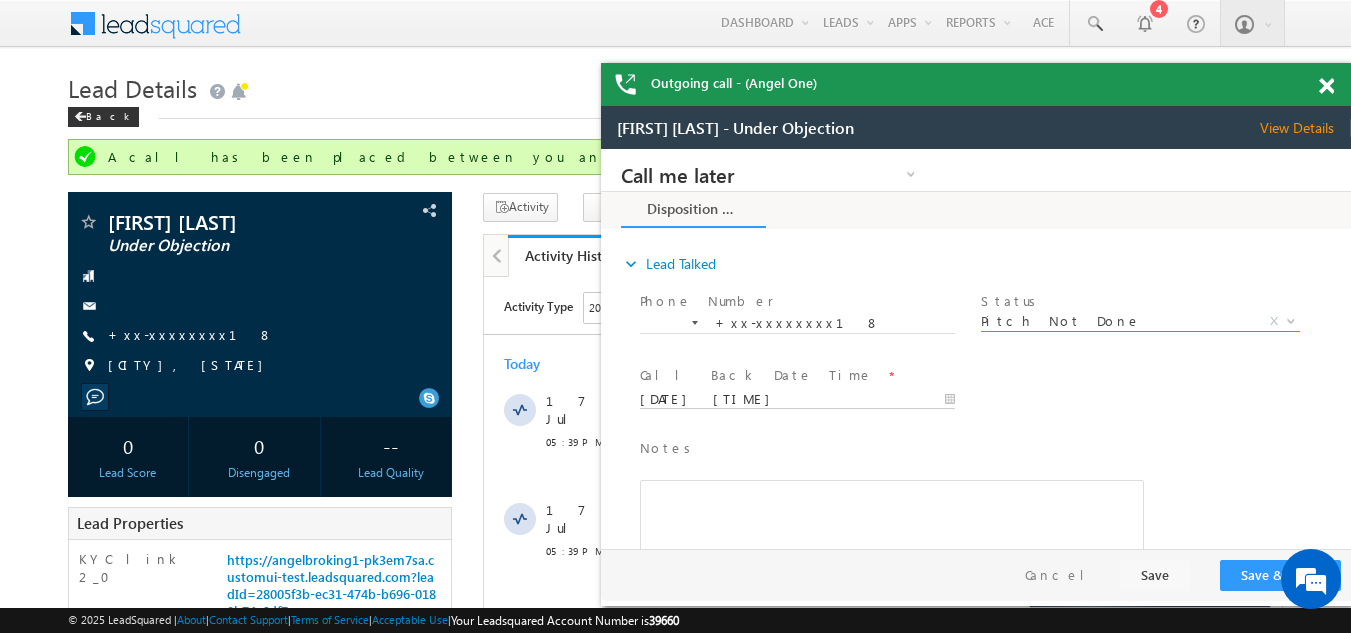 click on "07/17/25 8:20 PM" at bounding box center [797, 400] 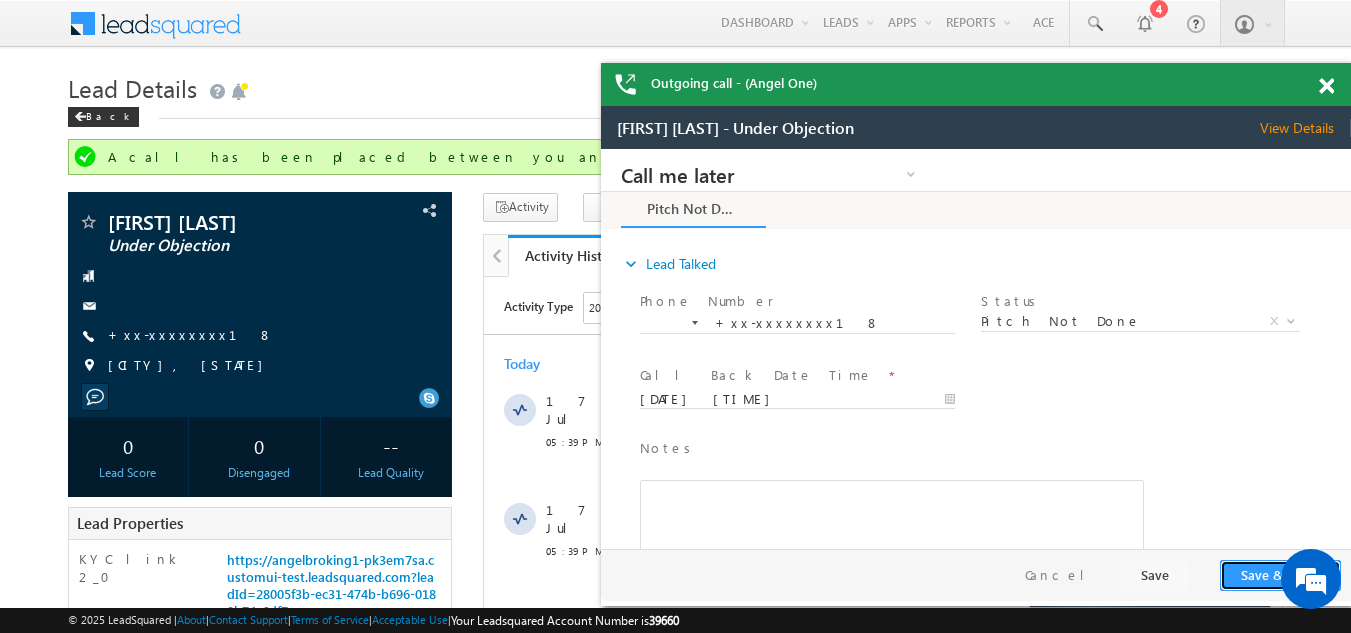 click on "Save & Close" at bounding box center (1280, 575) 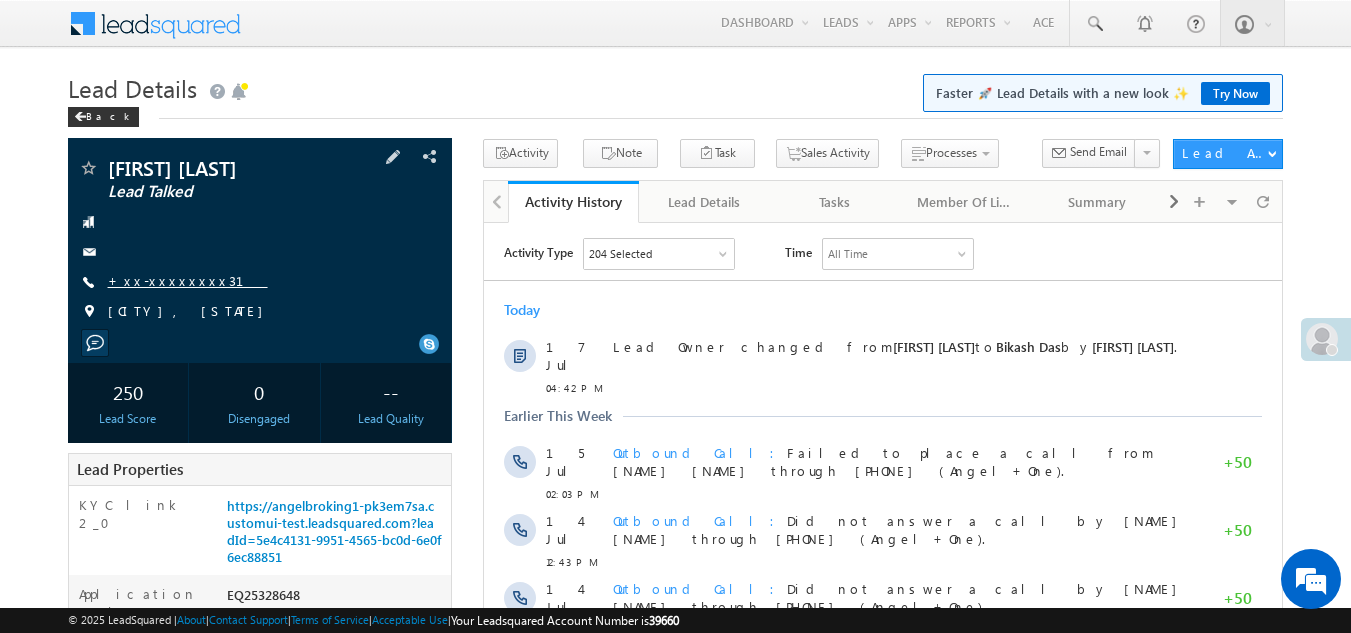 scroll, scrollTop: 0, scrollLeft: 0, axis: both 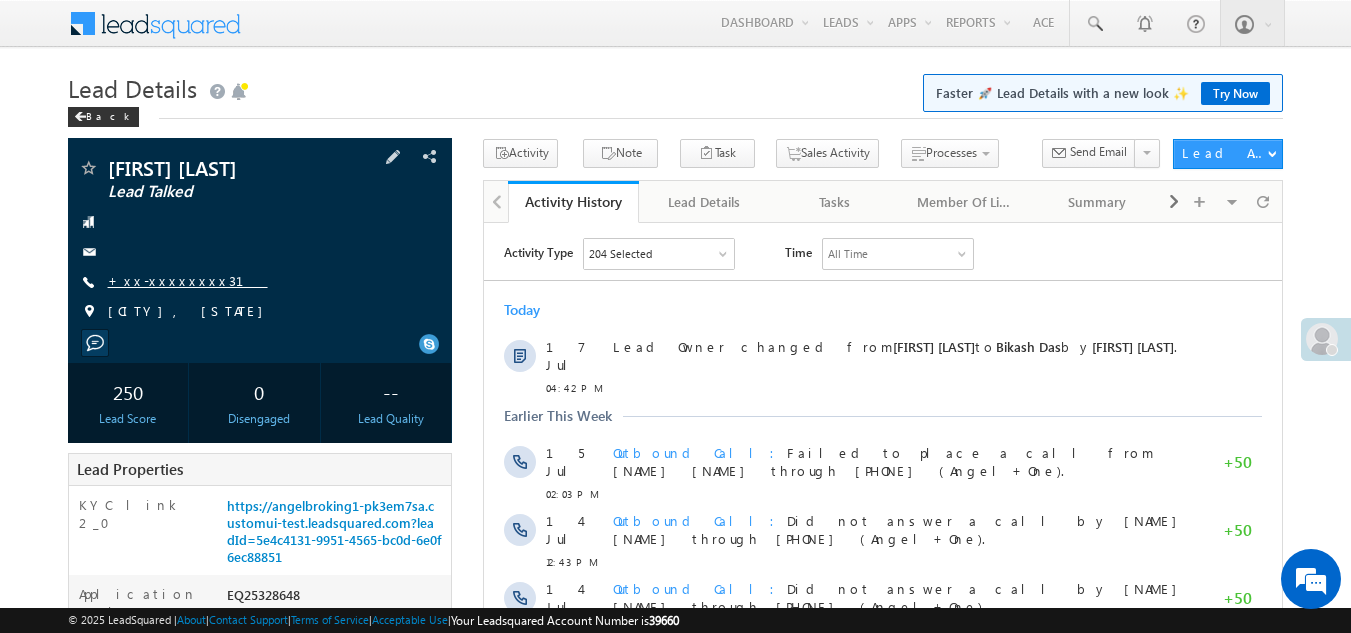 click on "+xx-xxxxxxxx31" at bounding box center (188, 280) 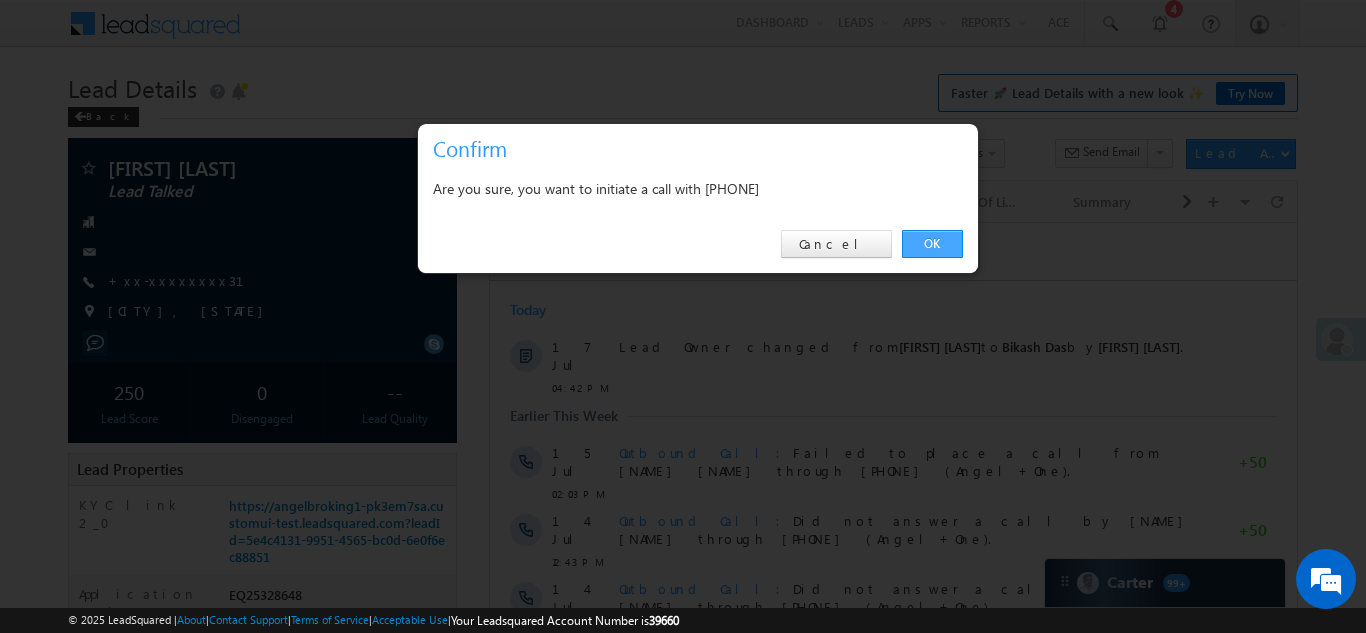 click on "OK" at bounding box center (932, 244) 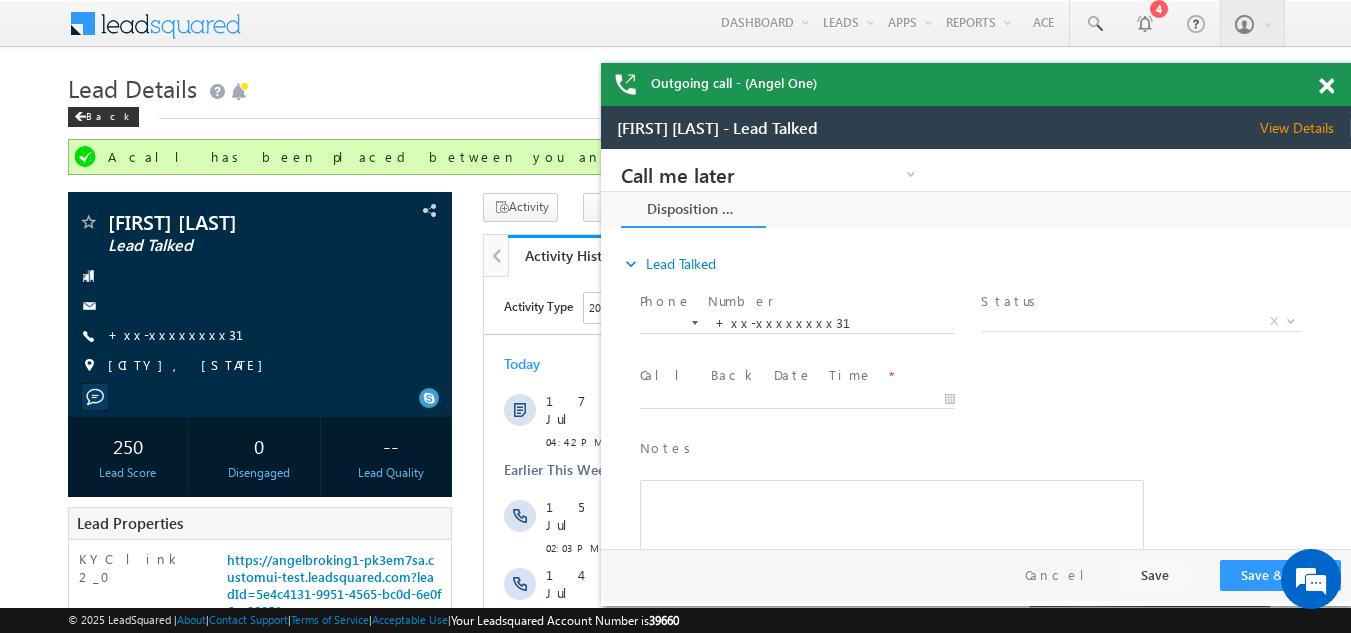 scroll, scrollTop: 0, scrollLeft: 0, axis: both 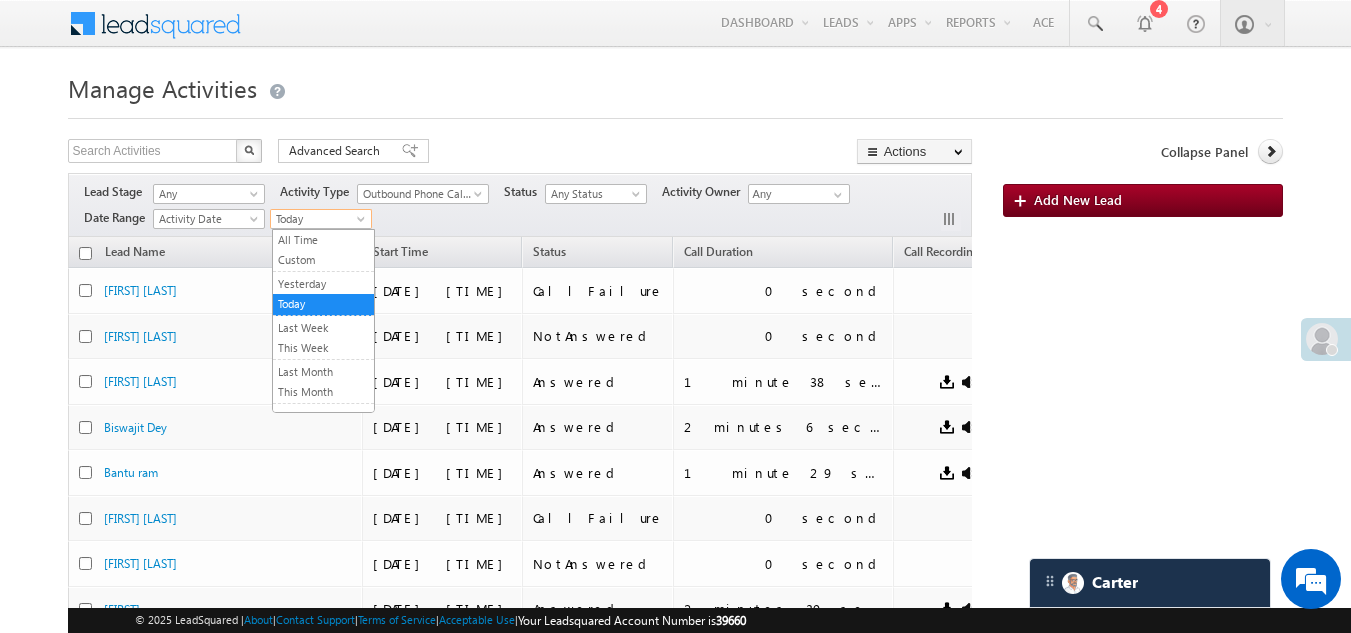click on "Today" at bounding box center [318, 219] 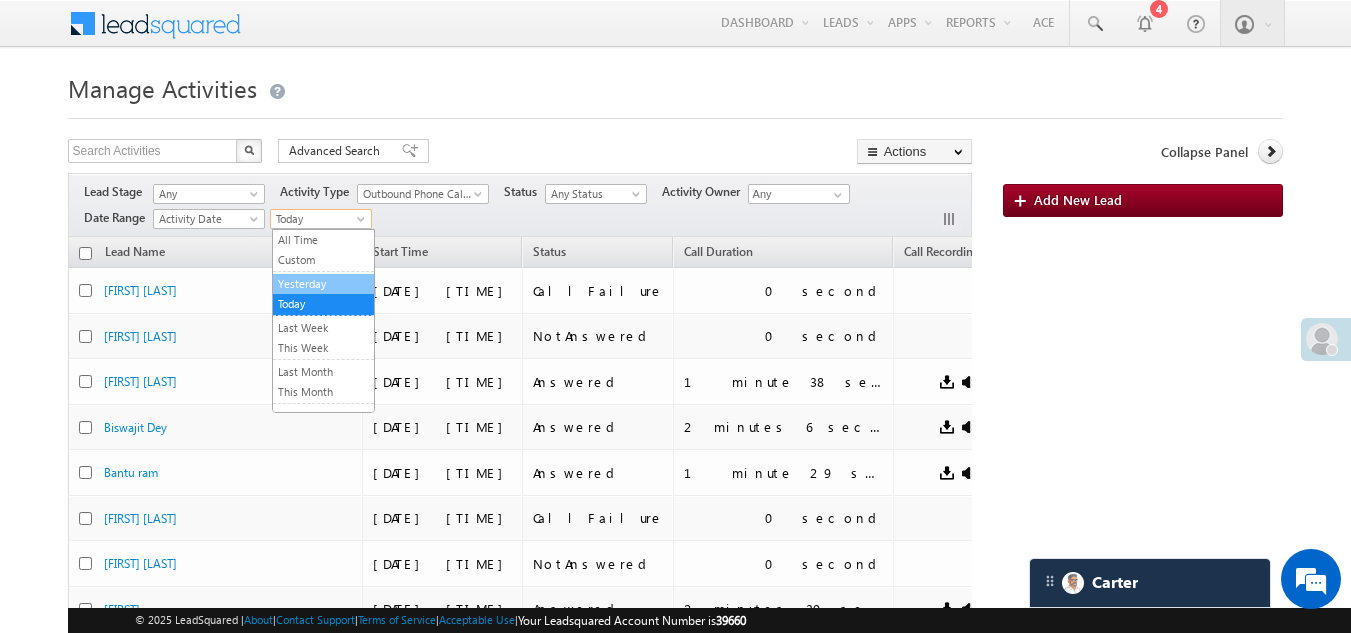 click on "Yesterday" at bounding box center [323, 284] 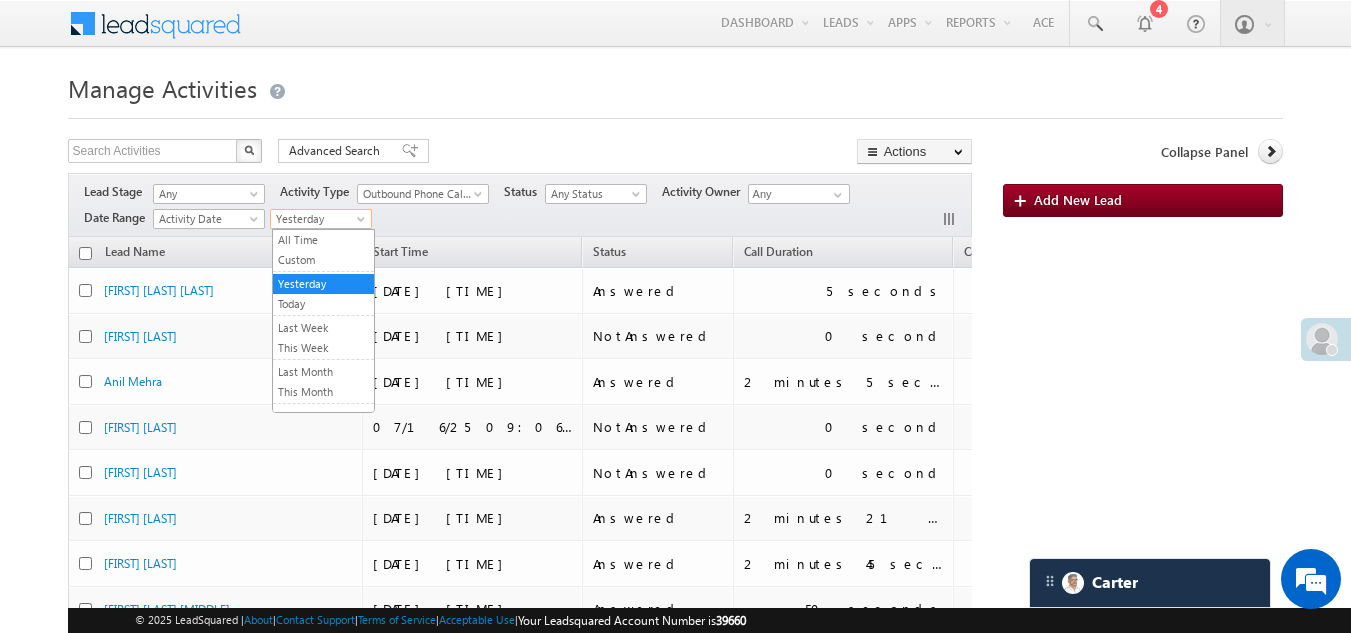 click on "Yesterday" at bounding box center (318, 219) 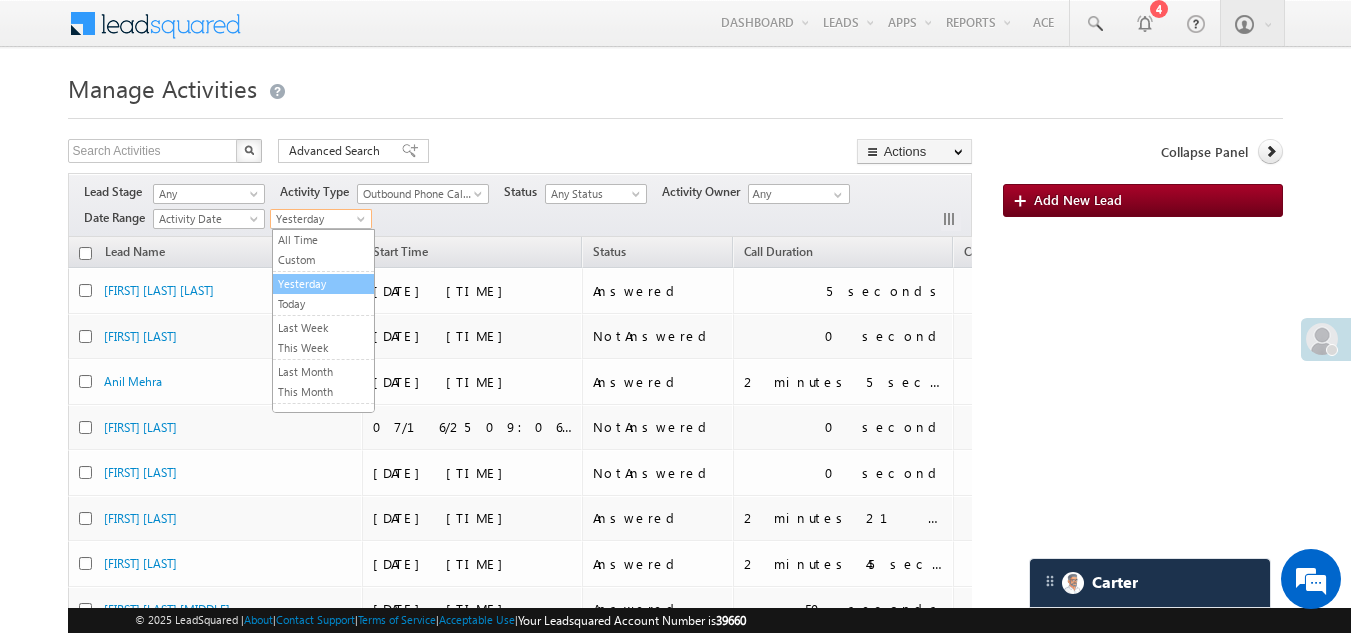click on "All Time Custom Yesterday Today Last Week This Week Last Month This Month Last Year This Year Last 7 Days Last 30 Days" at bounding box center (323, 321) 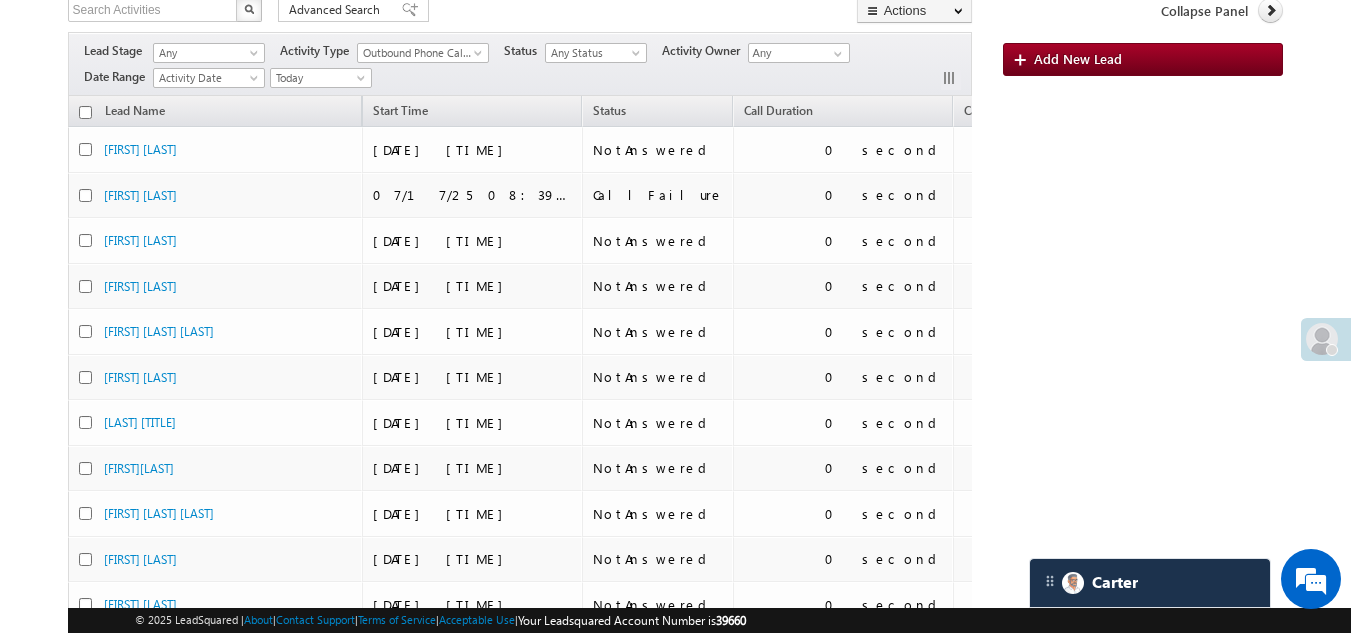 scroll, scrollTop: 0, scrollLeft: 0, axis: both 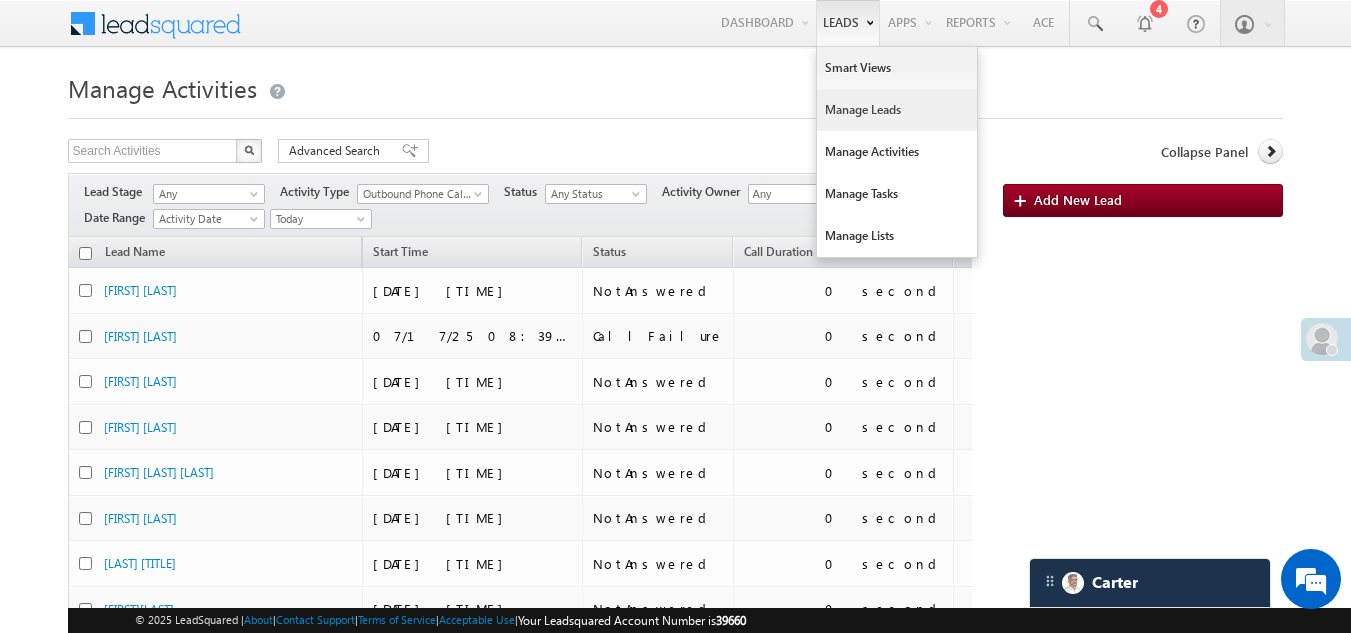 click on "Manage Leads" at bounding box center (897, 110) 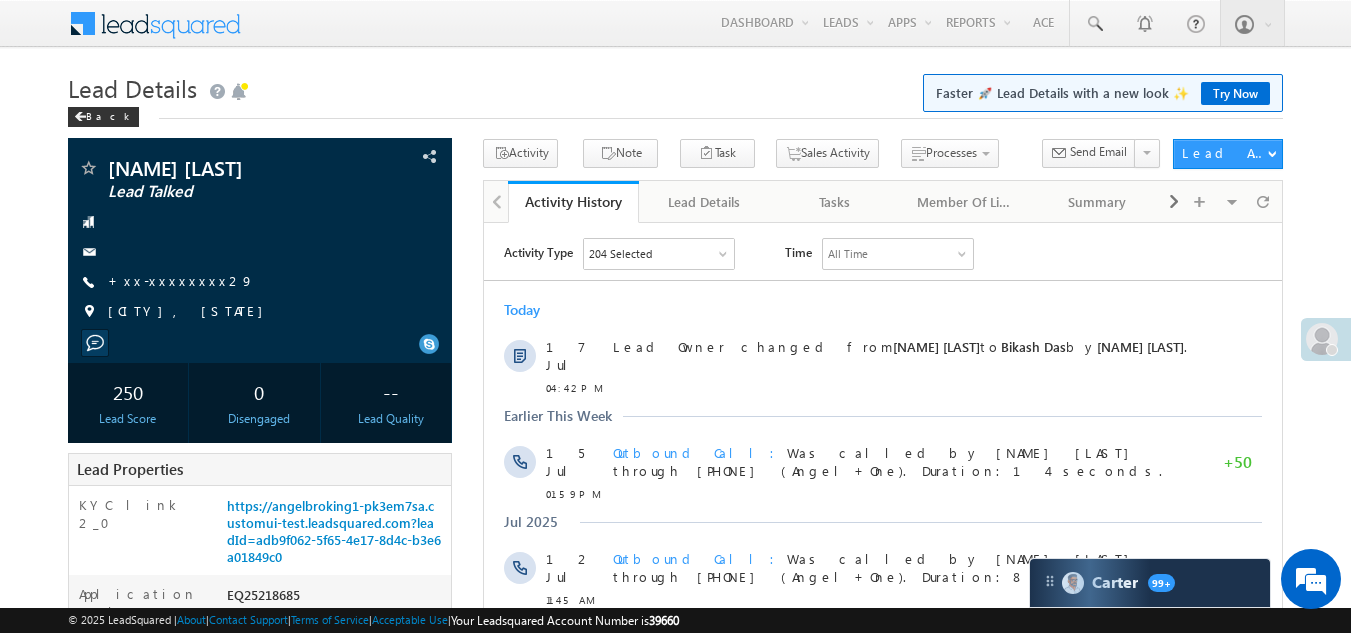 scroll, scrollTop: 700, scrollLeft: 0, axis: vertical 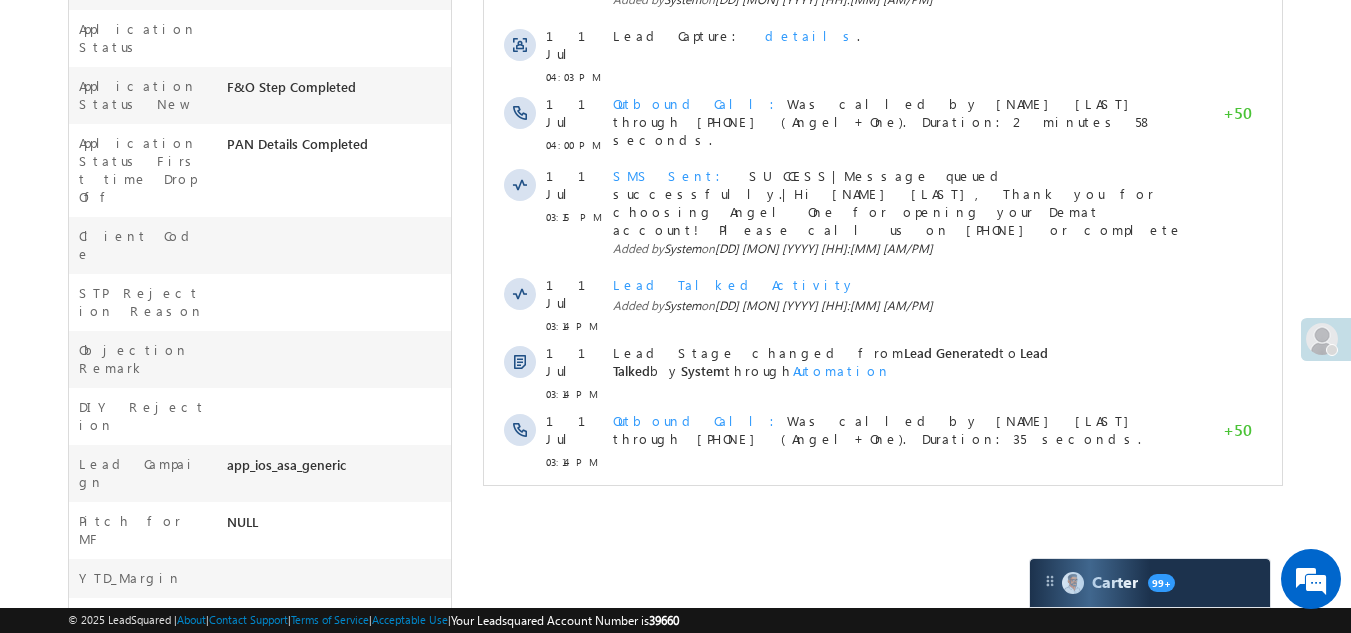 click on "Show More" at bounding box center [883, 506] 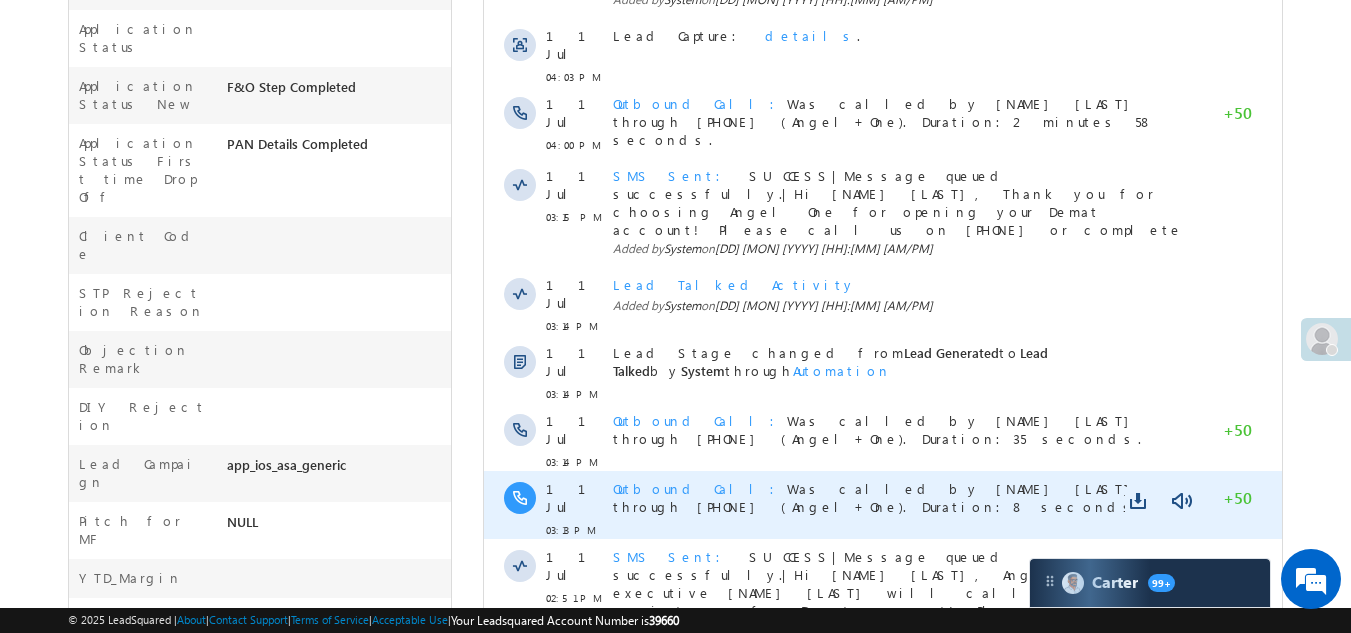 scroll, scrollTop: 0, scrollLeft: 0, axis: both 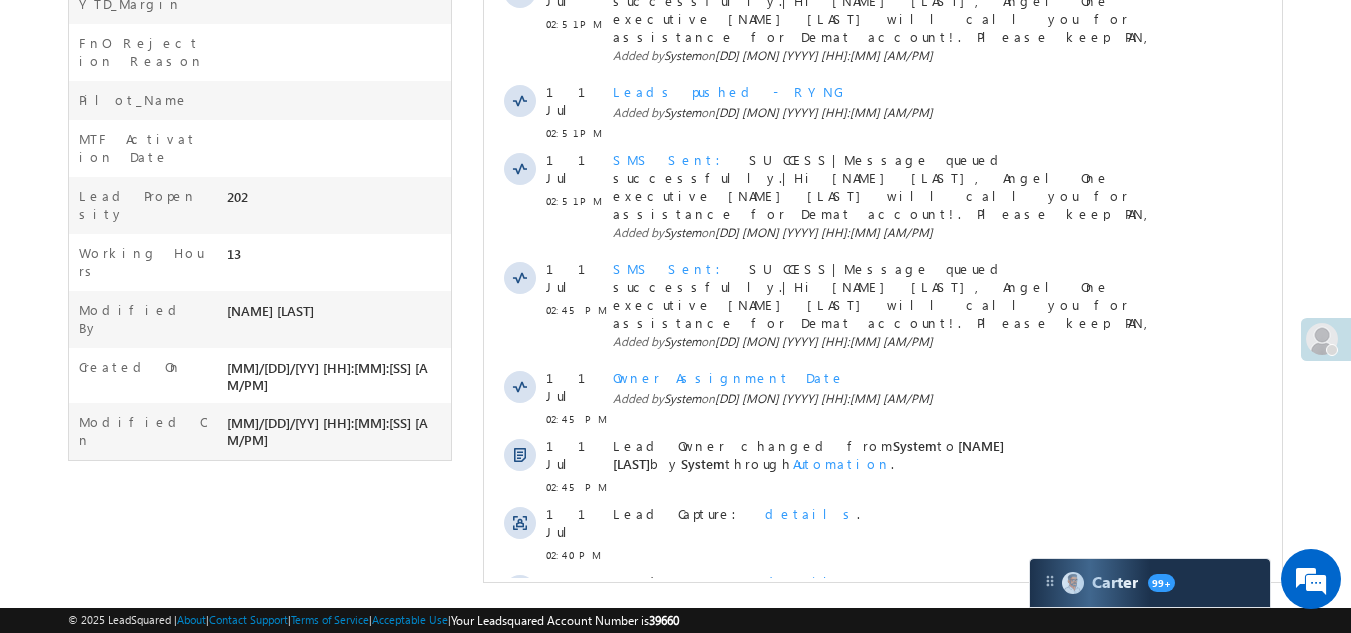 click on "Show More" at bounding box center [883, 735] 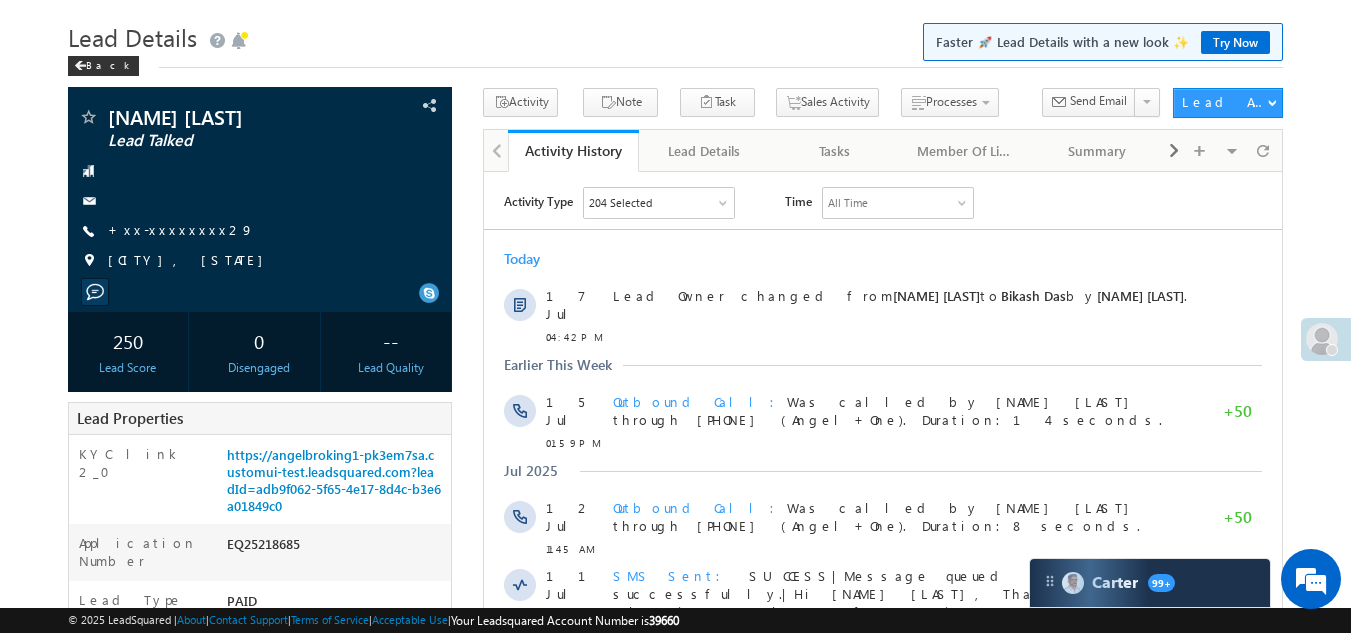 scroll, scrollTop: 0, scrollLeft: 0, axis: both 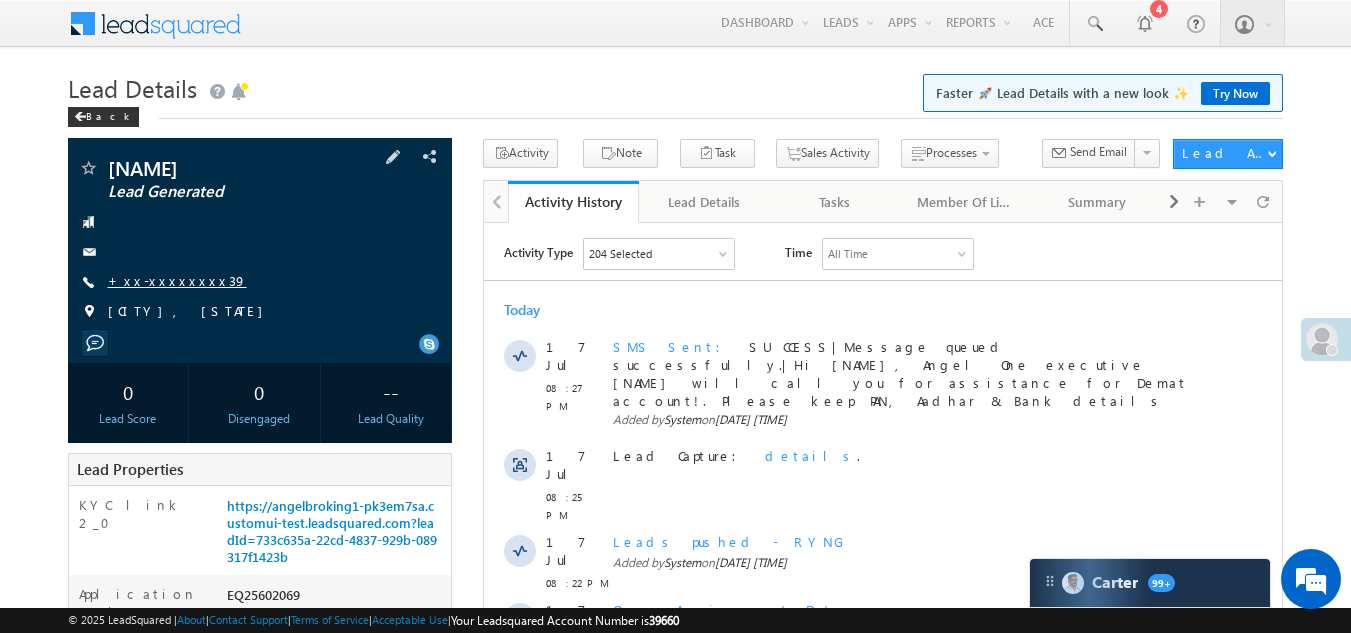click on "+xx-xxxxxxxx39" at bounding box center [177, 280] 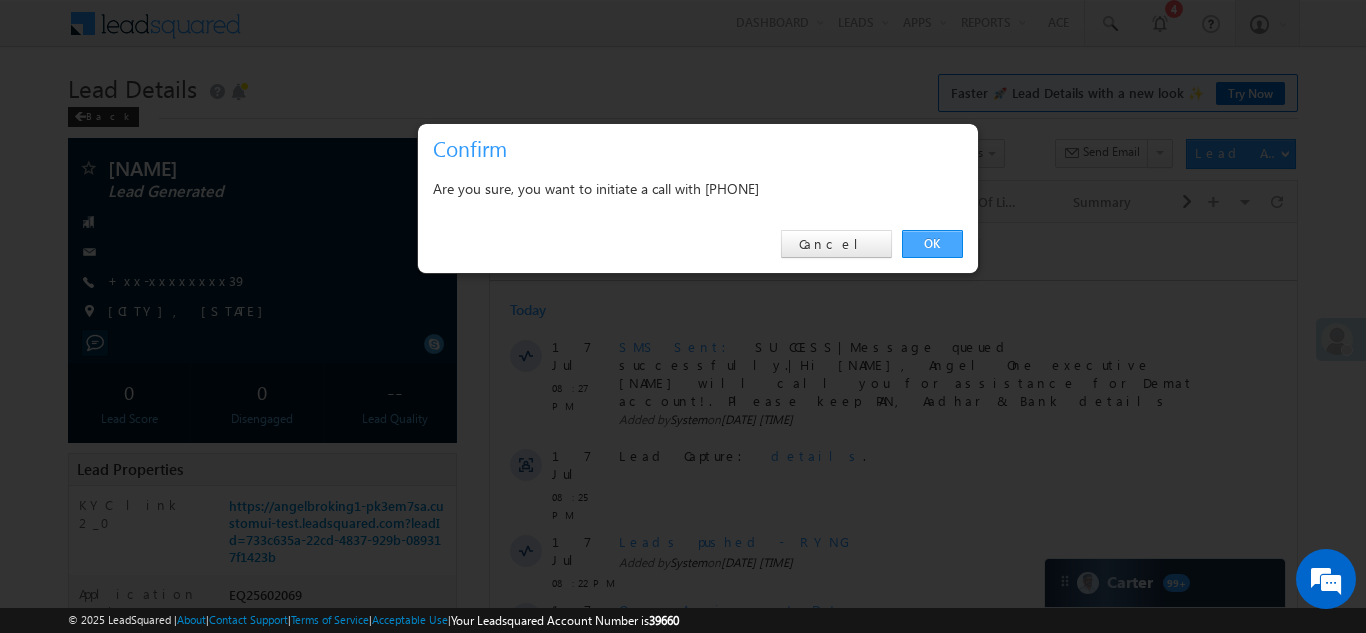 click on "OK" at bounding box center (932, 244) 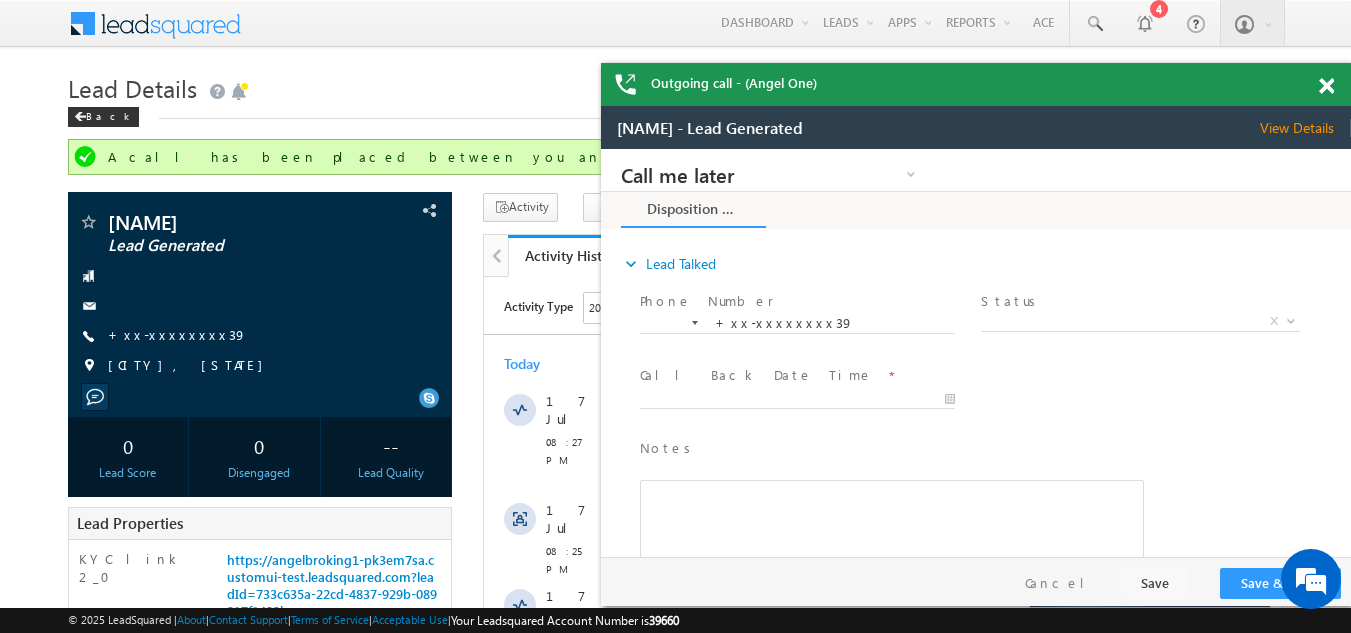 scroll, scrollTop: 0, scrollLeft: 0, axis: both 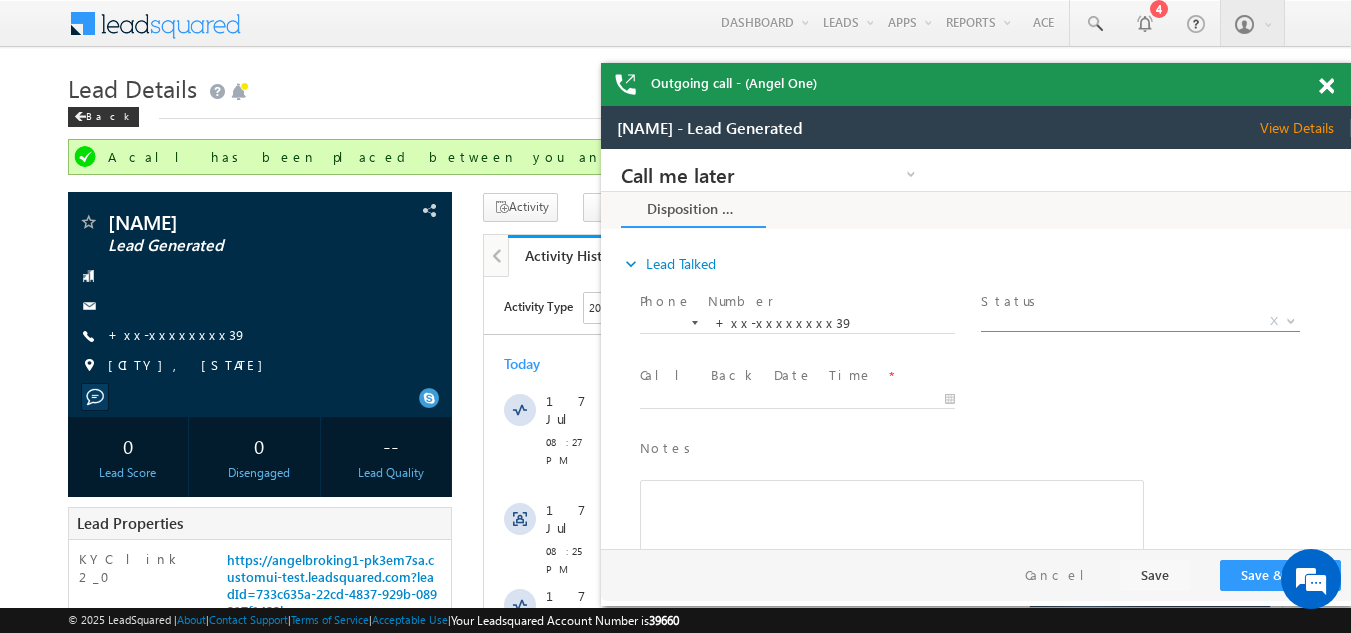 click on "X" at bounding box center [1140, 322] 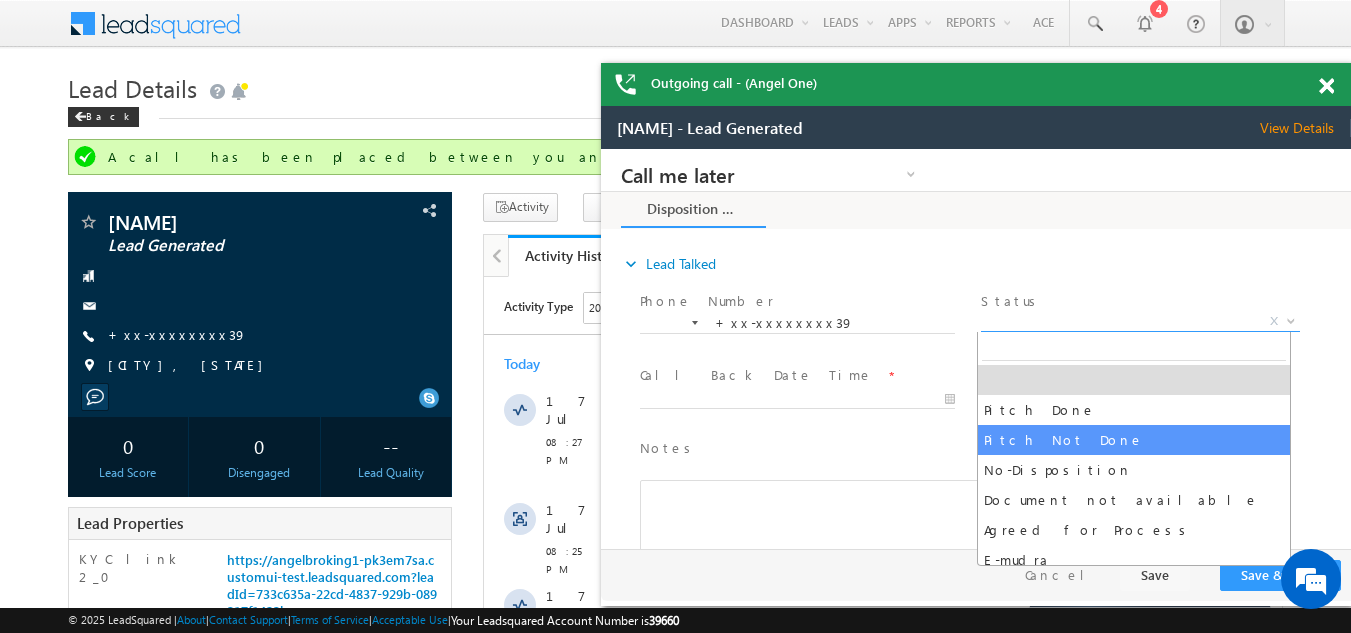 select on "Pitch Not Done" 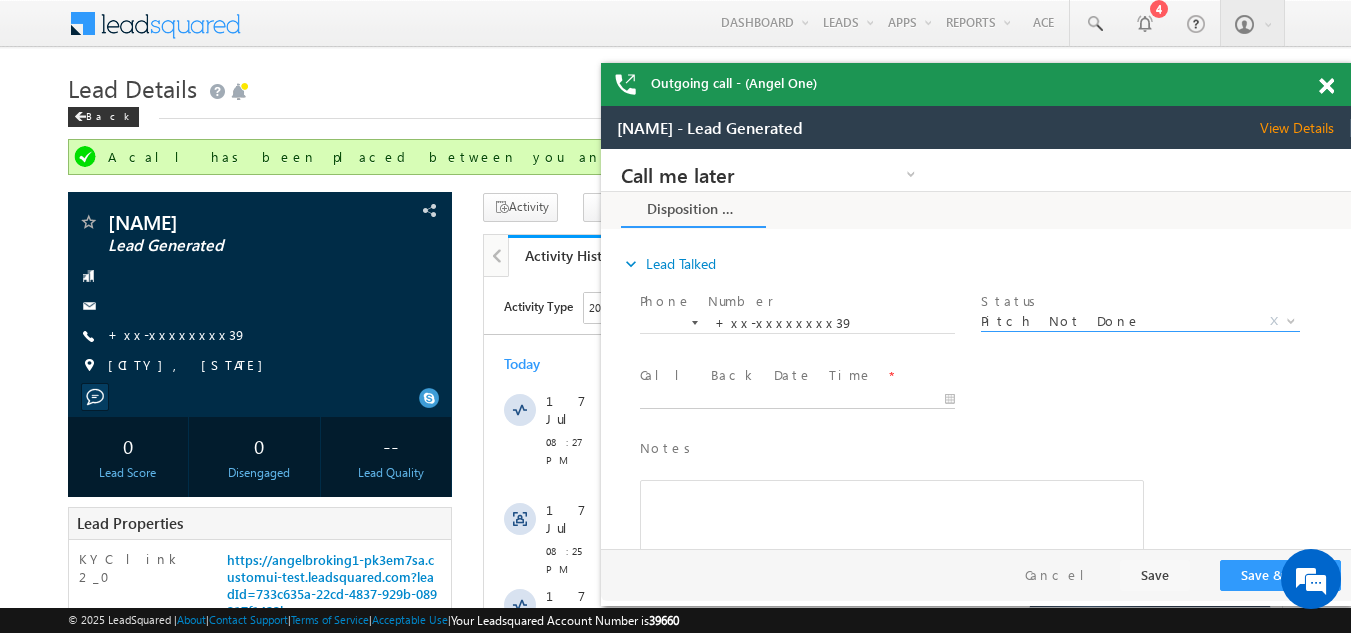 type on "07/17/25 8:39 PM" 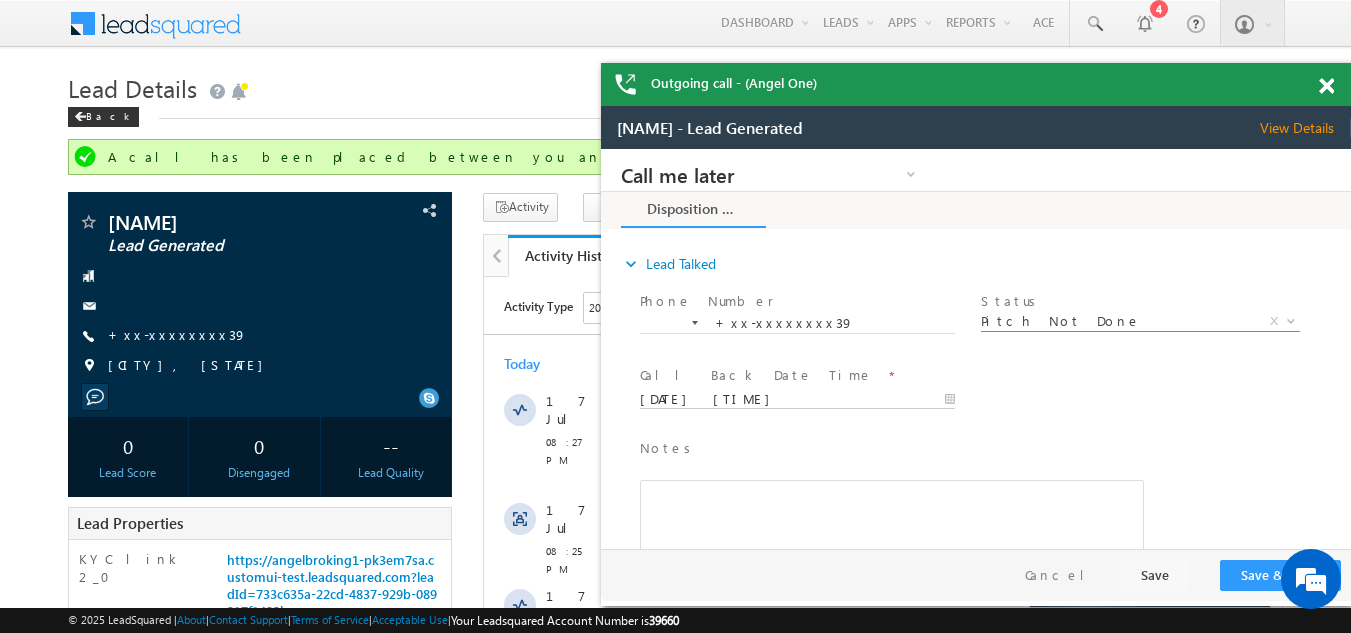 click on "07/17/25 8:39 PM" at bounding box center [797, 400] 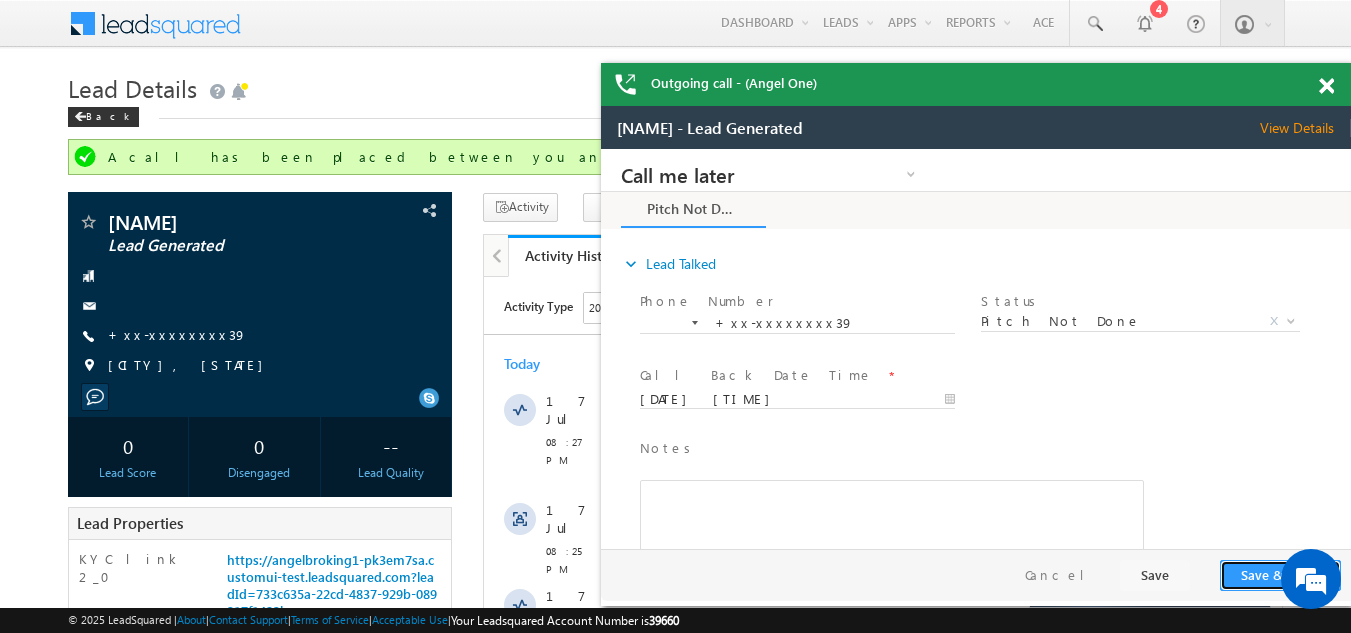 click on "Save & Close" at bounding box center (1280, 575) 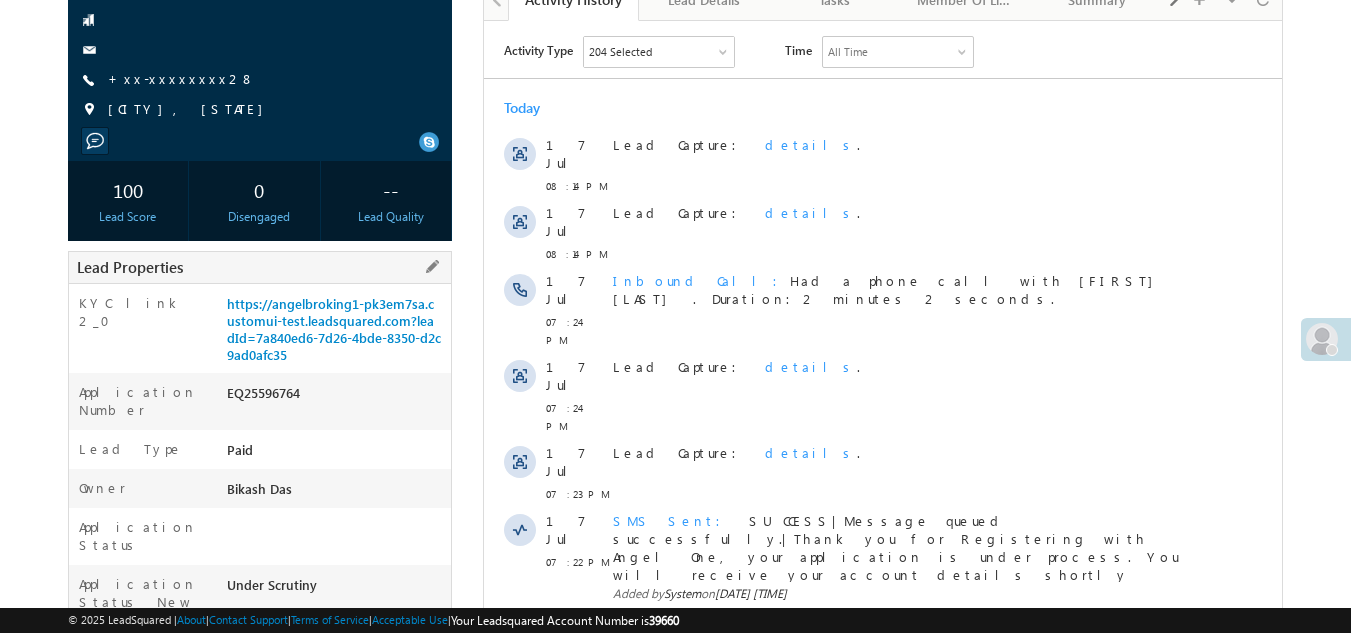 scroll, scrollTop: 0, scrollLeft: 0, axis: both 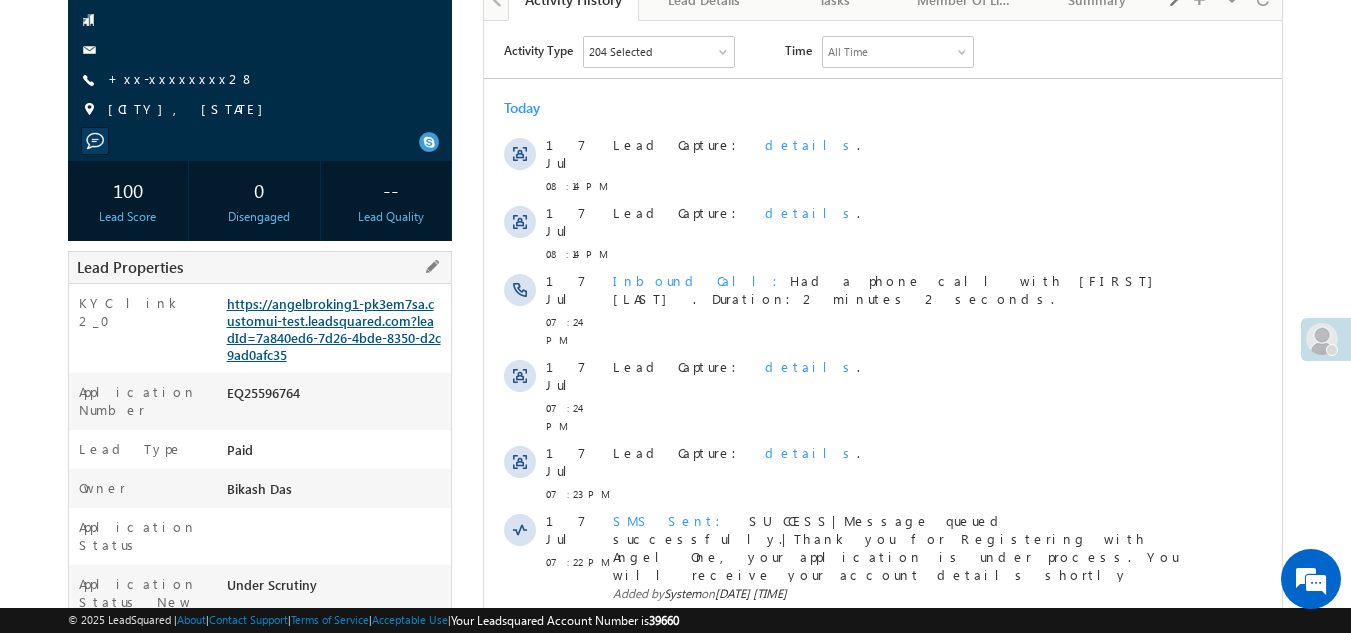 click on "https://angelbroking1-pk3em7sa.customui-test.leadsquared.com?leadId=7a840ed6-7d26-4bde-8350-d2c9ad0afc35" at bounding box center (334, 329) 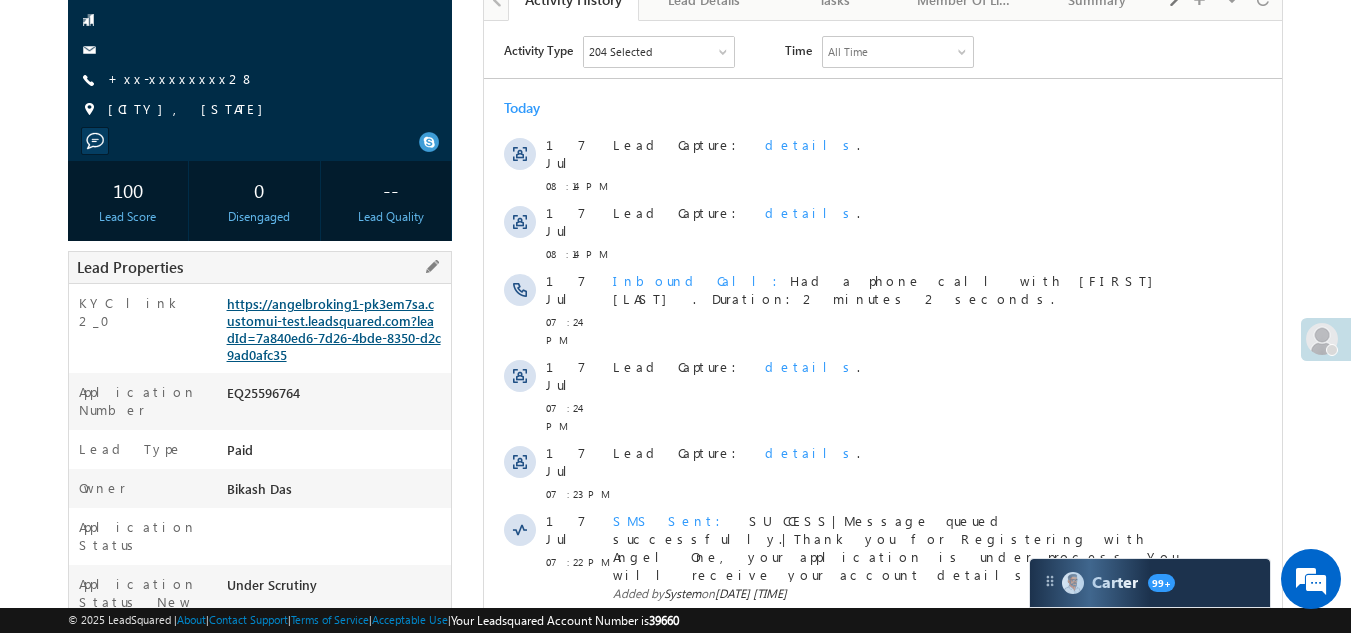 scroll, scrollTop: 0, scrollLeft: 0, axis: both 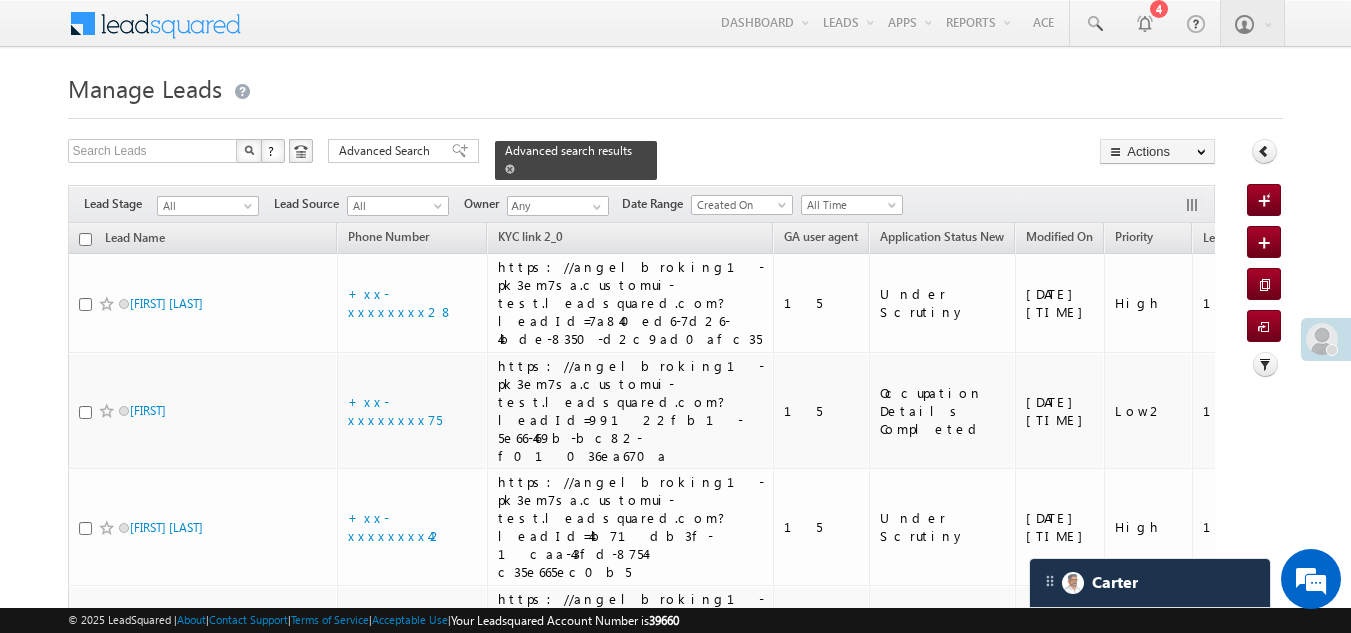 click at bounding box center (510, 169) 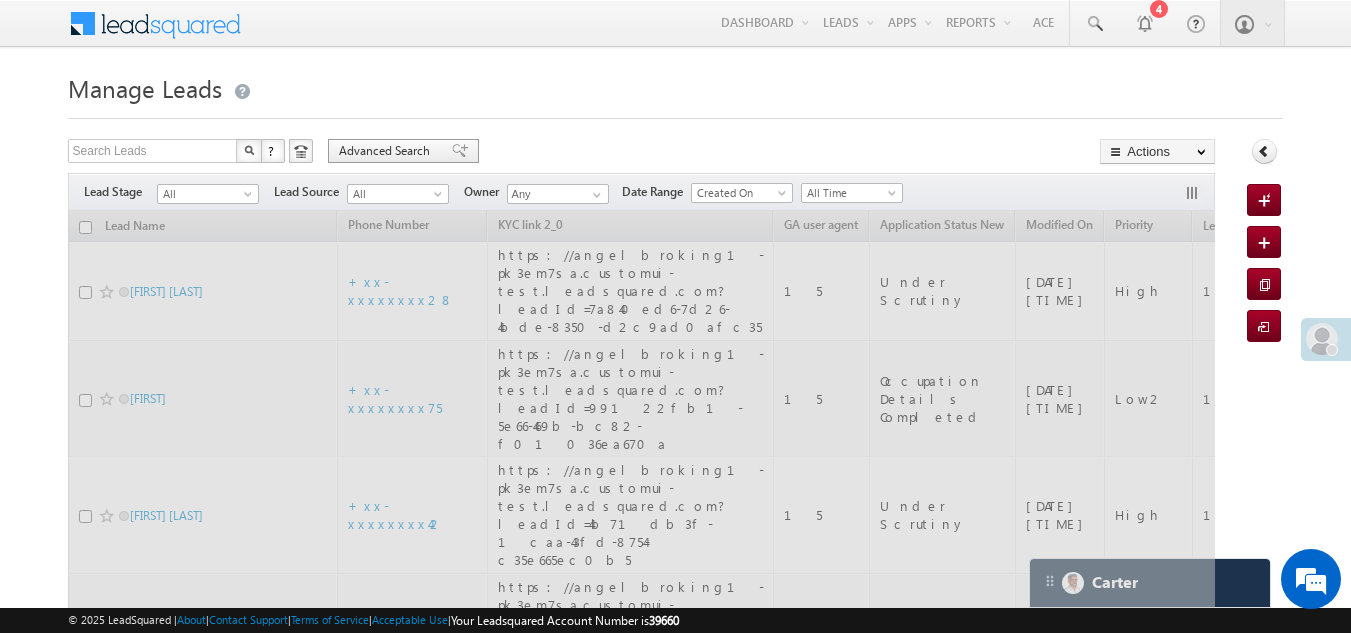 click on "Advanced Search" at bounding box center (387, 151) 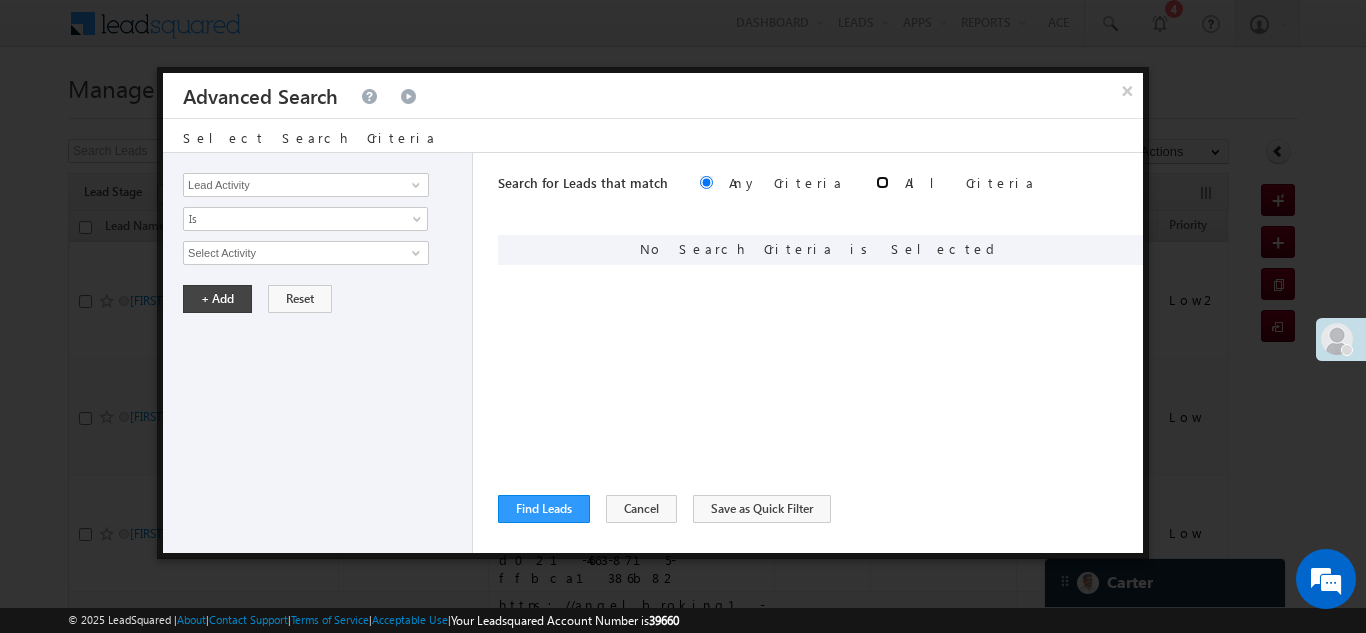 click at bounding box center (882, 182) 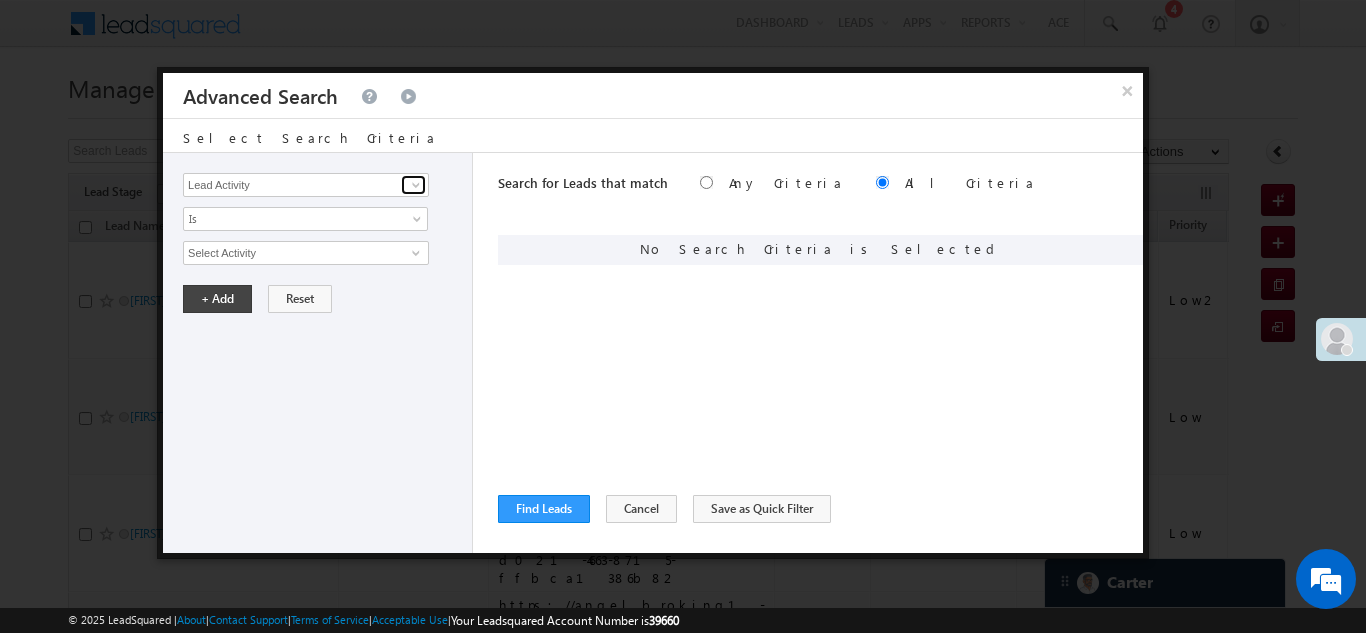 click at bounding box center [413, 185] 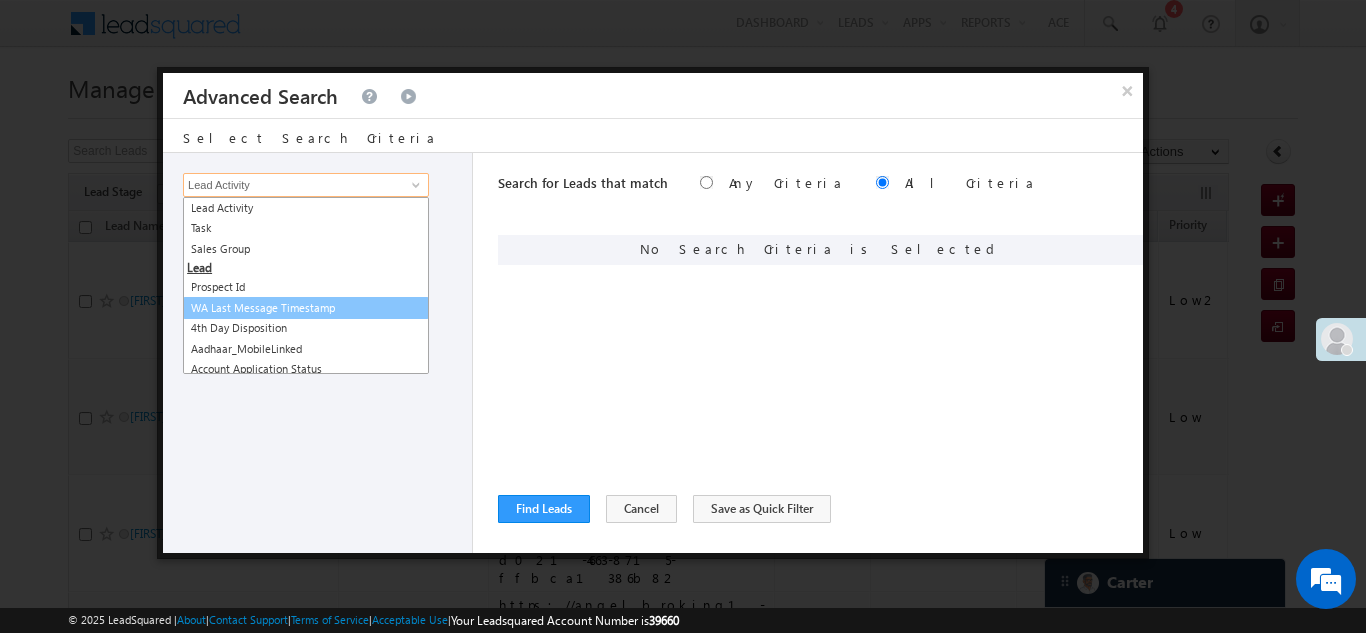 scroll, scrollTop: 300, scrollLeft: 0, axis: vertical 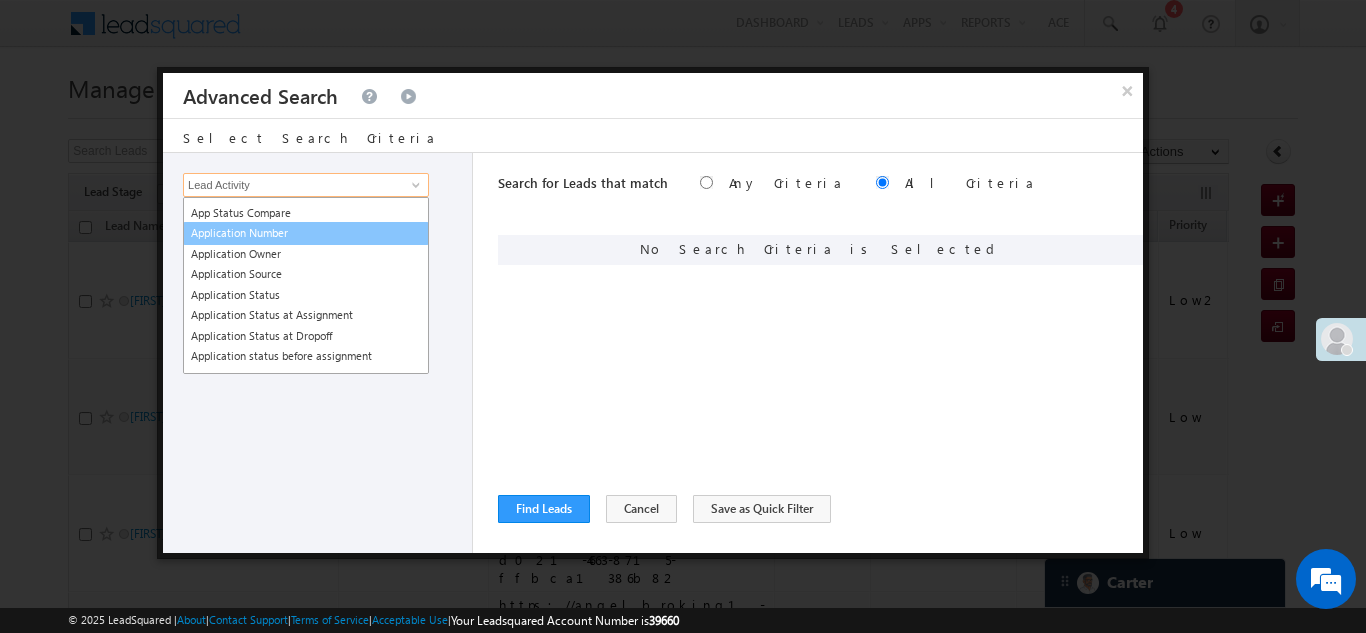 click on "Application Number" at bounding box center (306, 233) 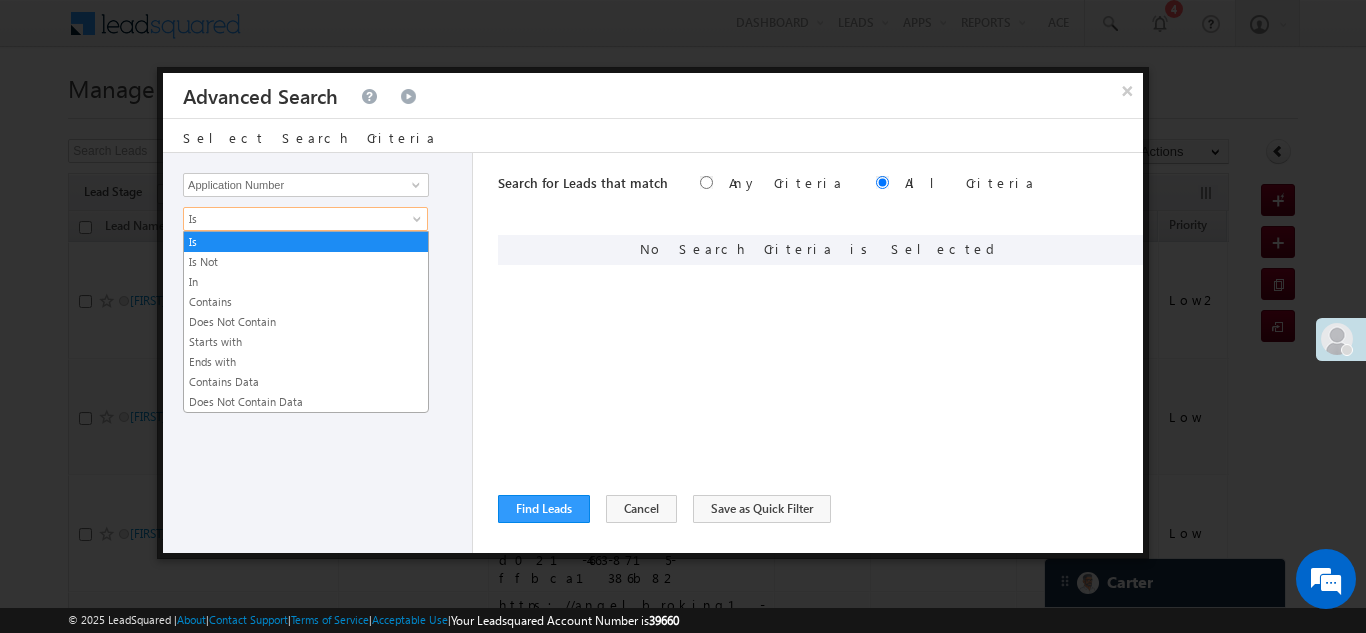 click on "Is" at bounding box center (292, 219) 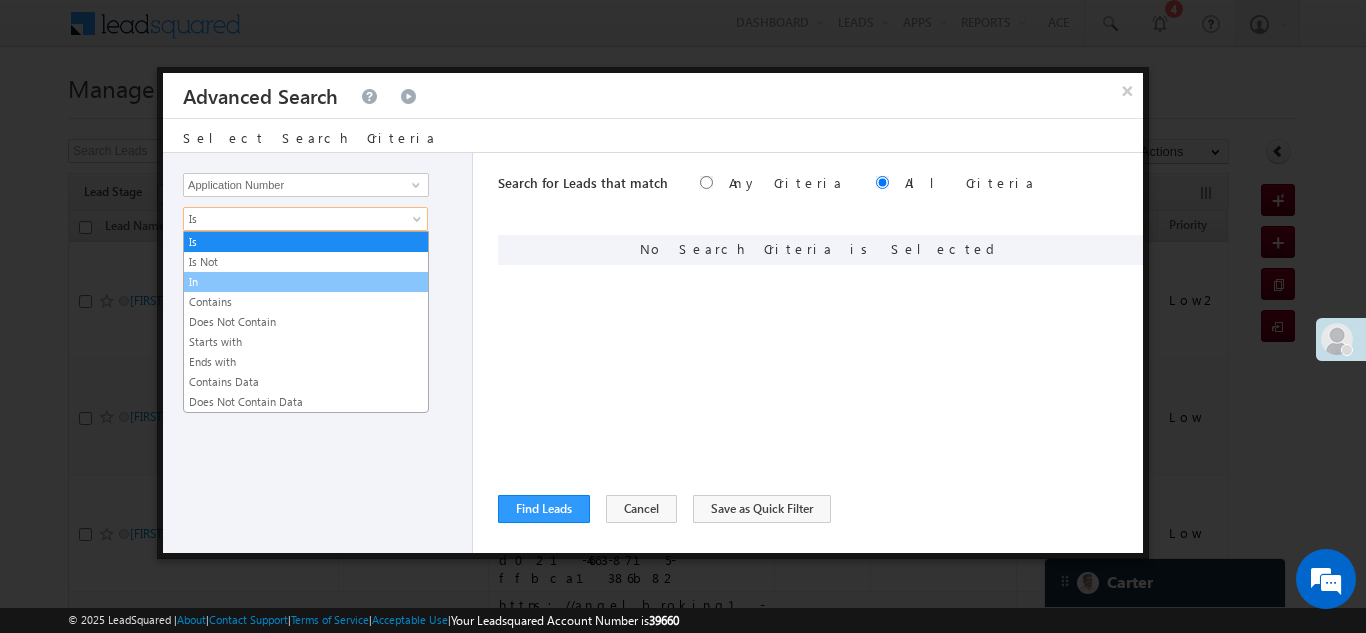 click on "In" at bounding box center [306, 282] 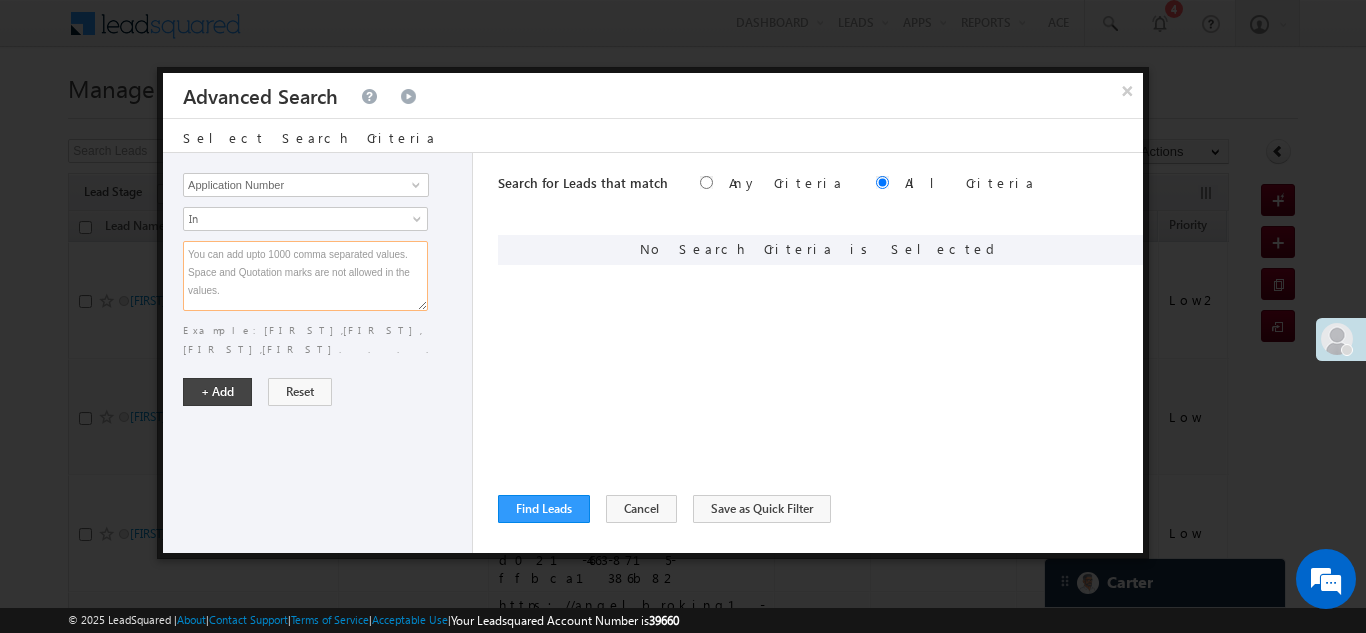 paste on "EQ25288986
EQ25254384
EQ25157328
EQ25146869
EQ25126486
EQ25246498" 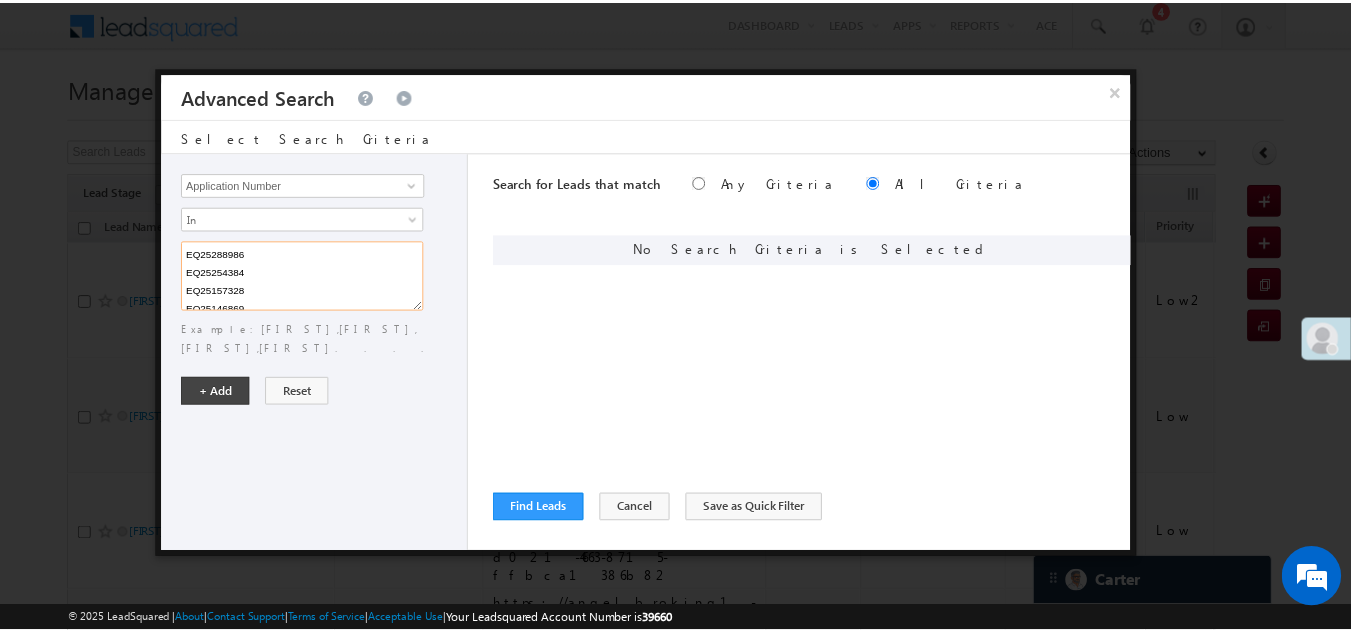 scroll, scrollTop: 41, scrollLeft: 0, axis: vertical 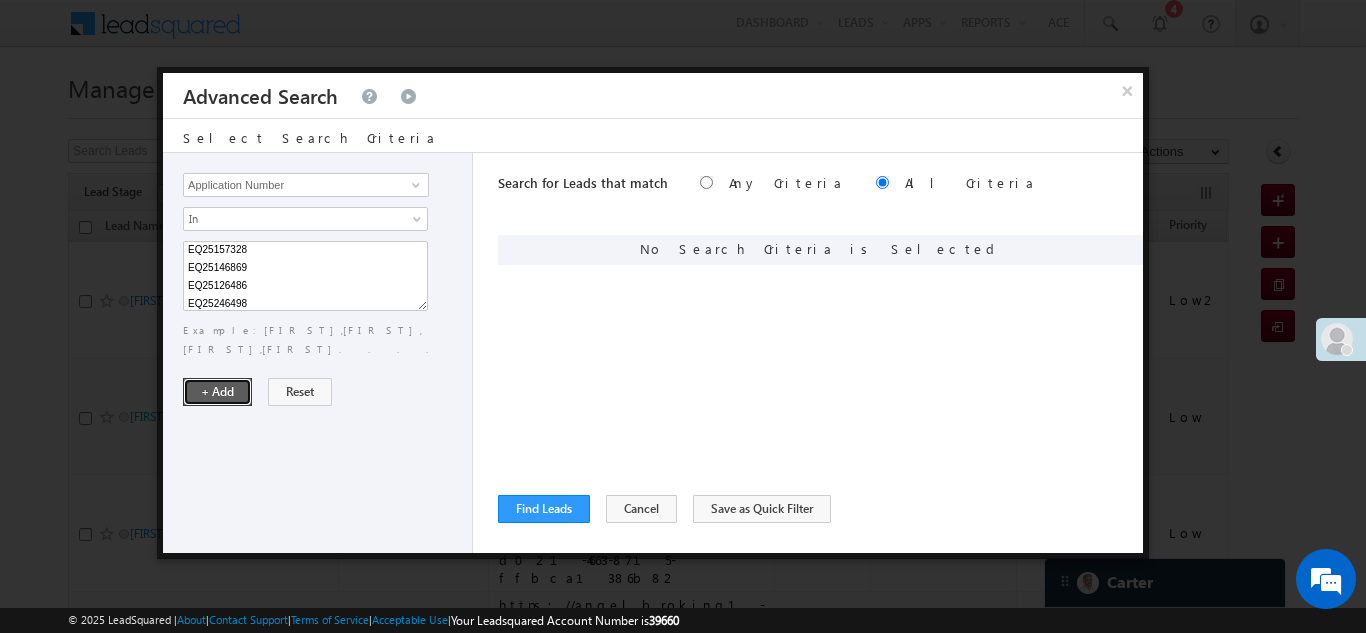 click on "+ Add" at bounding box center (217, 392) 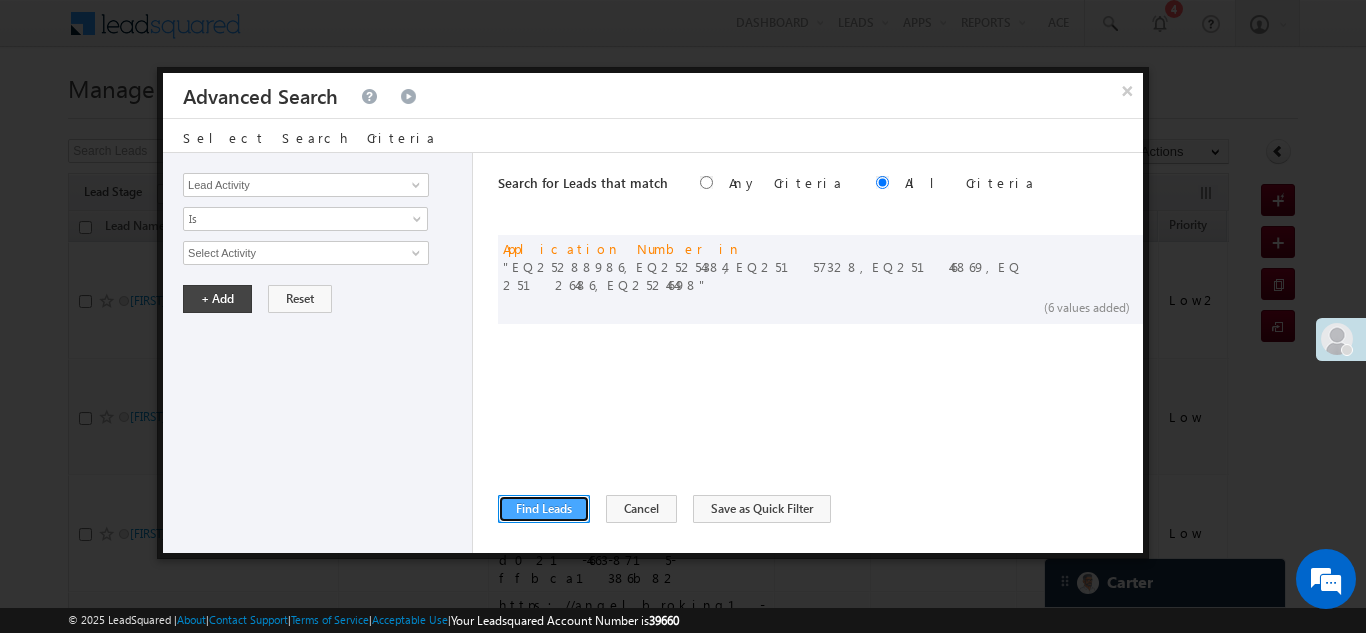 click on "Find Leads" at bounding box center (544, 509) 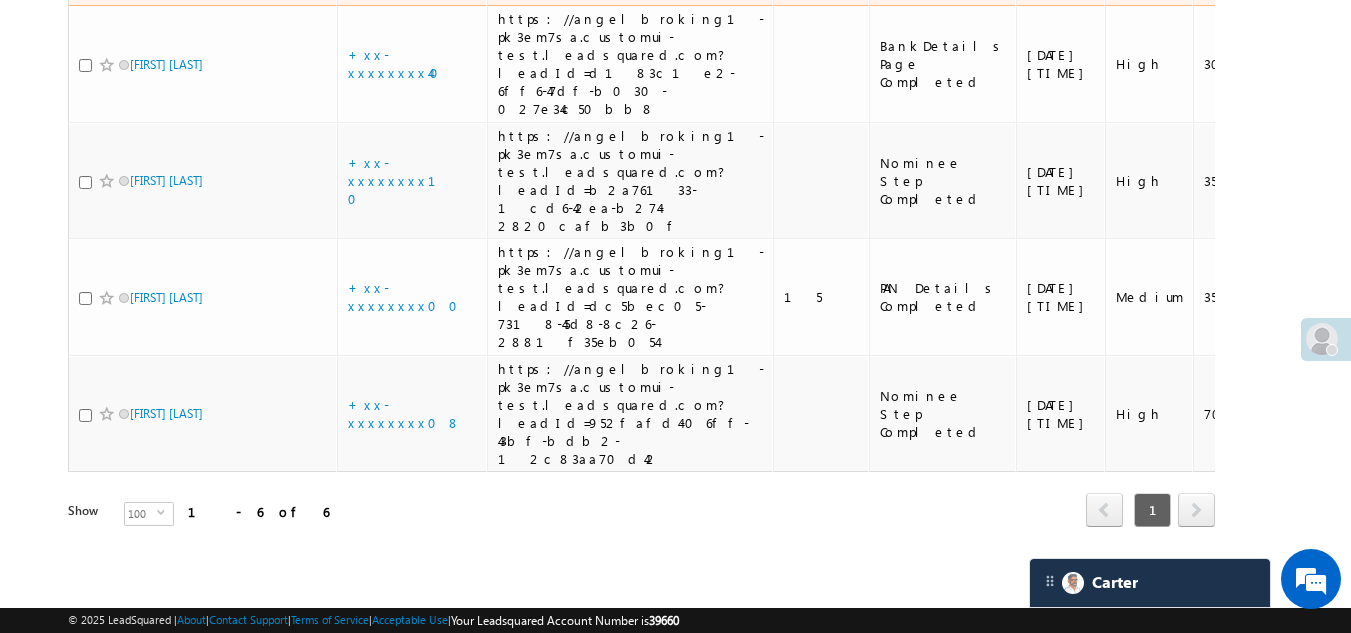 scroll, scrollTop: 484, scrollLeft: 0, axis: vertical 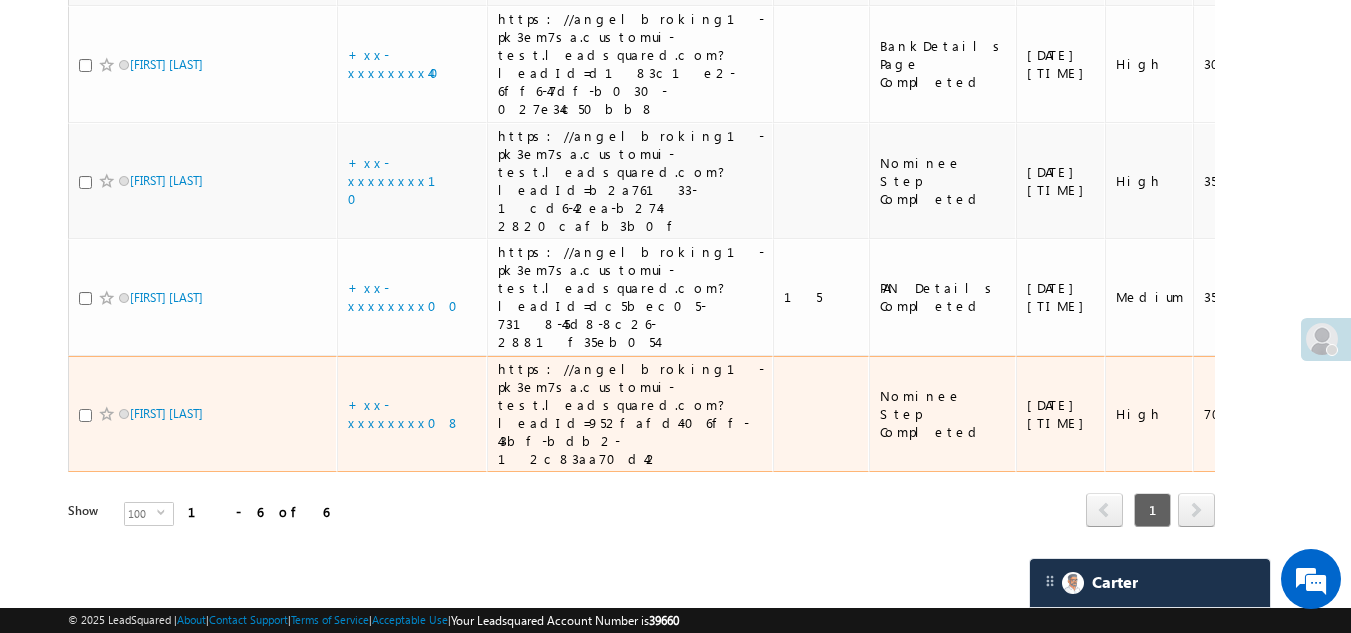 click at bounding box center (85, 415) 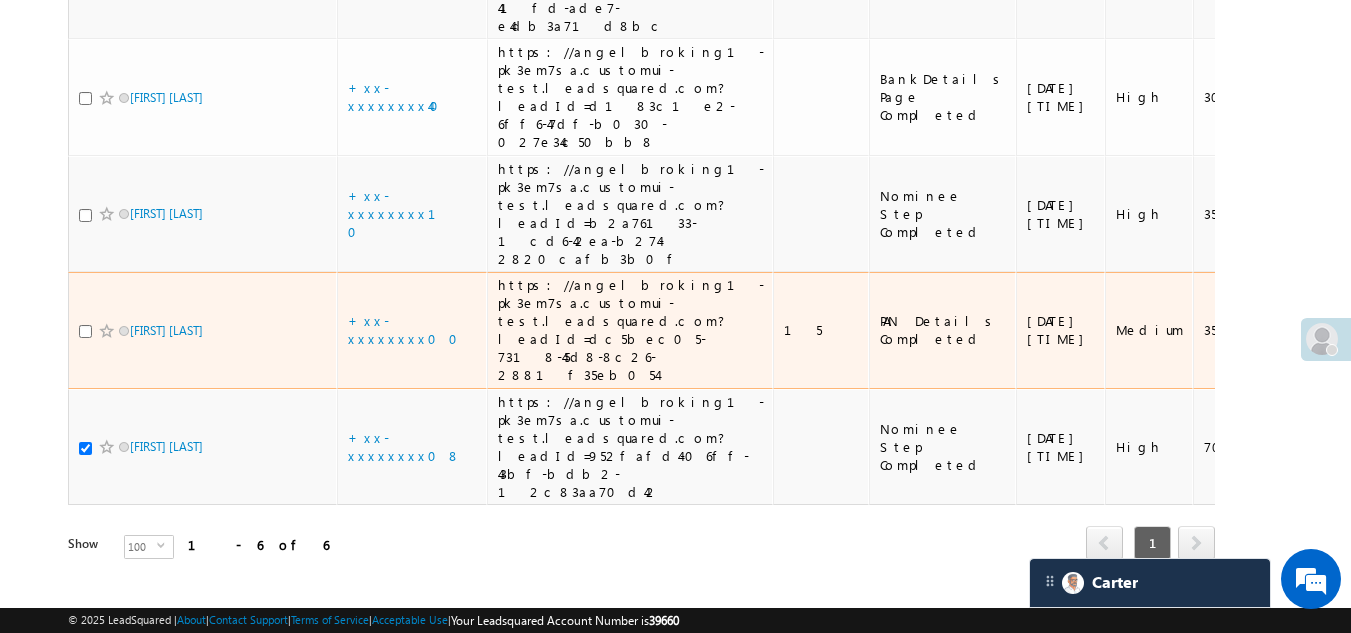 scroll, scrollTop: 384, scrollLeft: 0, axis: vertical 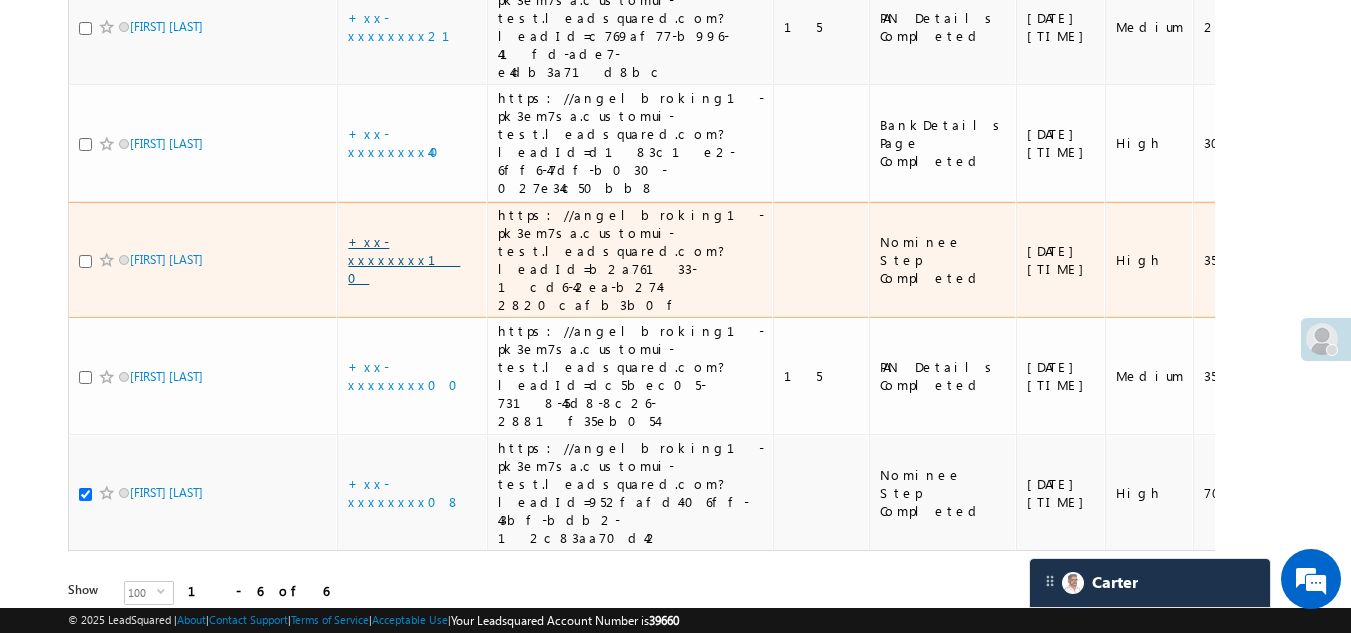 click on "+xx-xxxxxxxx10" at bounding box center [404, 259] 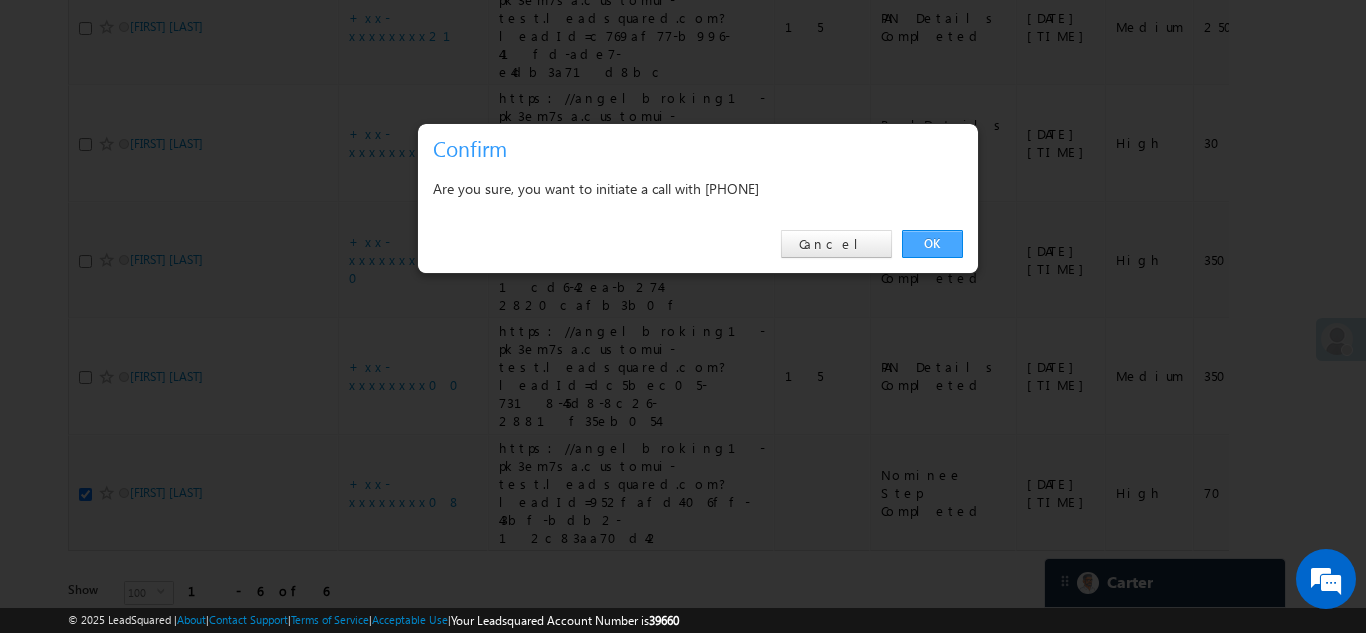 click on "OK" at bounding box center (932, 244) 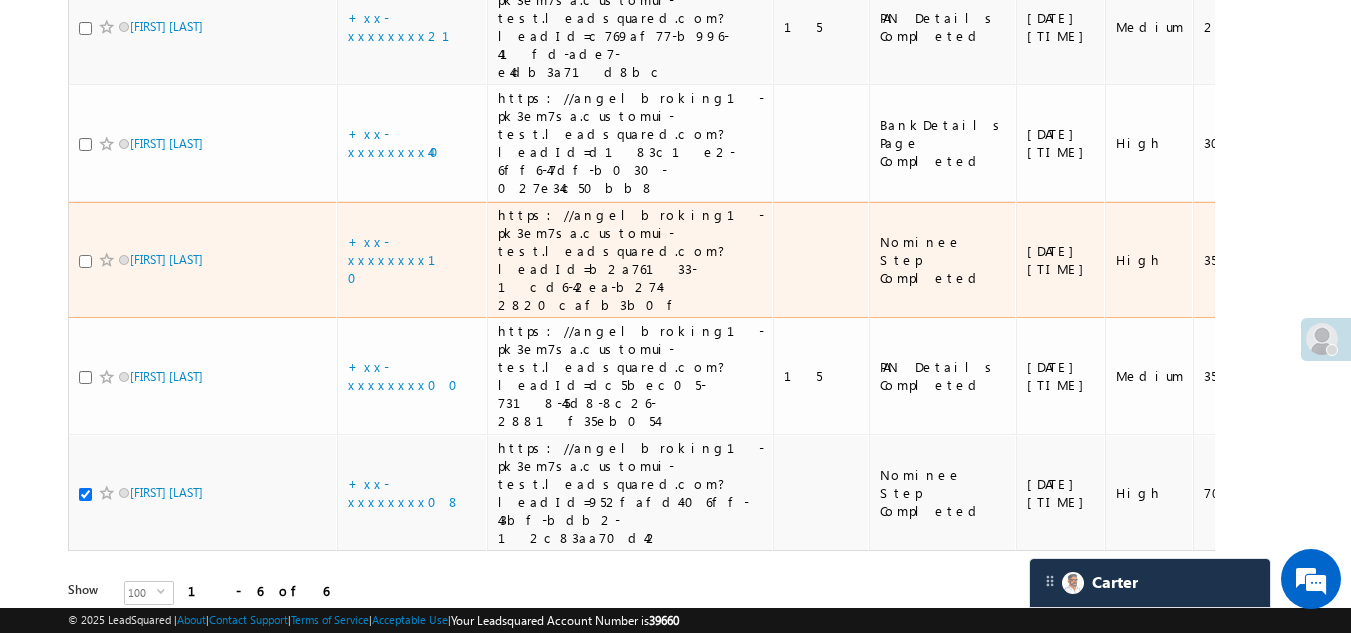 click at bounding box center (85, 261) 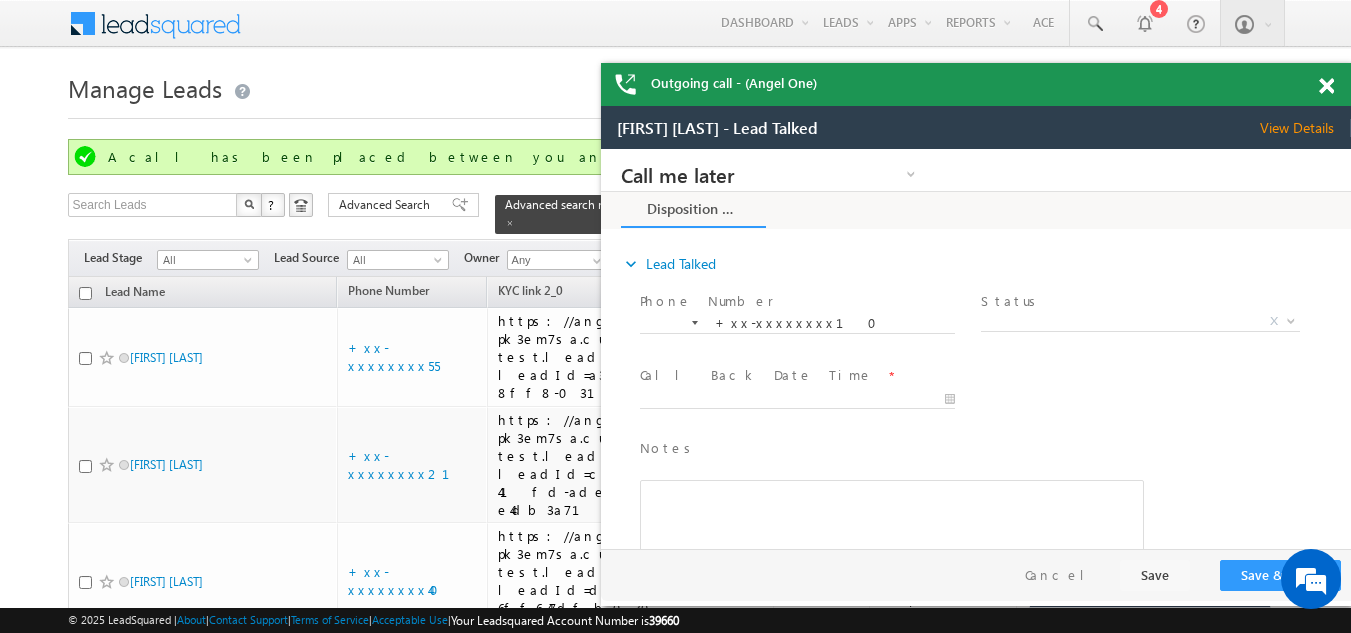 scroll, scrollTop: 0, scrollLeft: 0, axis: both 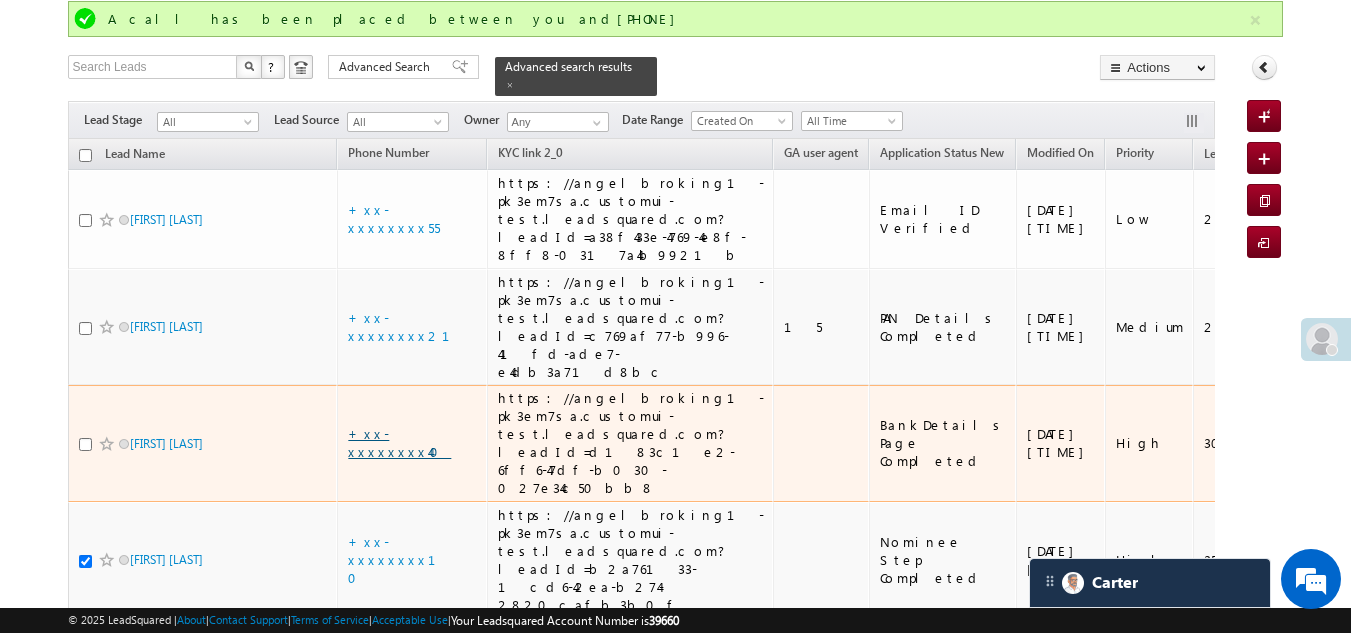 click on "+xx-xxxxxxxx40" at bounding box center [399, 442] 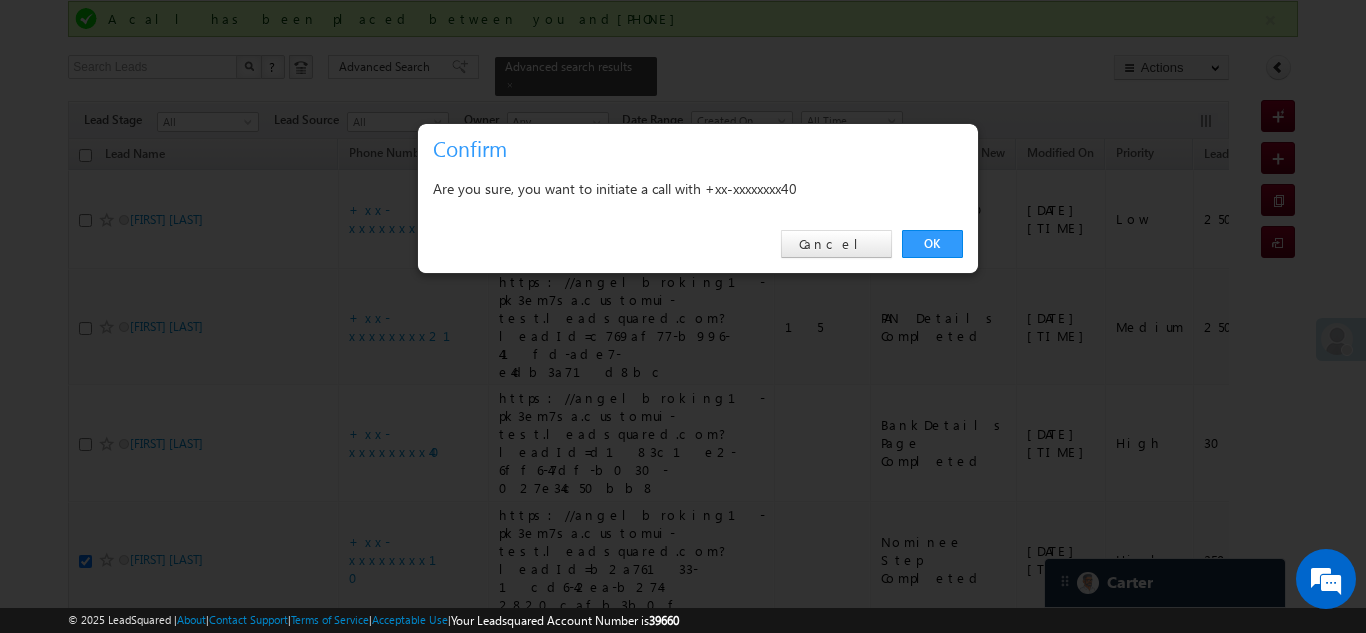 click on "OK" at bounding box center [932, 244] 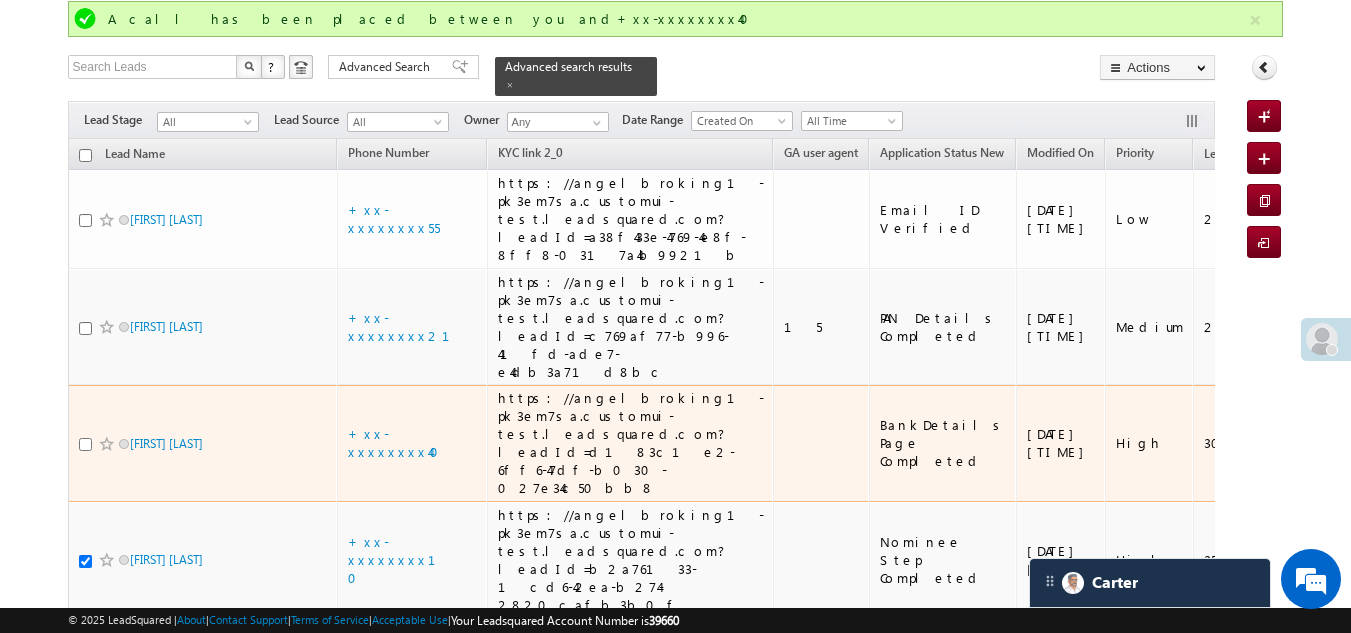 click at bounding box center [85, 444] 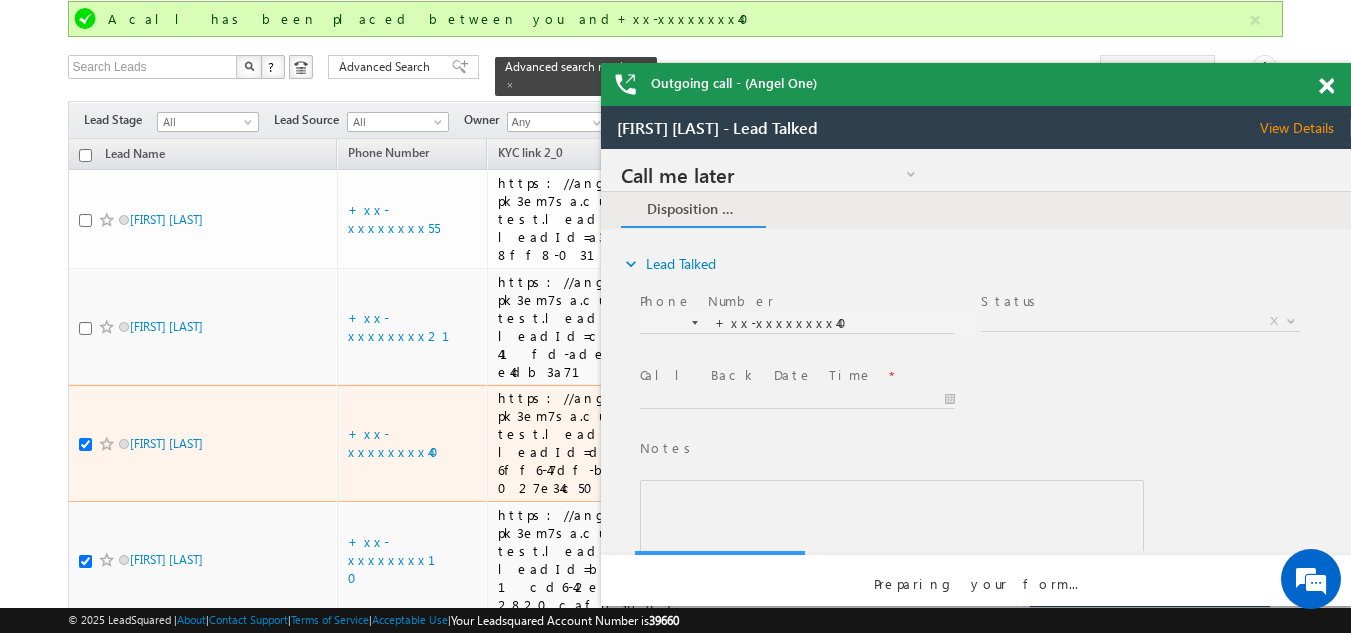 scroll, scrollTop: 0, scrollLeft: 0, axis: both 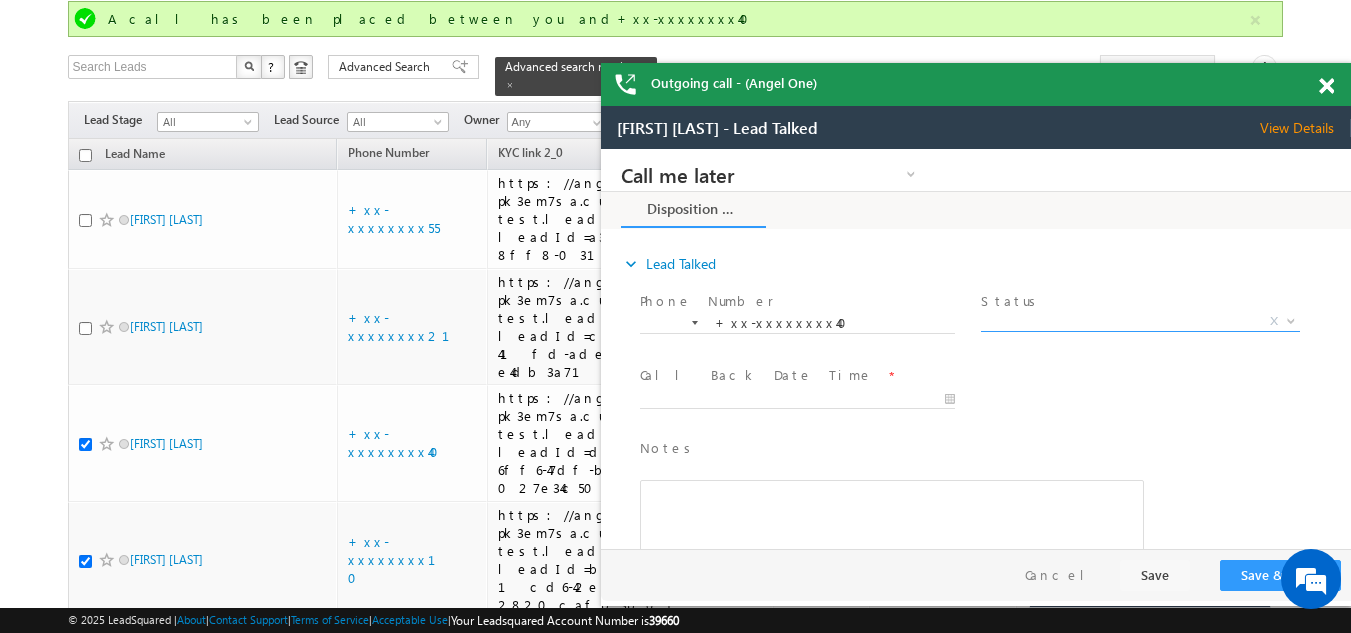 click on "X" at bounding box center [1140, 322] 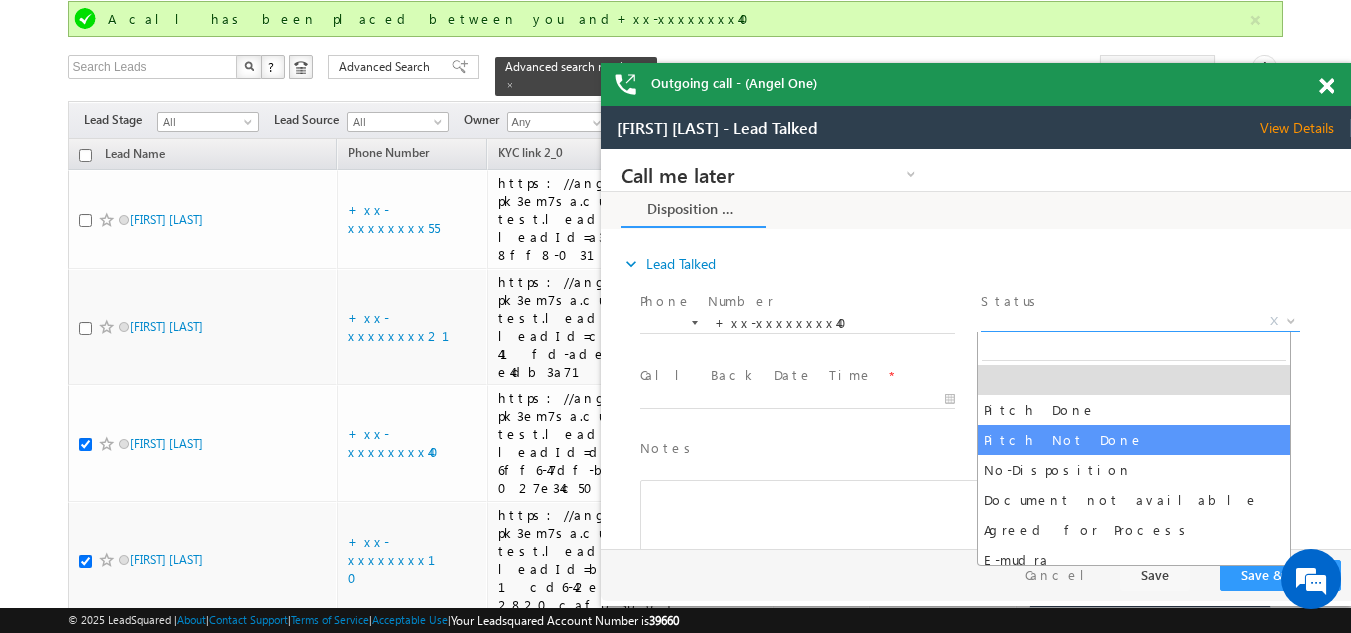 select on "Pitch Not Done" 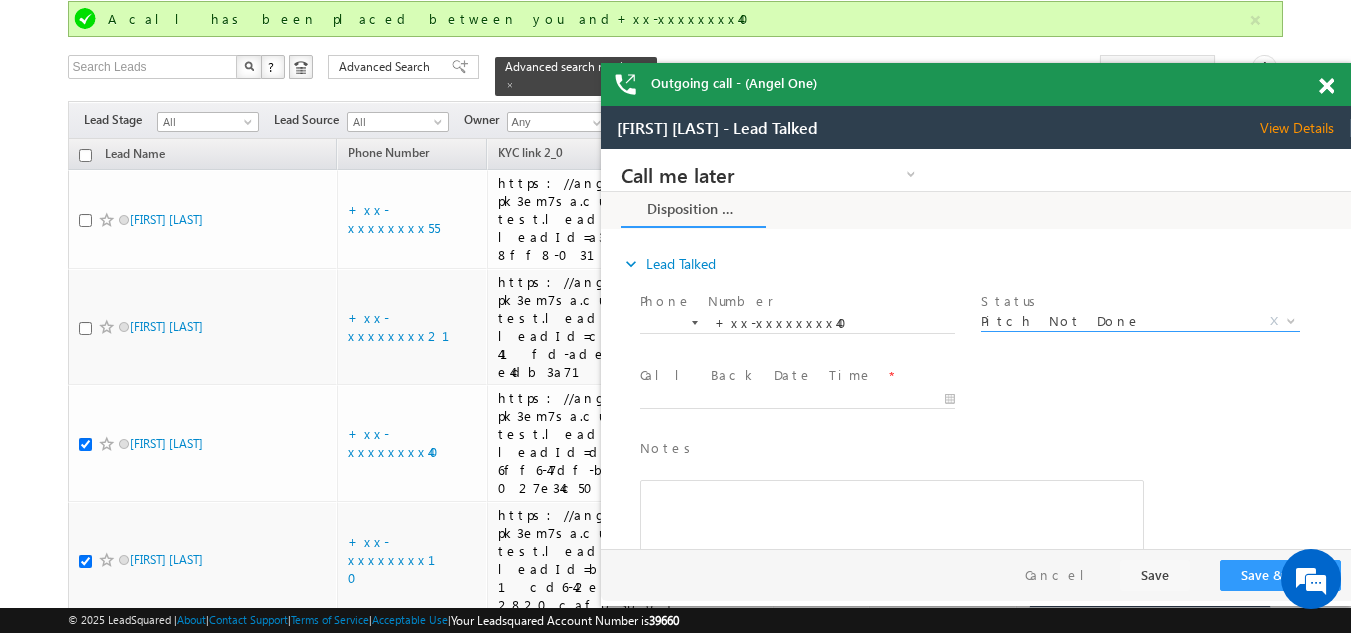 click at bounding box center [1326, 86] 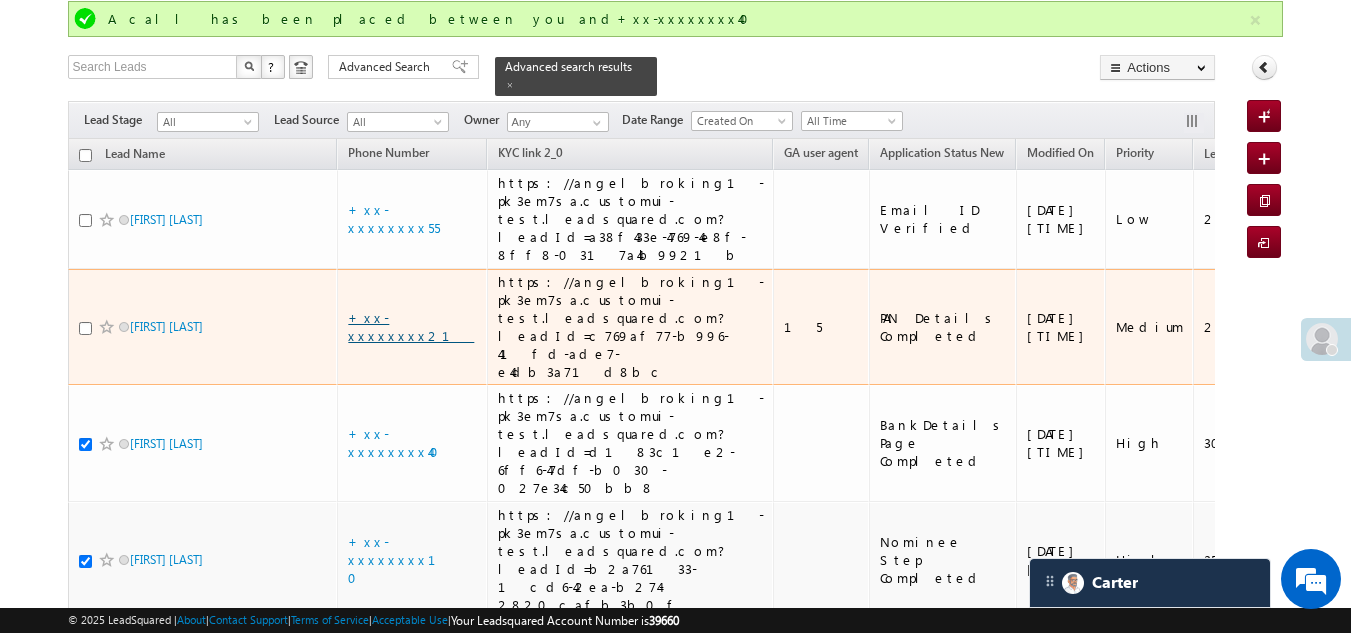 click on "+xx-xxxxxxxx21" at bounding box center (411, 326) 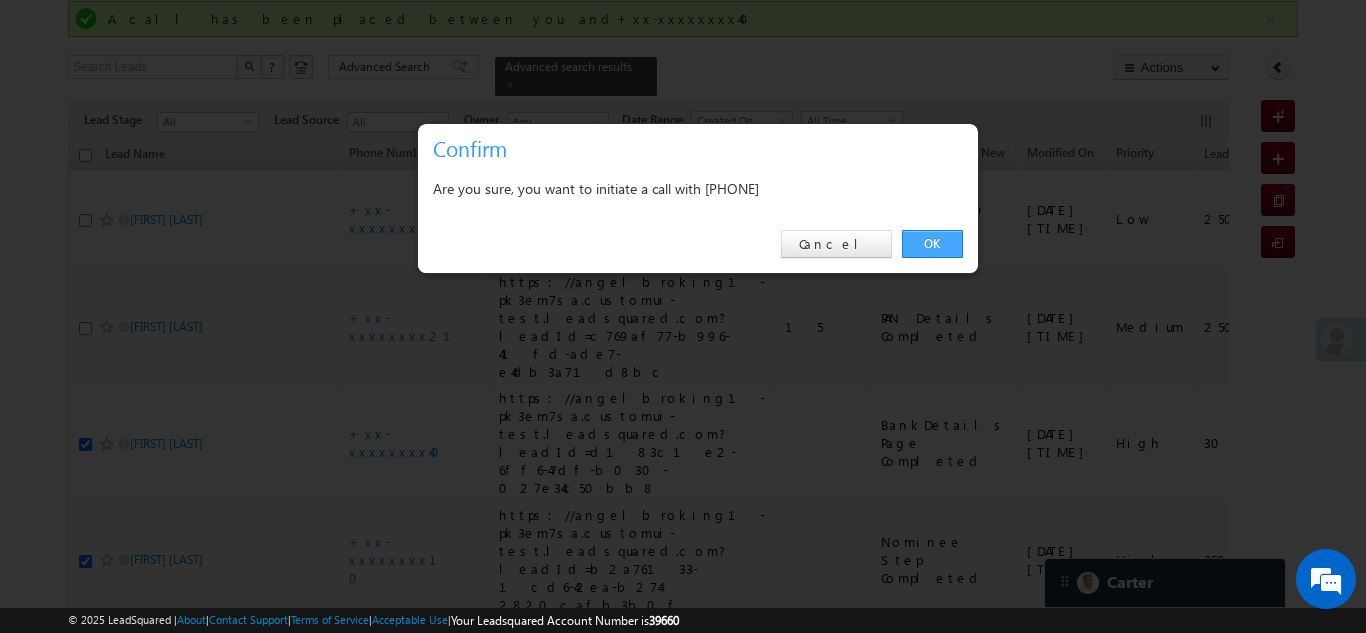 click on "OK" at bounding box center (932, 244) 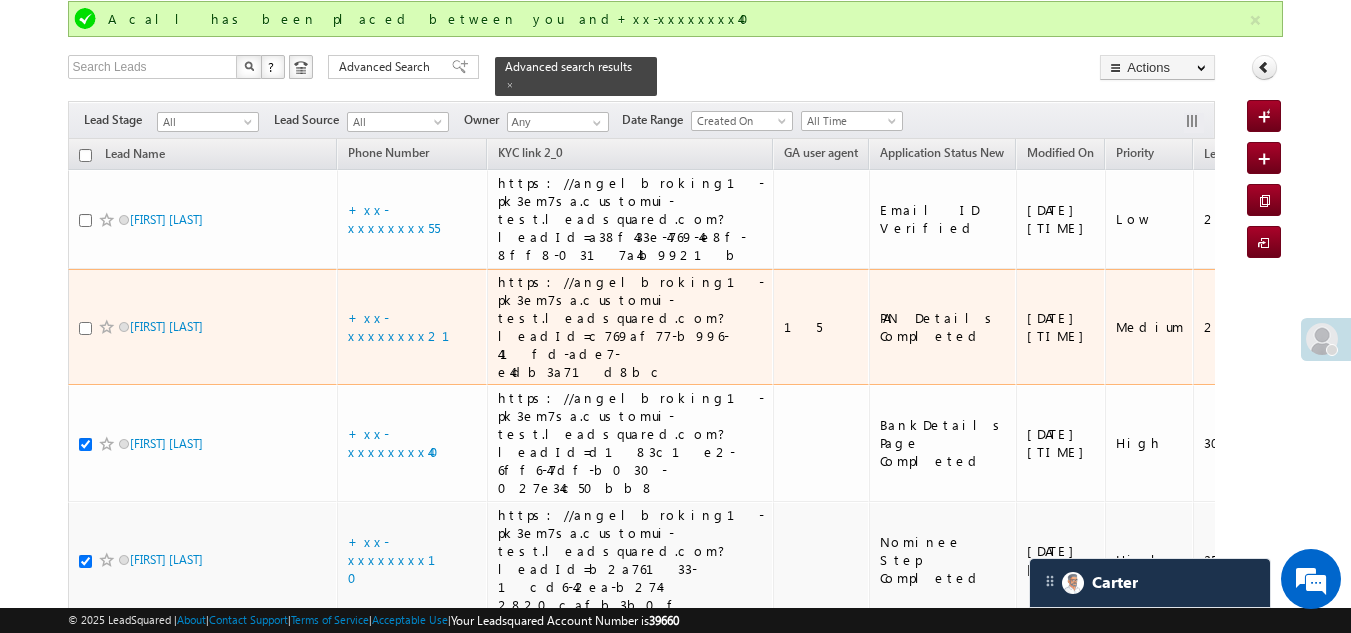 click at bounding box center [85, 328] 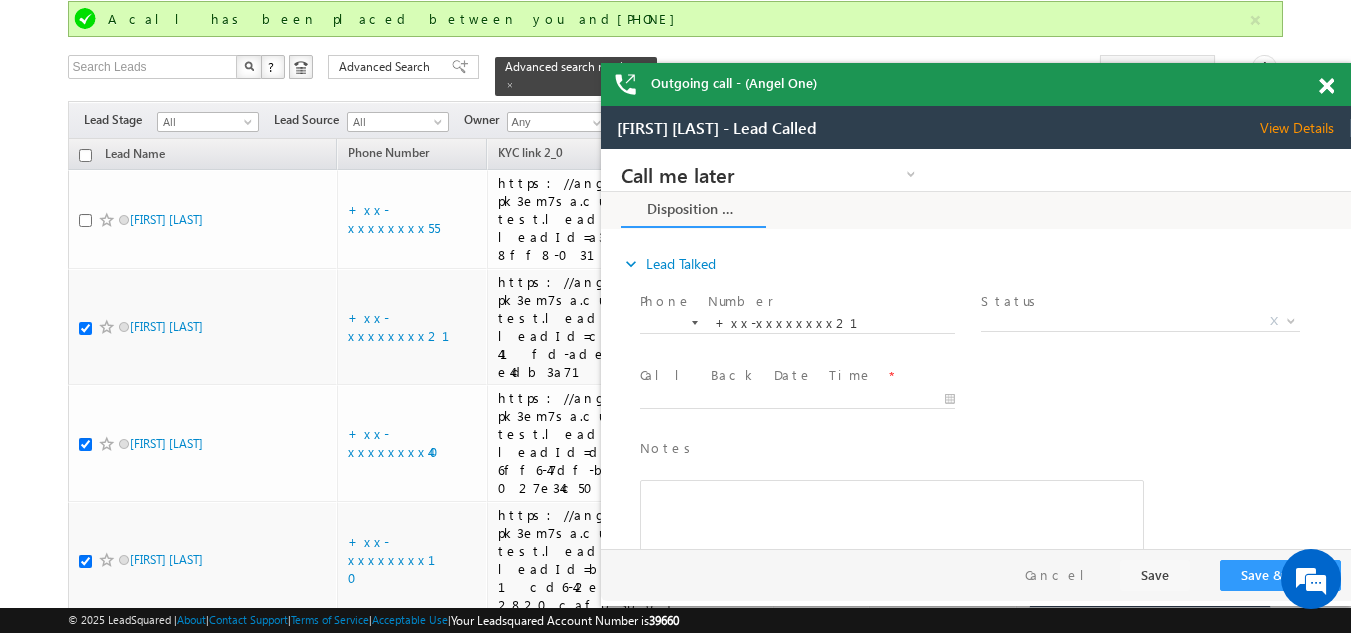 scroll, scrollTop: 0, scrollLeft: 0, axis: both 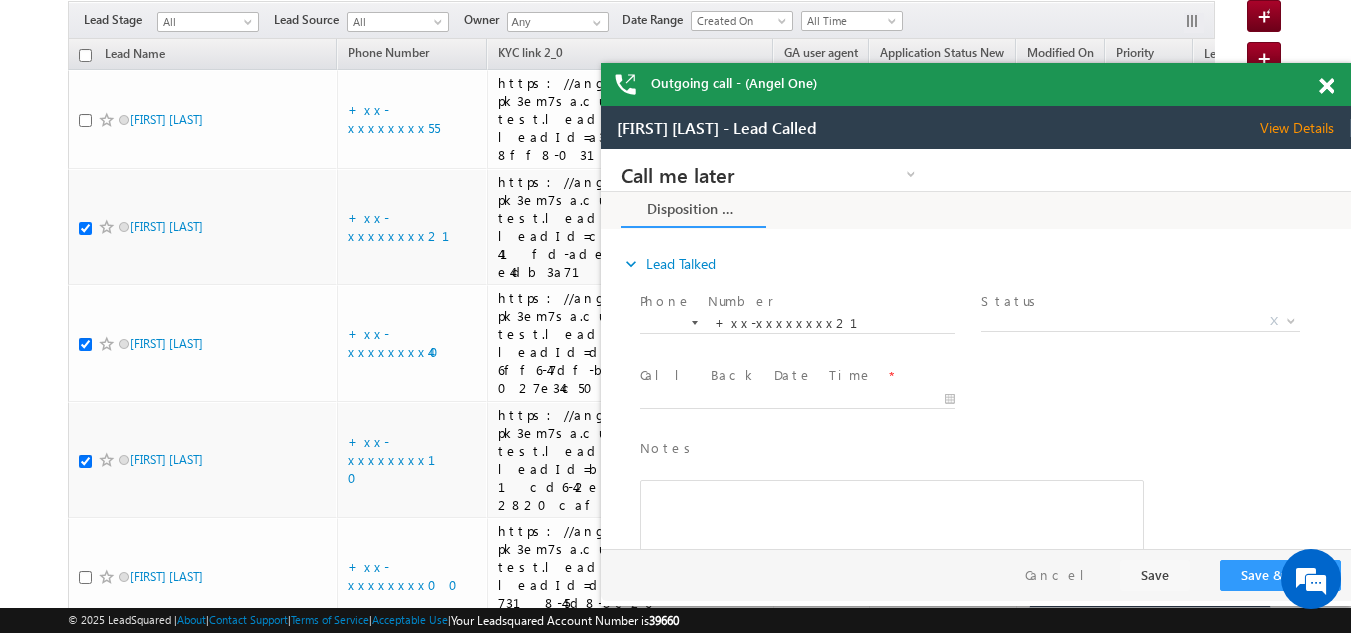 click at bounding box center (1326, 86) 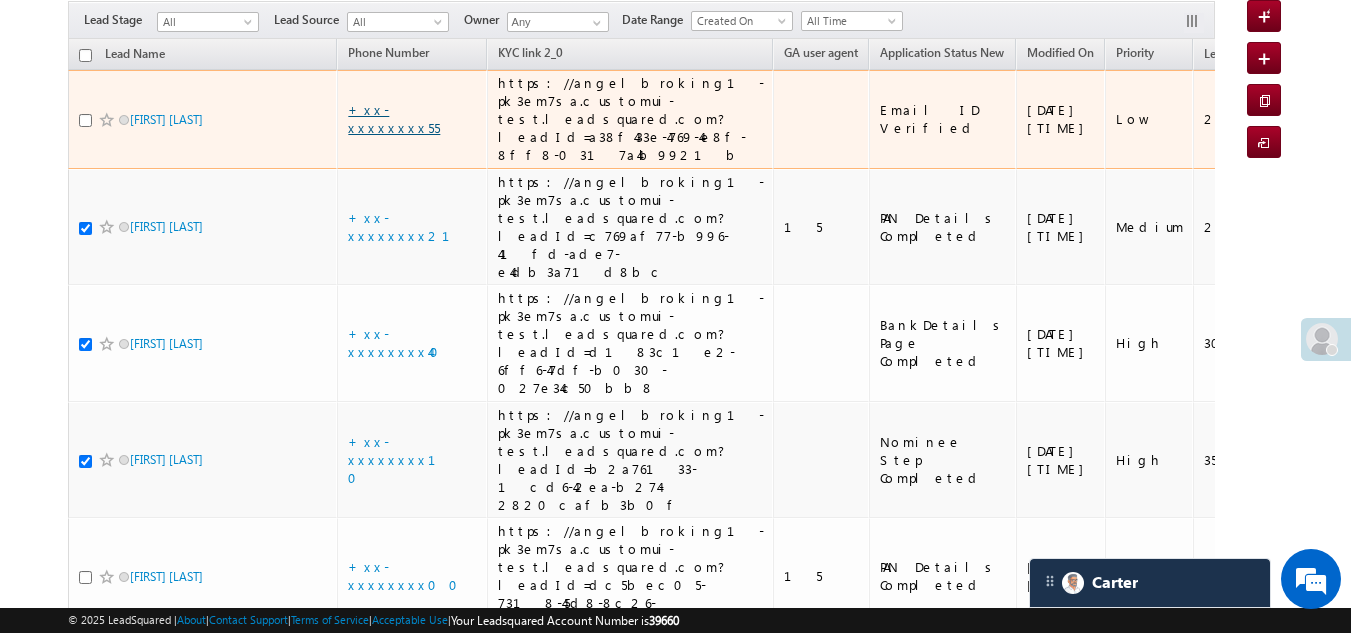 click on "+xx-xxxxxxxx55" at bounding box center (394, 118) 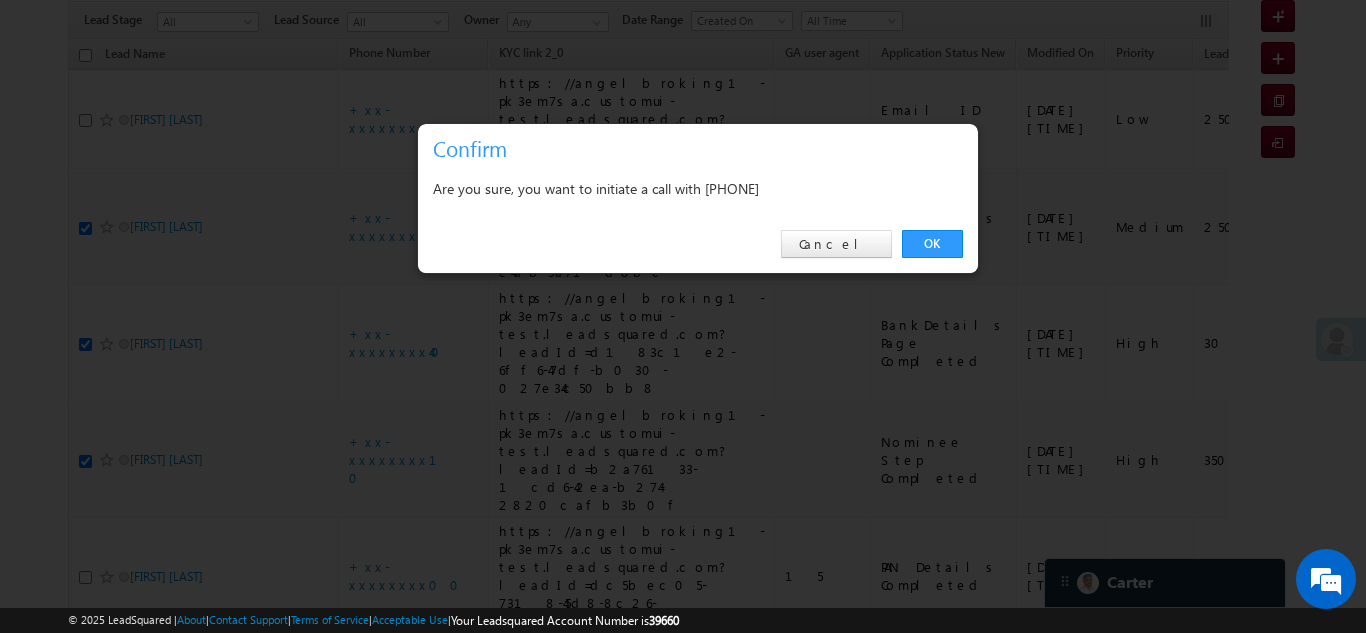 click on "OK" at bounding box center [932, 244] 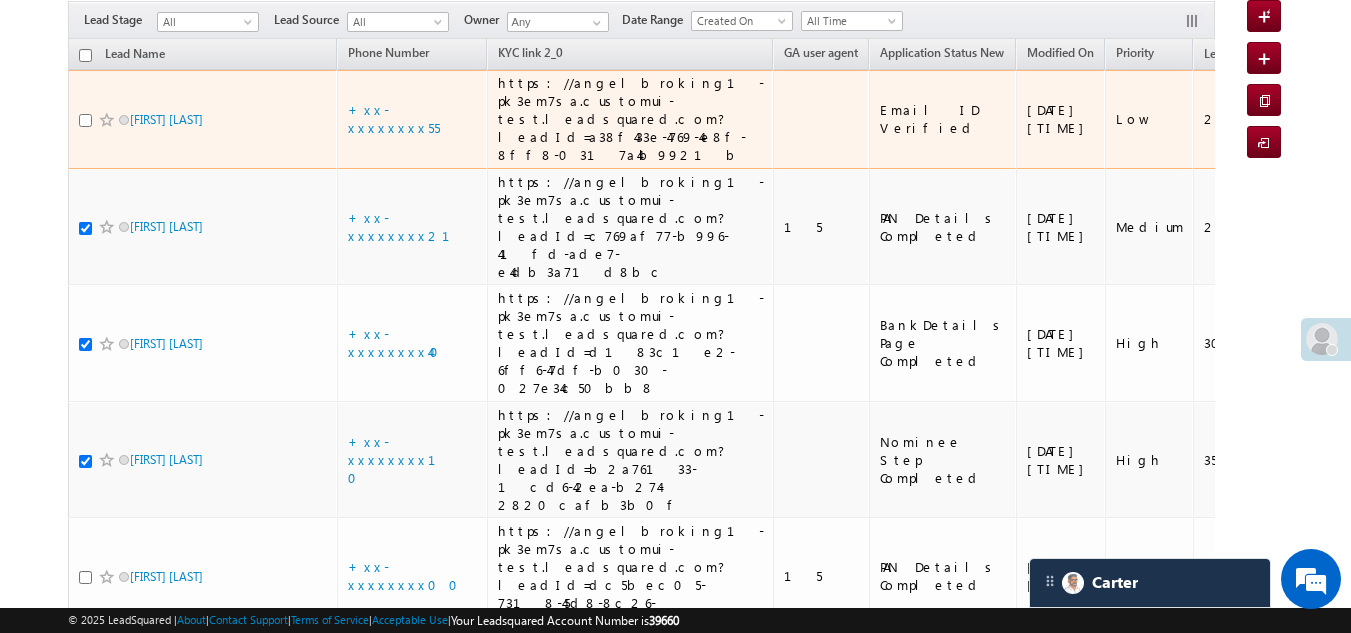 click at bounding box center (85, 120) 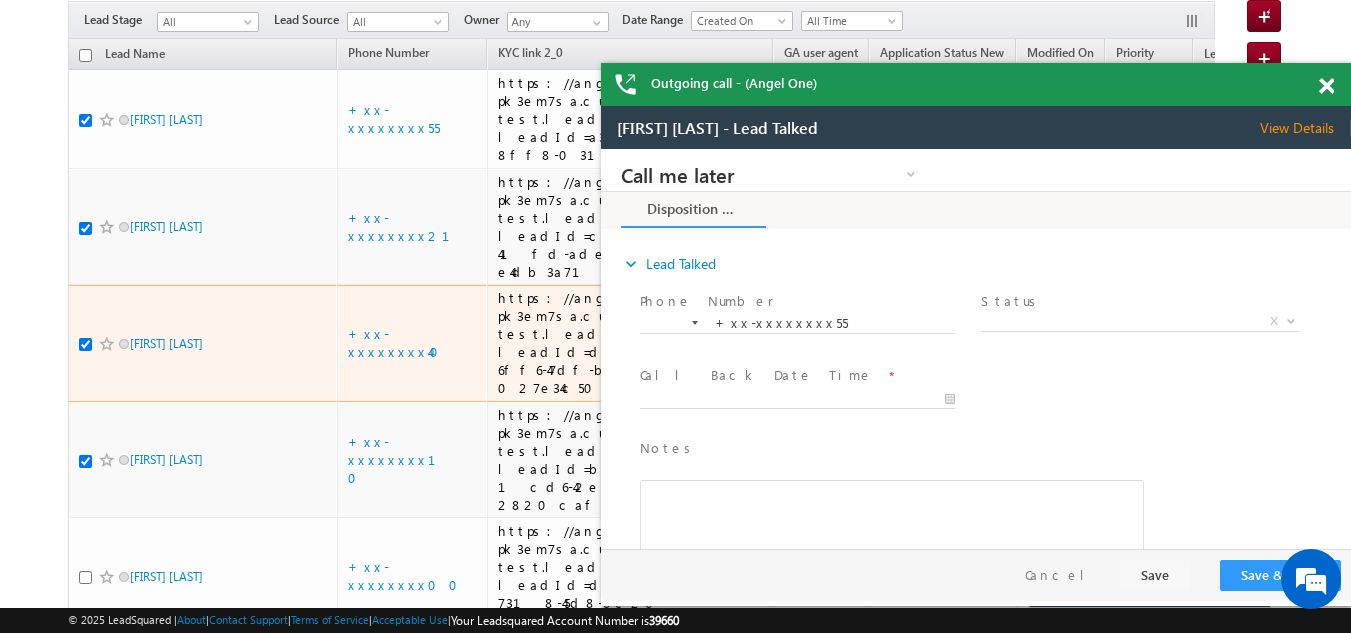 scroll, scrollTop: 0, scrollLeft: 0, axis: both 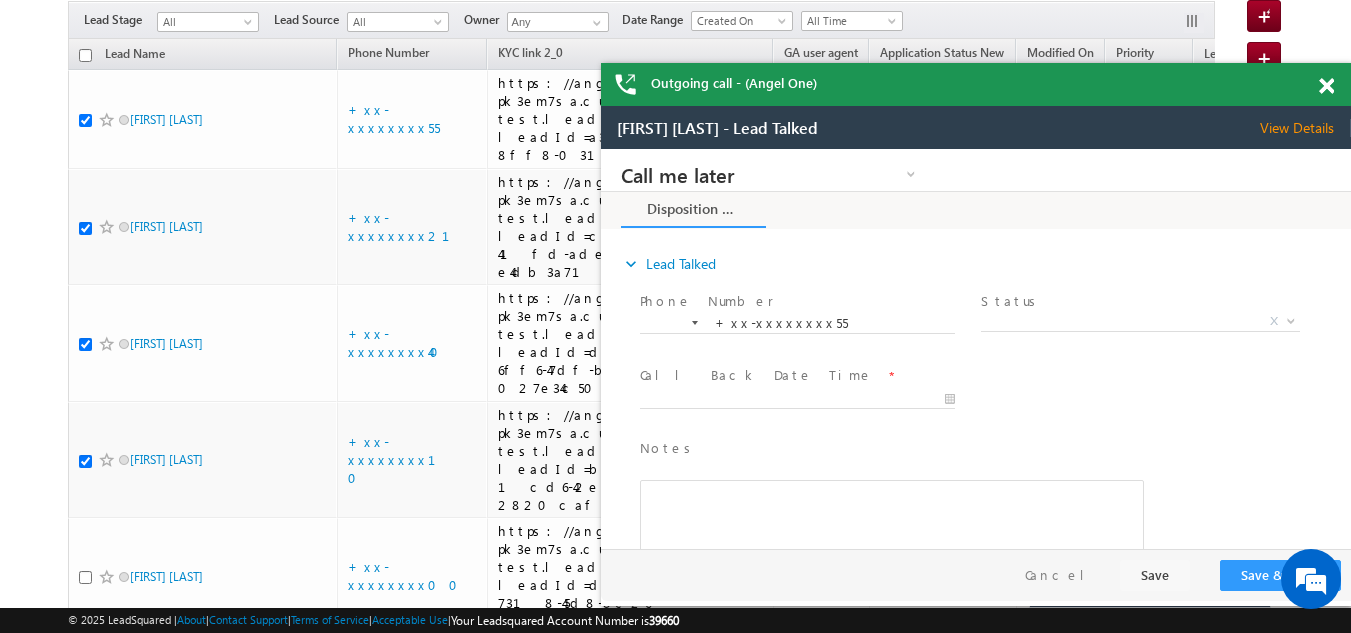 click at bounding box center (1326, 86) 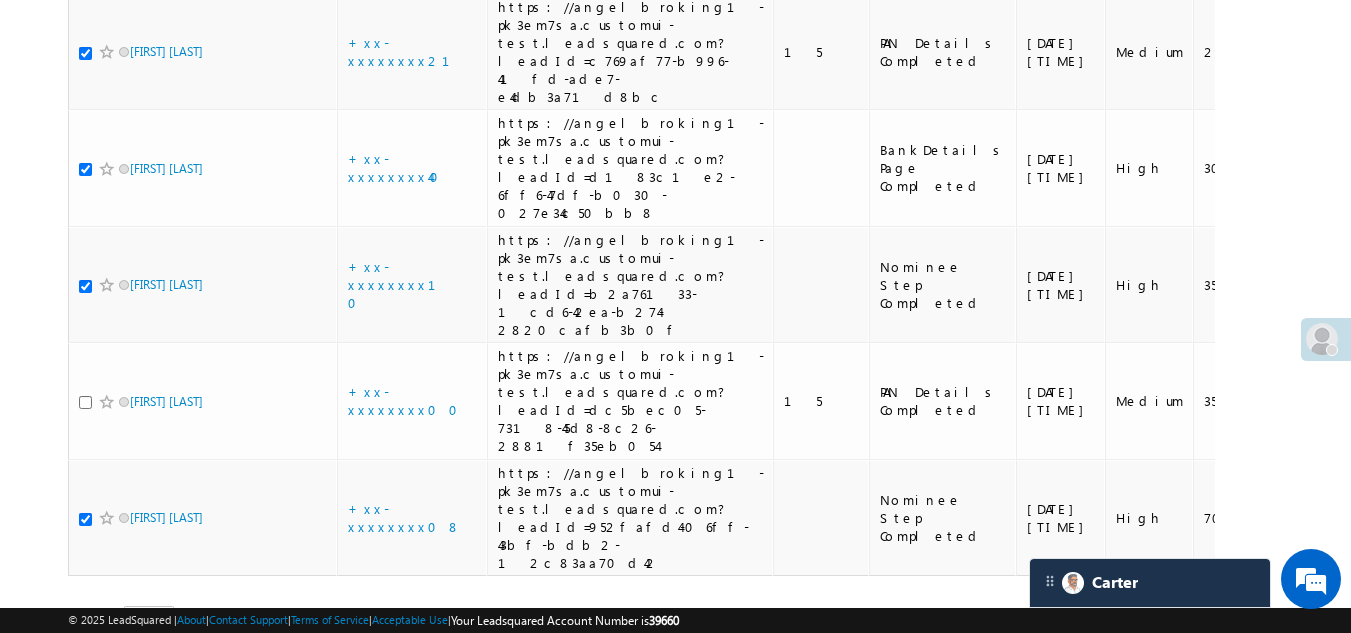scroll, scrollTop: 538, scrollLeft: 0, axis: vertical 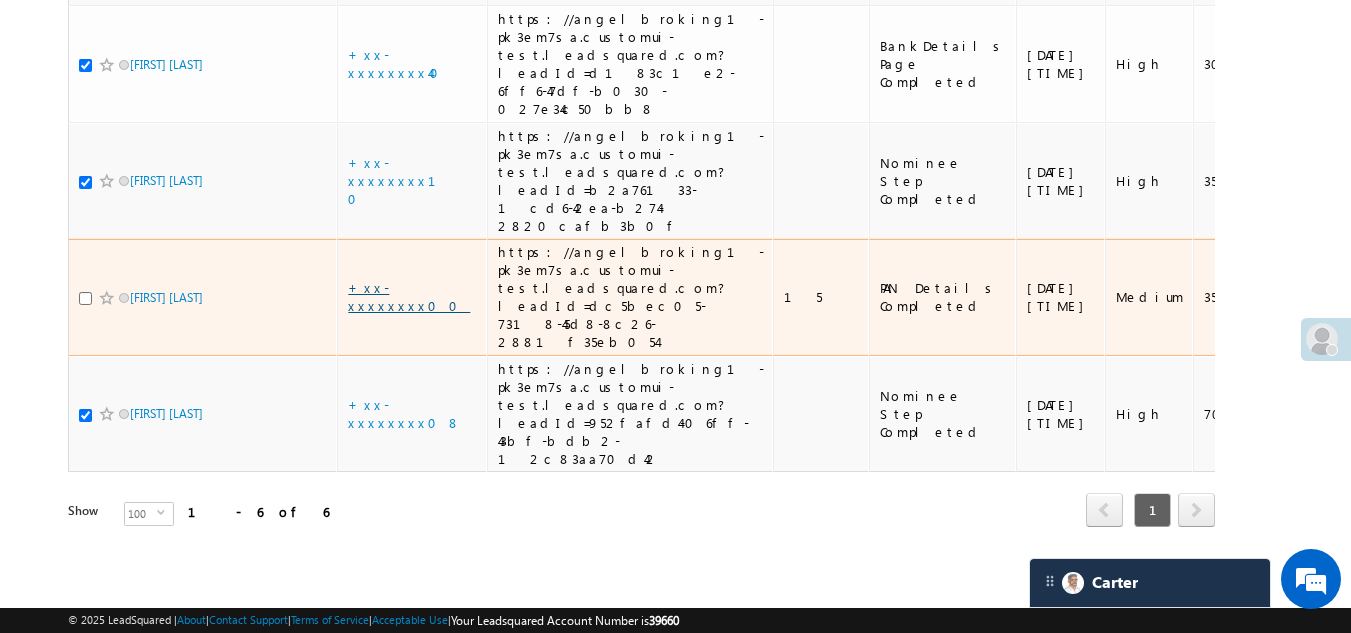 click on "+xx-xxxxxxxx00" at bounding box center (409, 296) 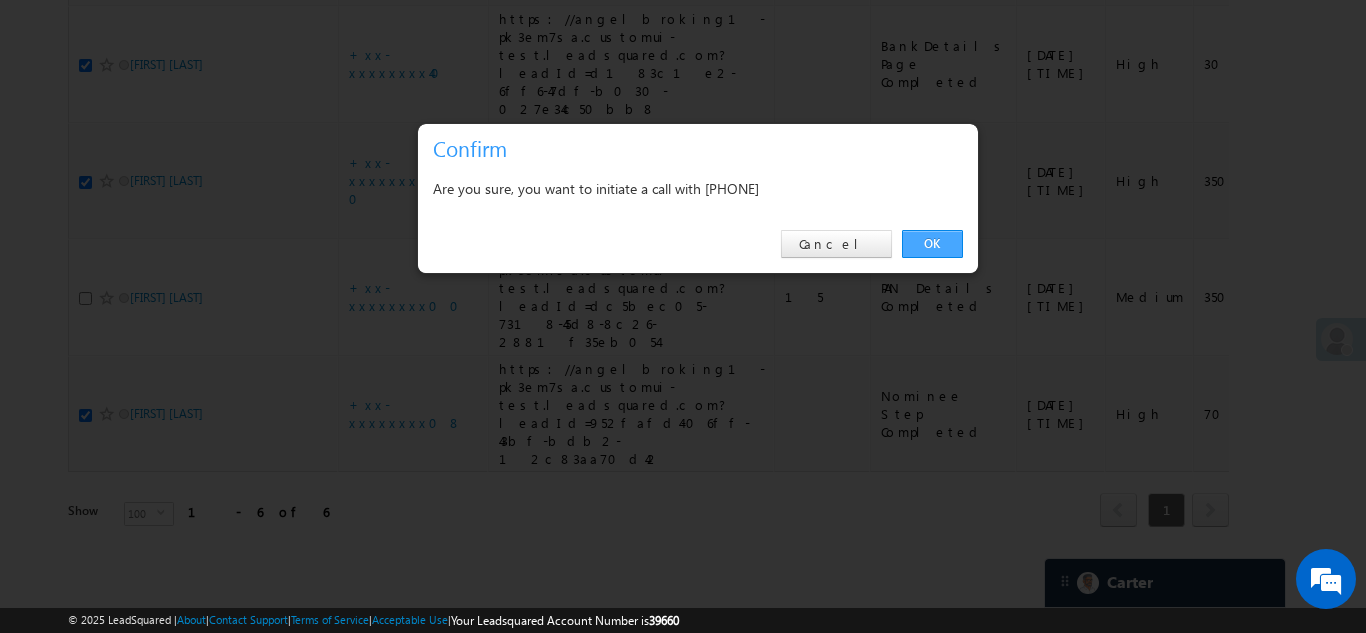 click on "OK" at bounding box center (932, 244) 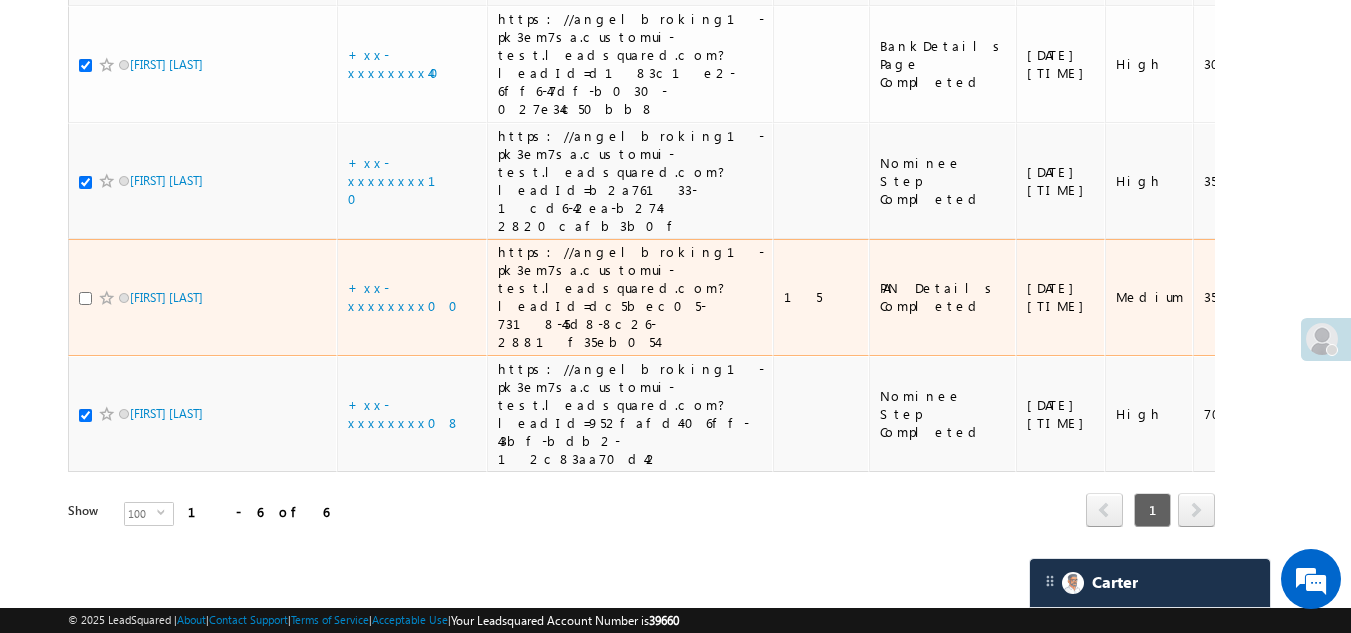 click at bounding box center [85, 298] 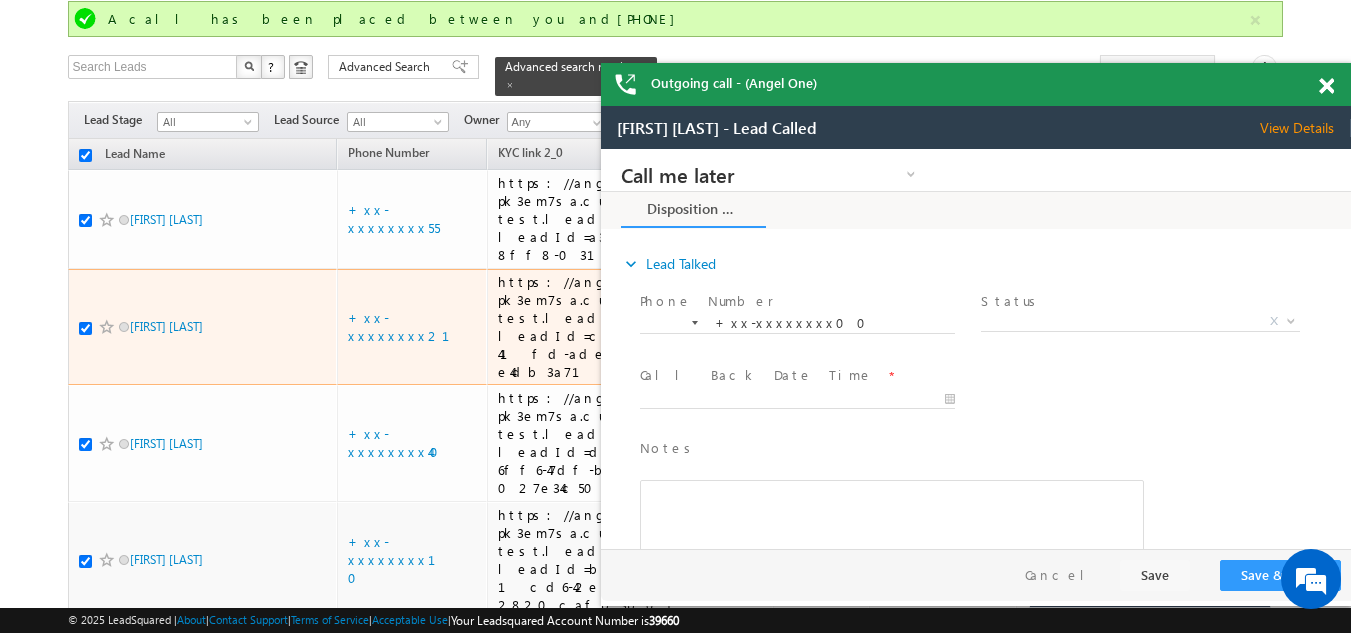 scroll, scrollTop: 0, scrollLeft: 0, axis: both 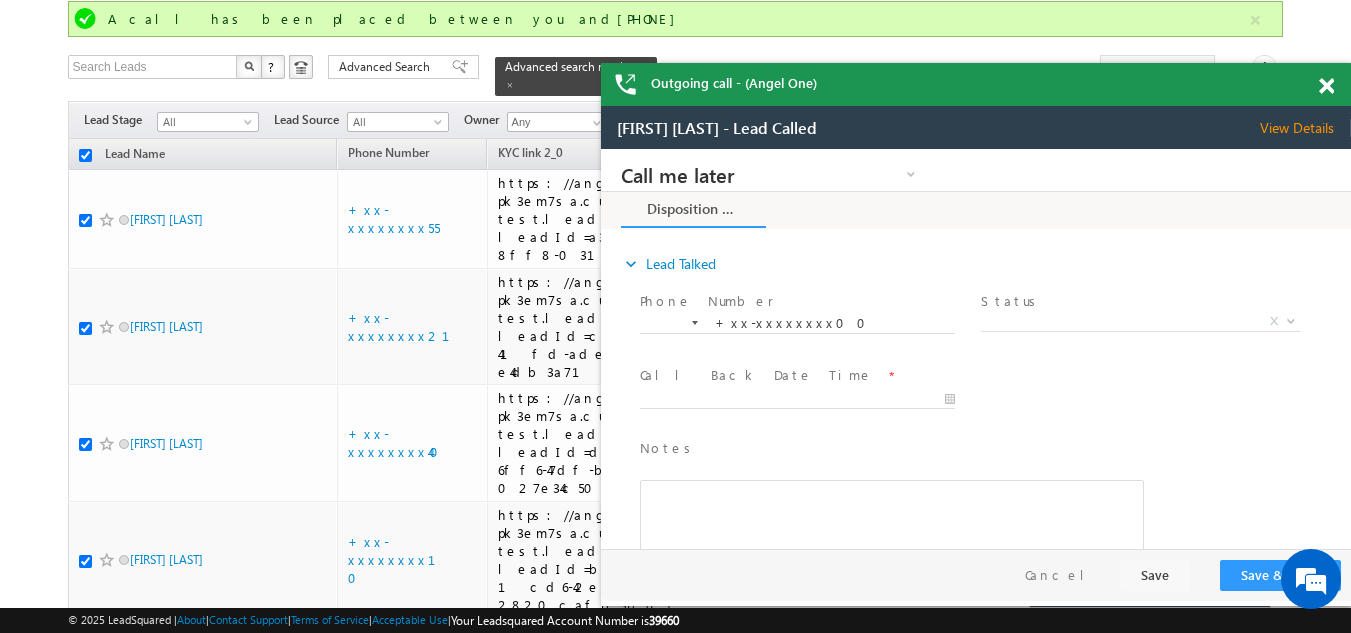 click on "View Details" at bounding box center (1305, 128) 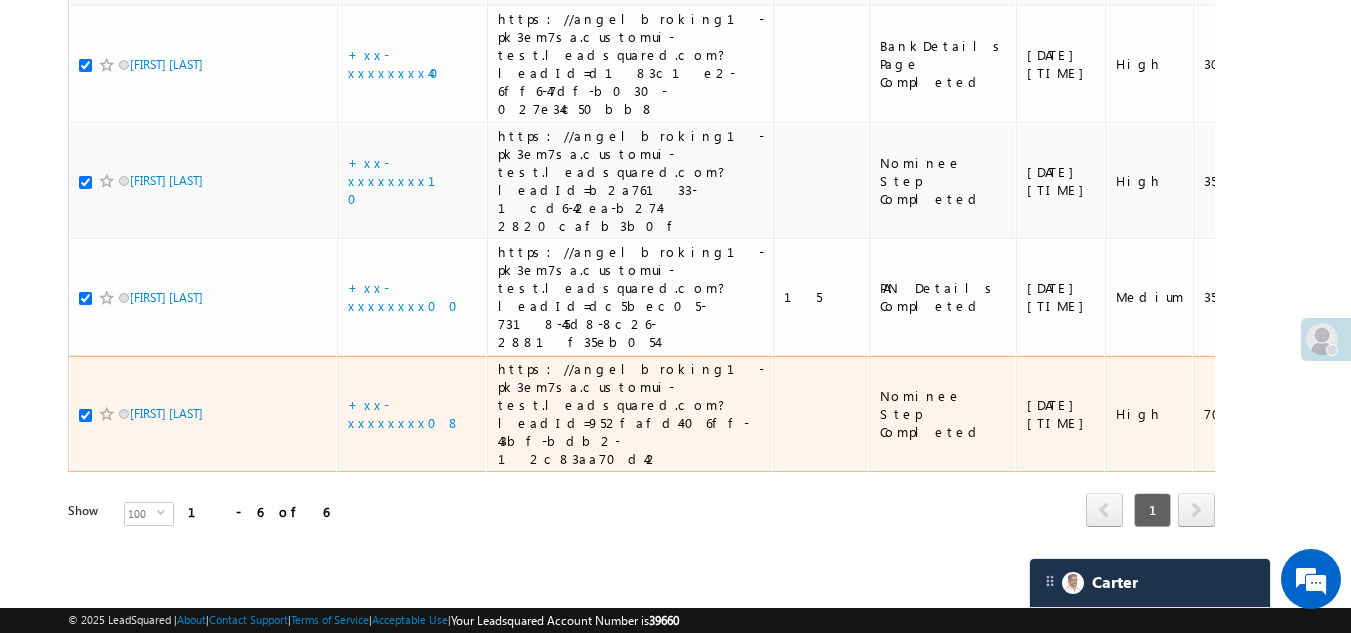 scroll, scrollTop: 138, scrollLeft: 0, axis: vertical 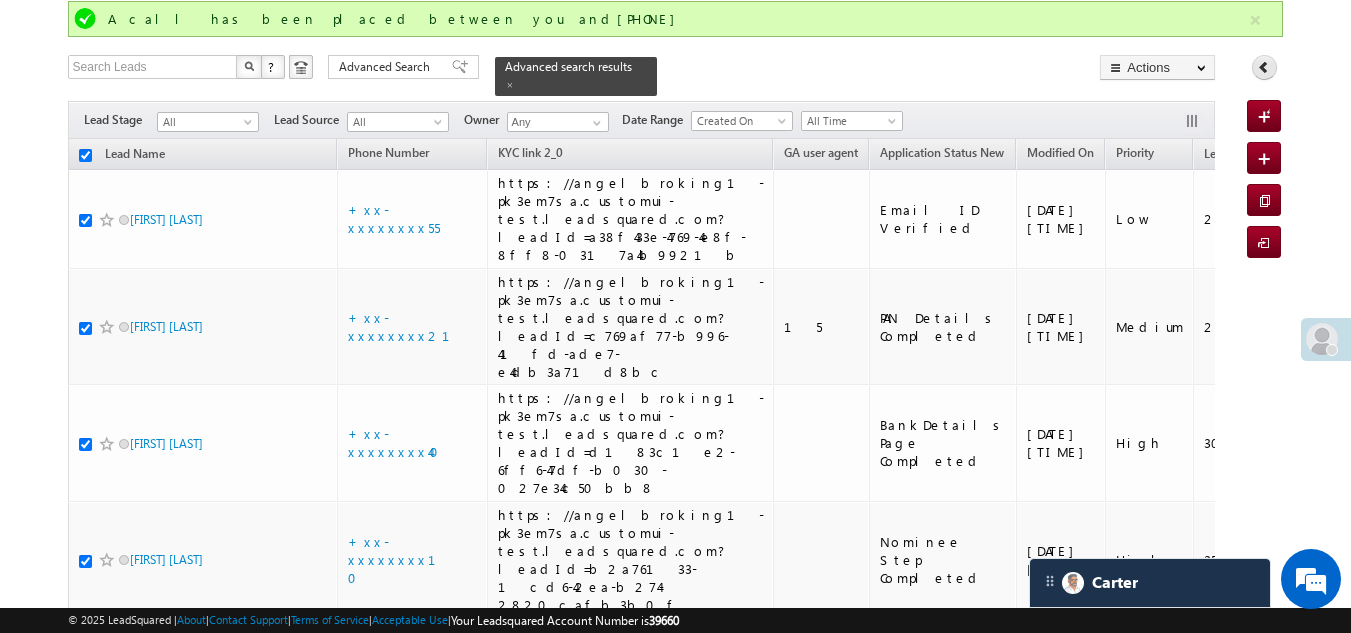 click at bounding box center (1264, 67) 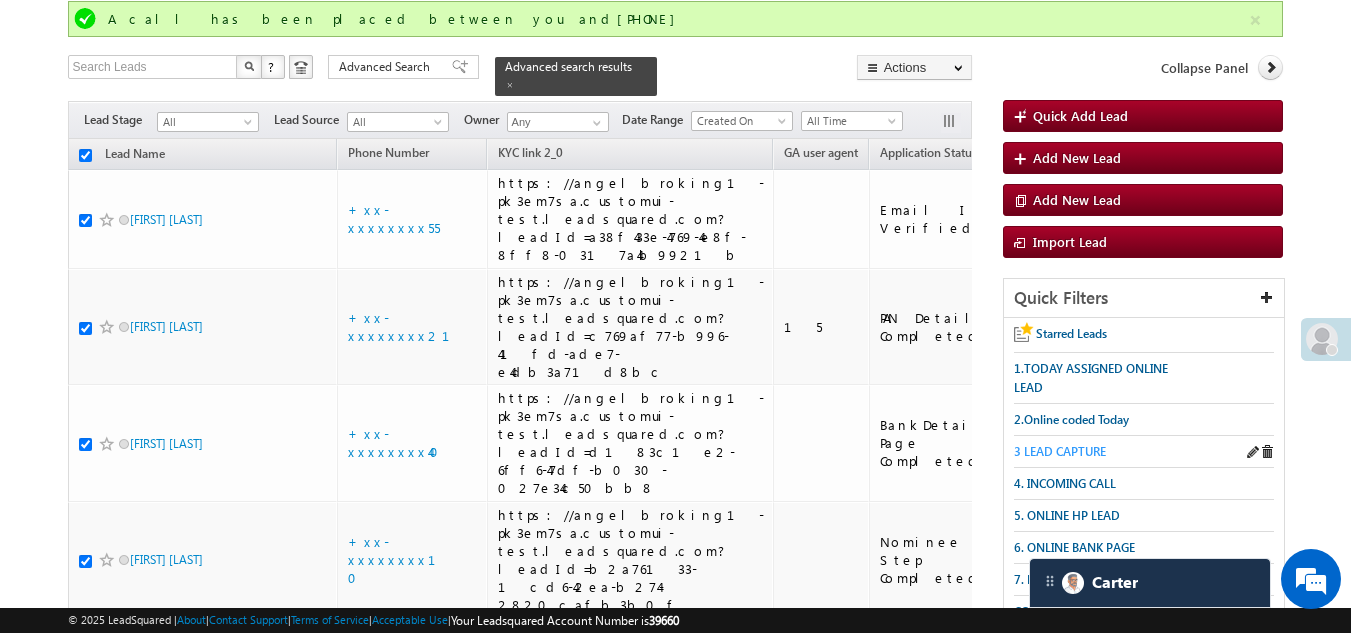 click on "3 LEAD CAPTURE" at bounding box center (1060, 451) 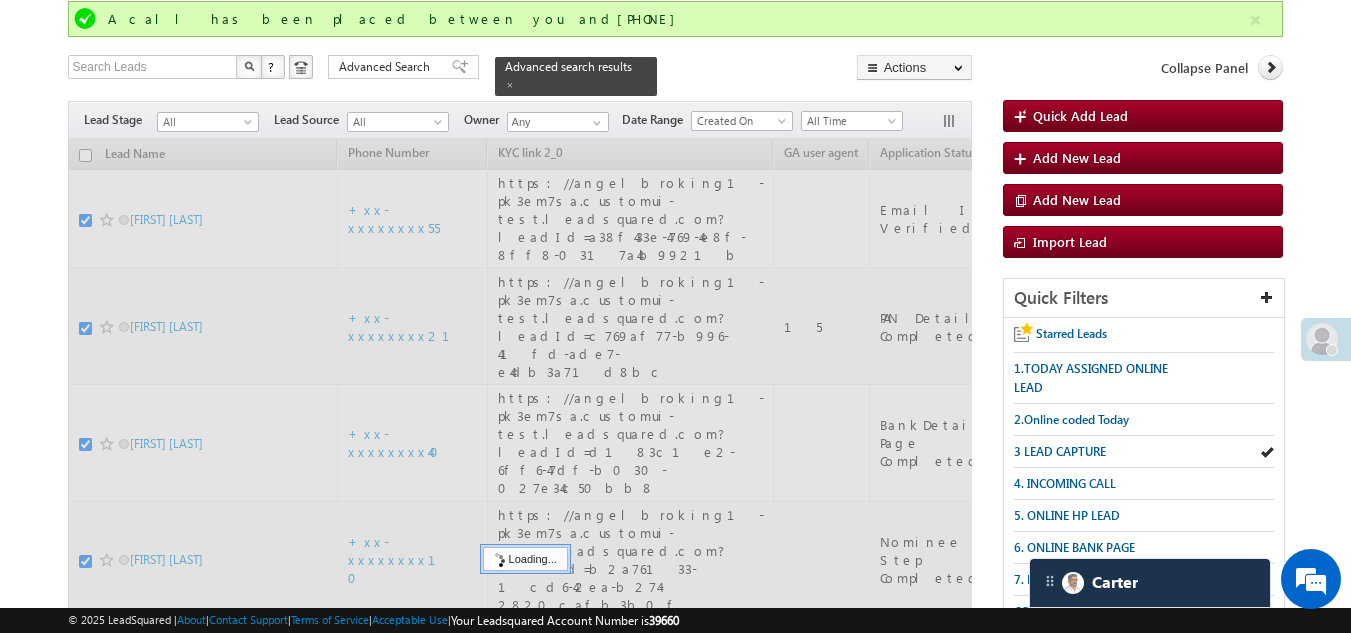 checkbox on "false" 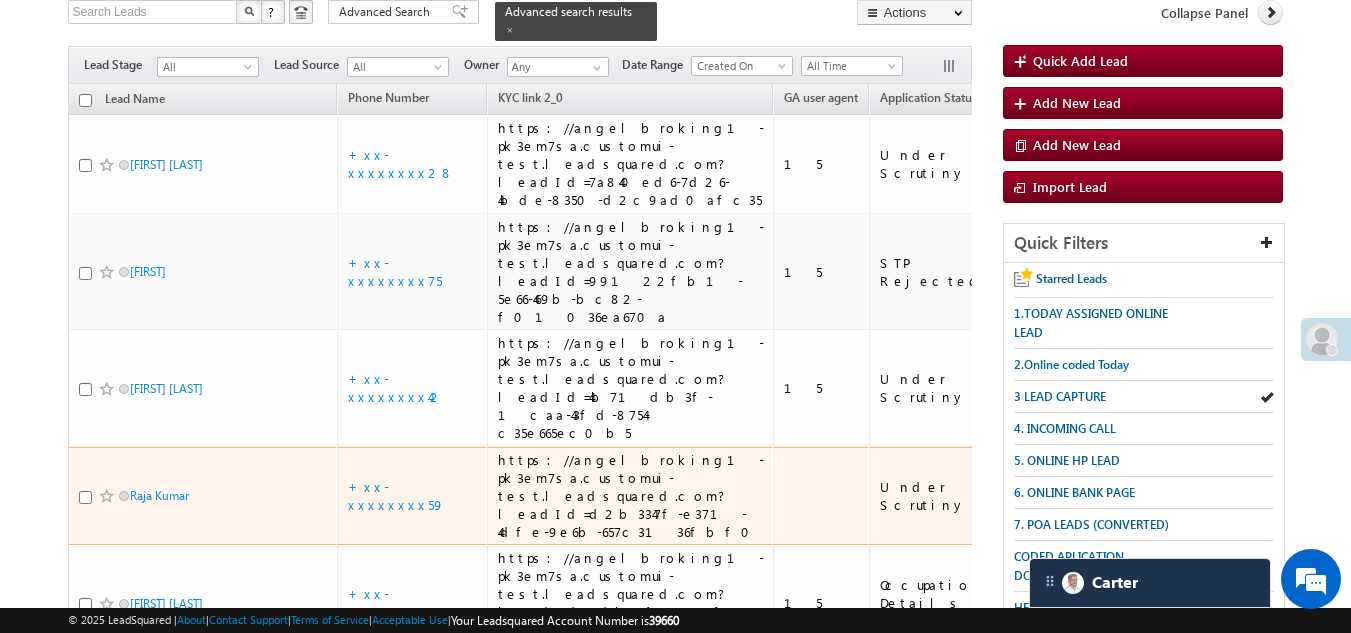 scroll, scrollTop: 138, scrollLeft: 0, axis: vertical 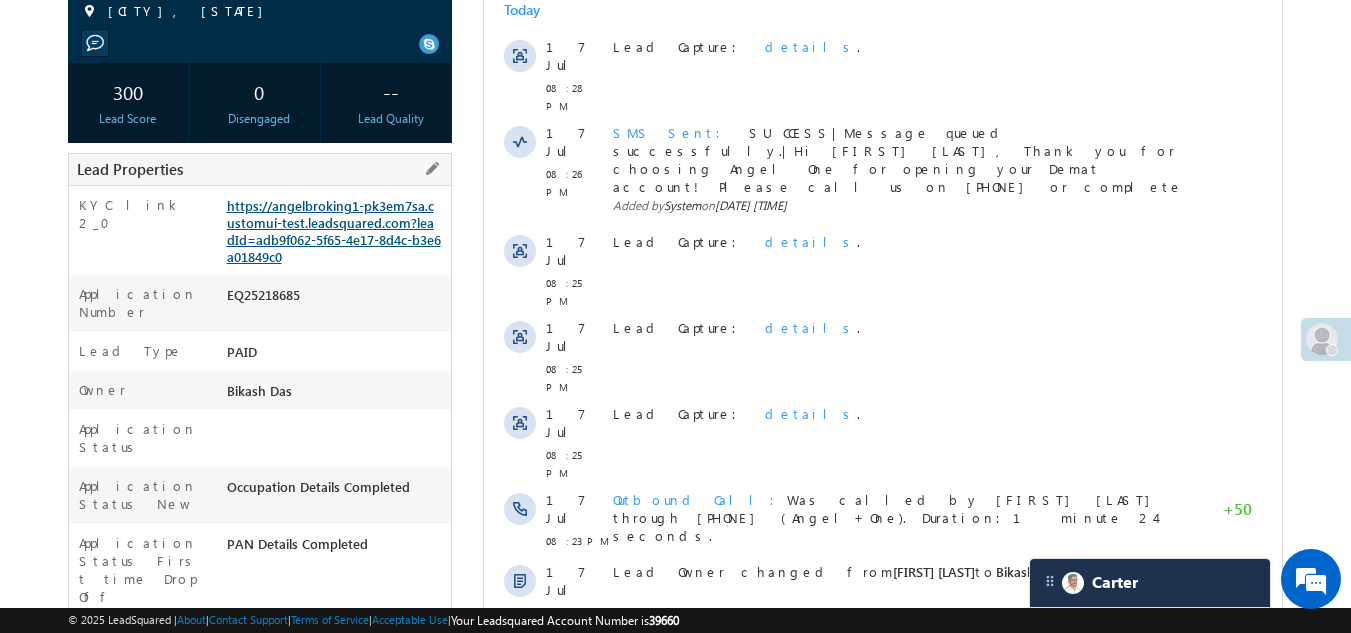 click on "https://angelbroking1-pk3em7sa.customui-test.leadsquared.com?leadId=adb9f062-5f65-4e17-8d4c-b3e6a01849c0" at bounding box center [334, 231] 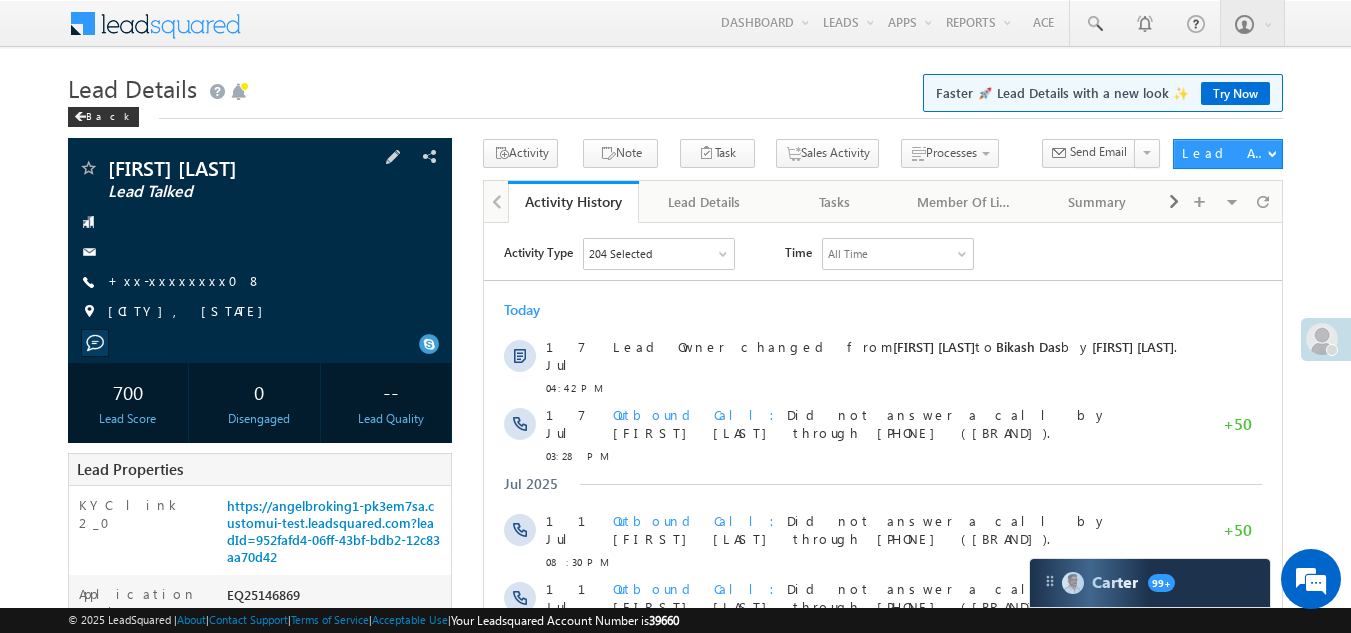 scroll, scrollTop: 0, scrollLeft: 0, axis: both 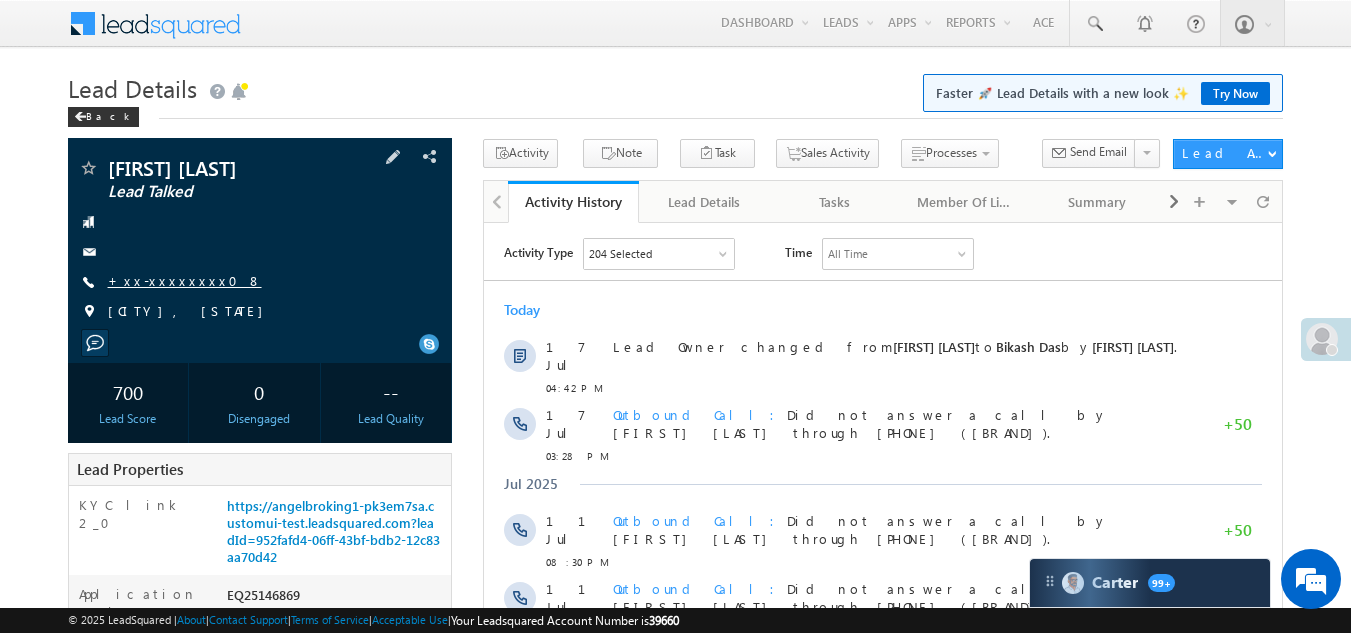 click on "+xx-xxxxxxxx08" at bounding box center [185, 280] 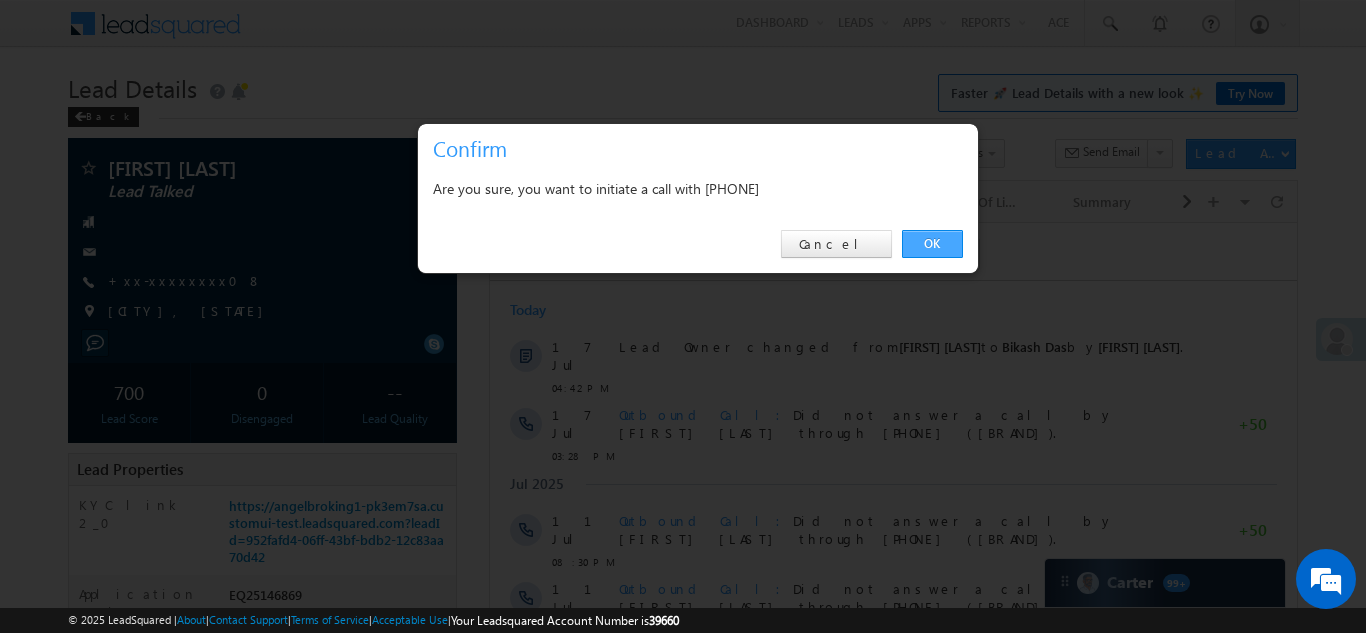 click on "OK" at bounding box center (932, 244) 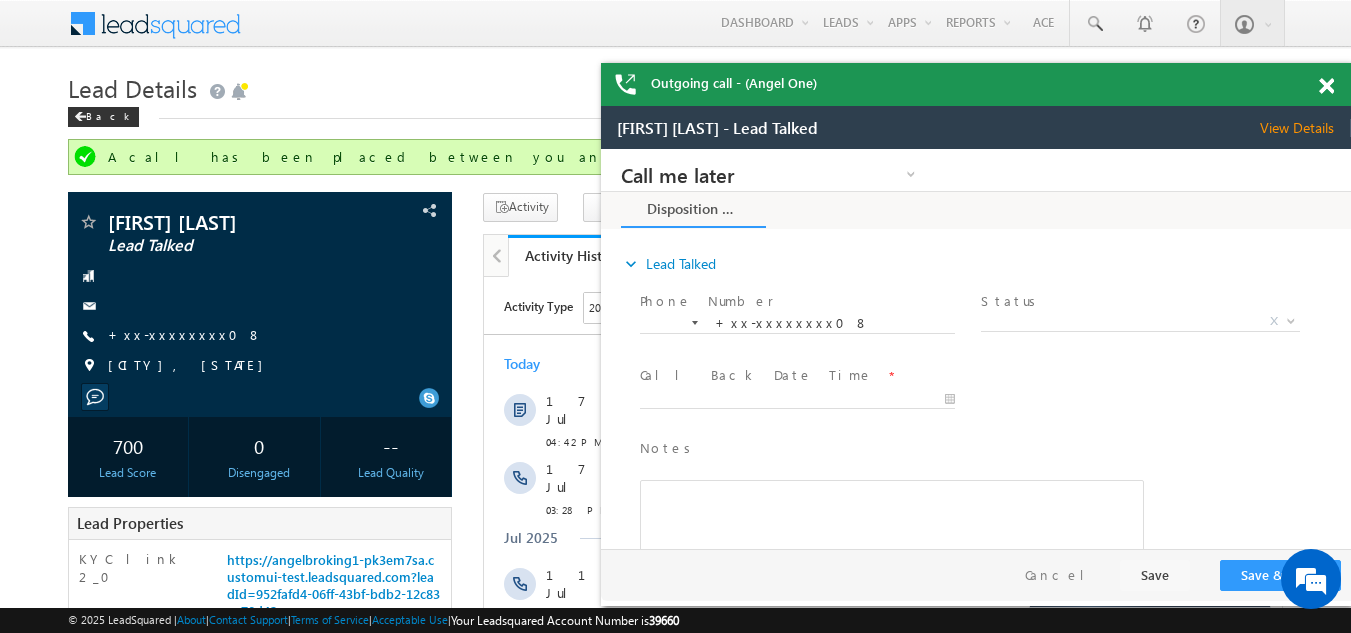 scroll, scrollTop: 0, scrollLeft: 0, axis: both 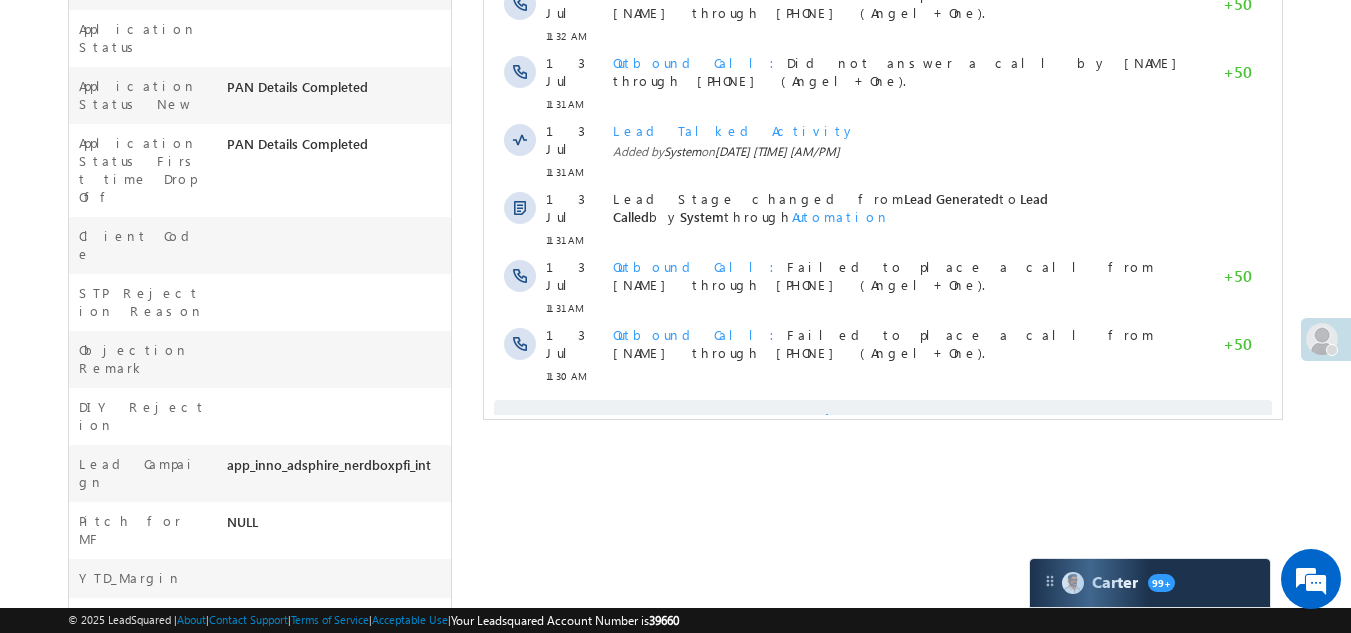 click on "Show More" at bounding box center [883, 420] 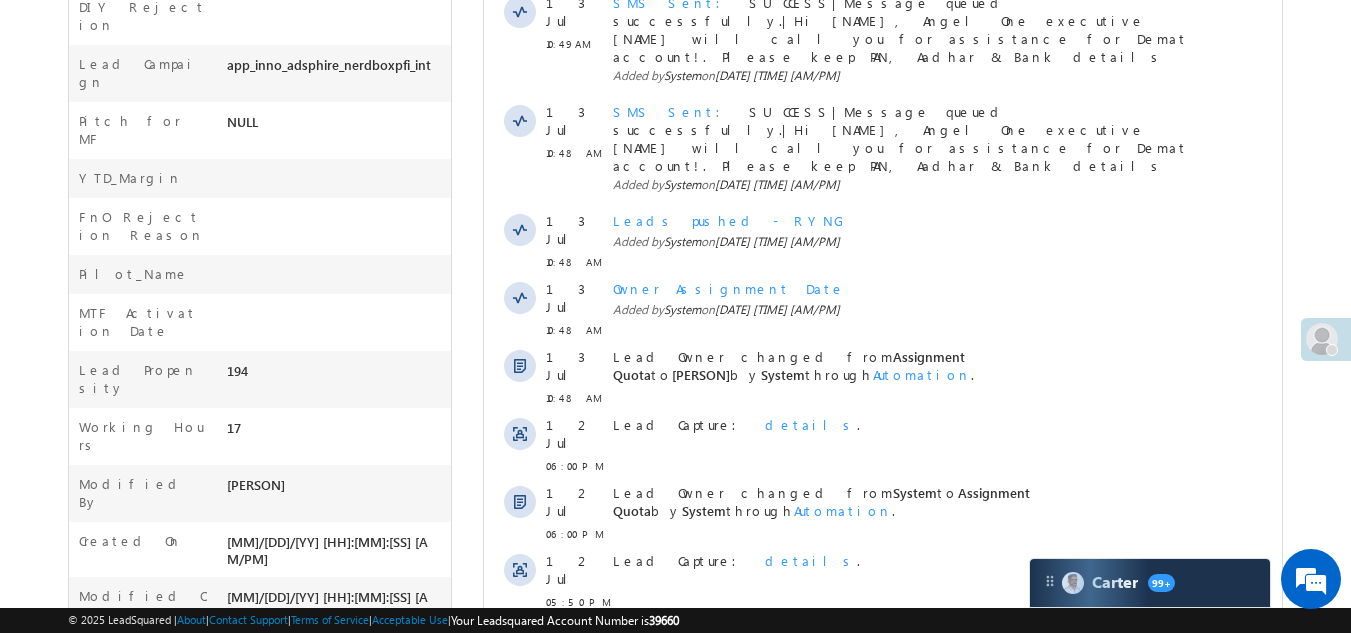 scroll, scrollTop: 1176, scrollLeft: 0, axis: vertical 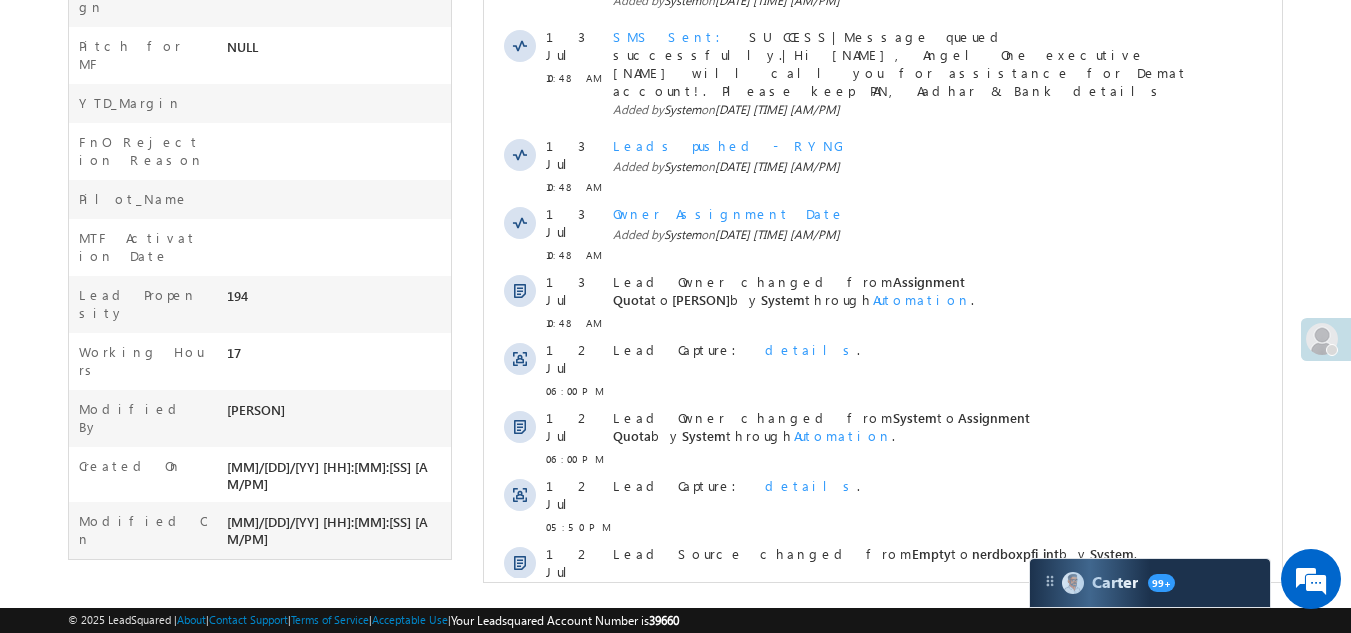 click on "Show More" at bounding box center [883, 725] 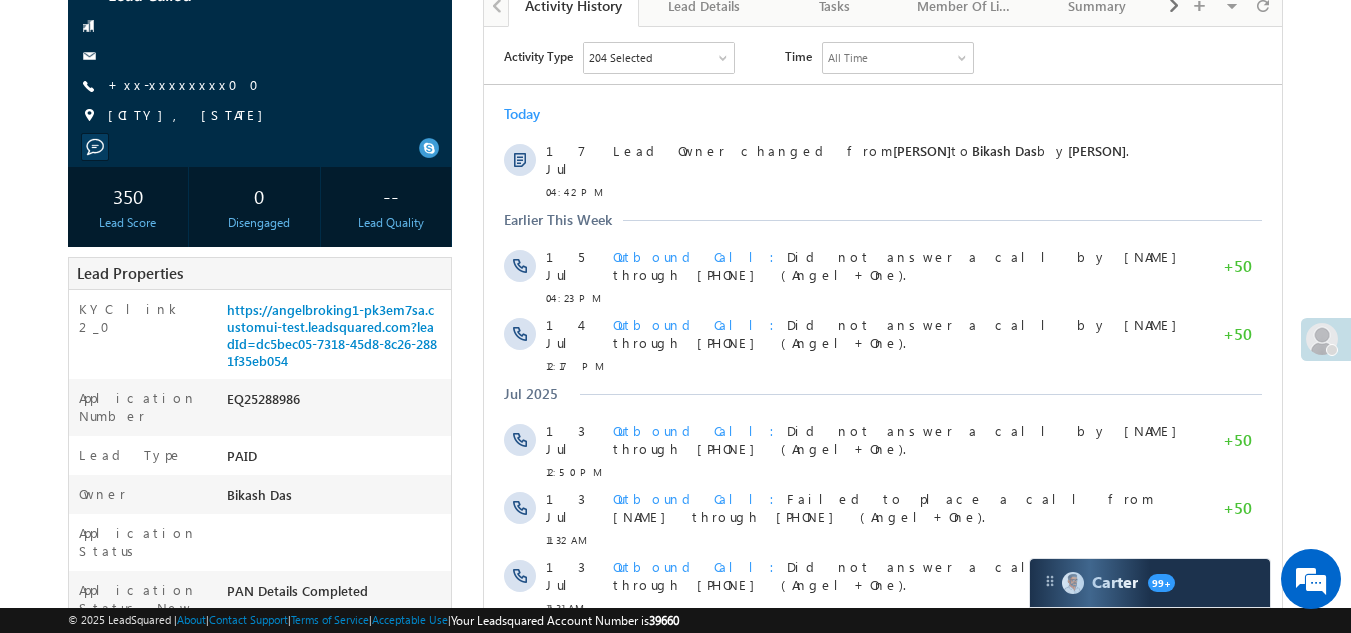 scroll, scrollTop: 0, scrollLeft: 0, axis: both 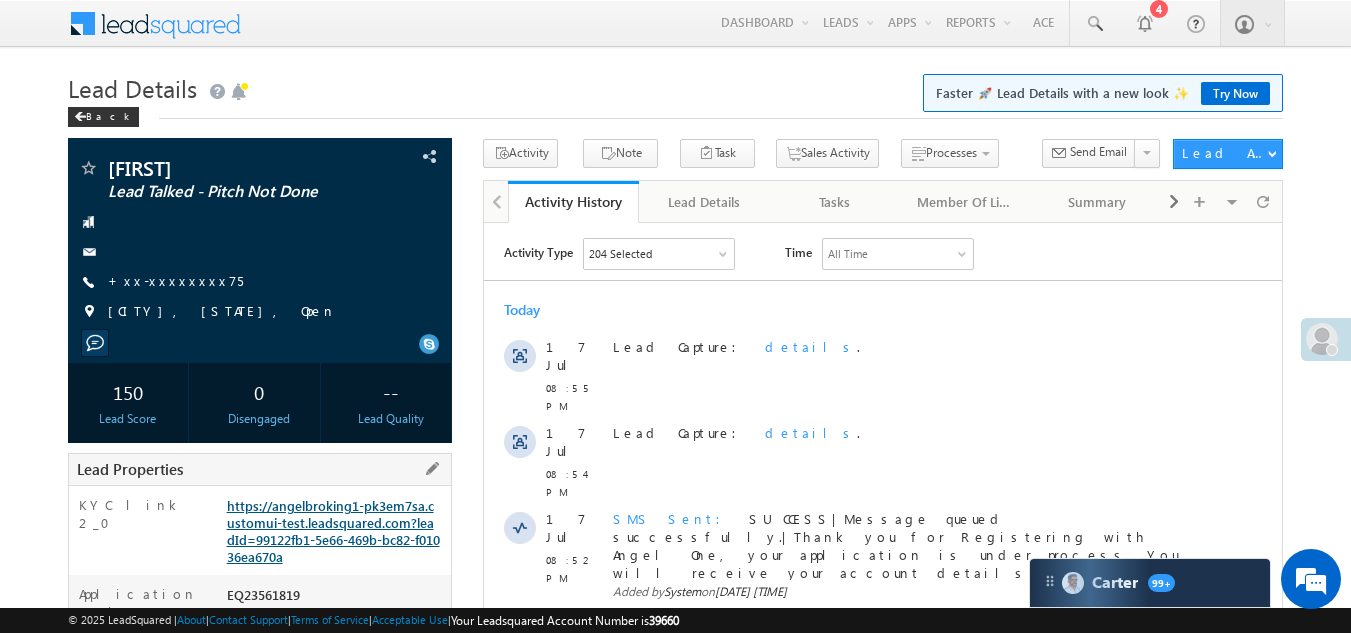 click on "https://angelbroking1-pk3em7sa.customui-test.leadsquared.com?leadId=99122fb1-5e66-469b-bc82-f01036ea670a" at bounding box center [333, 531] 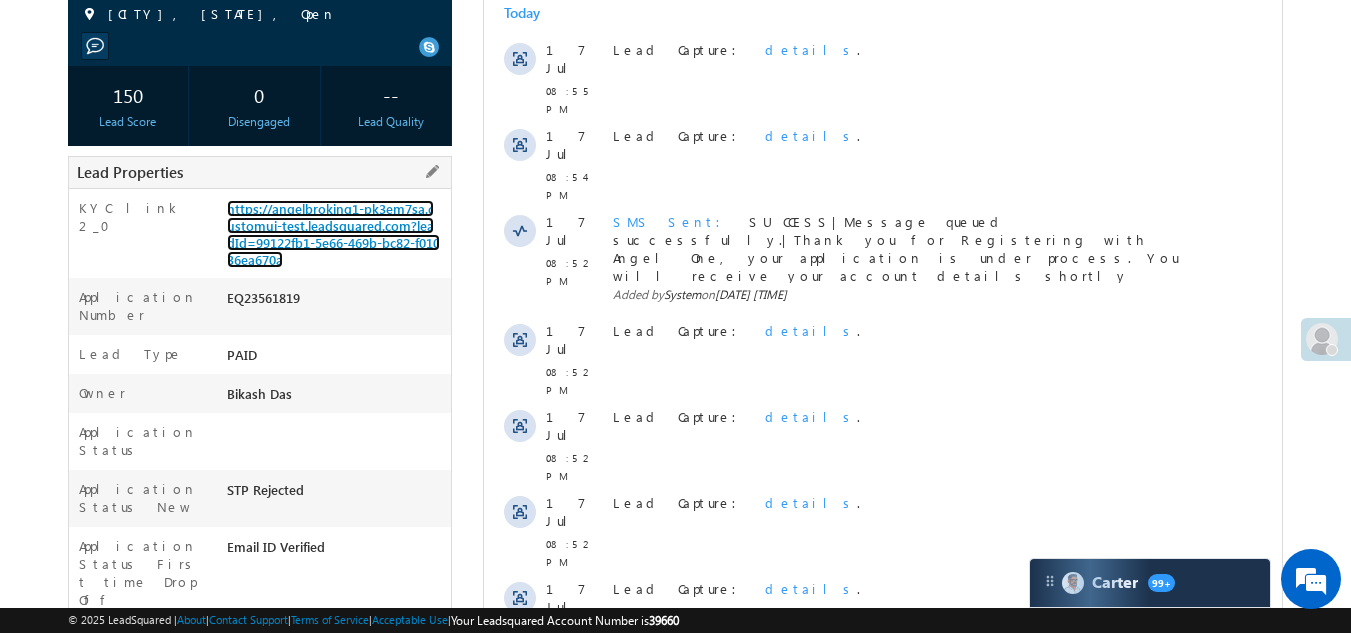 scroll, scrollTop: 300, scrollLeft: 0, axis: vertical 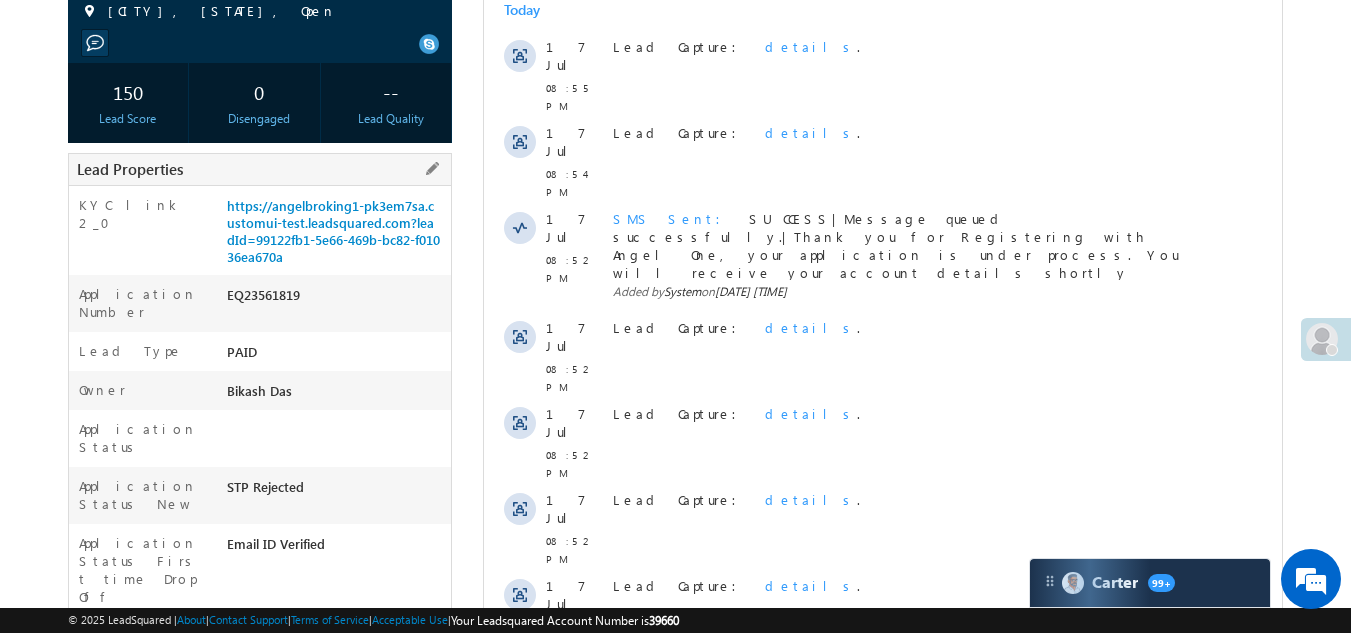 drag, startPoint x: 224, startPoint y: 294, endPoint x: 316, endPoint y: 289, distance: 92.13577 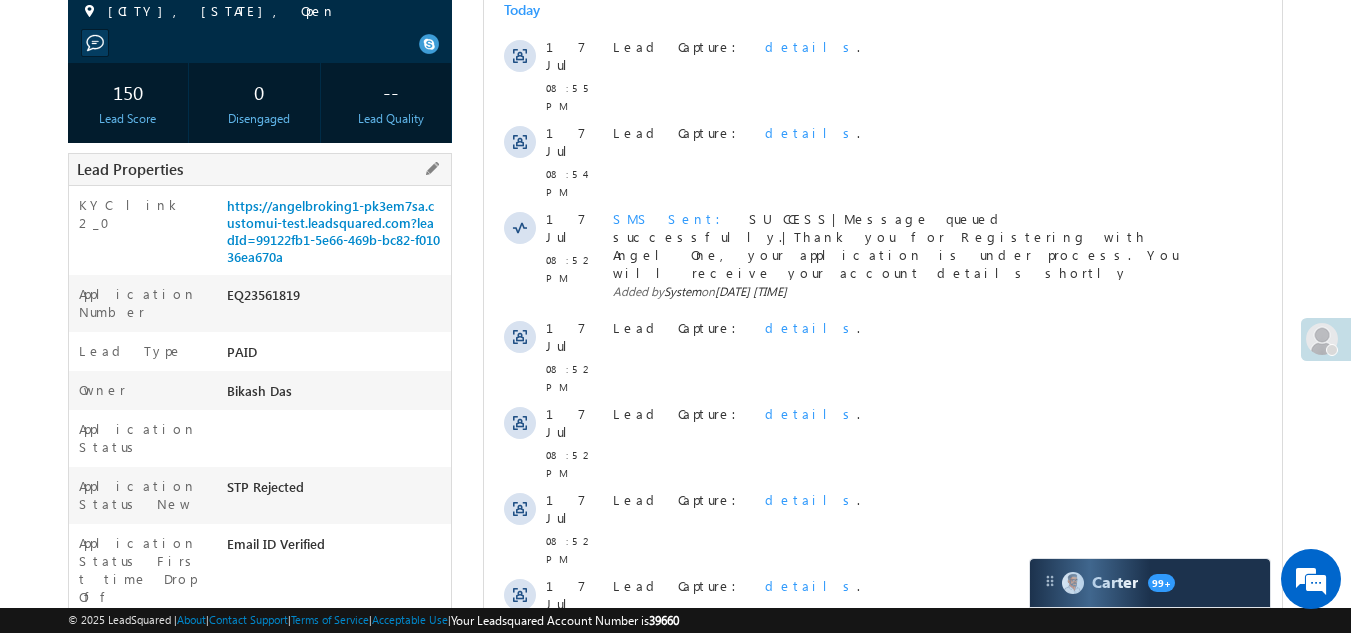 copy on "EQ23561819" 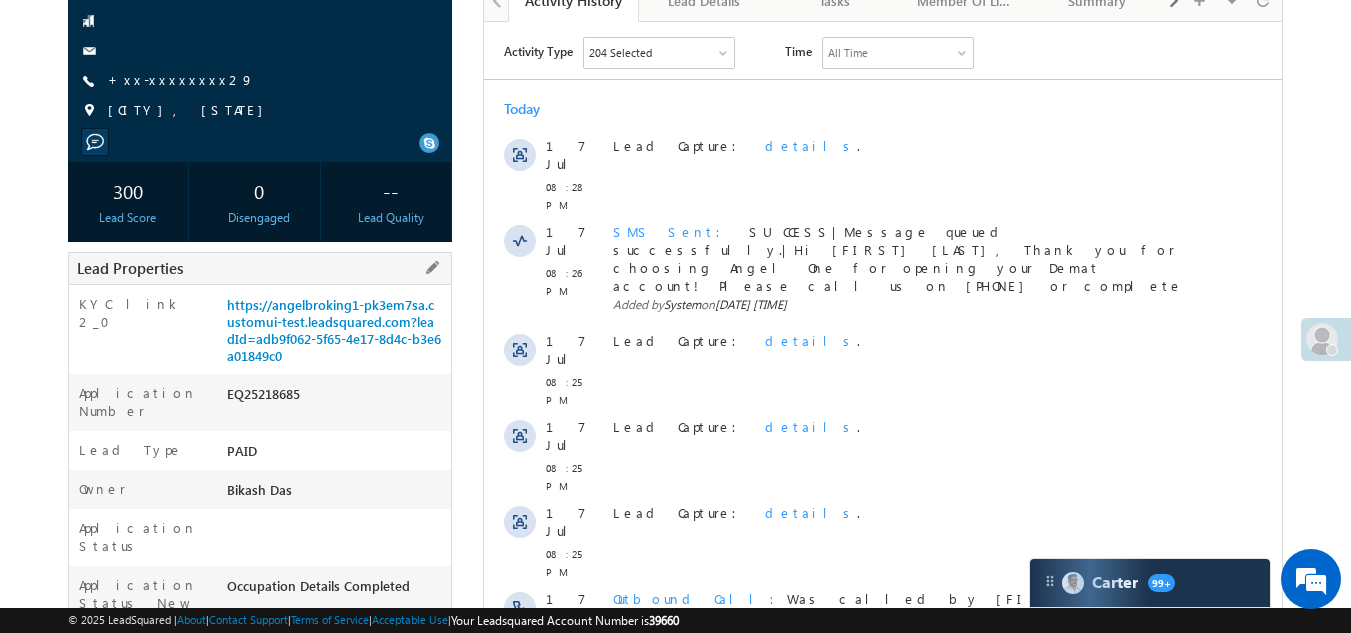 scroll, scrollTop: 200, scrollLeft: 0, axis: vertical 